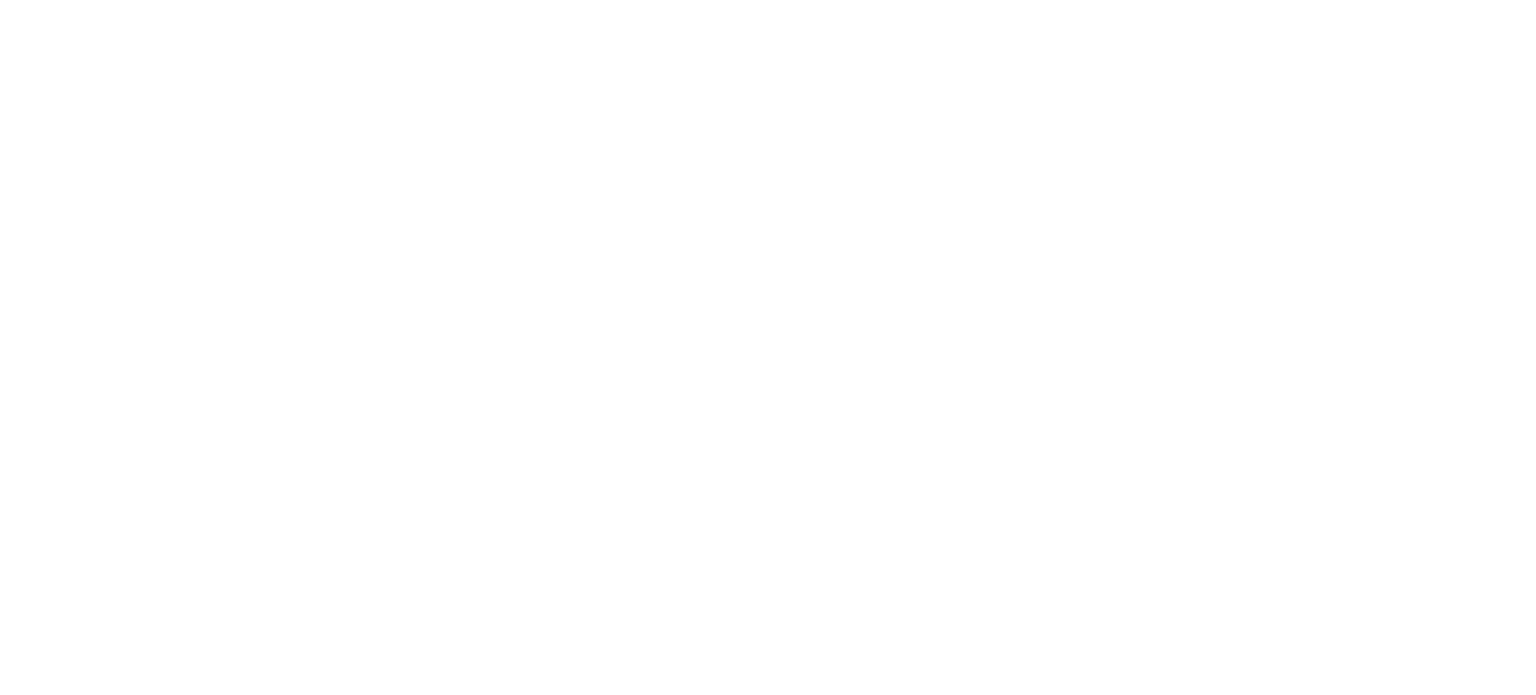 scroll, scrollTop: 0, scrollLeft: 0, axis: both 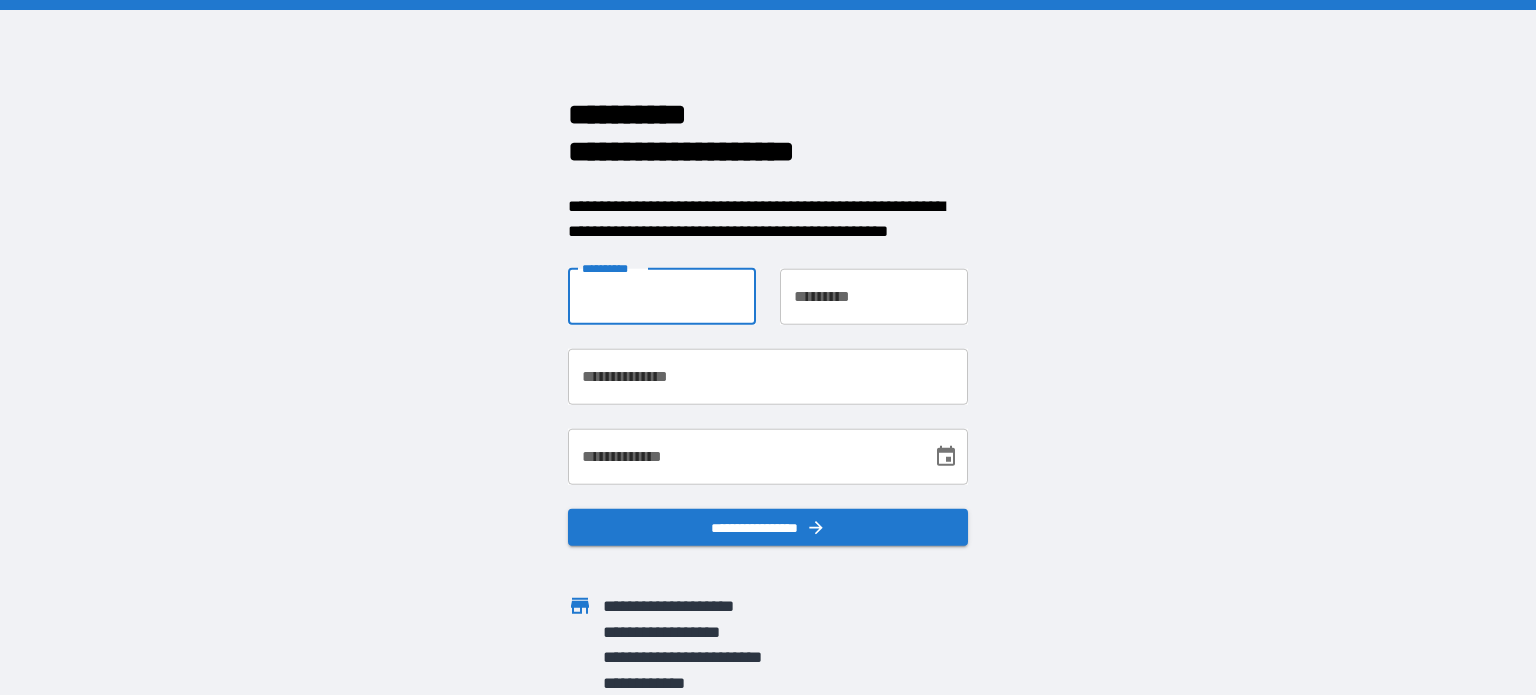 click on "**********" at bounding box center [662, 296] 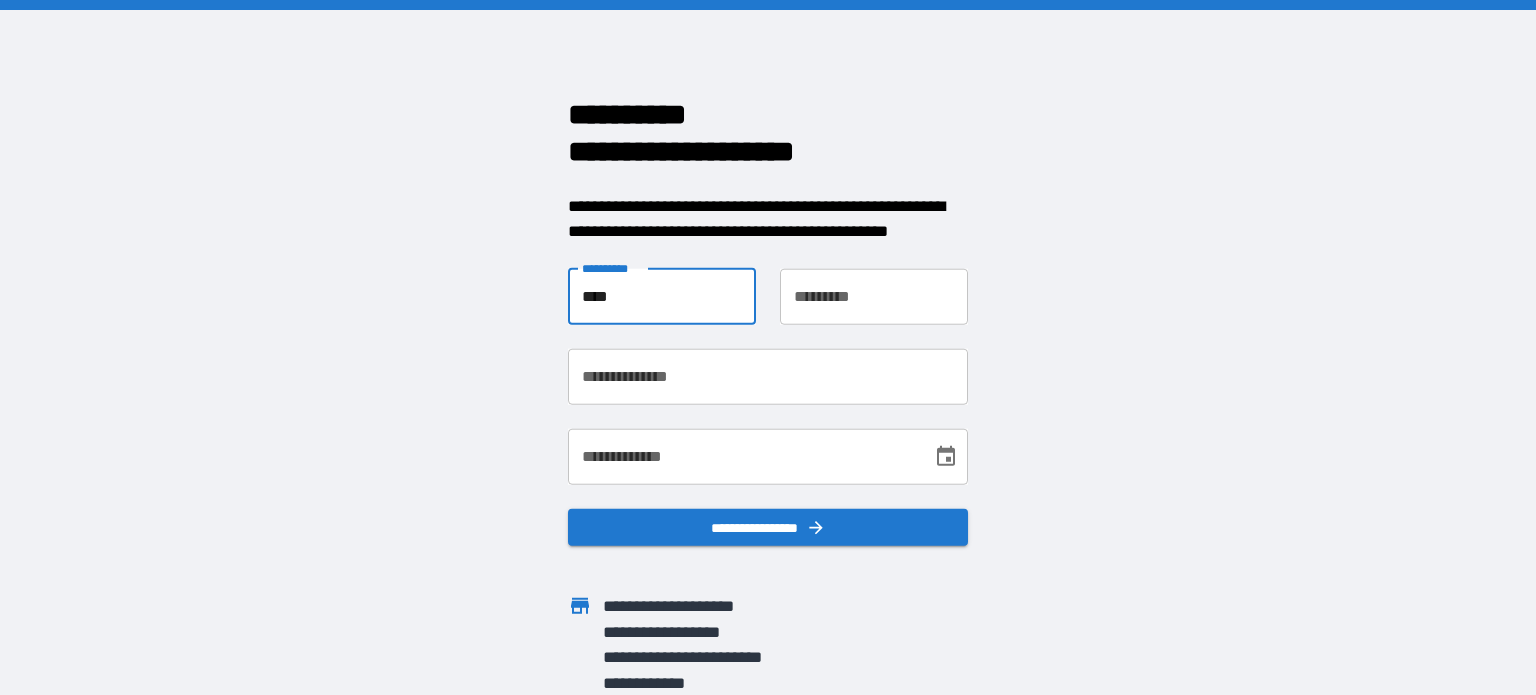 type on "****" 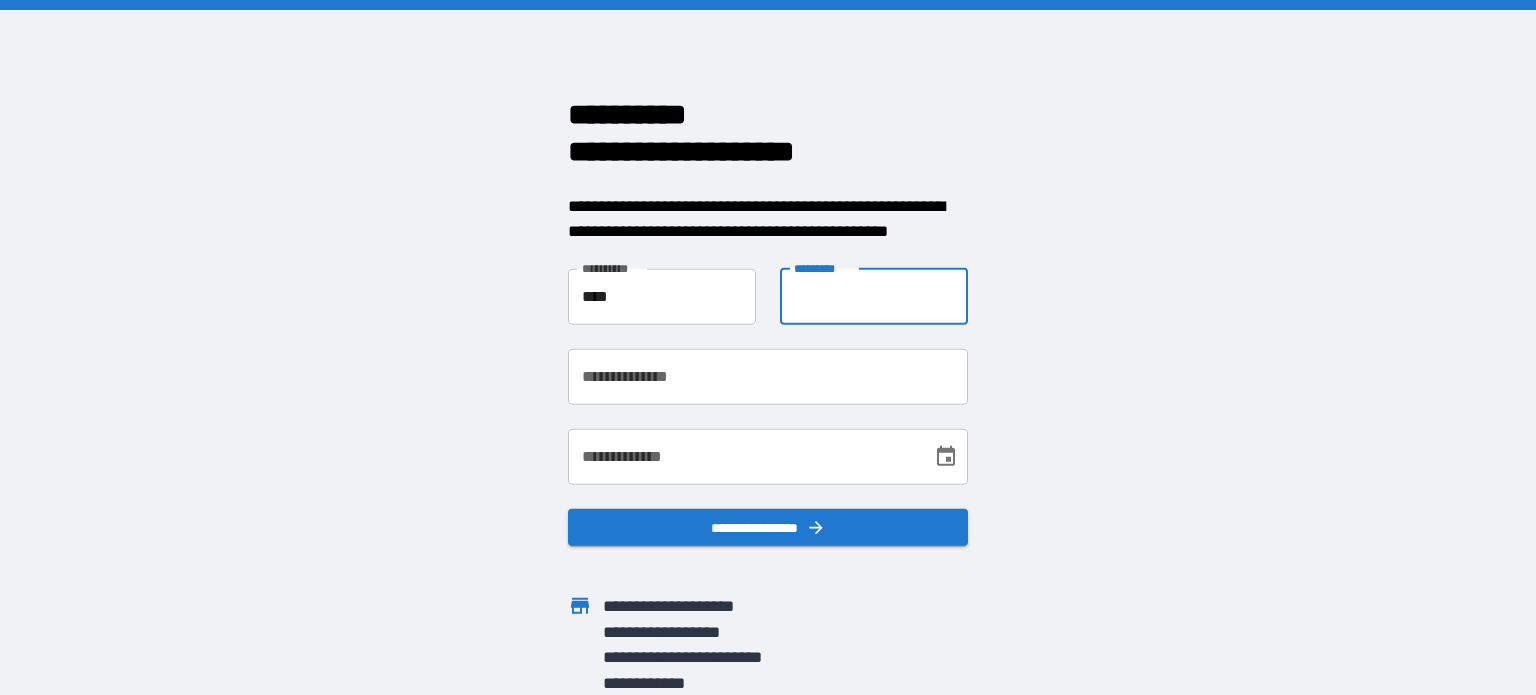 click on "**********" at bounding box center [874, 296] 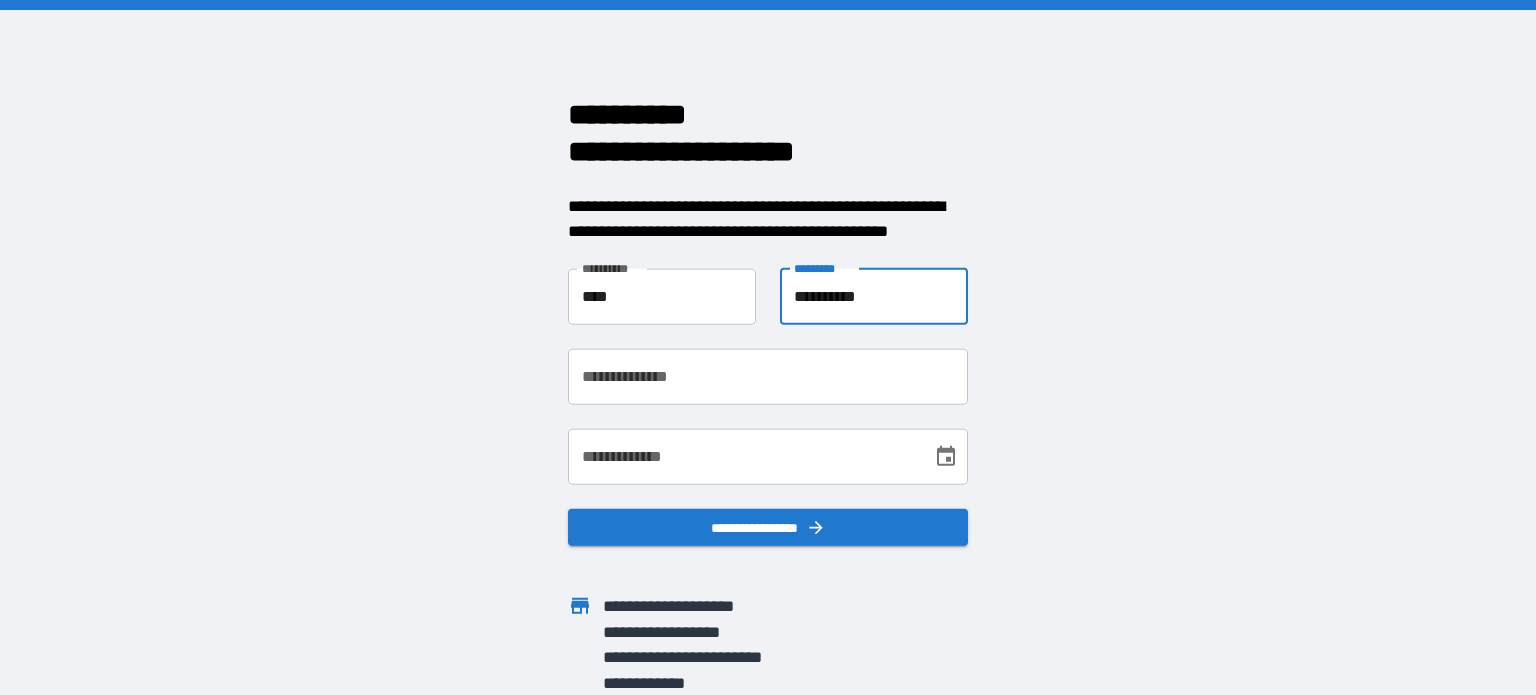 type on "**********" 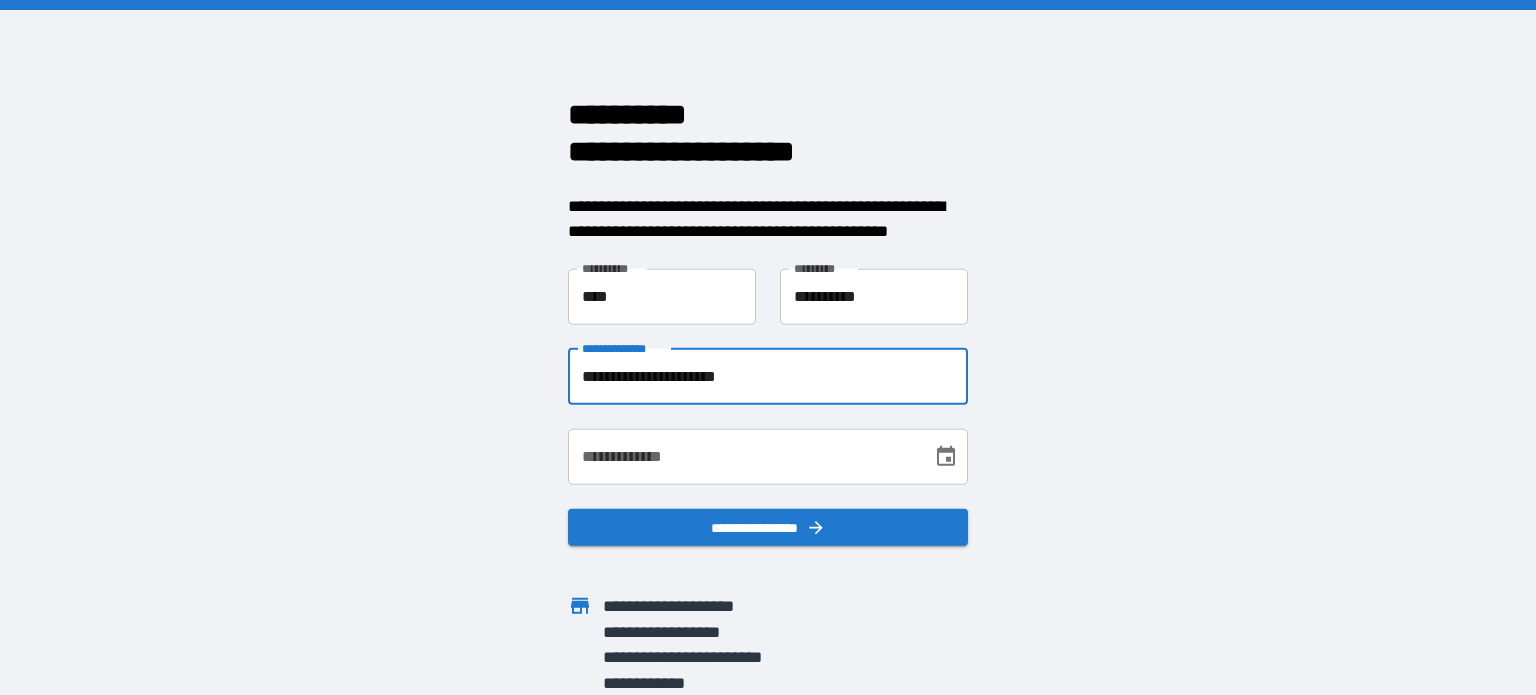 type on "**********" 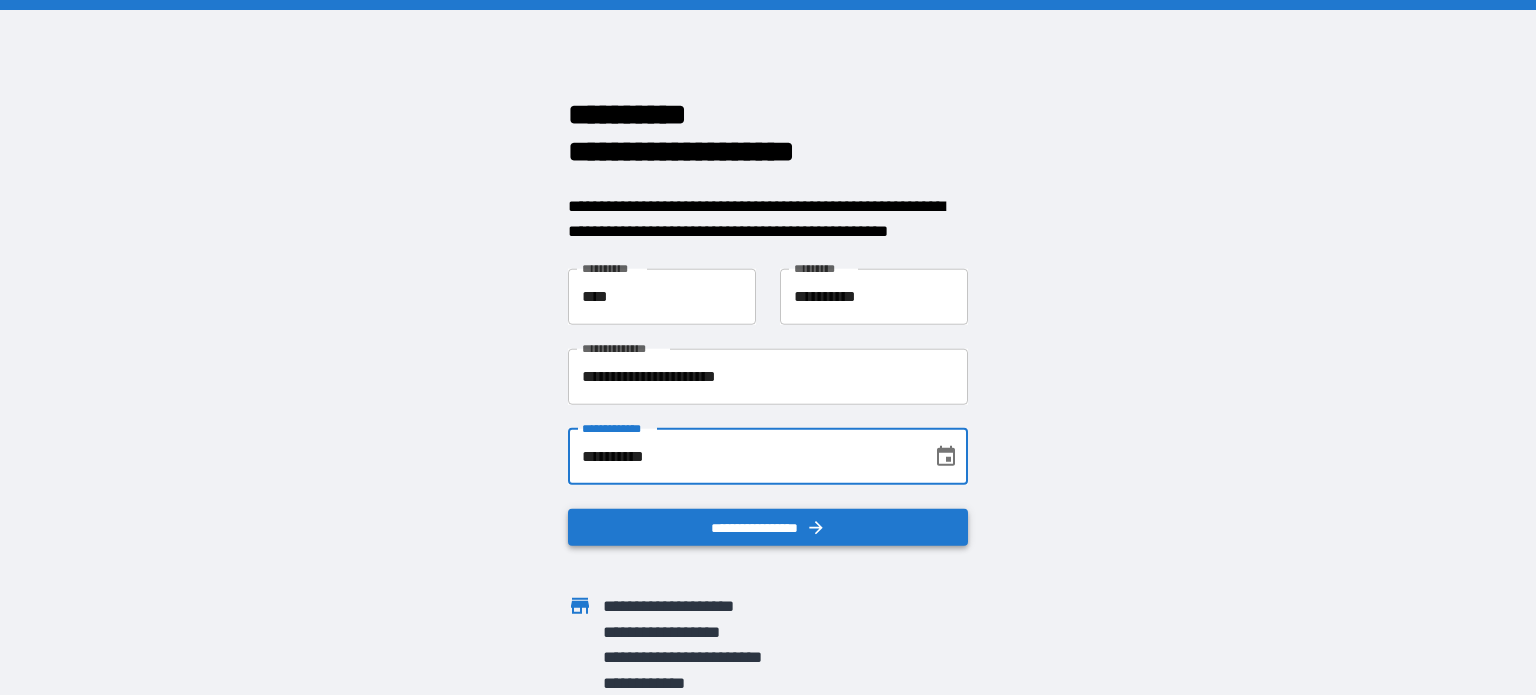 type on "**********" 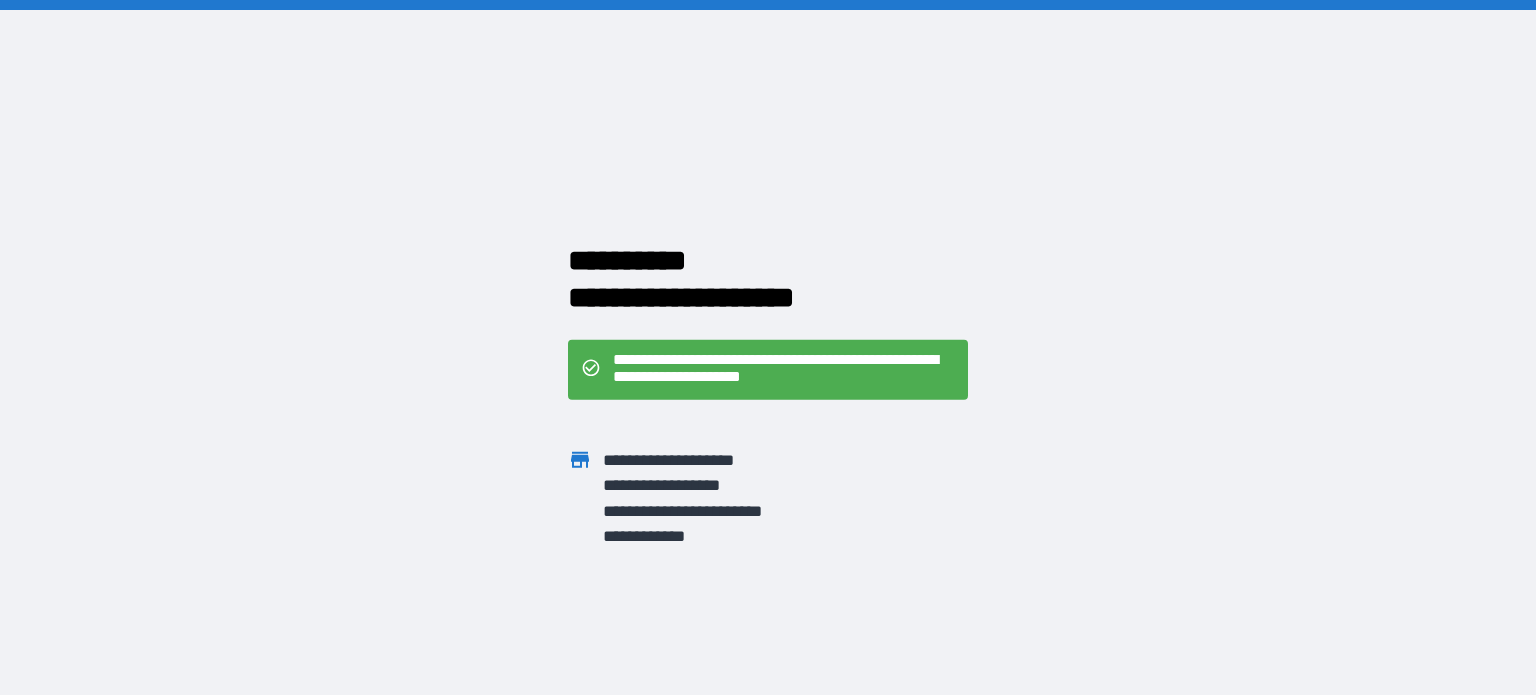 click on "**********" at bounding box center (784, 369) 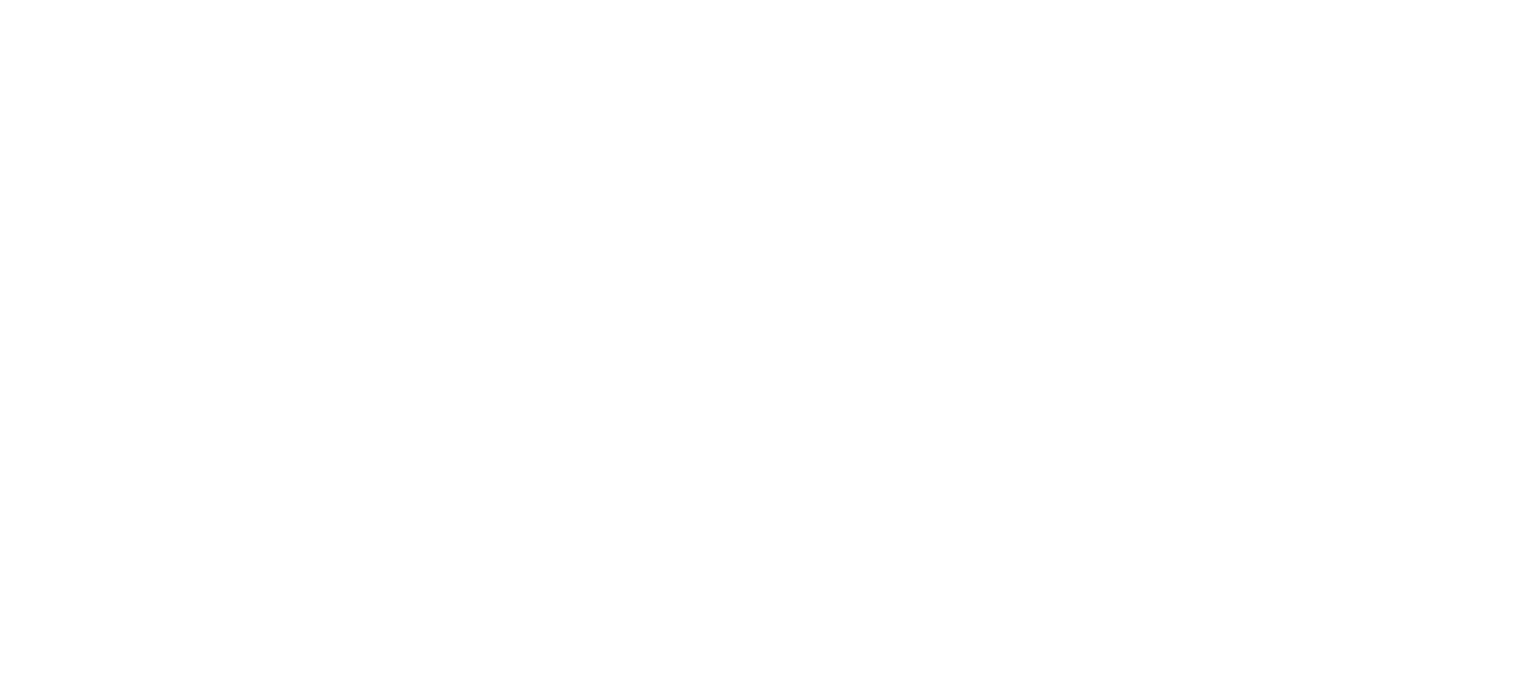 scroll, scrollTop: 0, scrollLeft: 0, axis: both 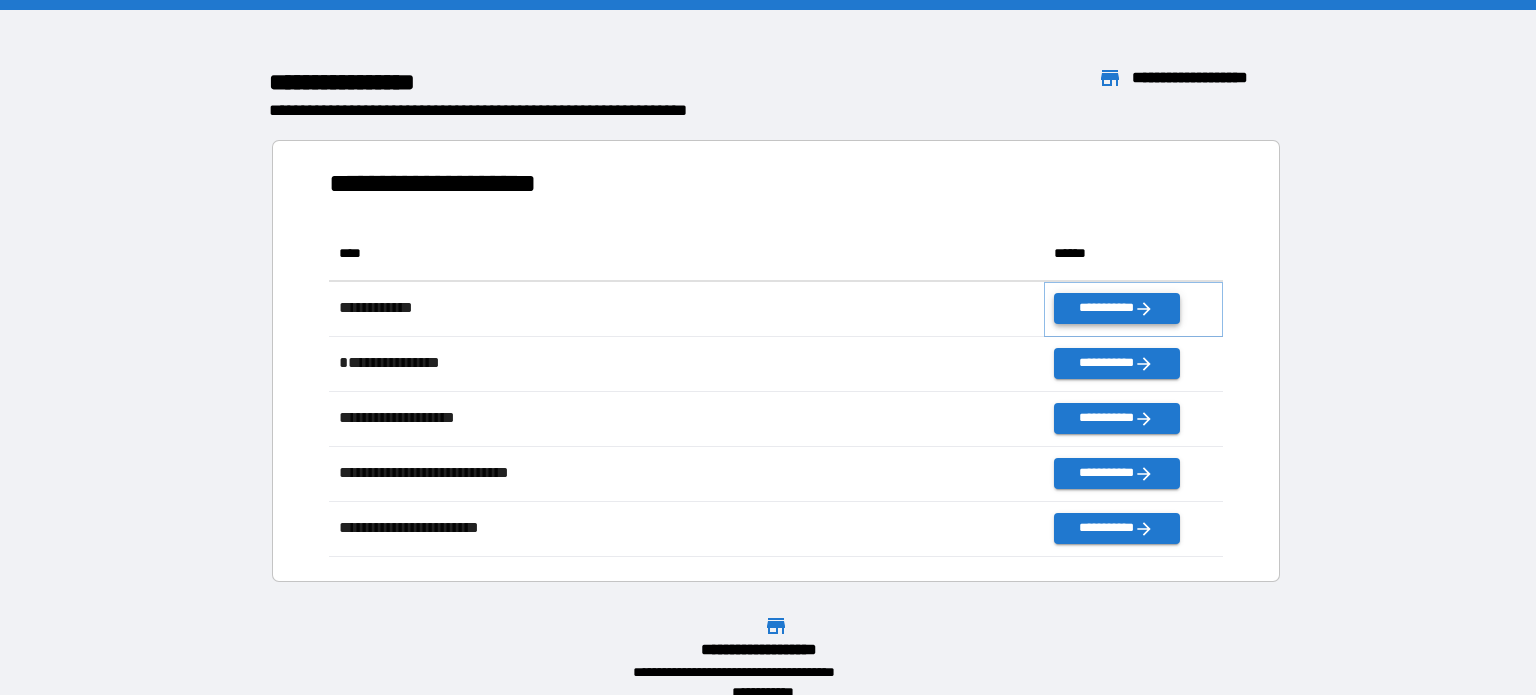 click on "**********" at bounding box center (1116, 308) 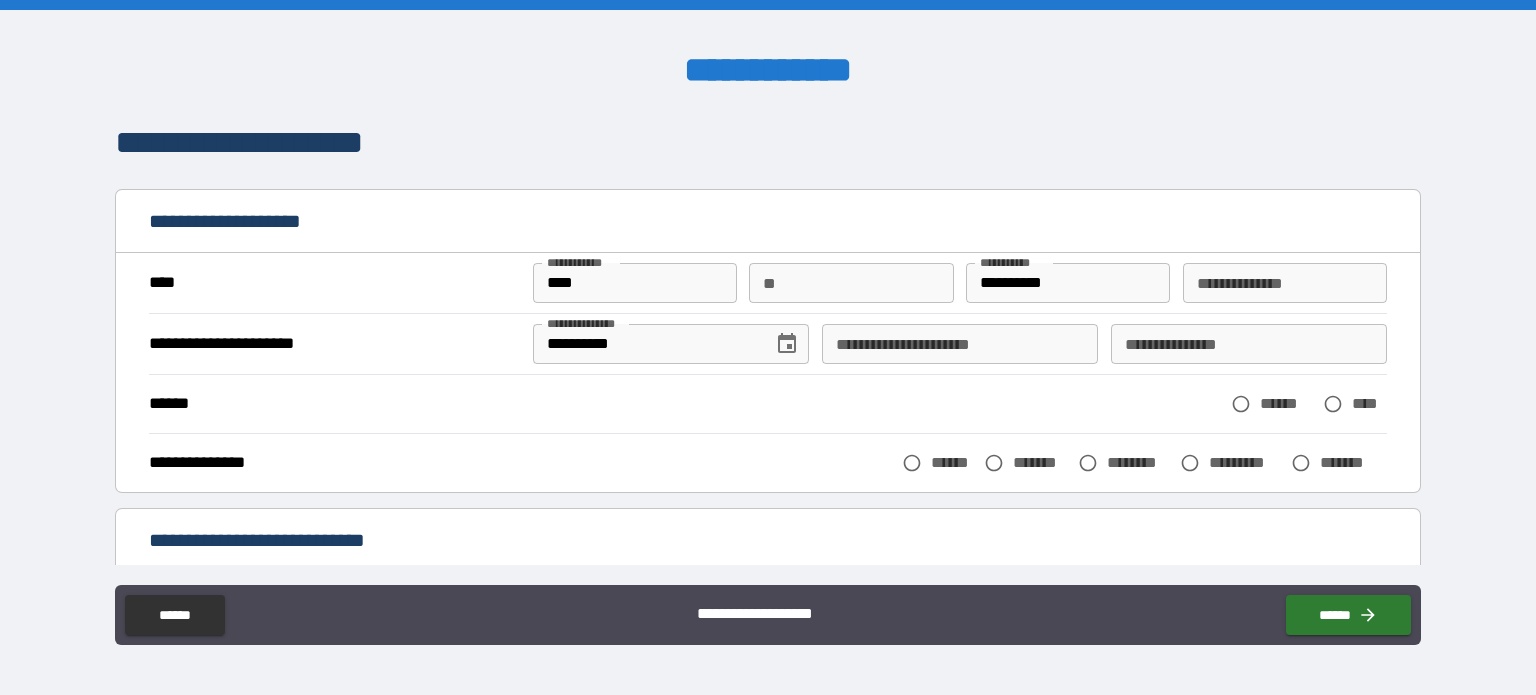 click on "**********" at bounding box center (960, 344) 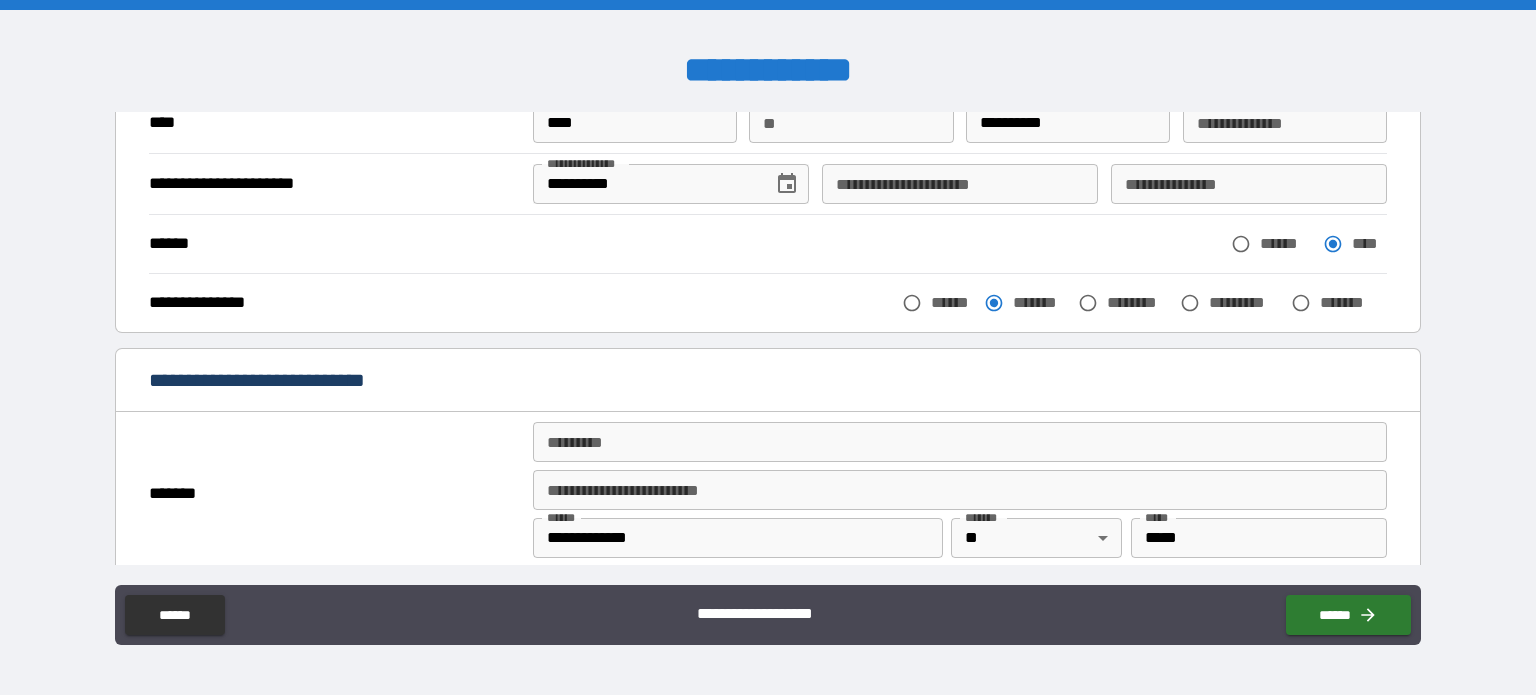 scroll, scrollTop: 163, scrollLeft: 0, axis: vertical 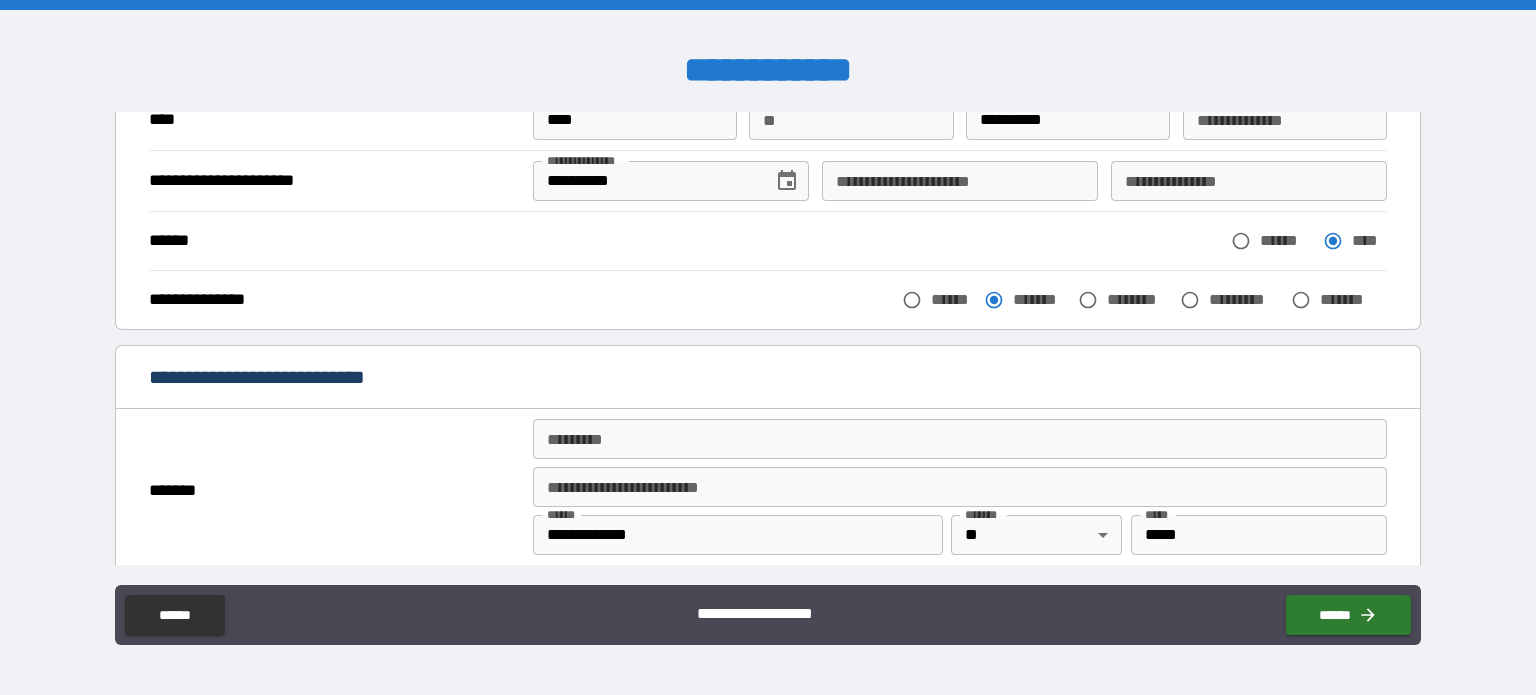 click on "*******   *" at bounding box center (960, 439) 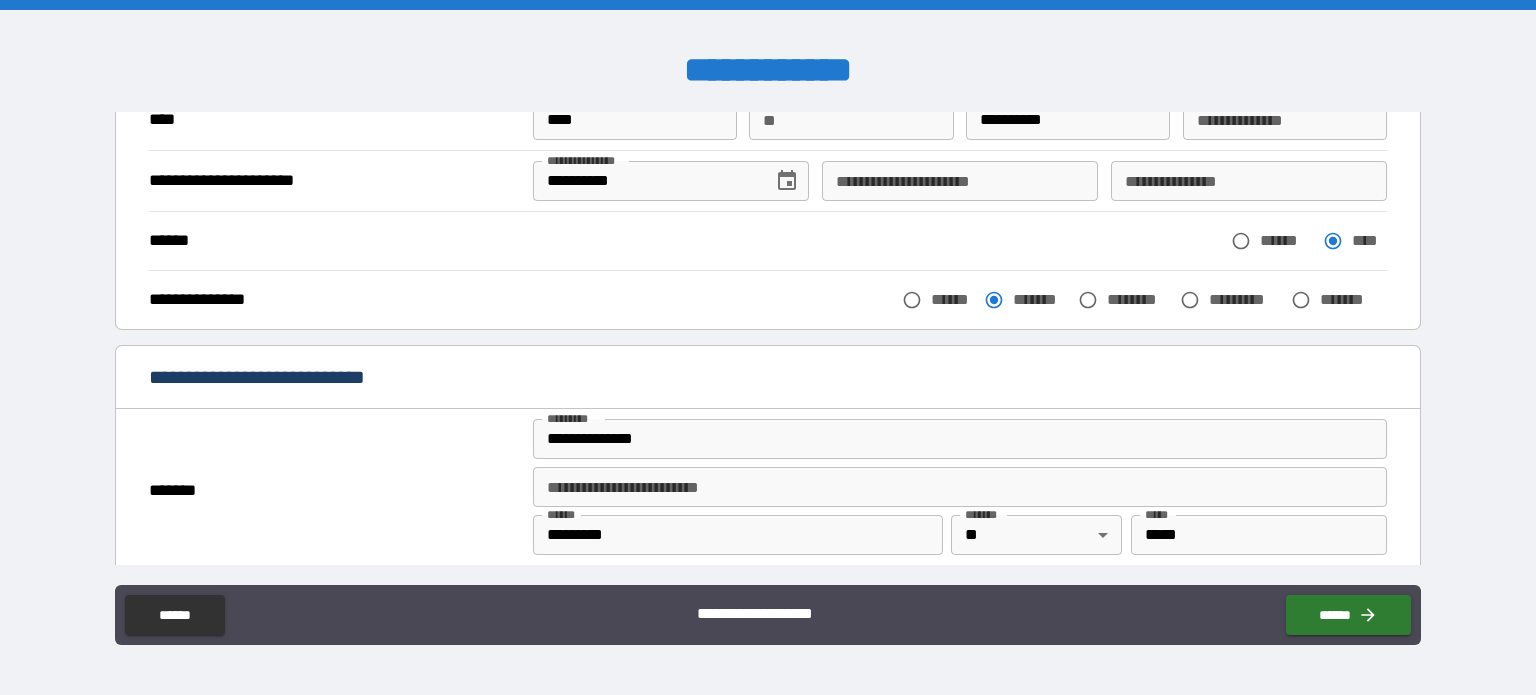 type on "**********" 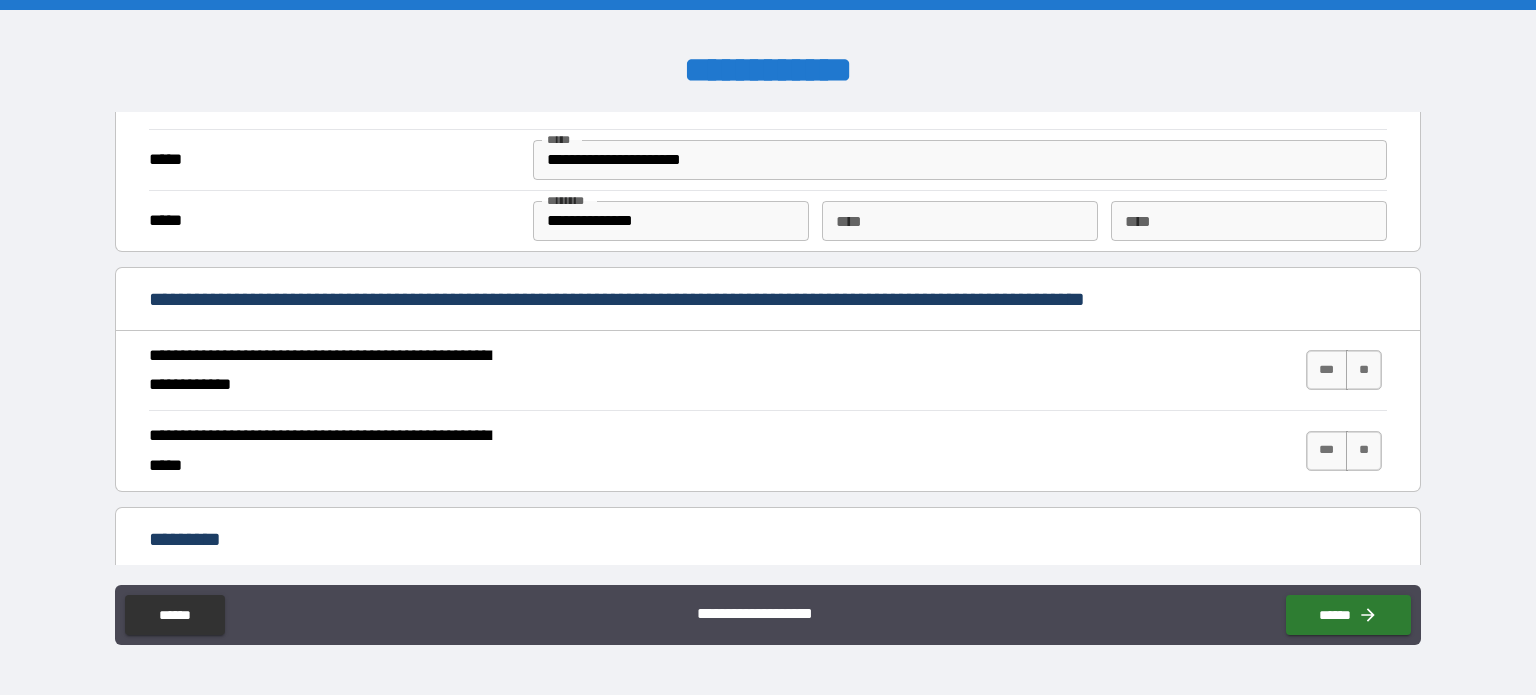 scroll, scrollTop: 1640, scrollLeft: 0, axis: vertical 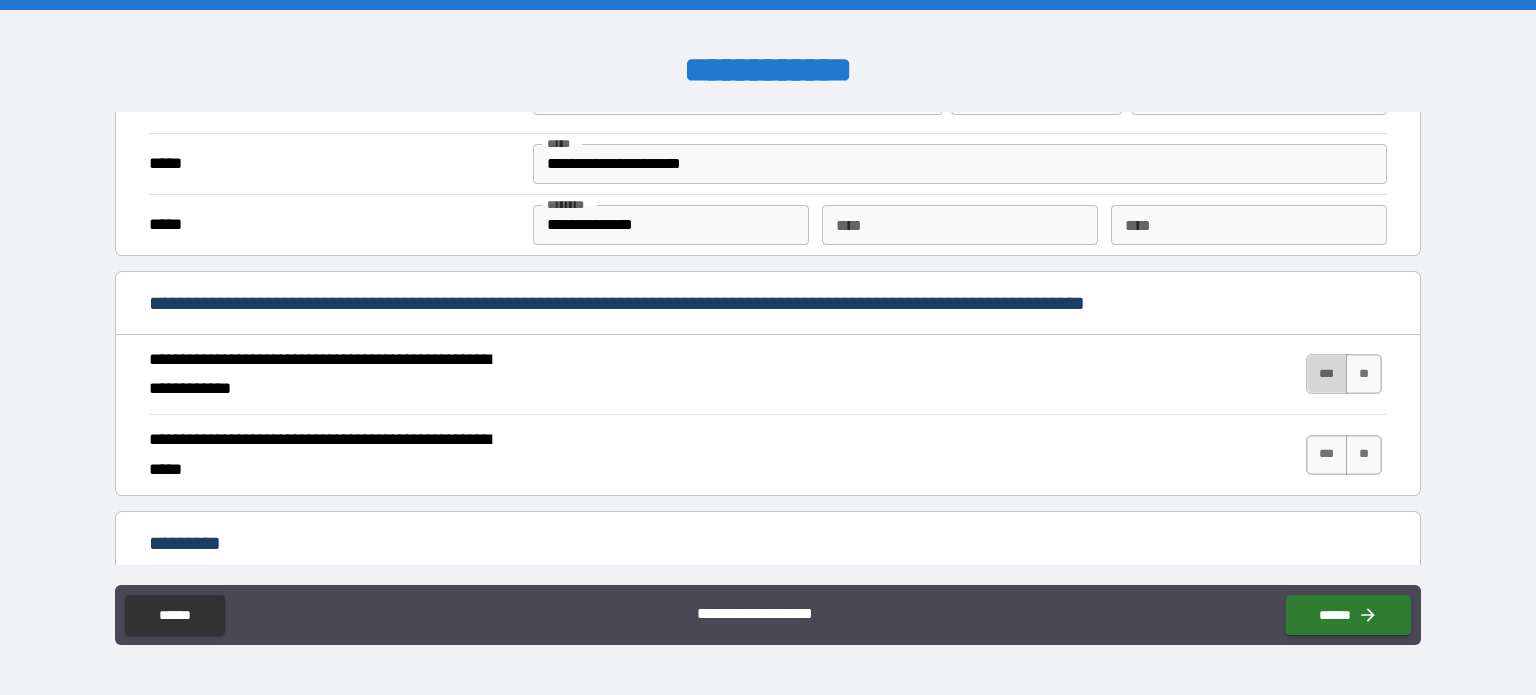 click on "***" at bounding box center (1327, 374) 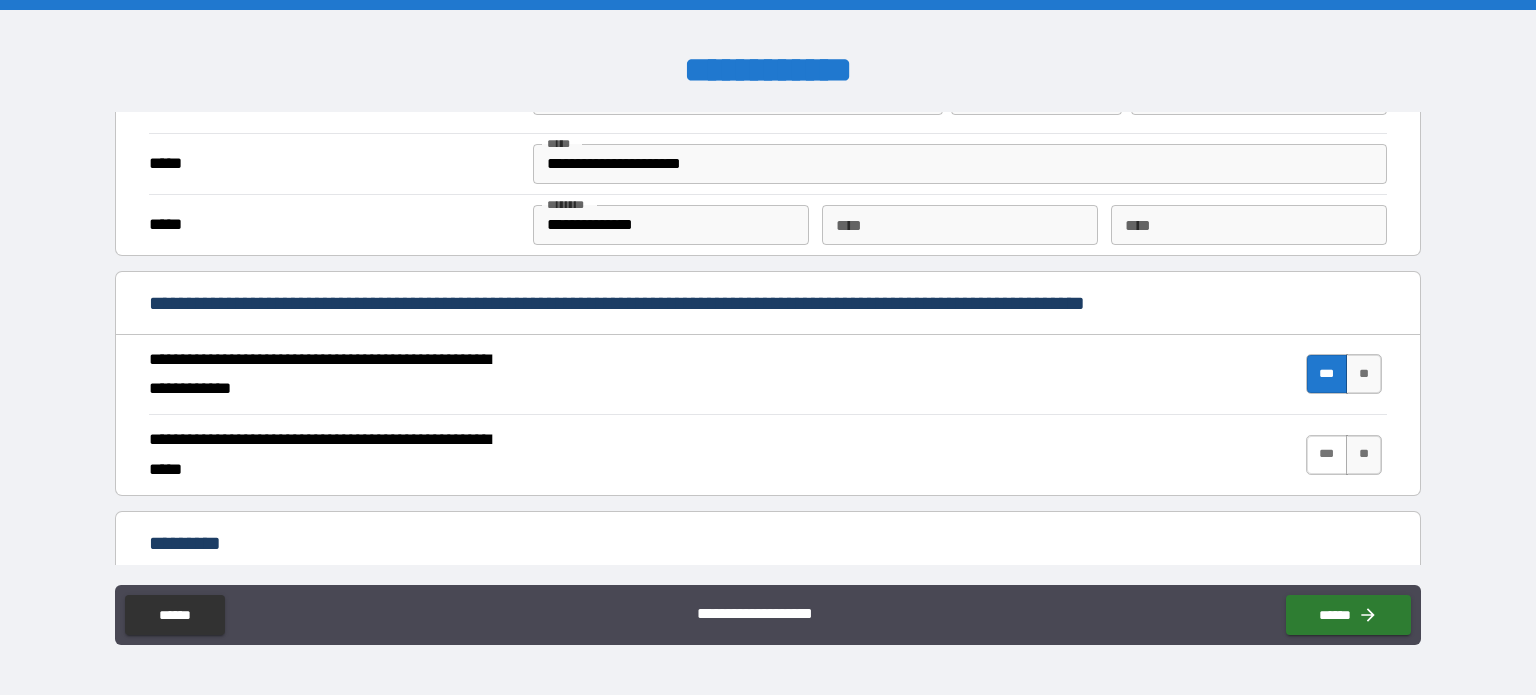 click on "***" at bounding box center (1327, 455) 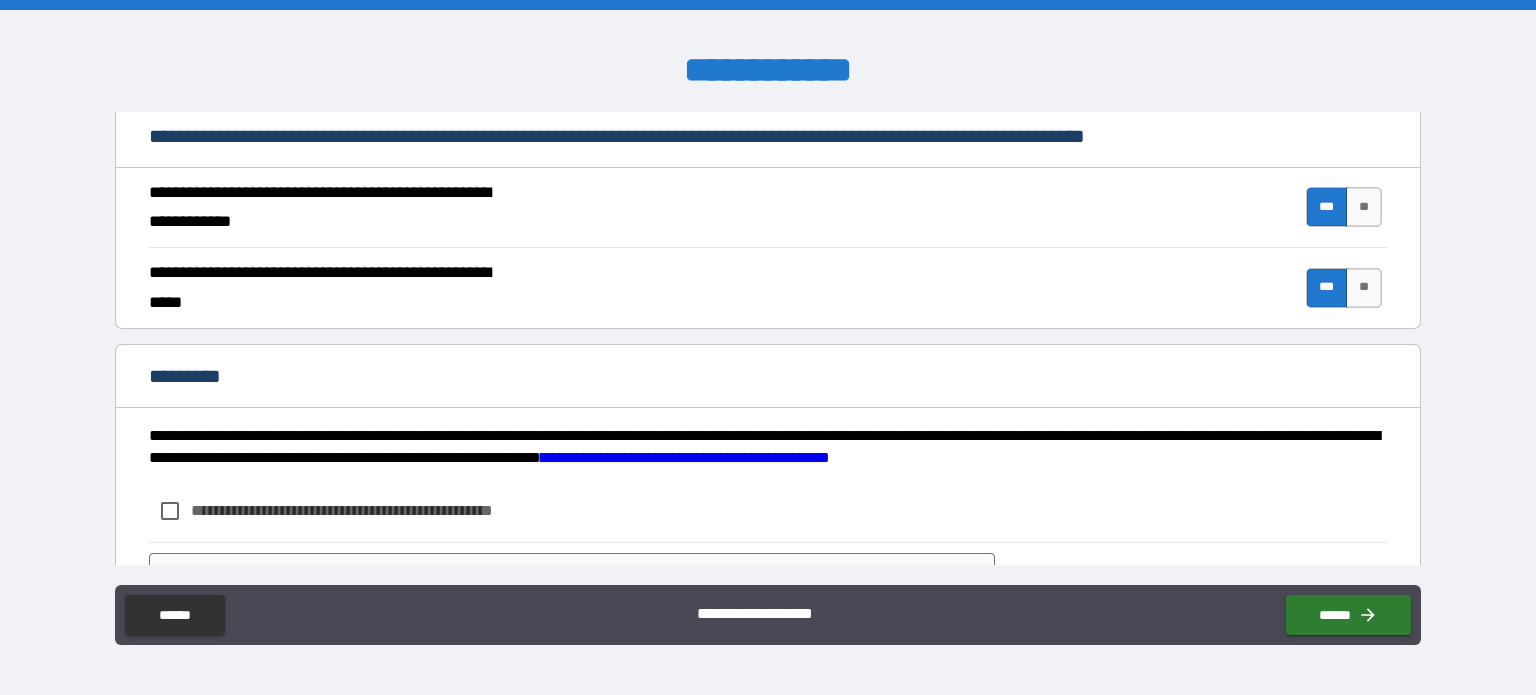 scroll, scrollTop: 1899, scrollLeft: 0, axis: vertical 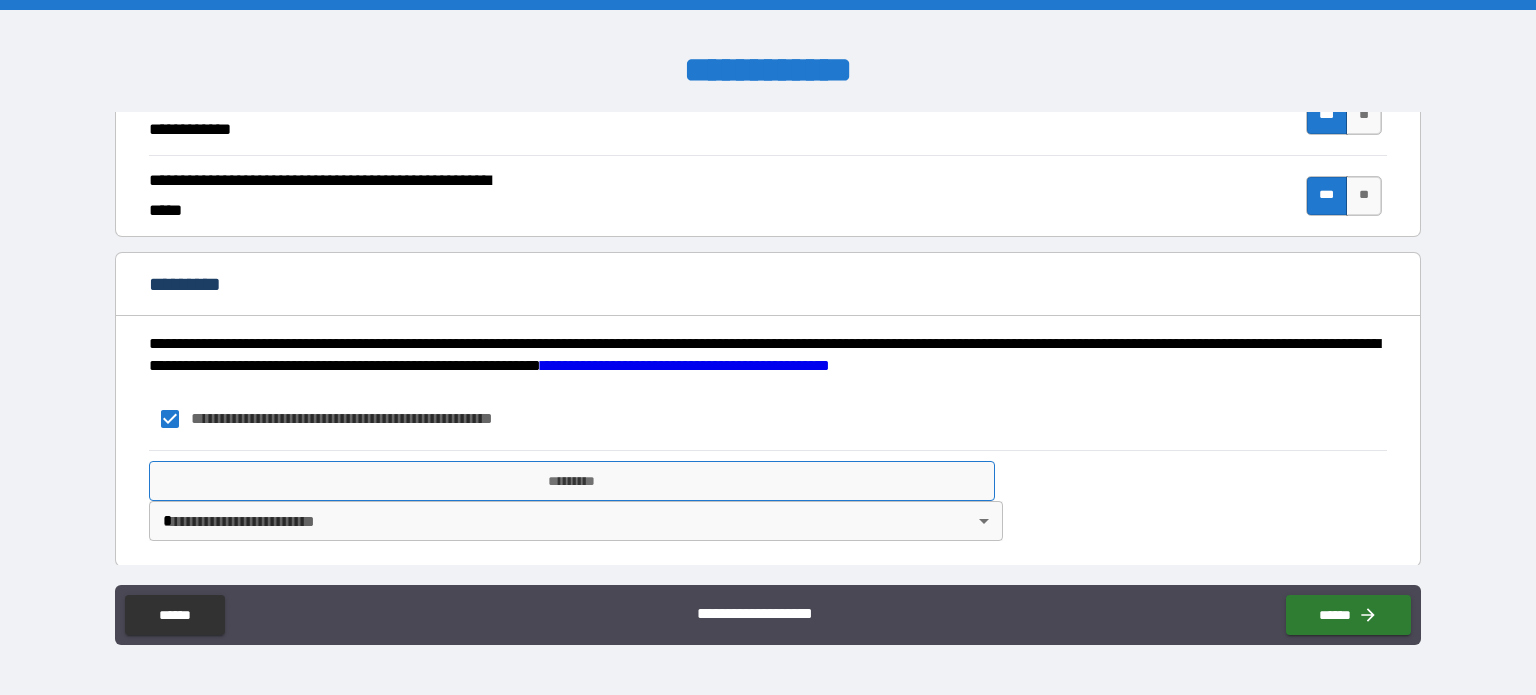 click on "*********" at bounding box center [572, 481] 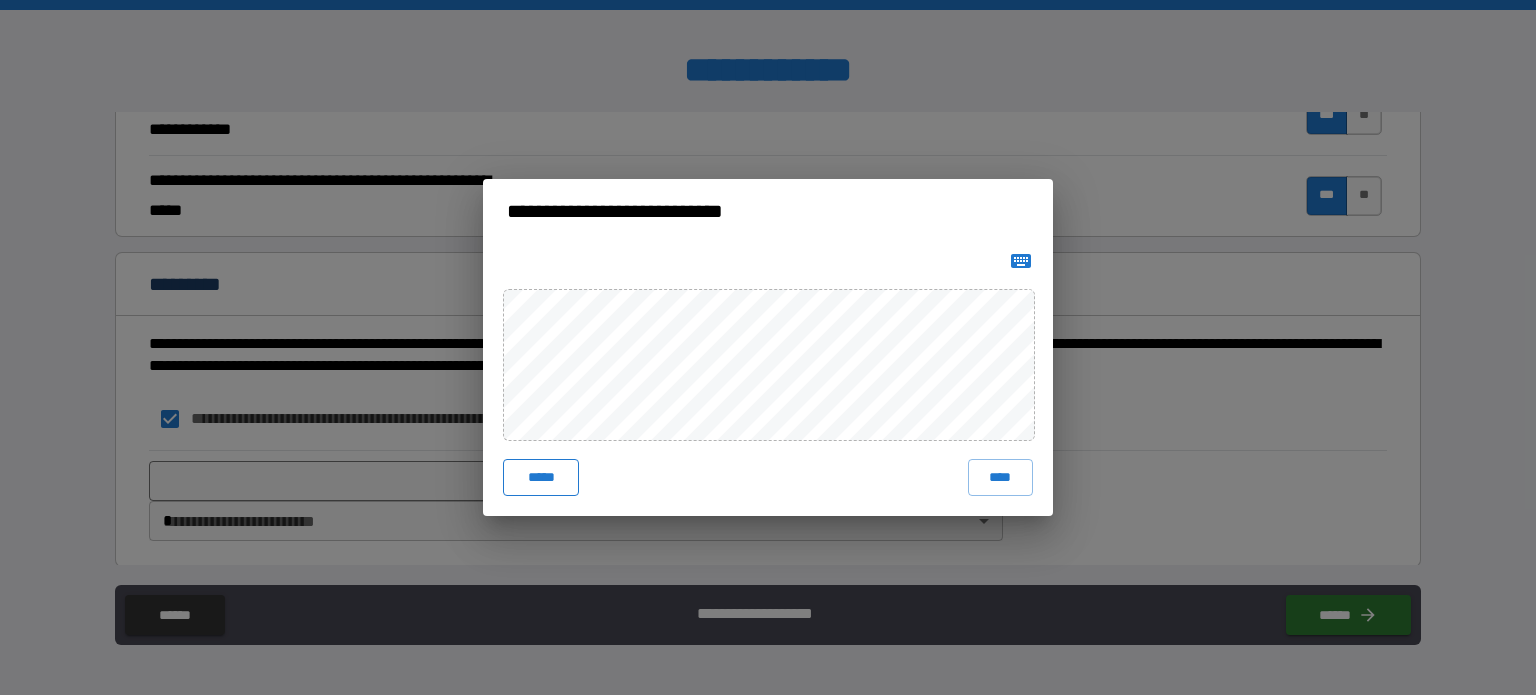 click on "*****" at bounding box center [541, 477] 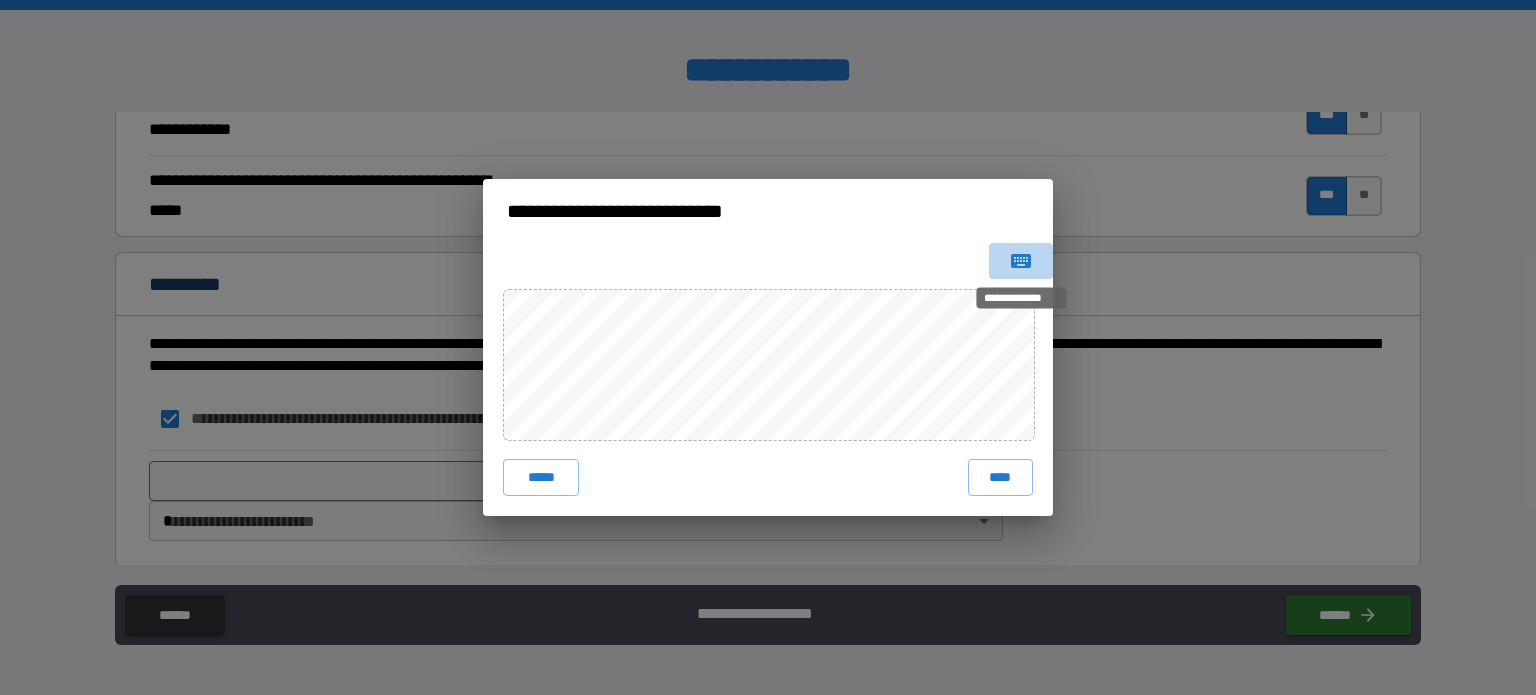 click 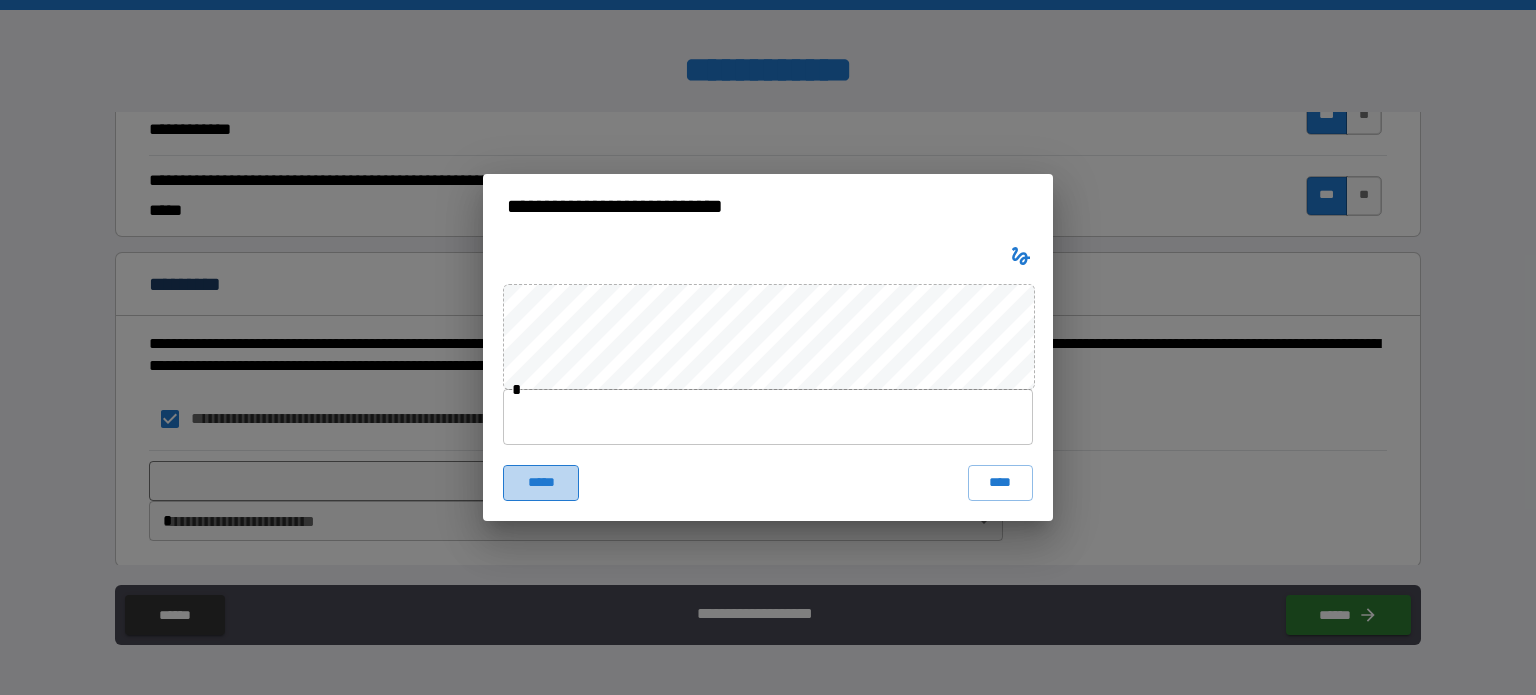 click on "*****" at bounding box center (541, 483) 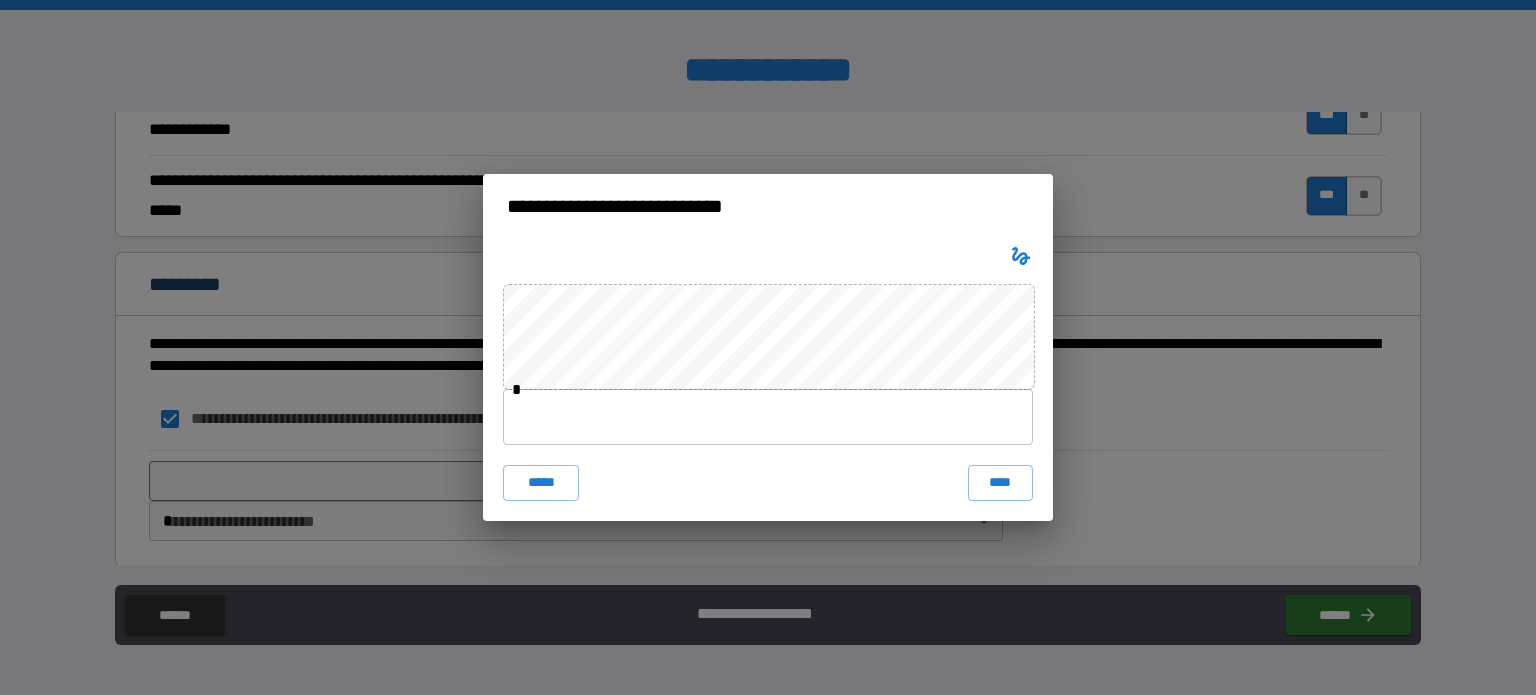 type 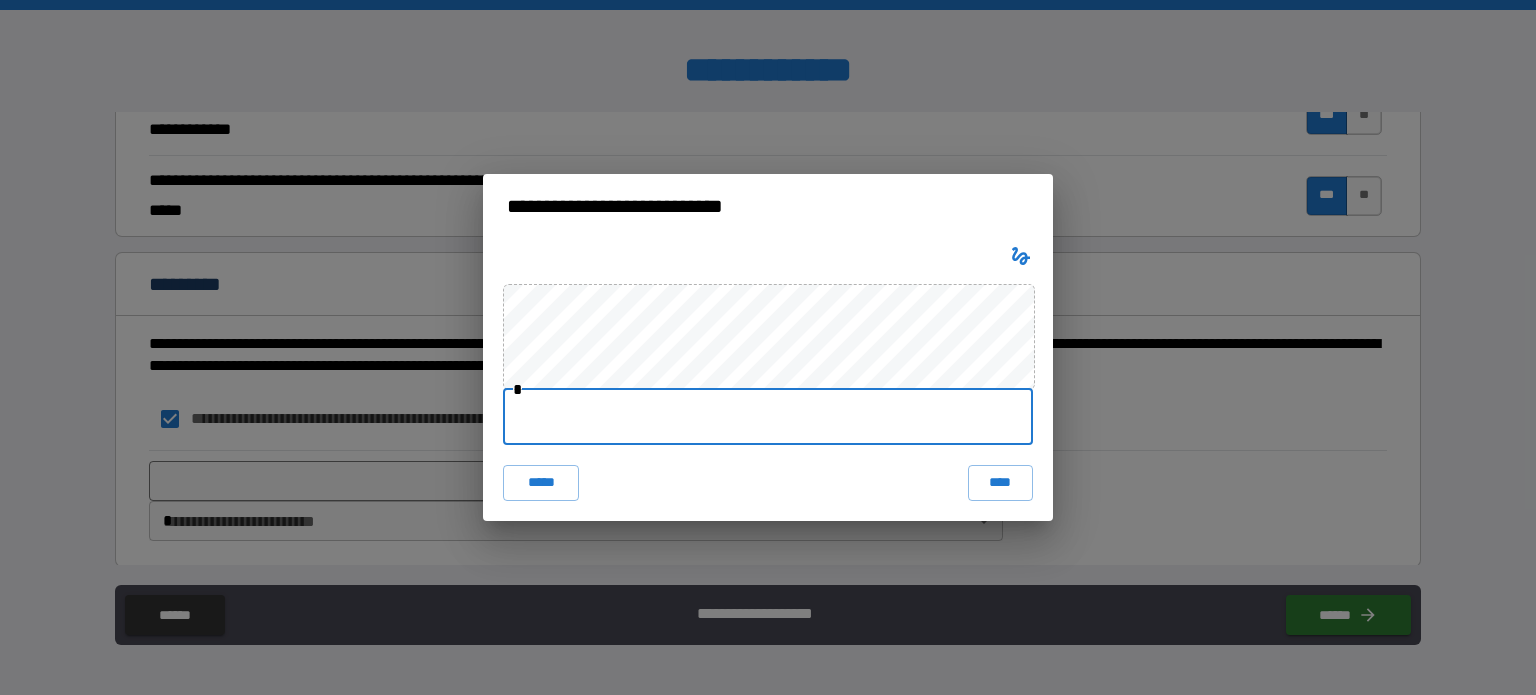 click at bounding box center [768, 417] 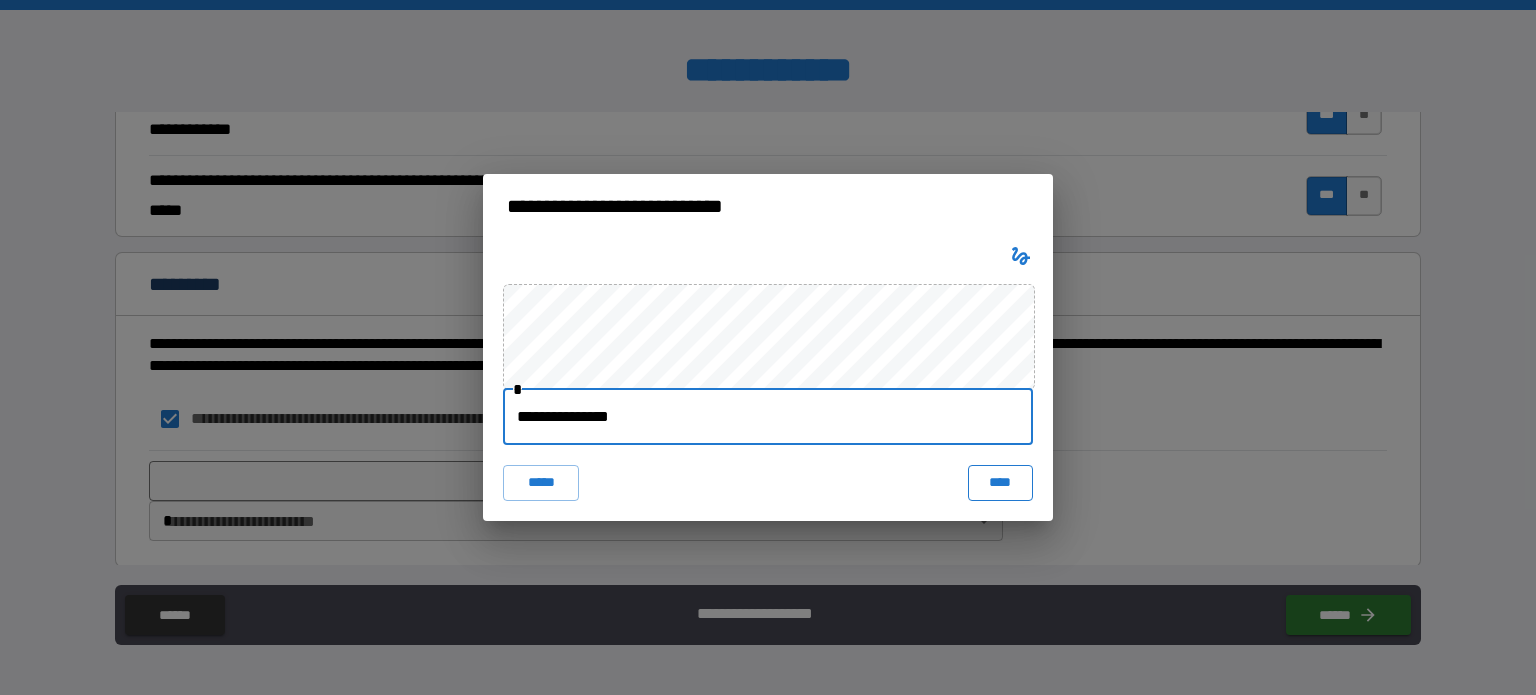 type on "**********" 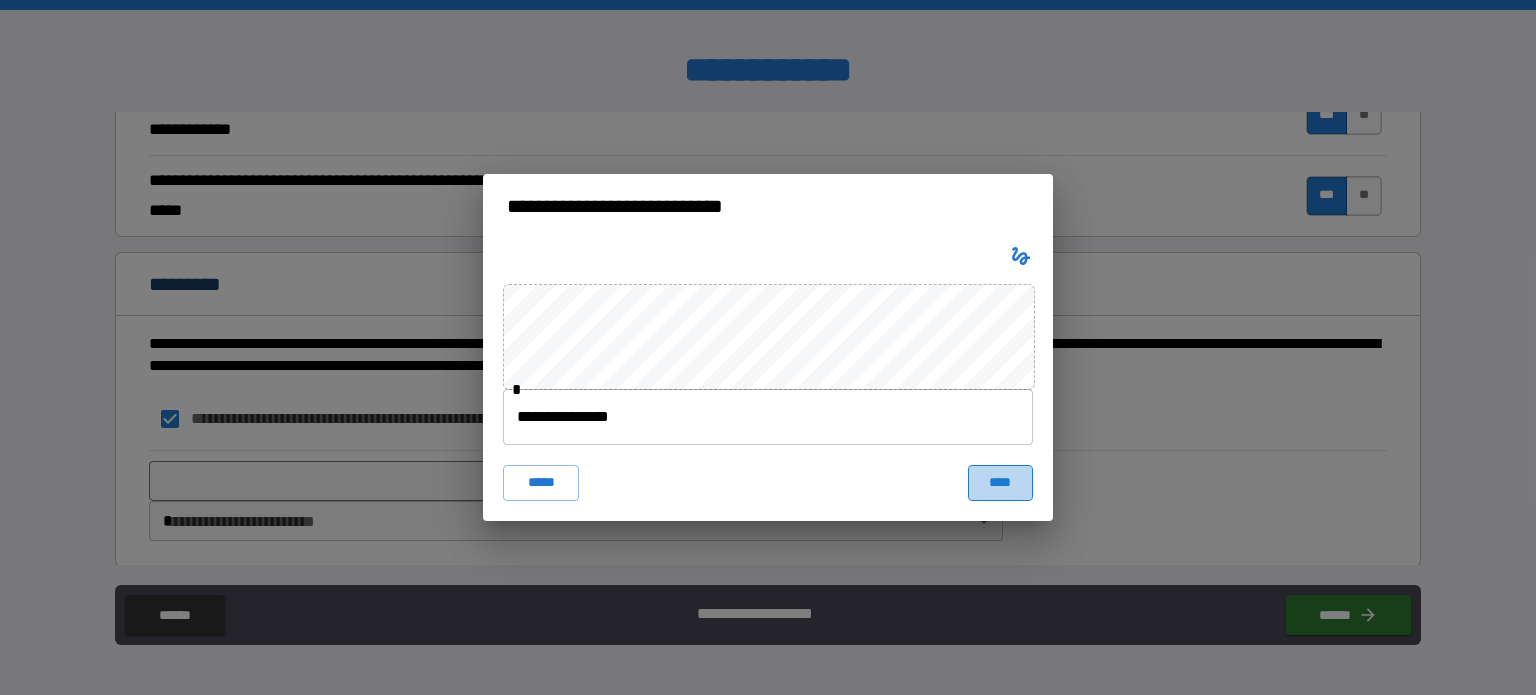 click on "****" at bounding box center [1000, 483] 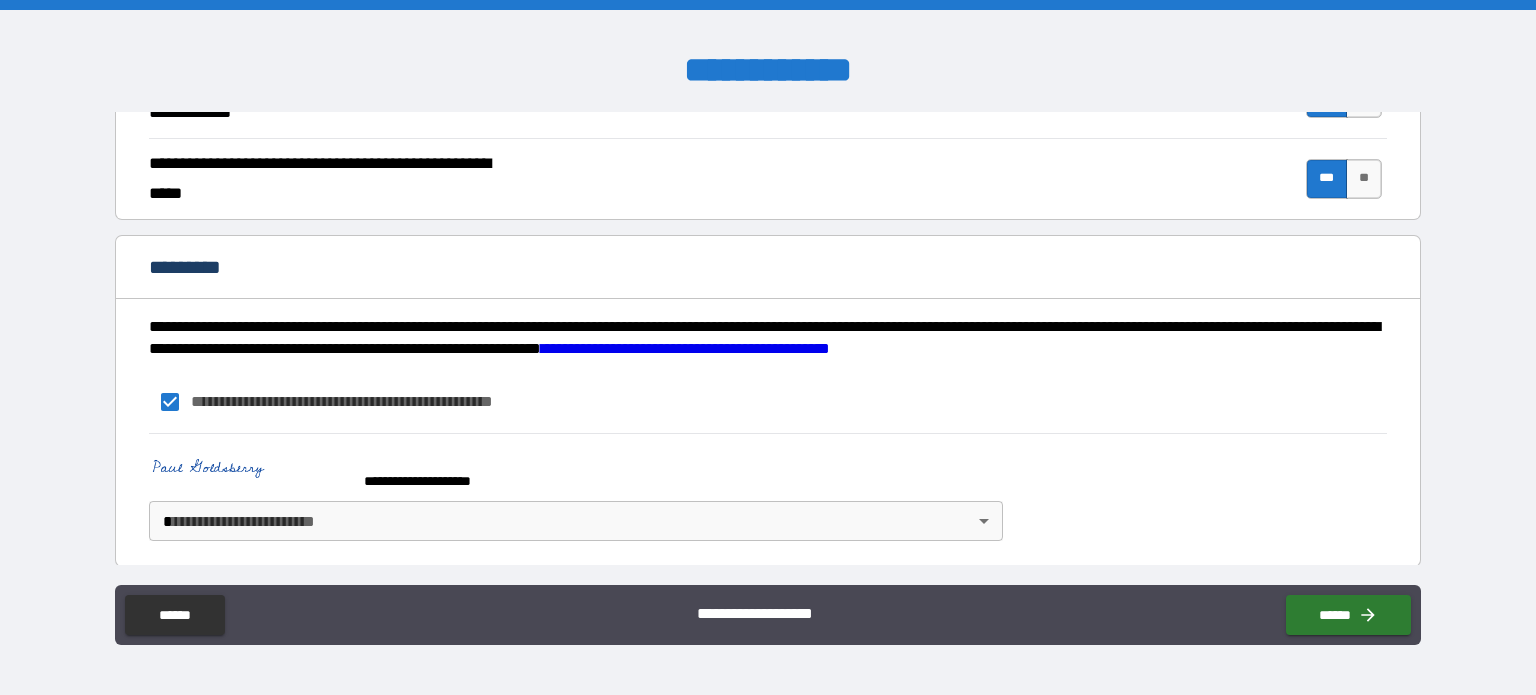 scroll, scrollTop: 1915, scrollLeft: 0, axis: vertical 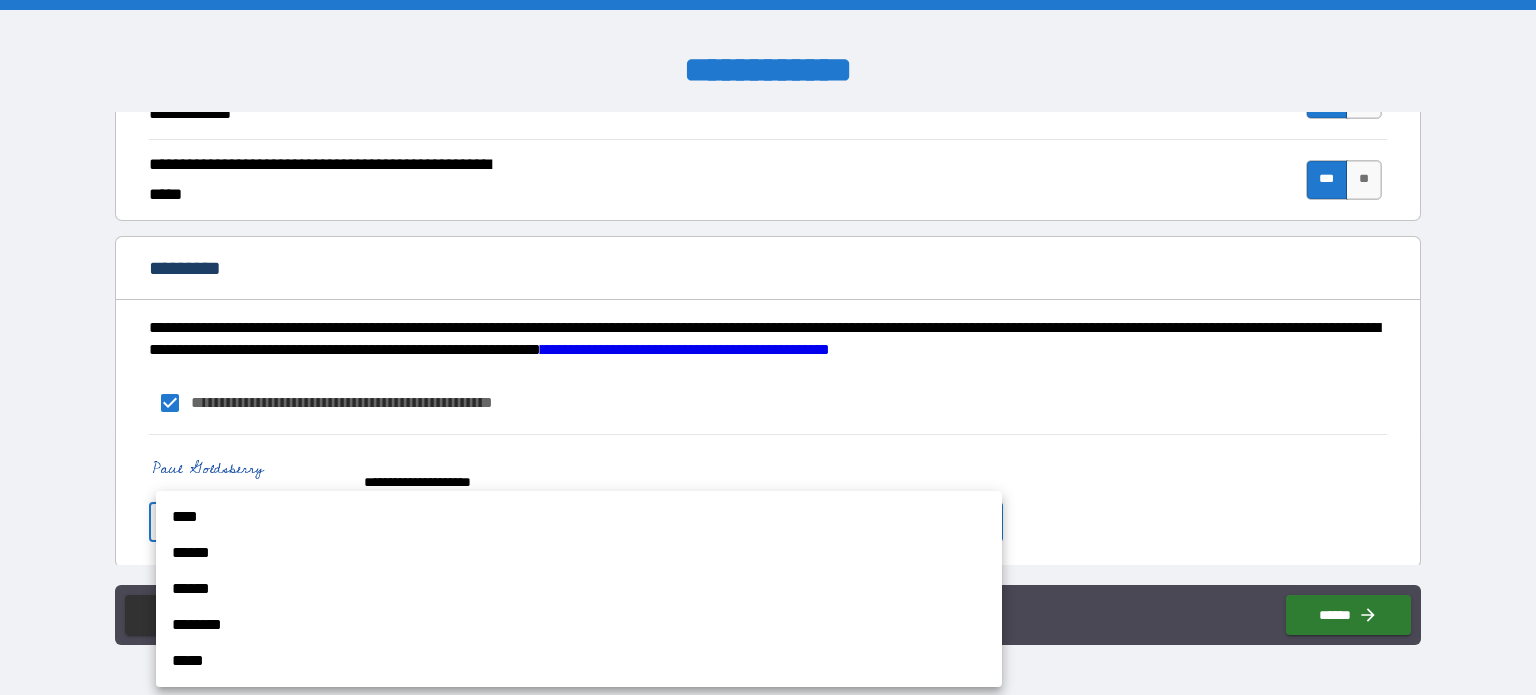 click on "**********" at bounding box center [768, 347] 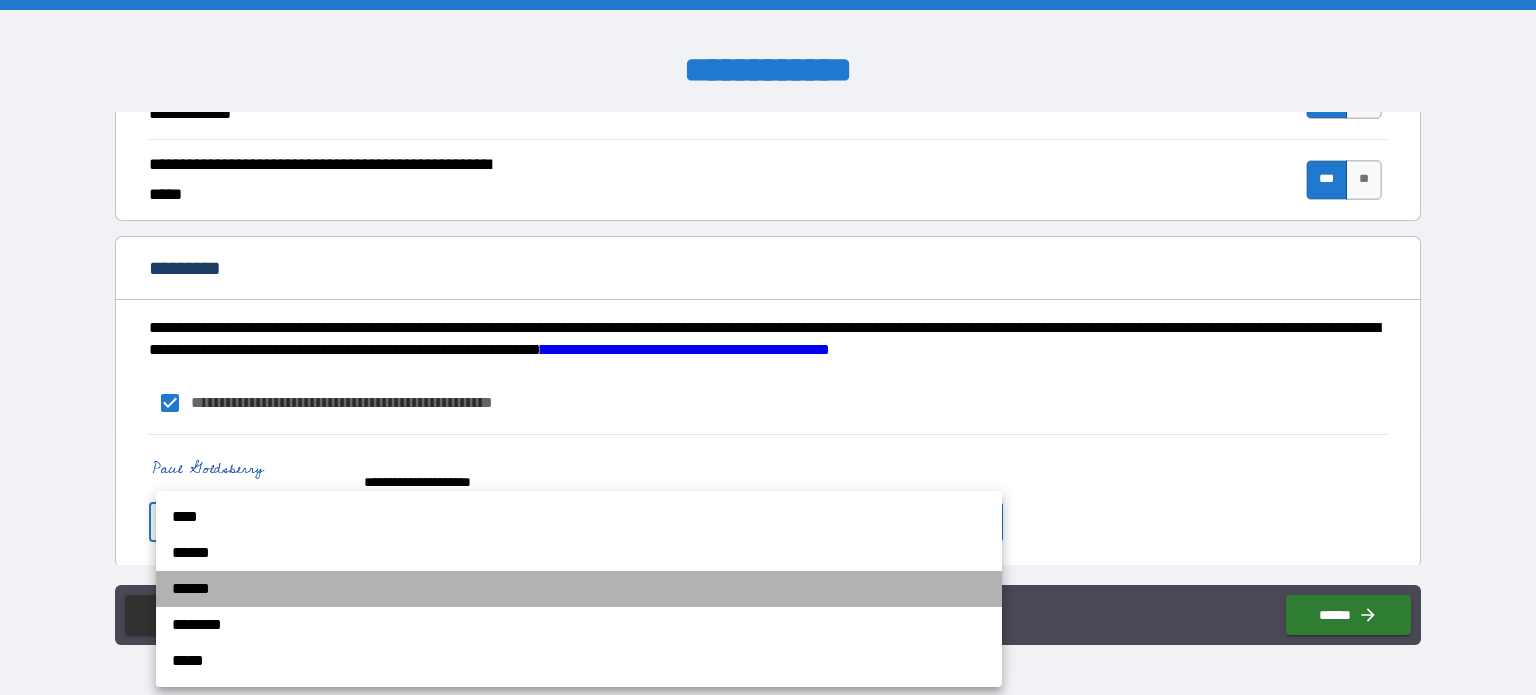 click on "******" at bounding box center (579, 589) 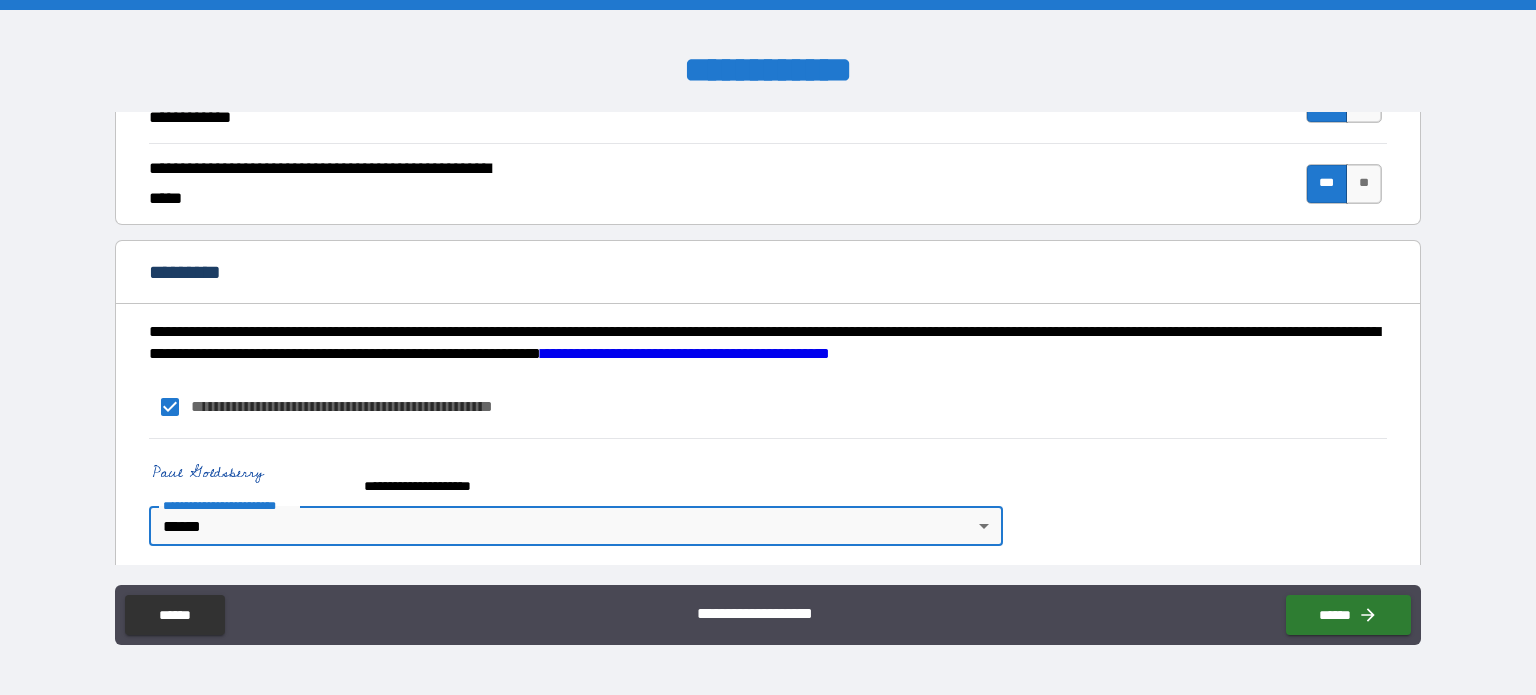 scroll, scrollTop: 1916, scrollLeft: 0, axis: vertical 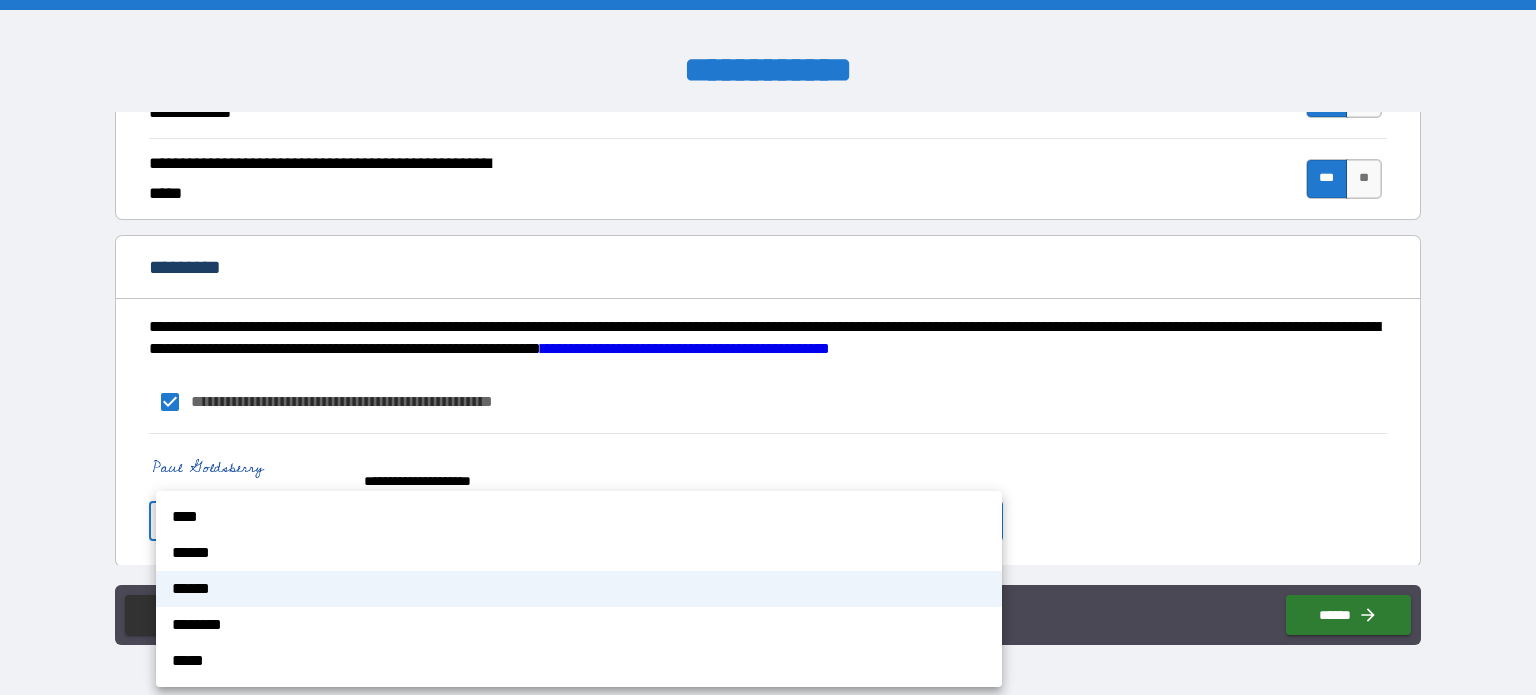 click on "**********" at bounding box center (768, 347) 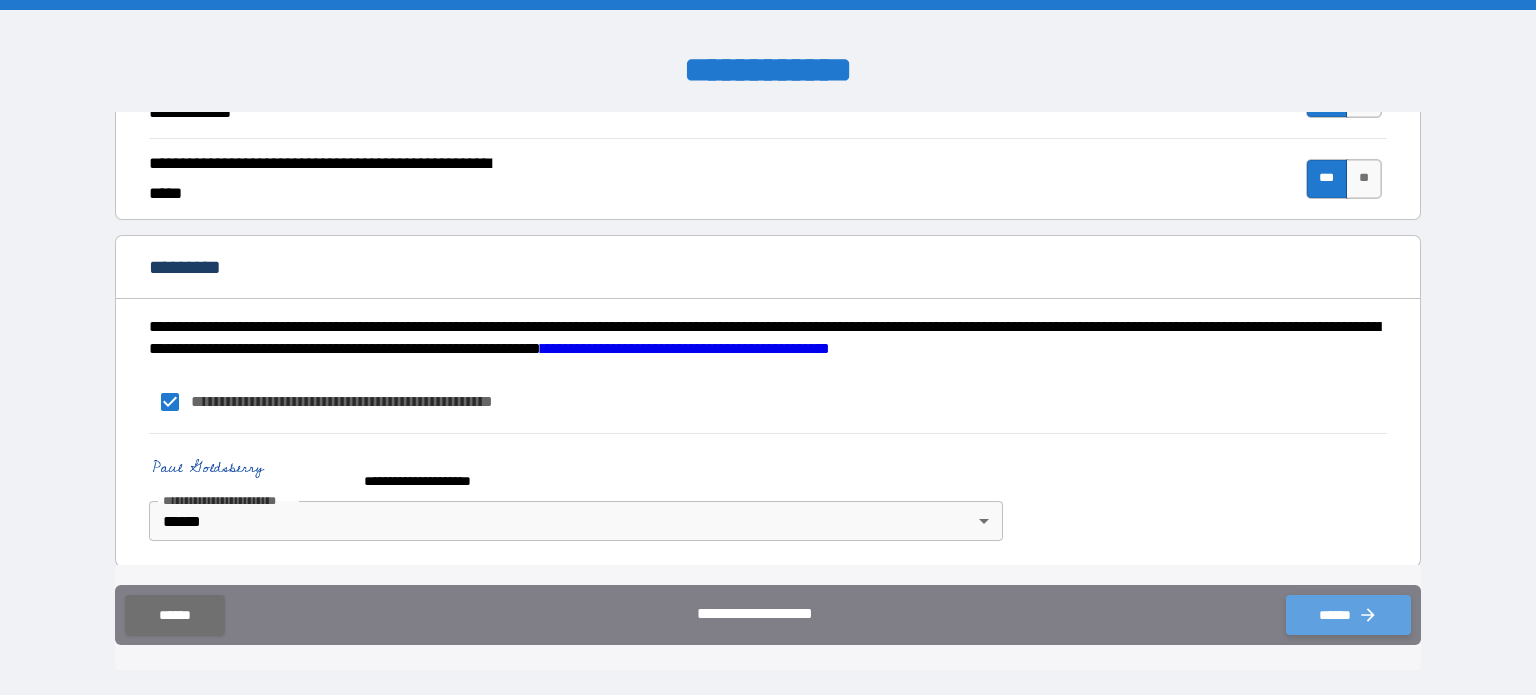 click on "******" at bounding box center [1348, 615] 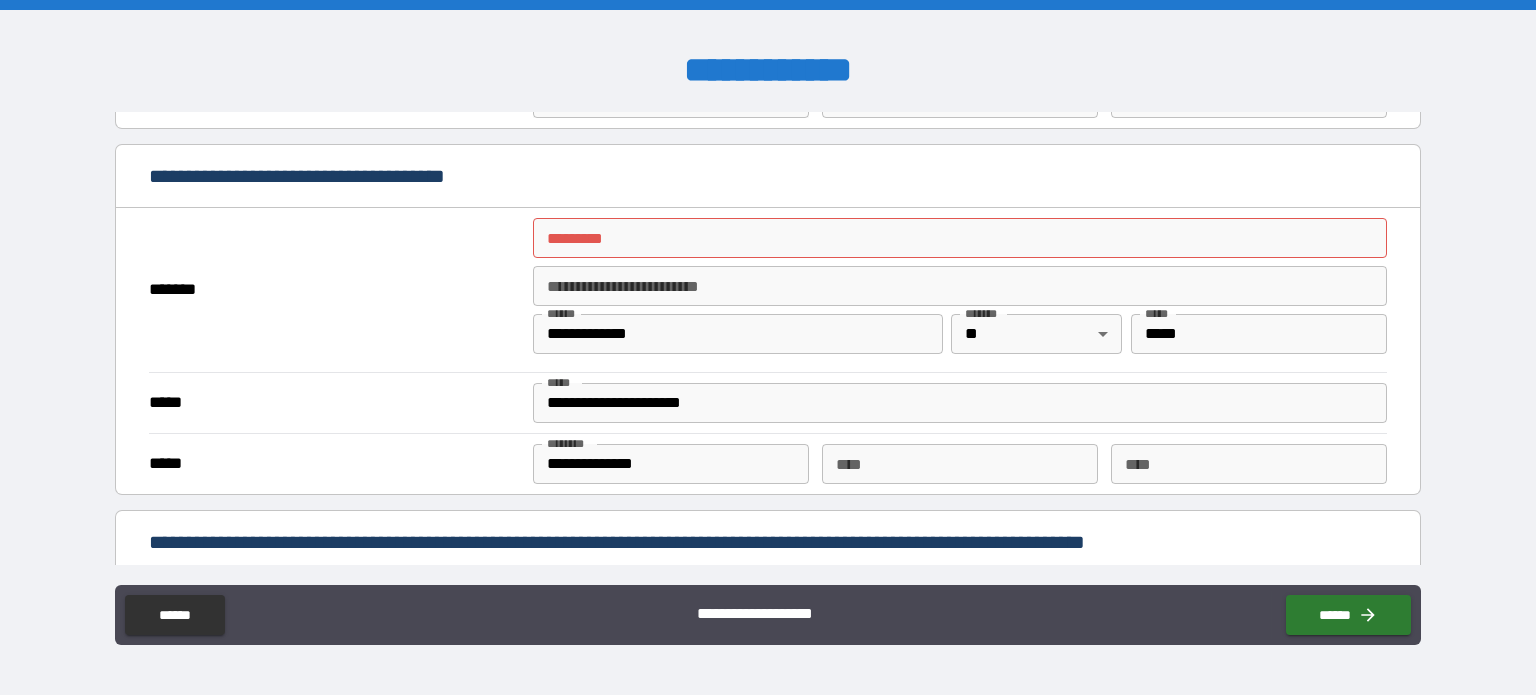 scroll, scrollTop: 1396, scrollLeft: 0, axis: vertical 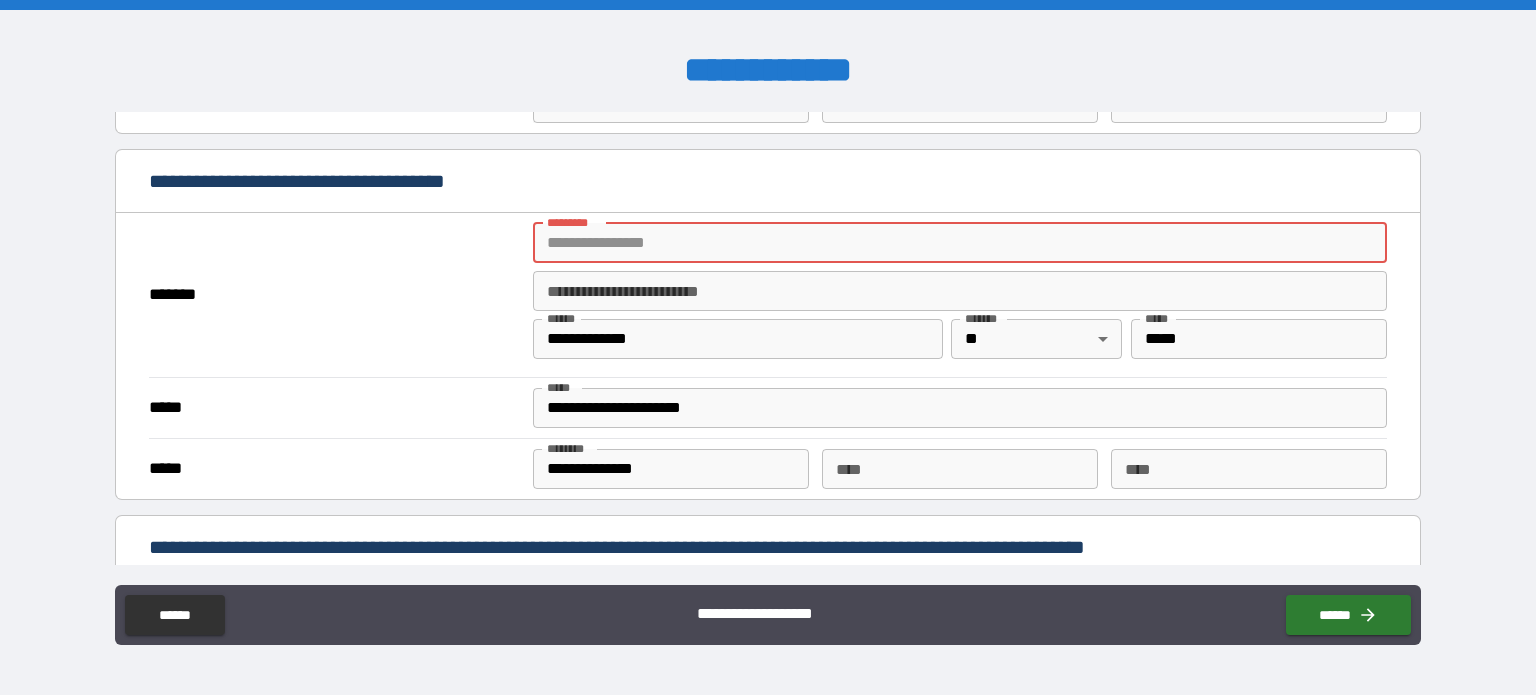 click on "*******   *" at bounding box center [960, 243] 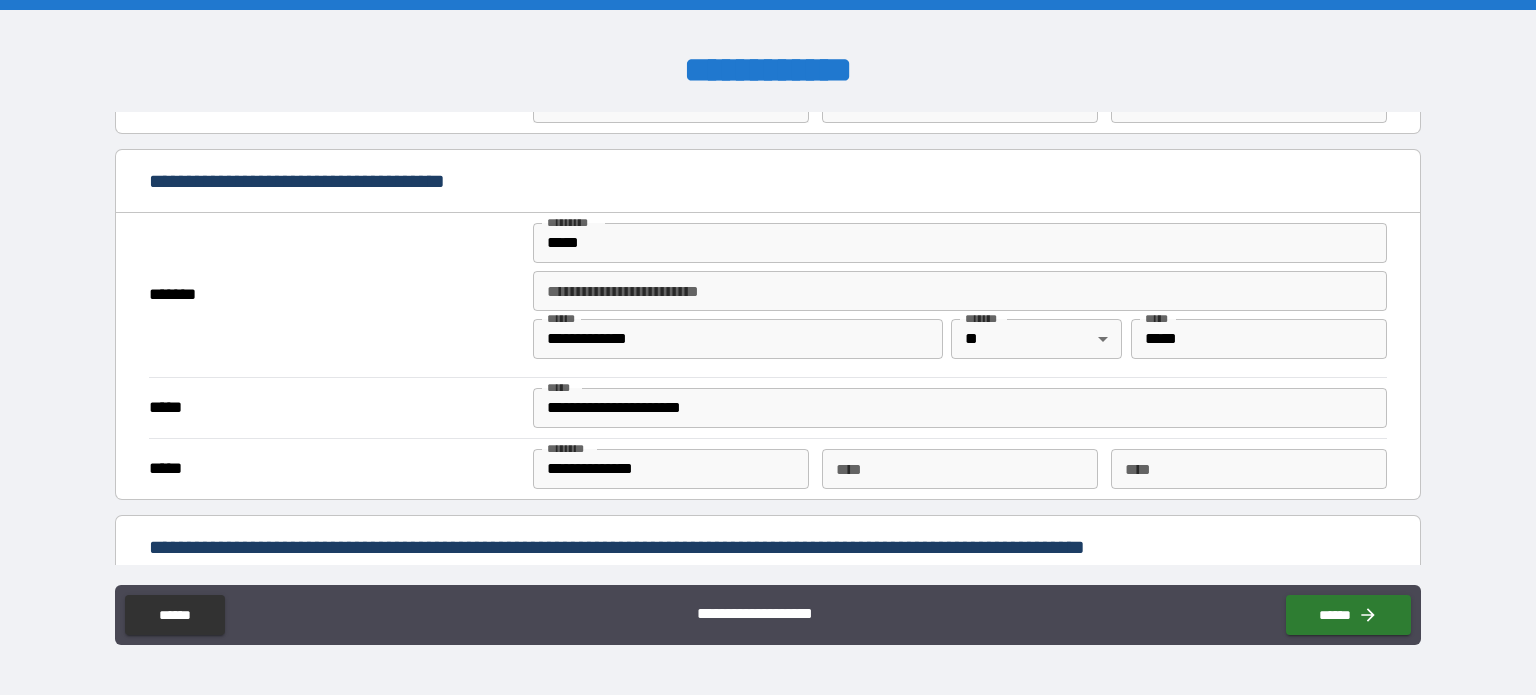 type on "**********" 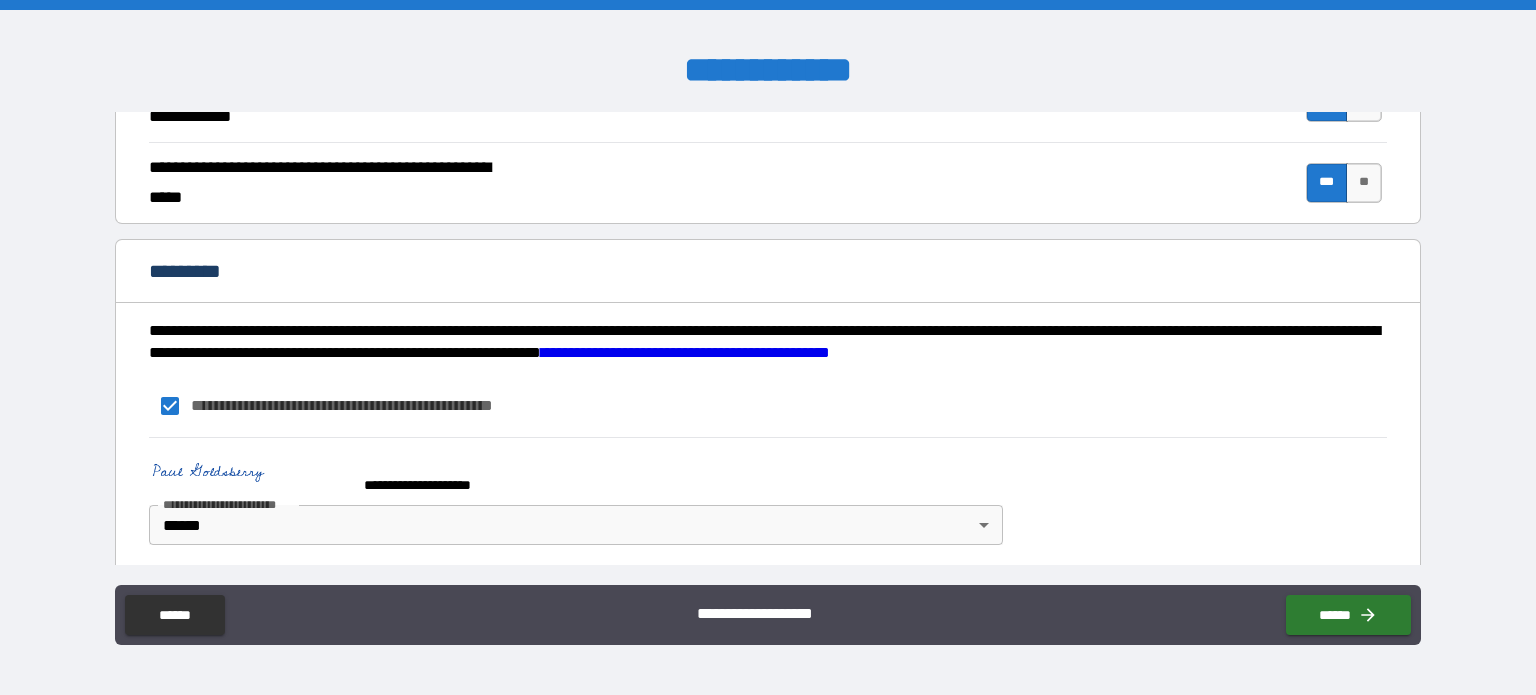 scroll, scrollTop: 1907, scrollLeft: 0, axis: vertical 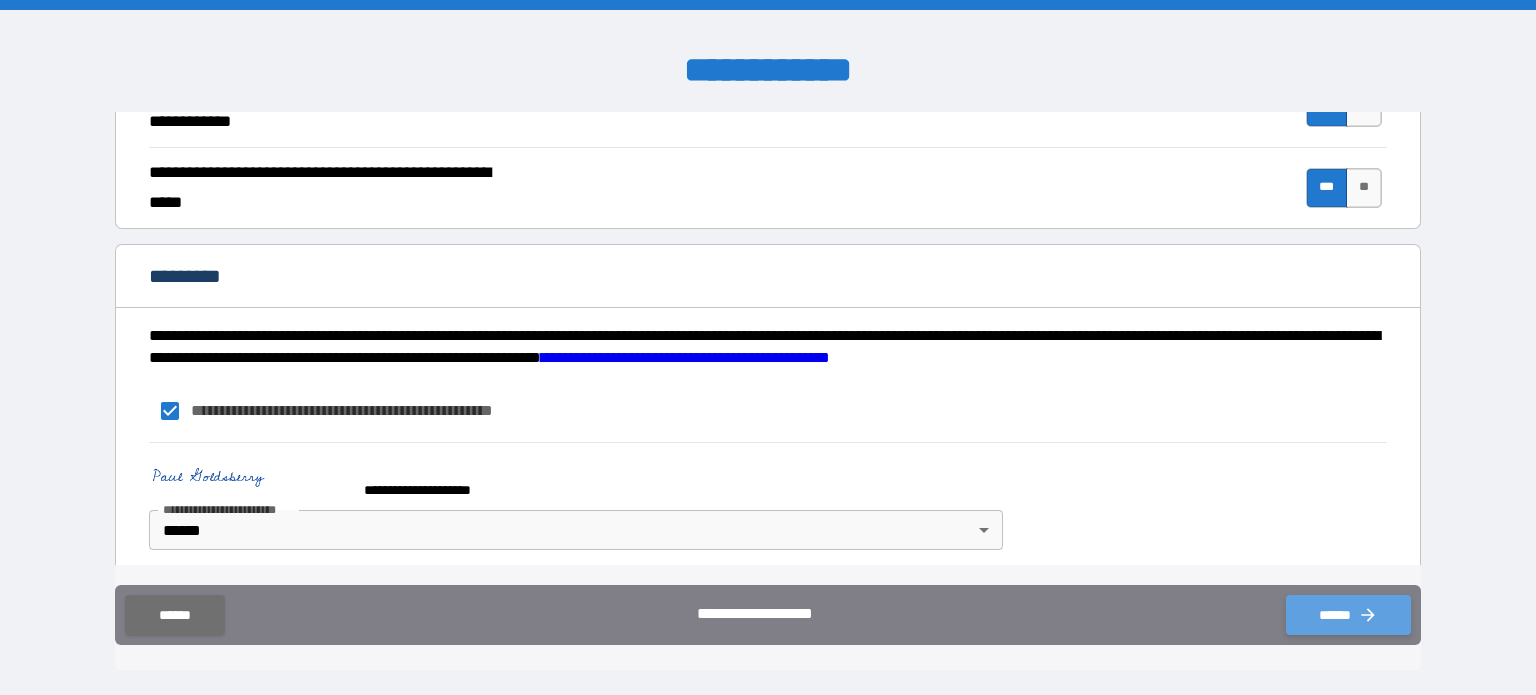click on "******" at bounding box center (1348, 615) 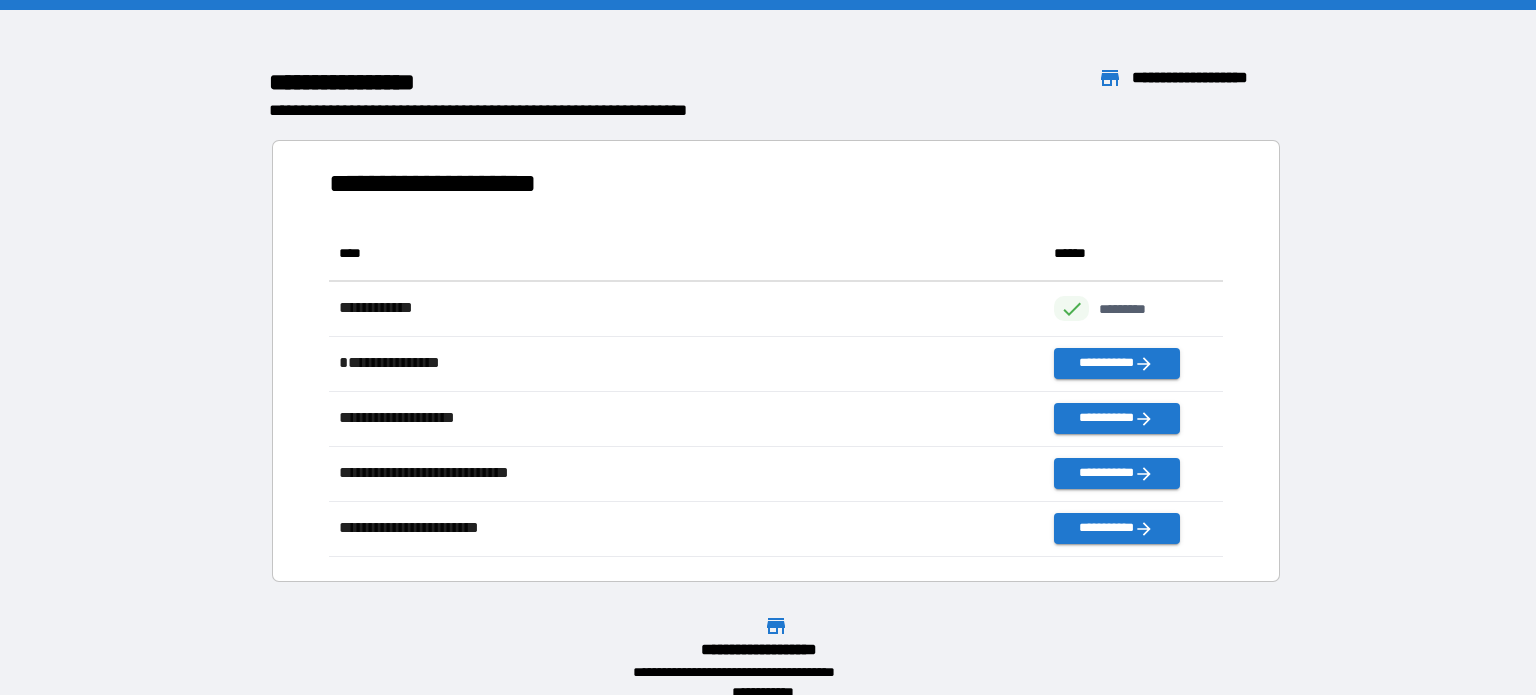 scroll, scrollTop: 0, scrollLeft: 0, axis: both 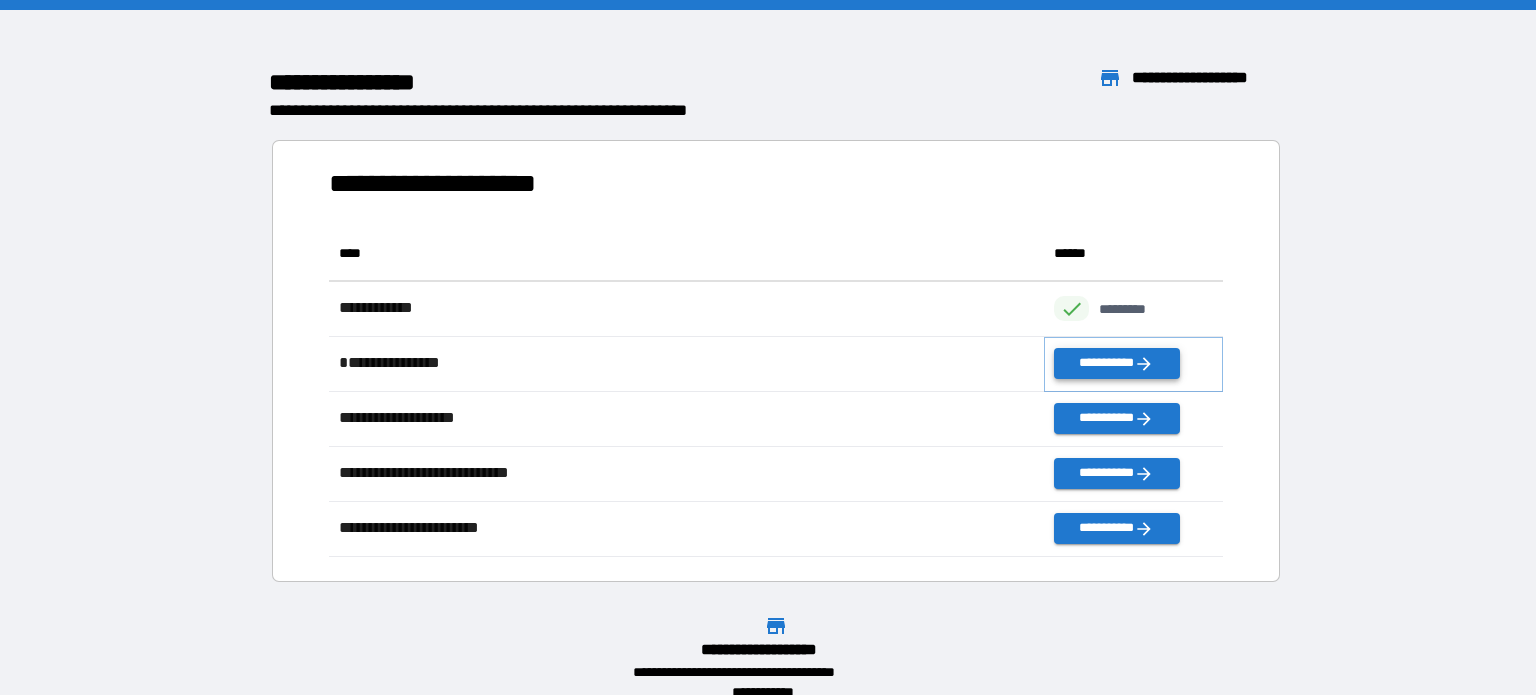 click on "**********" at bounding box center (1116, 363) 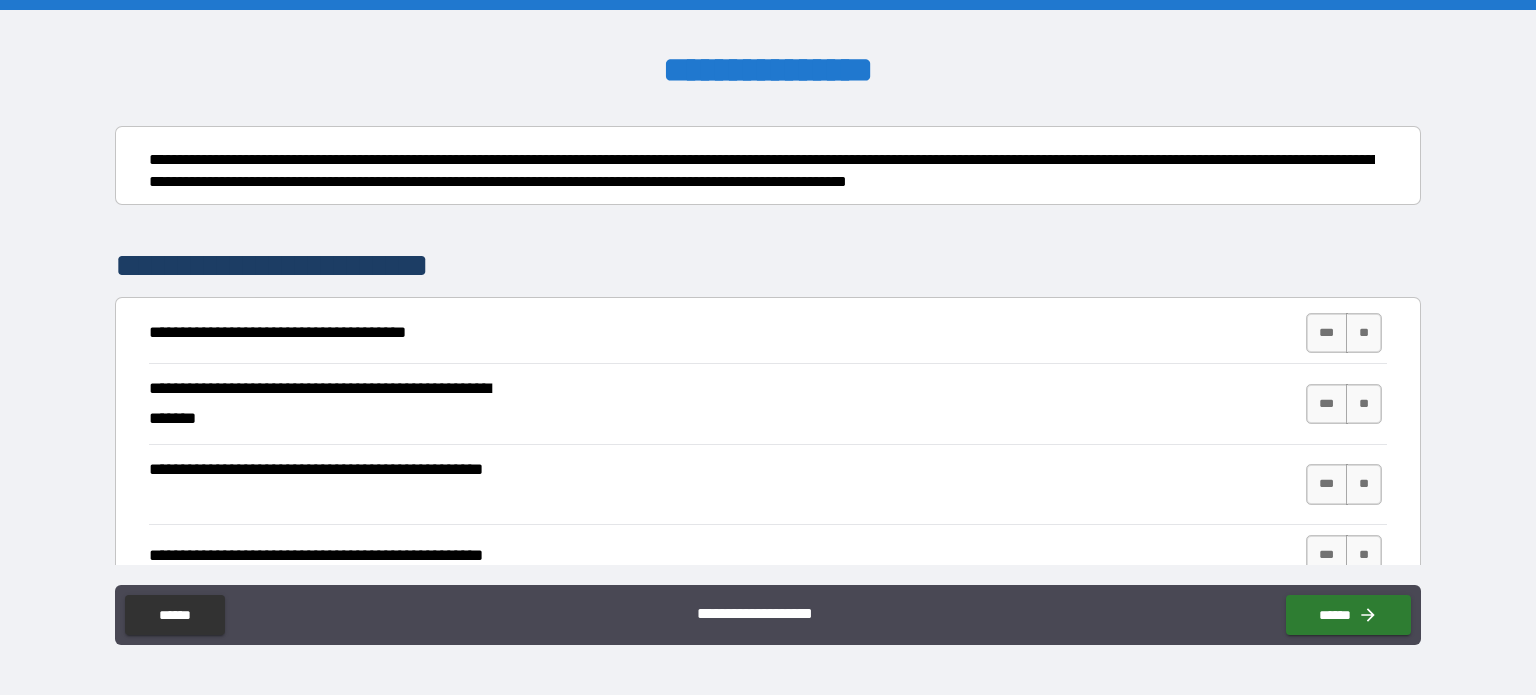 scroll, scrollTop: 224, scrollLeft: 0, axis: vertical 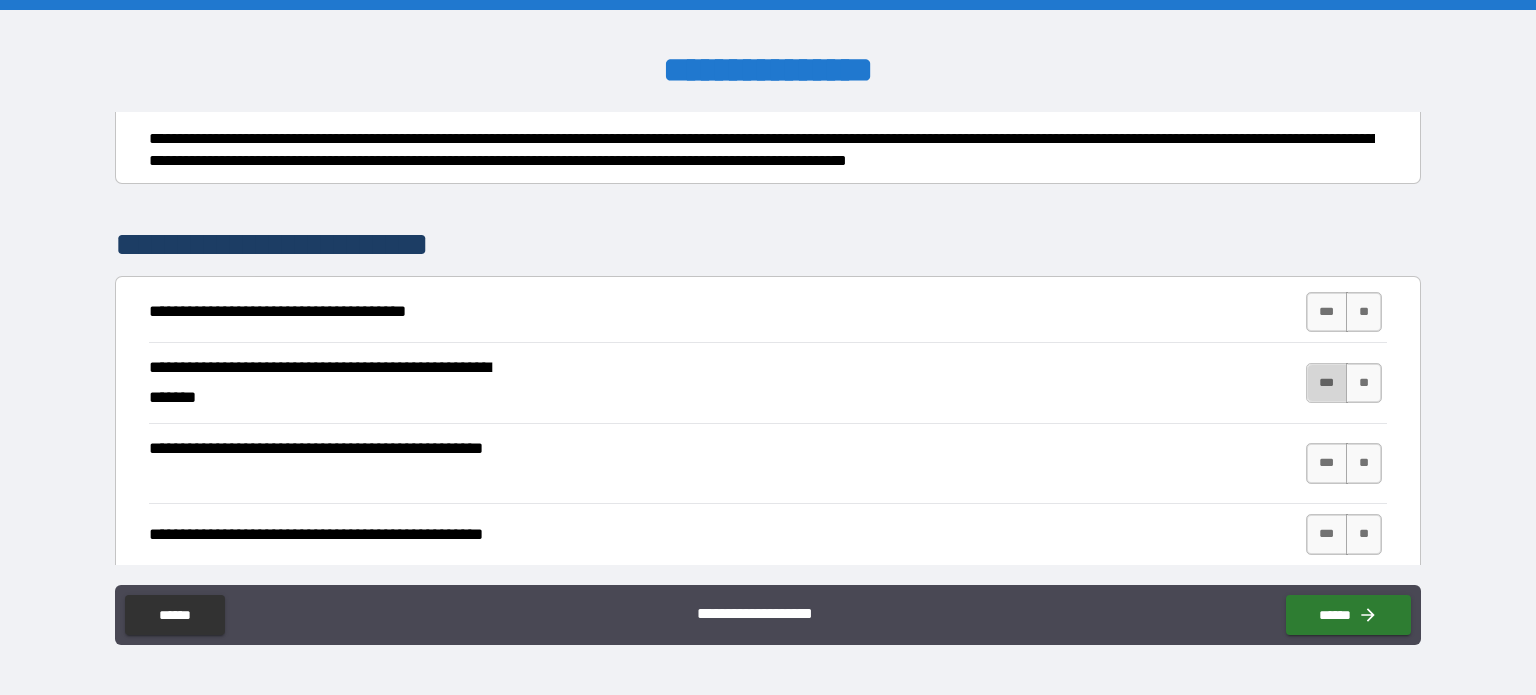 click on "***" at bounding box center [1327, 383] 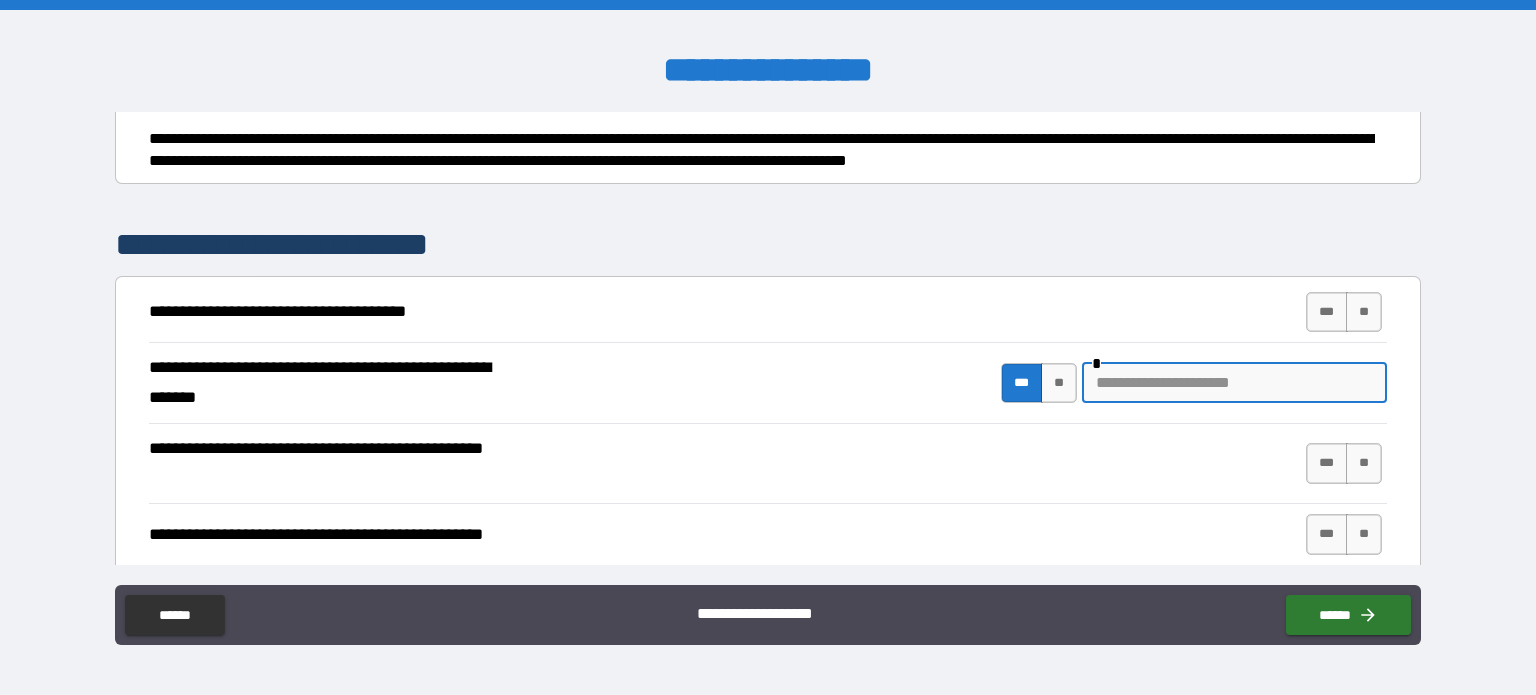 click at bounding box center (1234, 383) 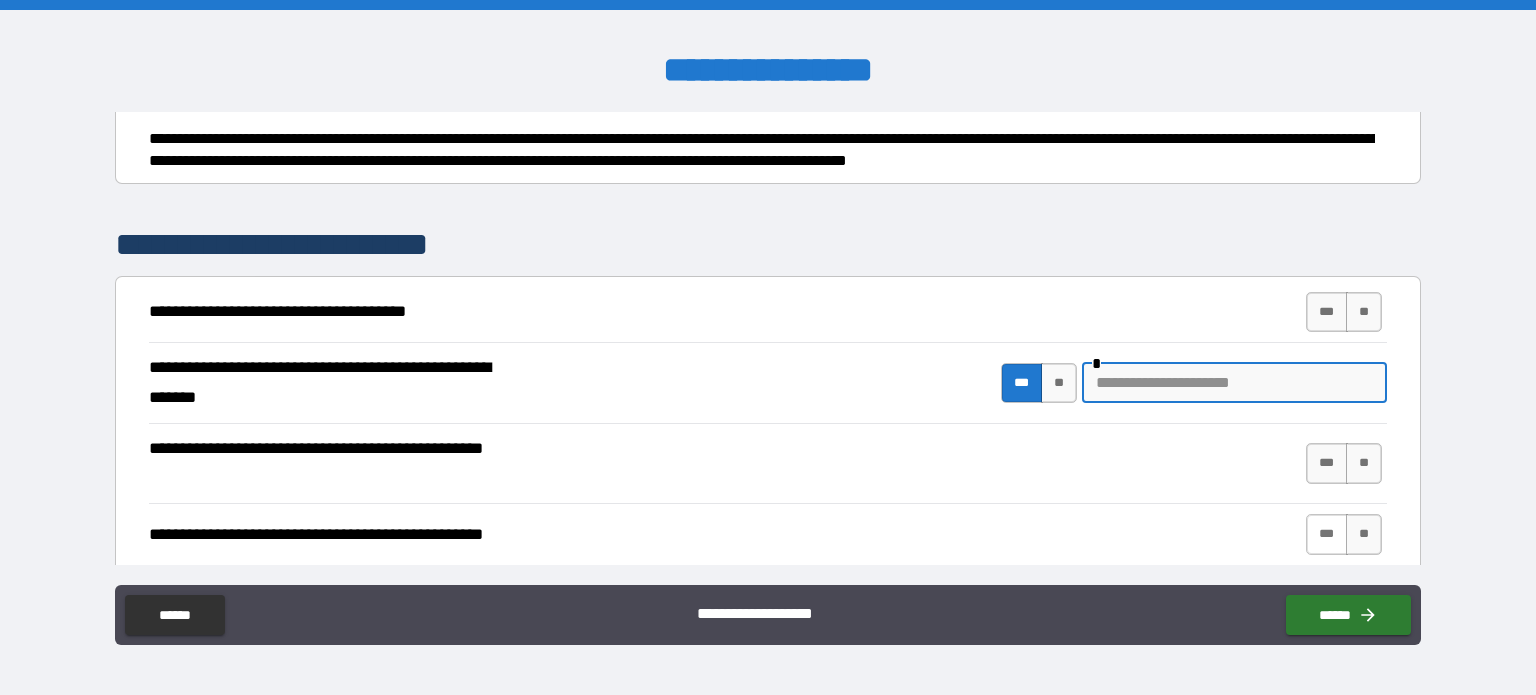 click on "***" at bounding box center [1327, 534] 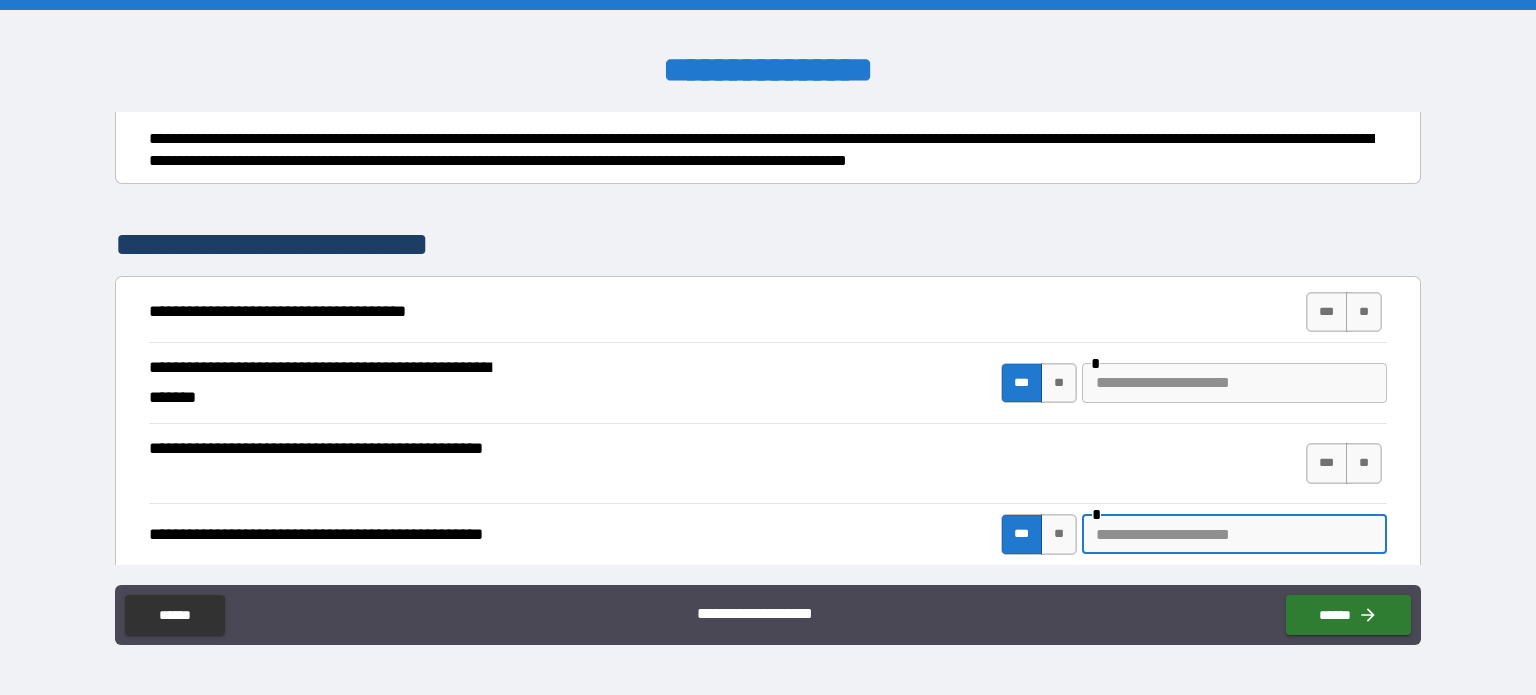 click at bounding box center [1234, 534] 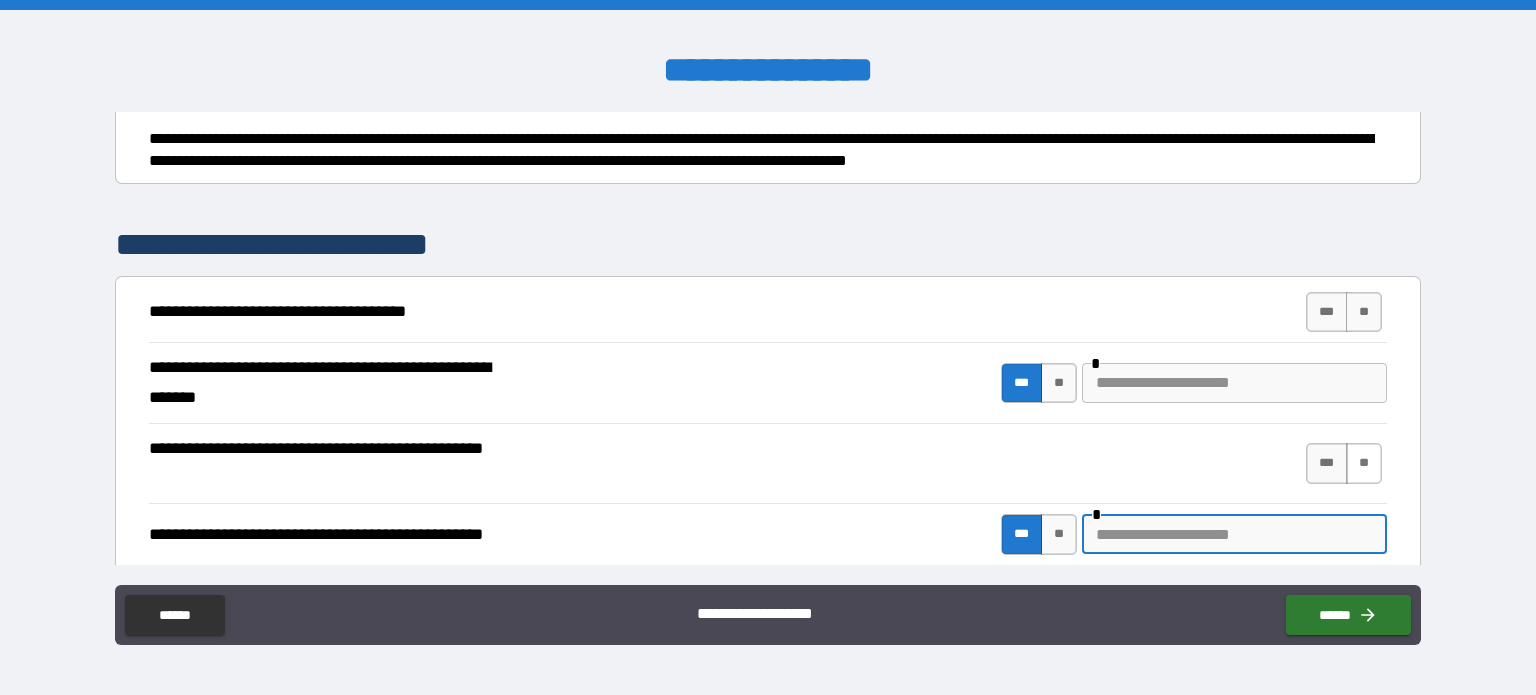 click on "**" at bounding box center (1364, 463) 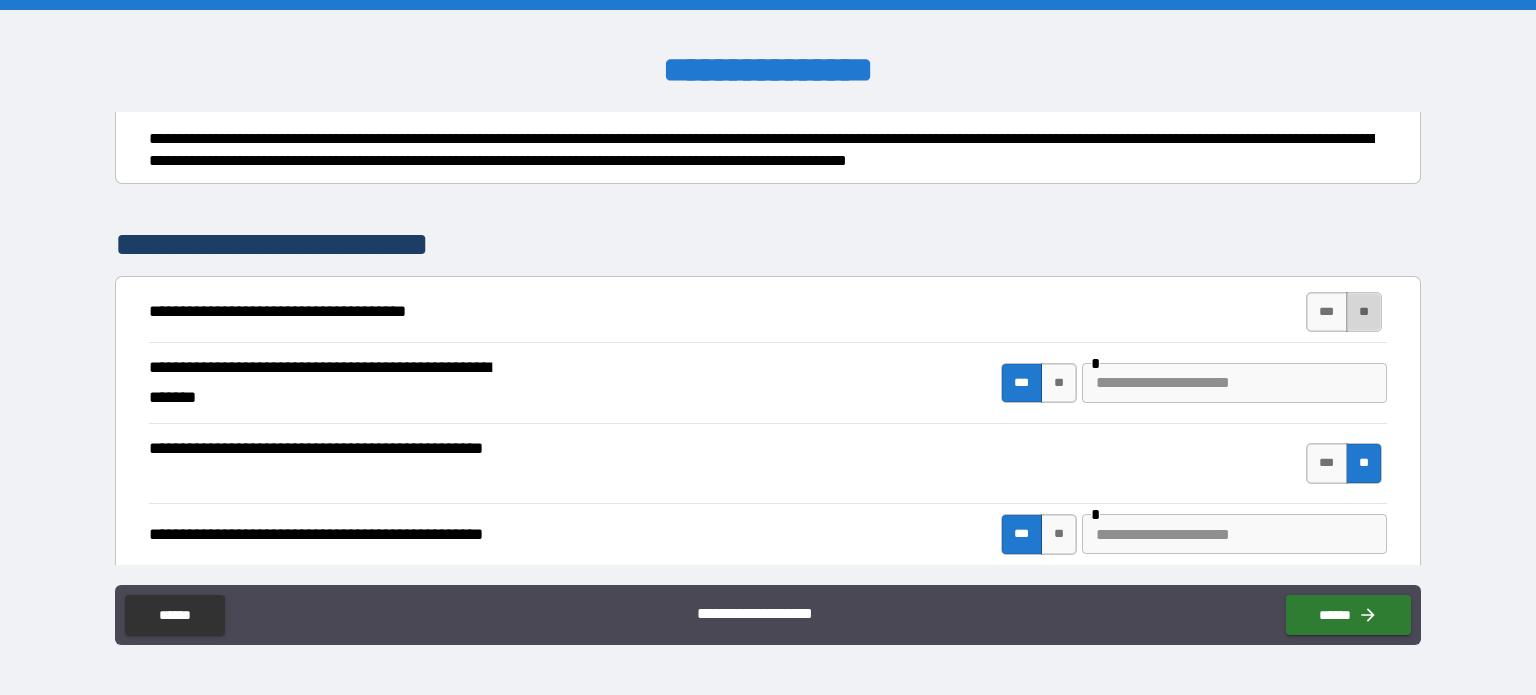click on "**" at bounding box center [1364, 312] 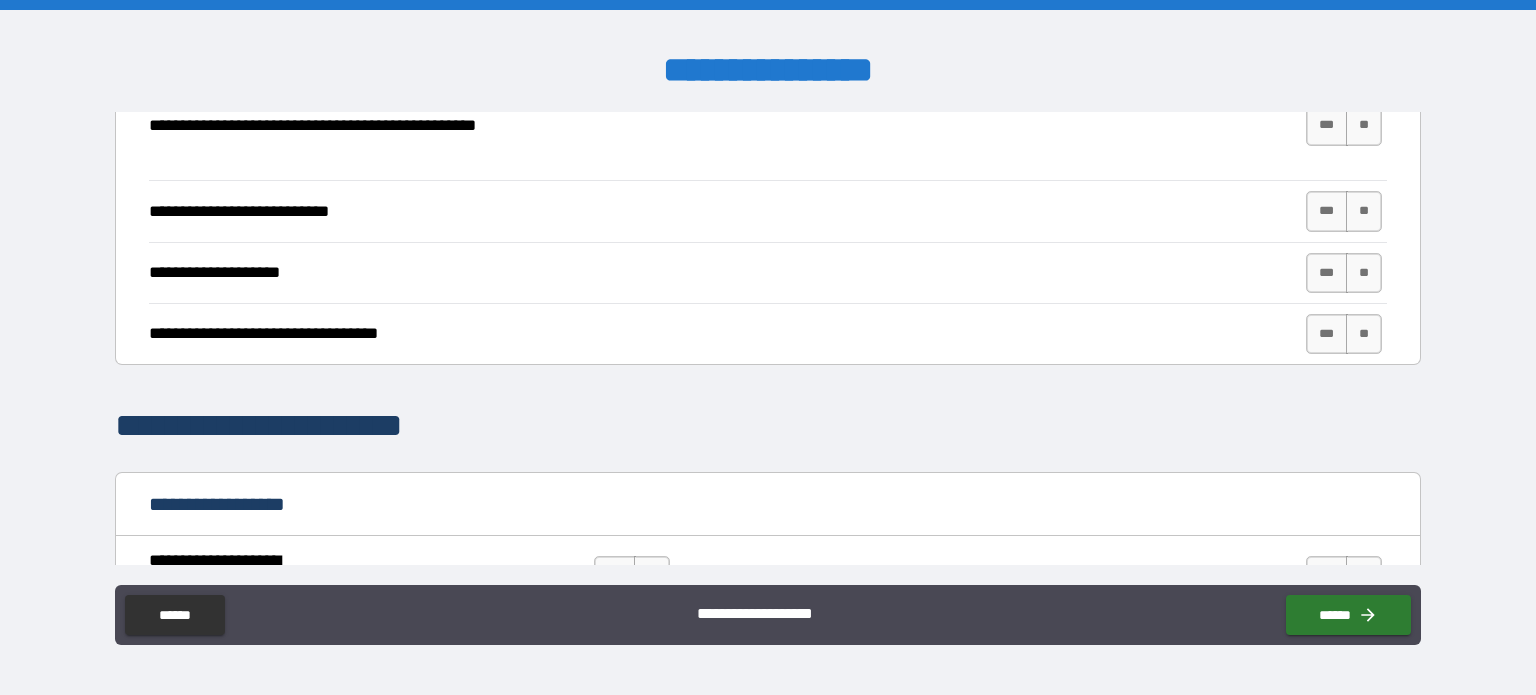 scroll, scrollTop: 796, scrollLeft: 0, axis: vertical 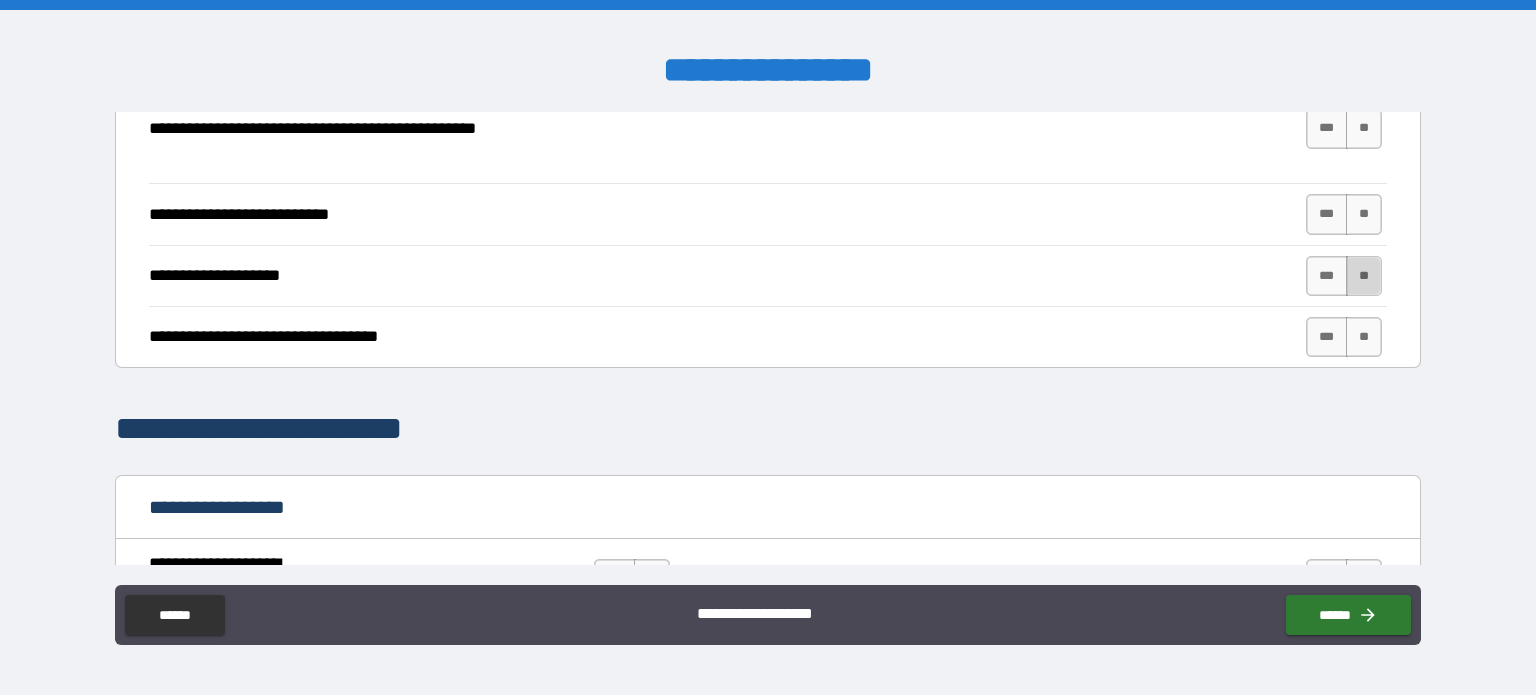 click on "**" at bounding box center (1364, 276) 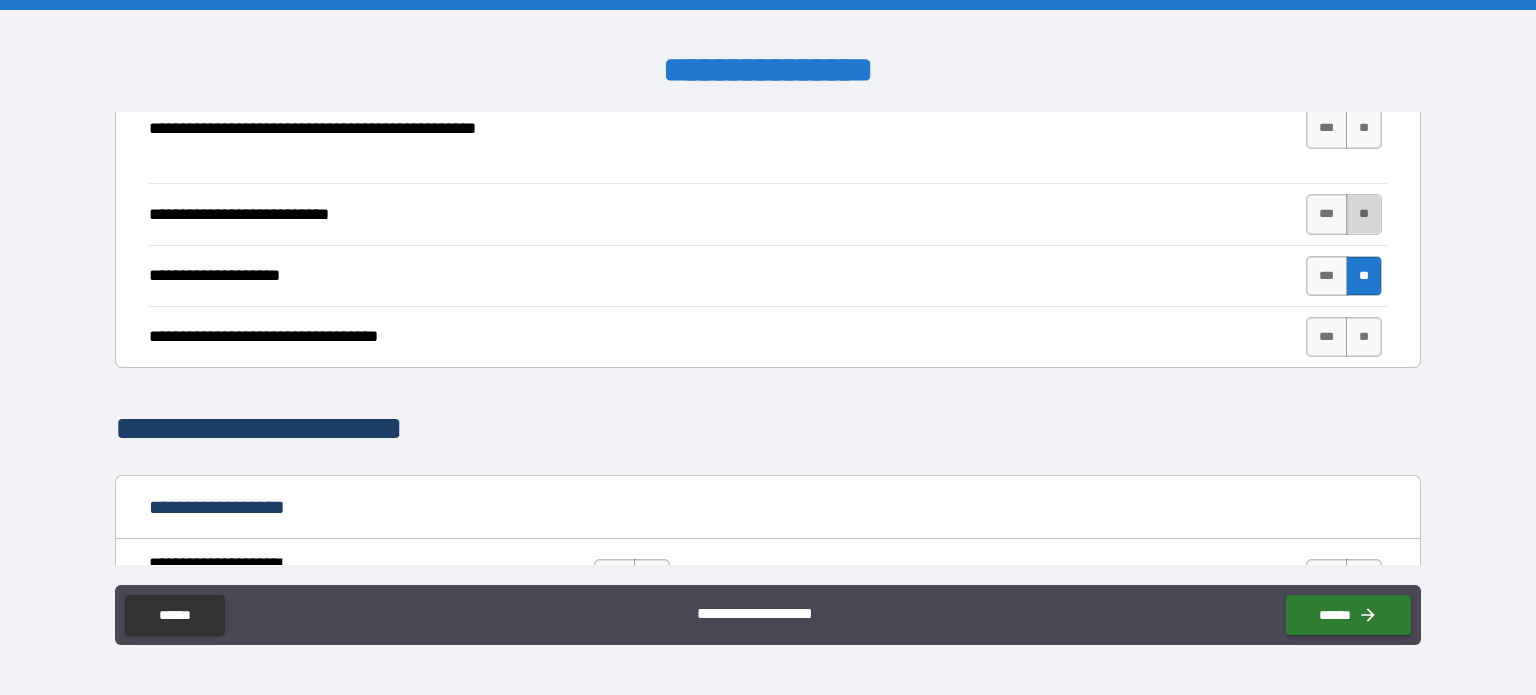 click on "**" at bounding box center (1364, 214) 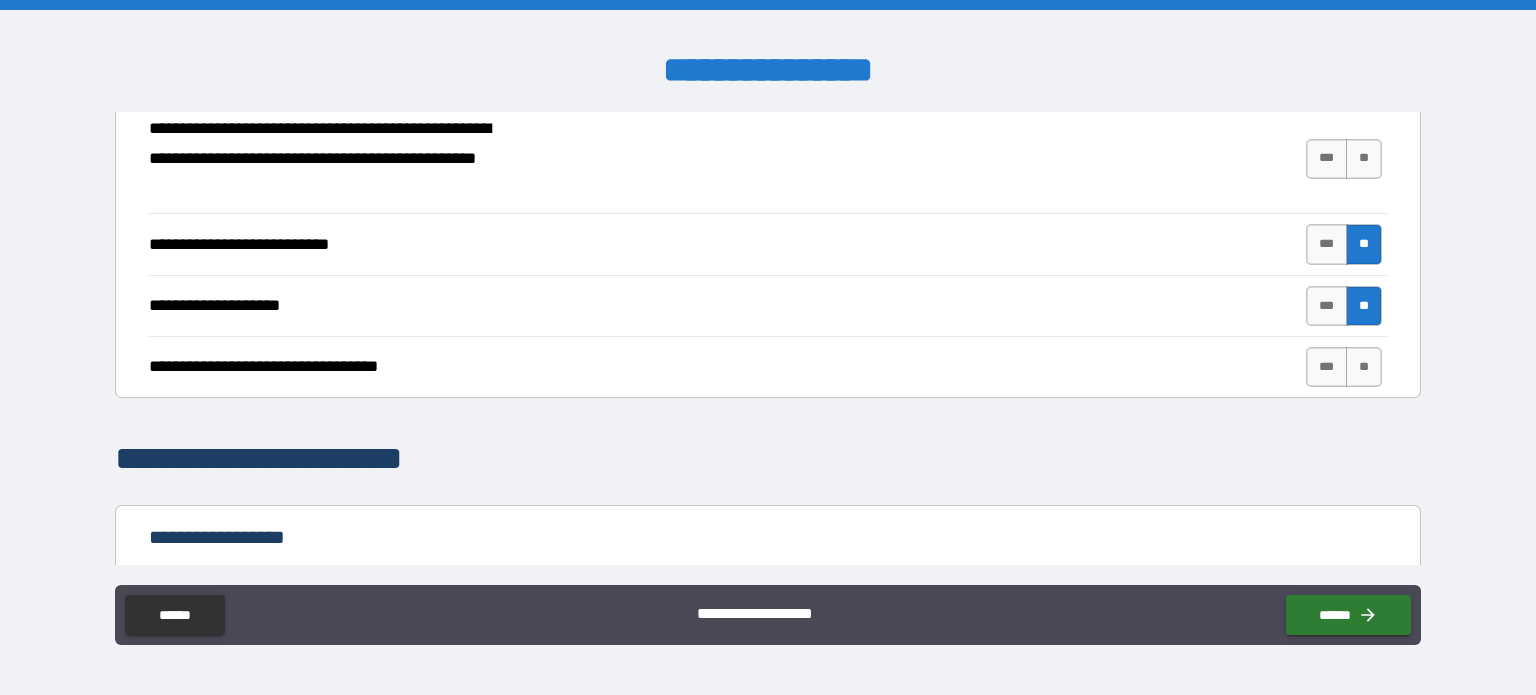 scroll, scrollTop: 496, scrollLeft: 0, axis: vertical 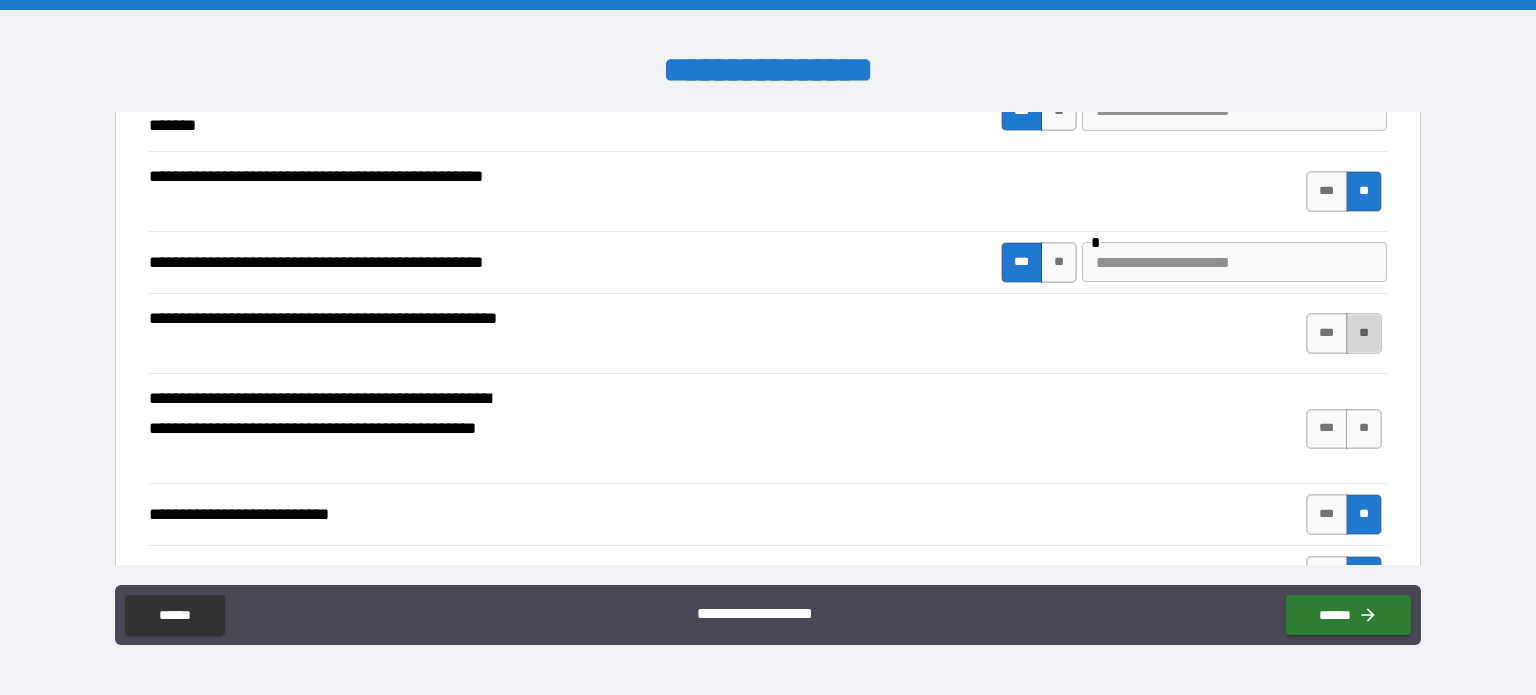 click on "**" at bounding box center (1364, 333) 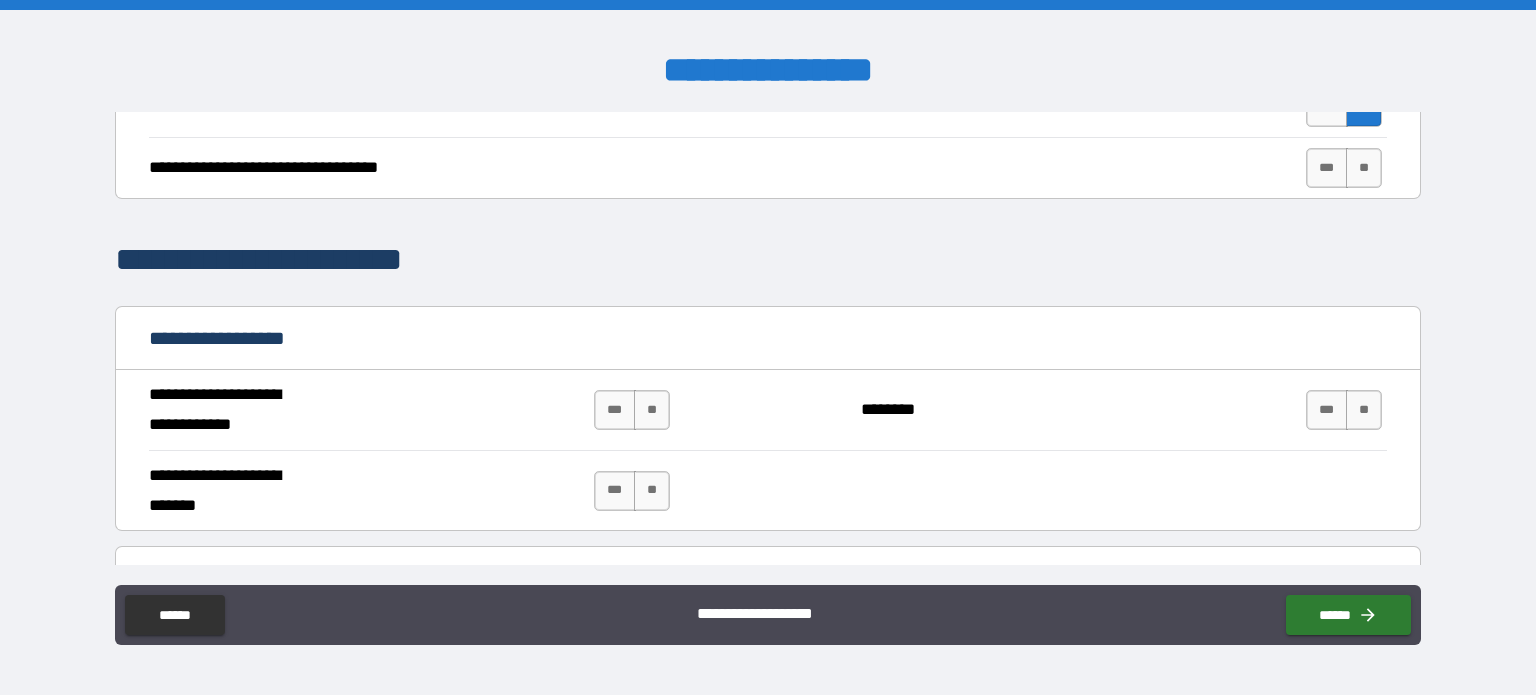 scroll, scrollTop: 966, scrollLeft: 0, axis: vertical 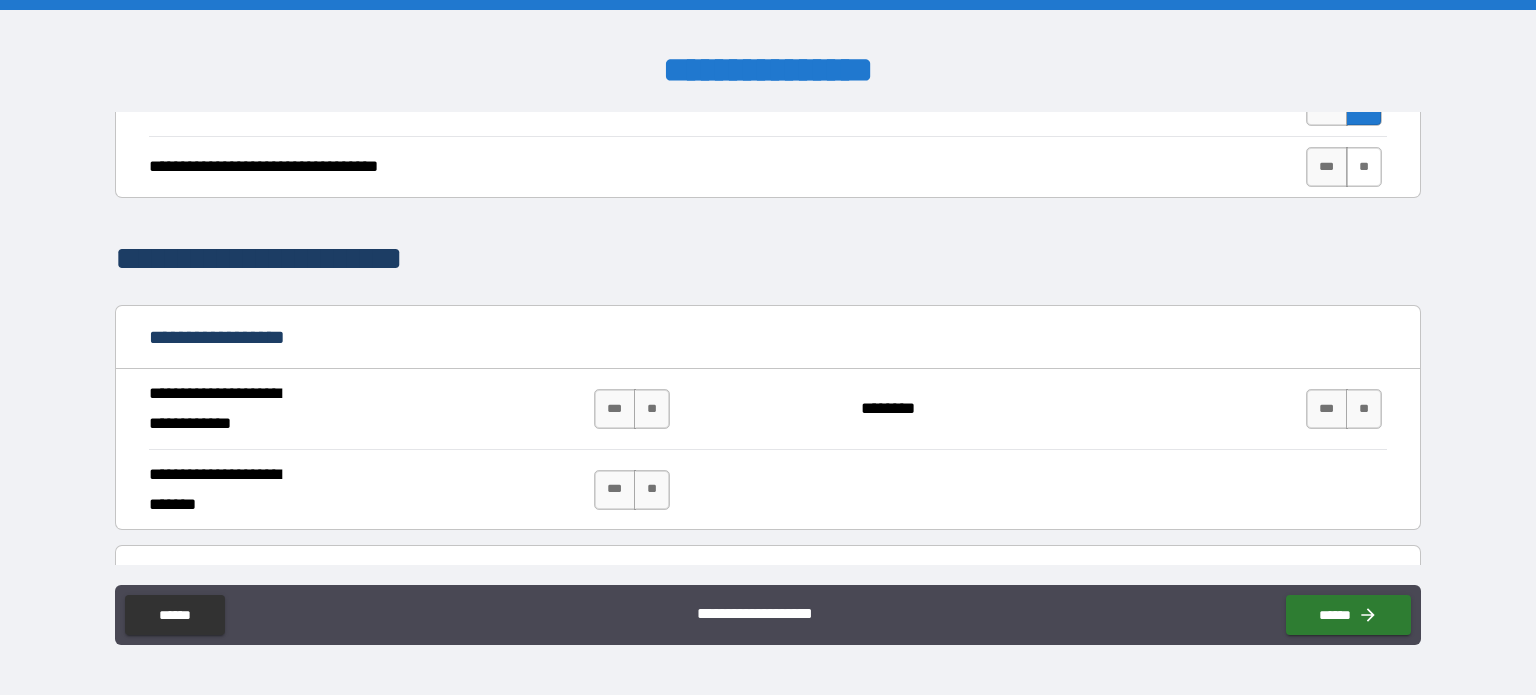 click on "**" at bounding box center [1364, 167] 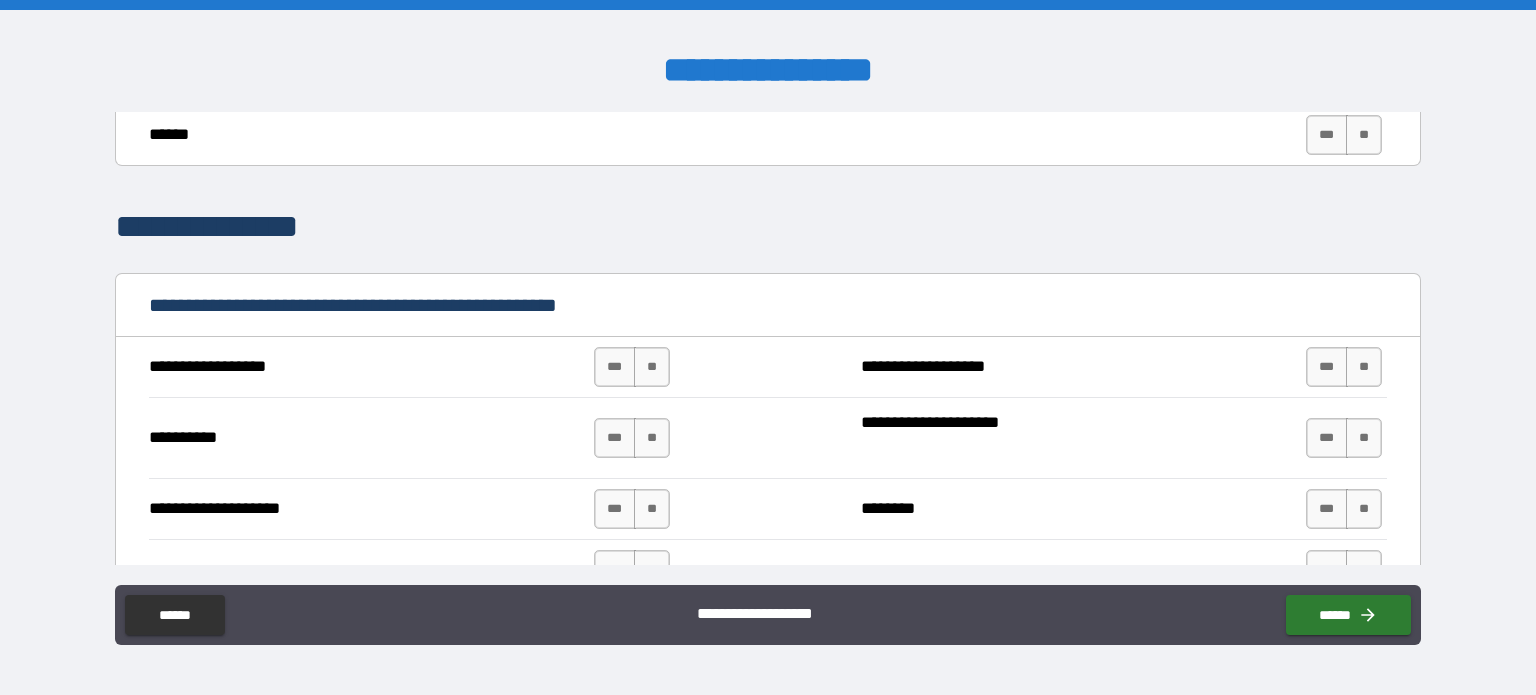 scroll, scrollTop: 1715, scrollLeft: 0, axis: vertical 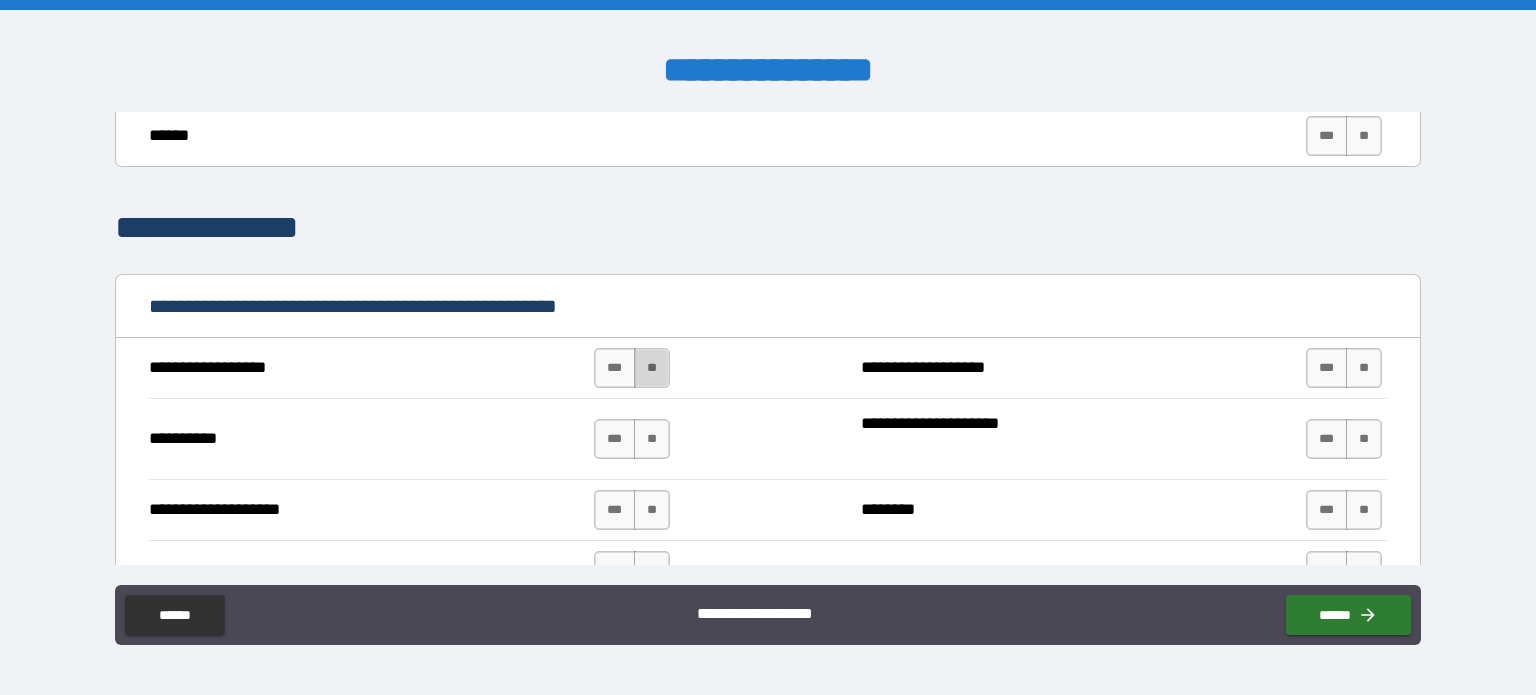 click on "**" at bounding box center (652, 368) 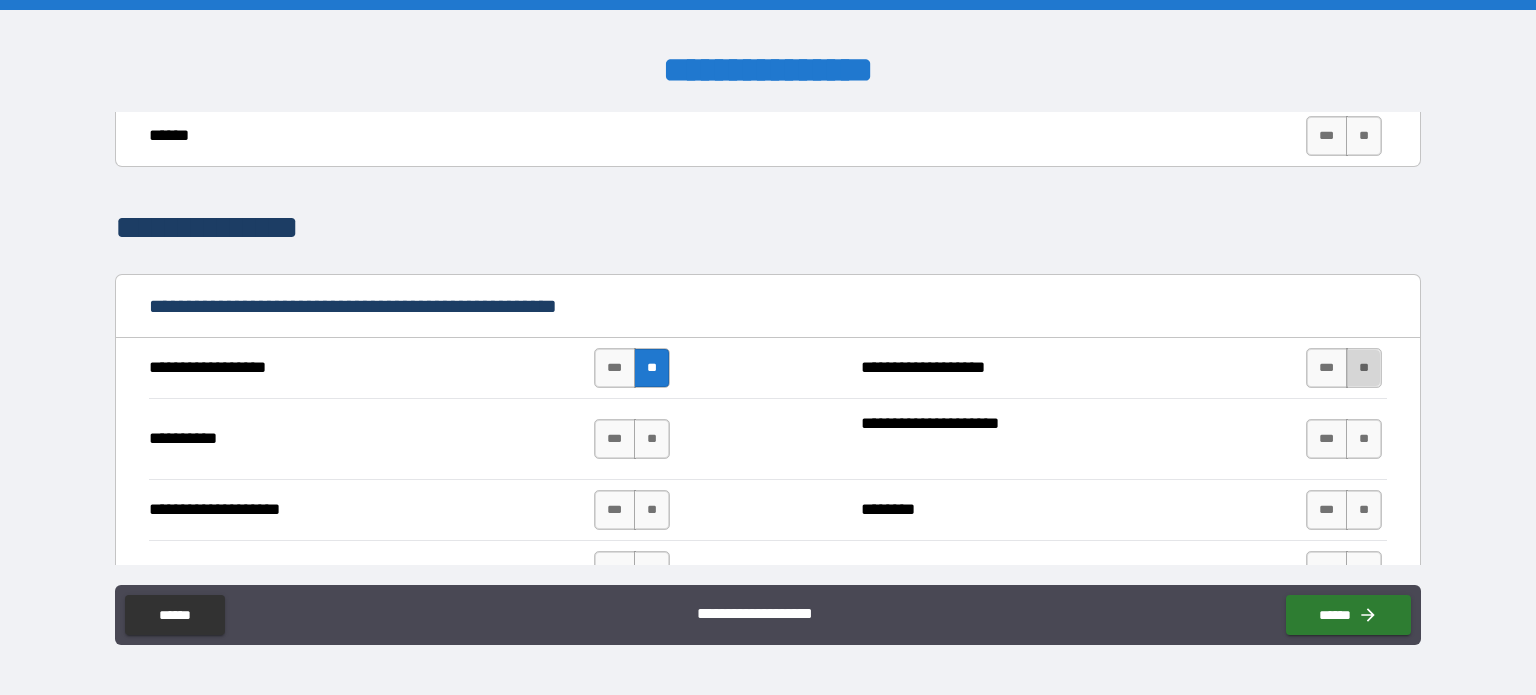 click on "**" at bounding box center (1364, 368) 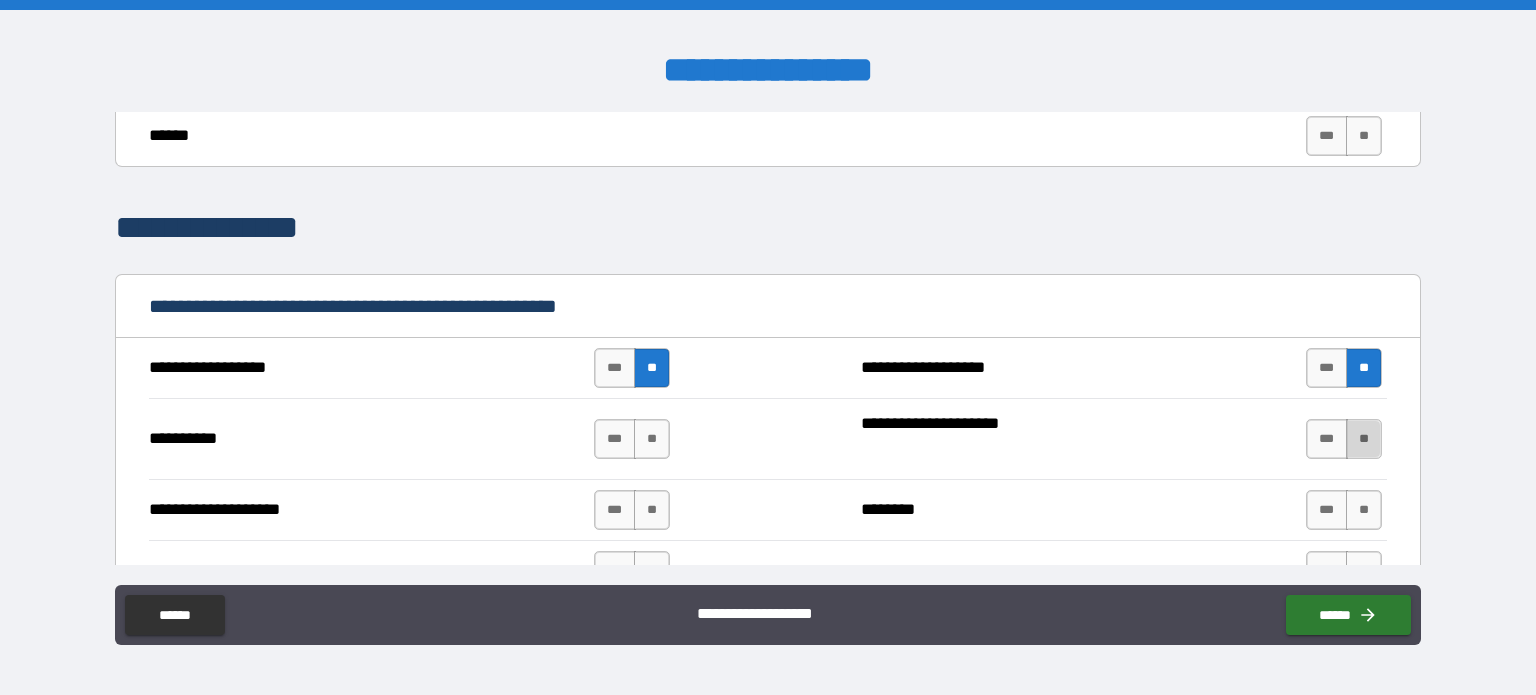 click on "**" at bounding box center [1364, 439] 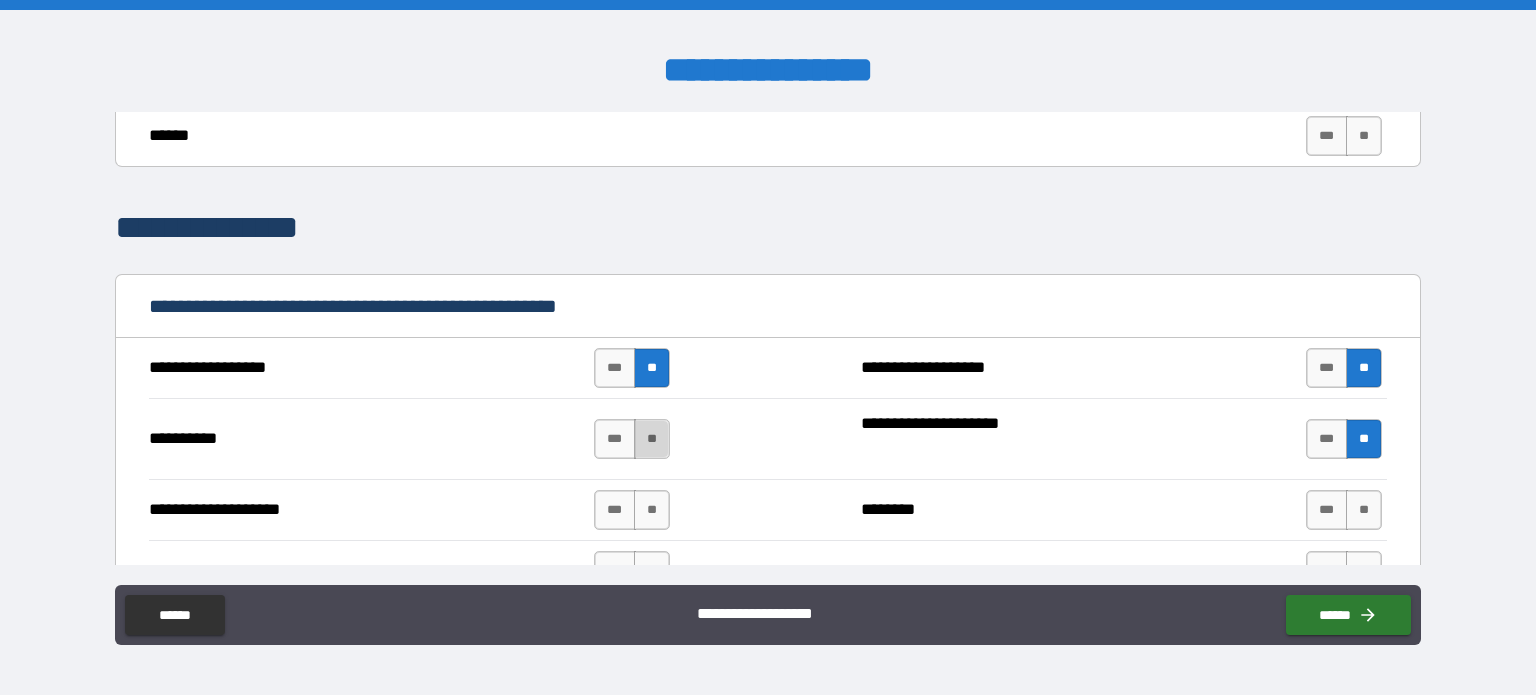 click on "**" at bounding box center (652, 439) 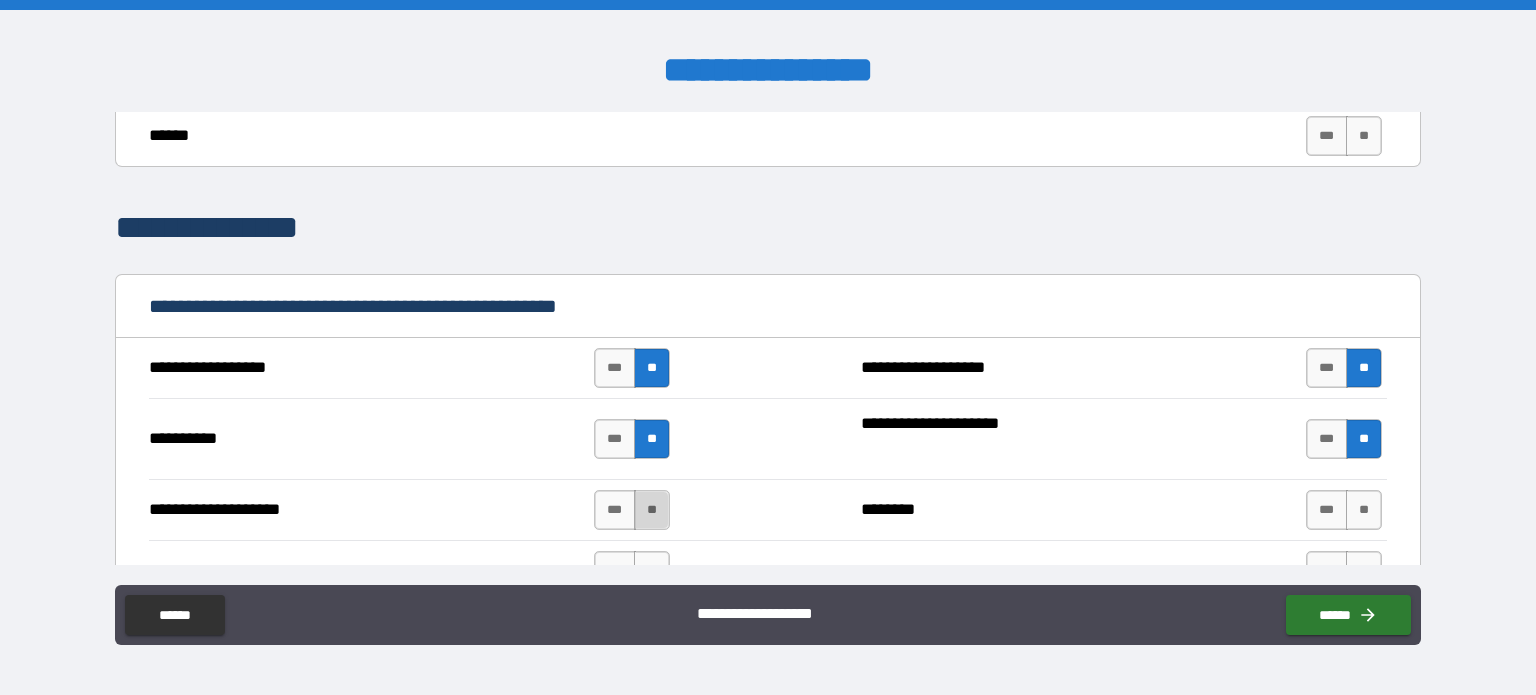 click on "**" at bounding box center [652, 510] 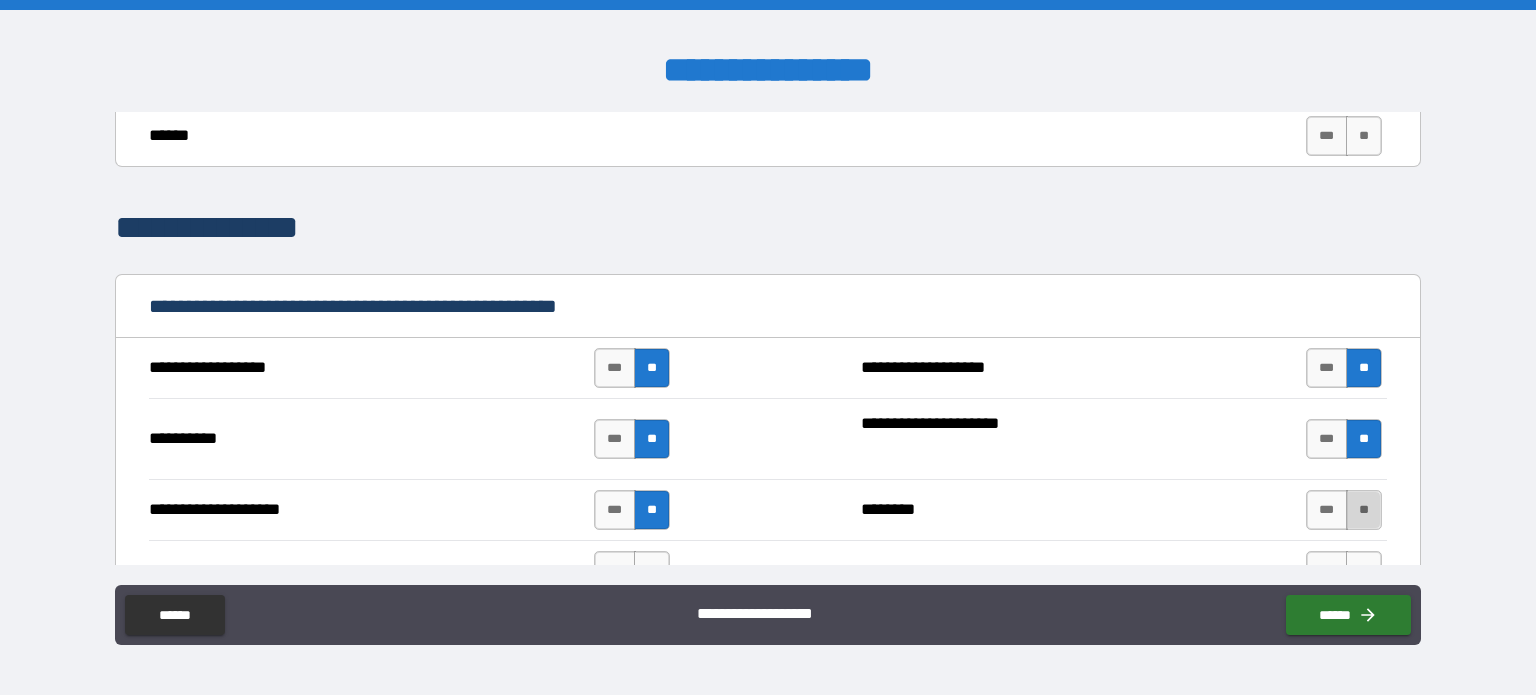 click on "**" at bounding box center (1364, 510) 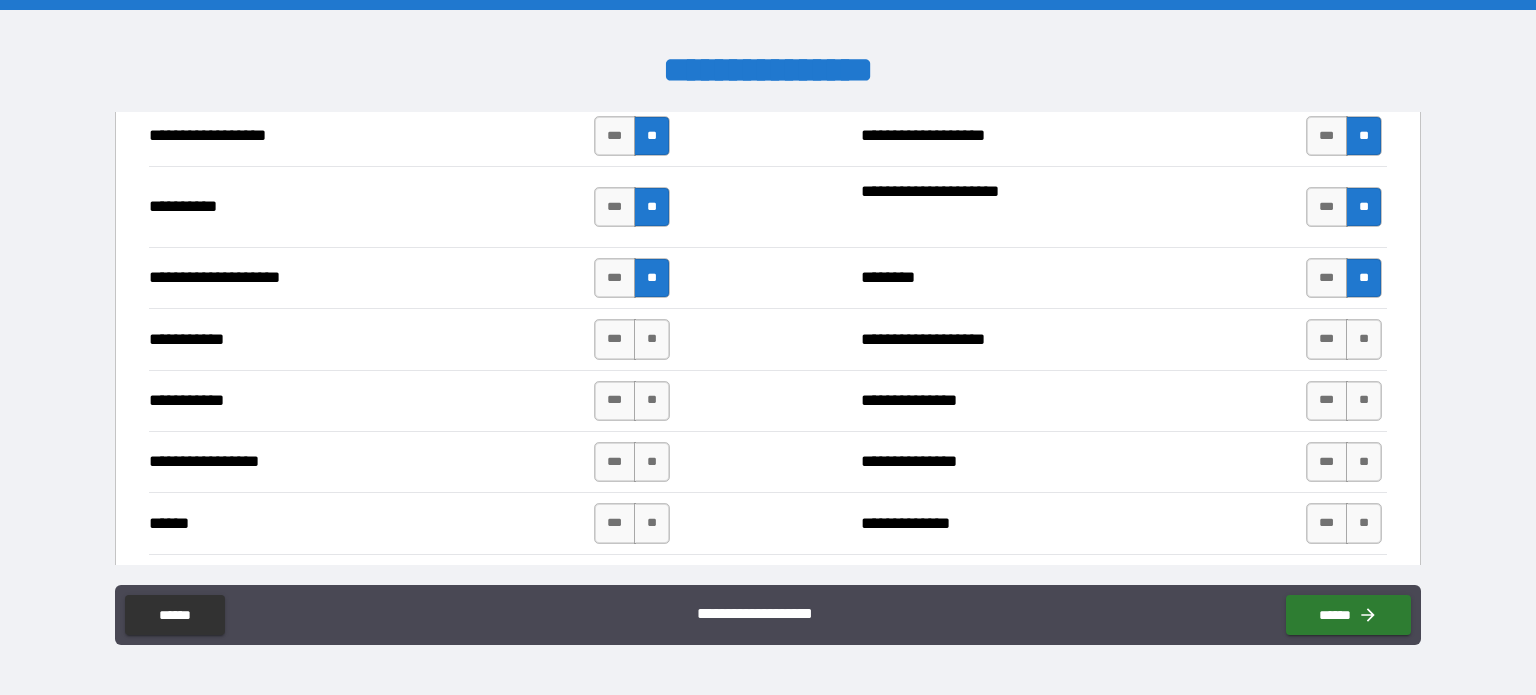 scroll, scrollTop: 1986, scrollLeft: 0, axis: vertical 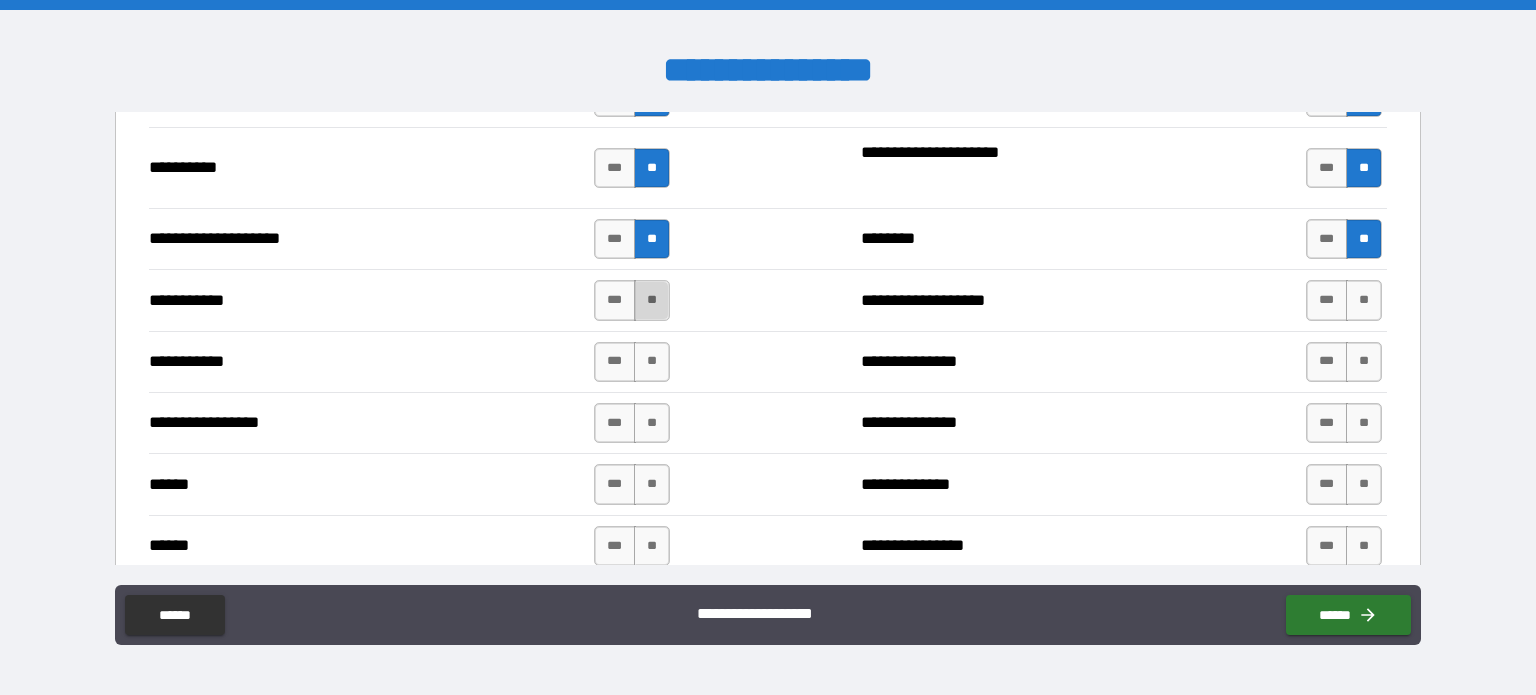 click on "**" at bounding box center [652, 300] 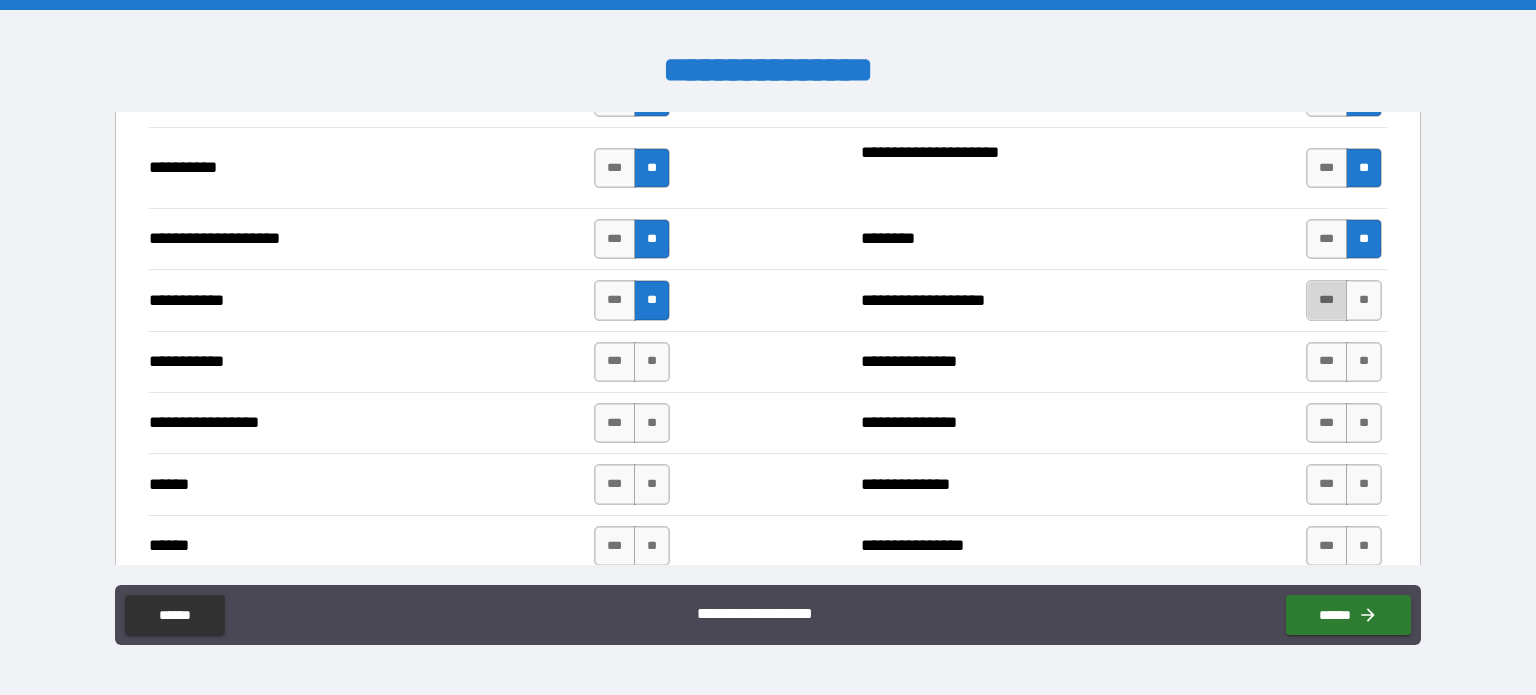click on "***" at bounding box center [1327, 300] 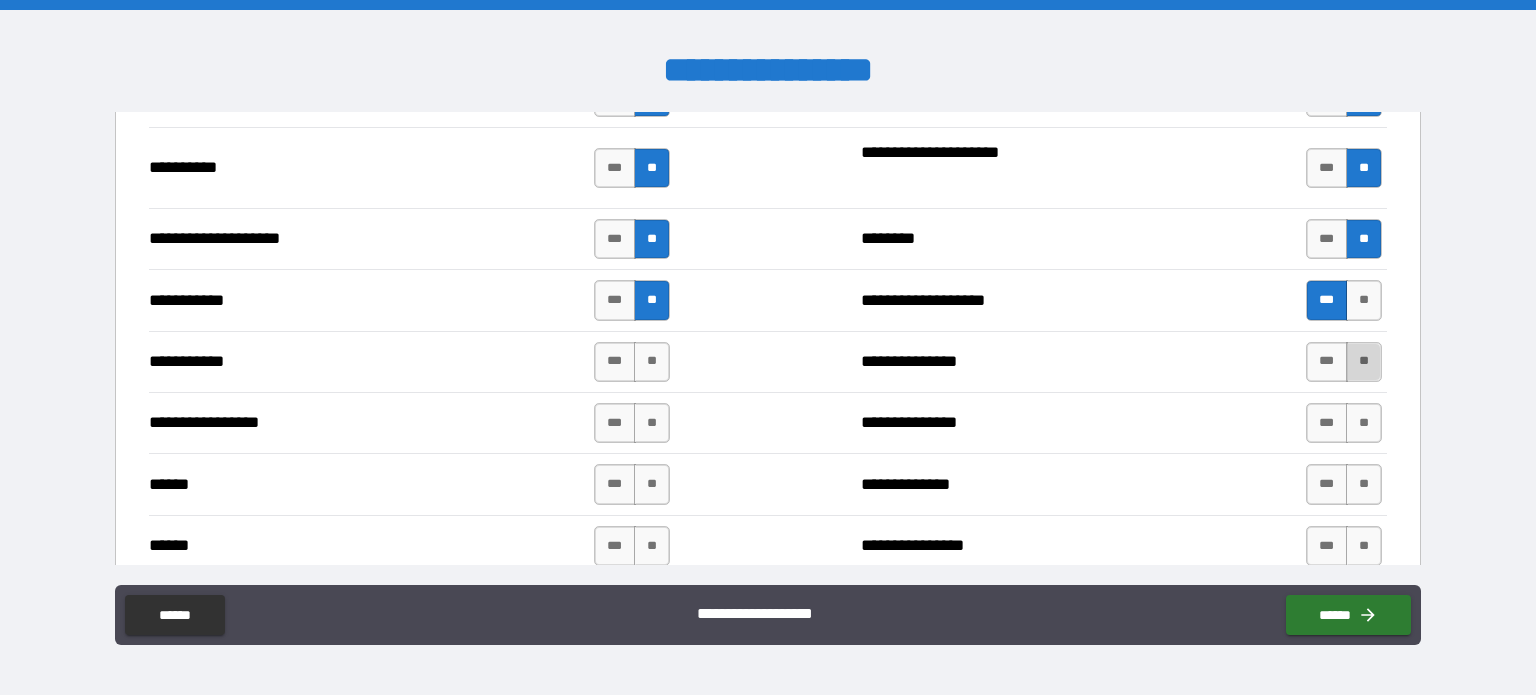 click on "**" at bounding box center [1364, 362] 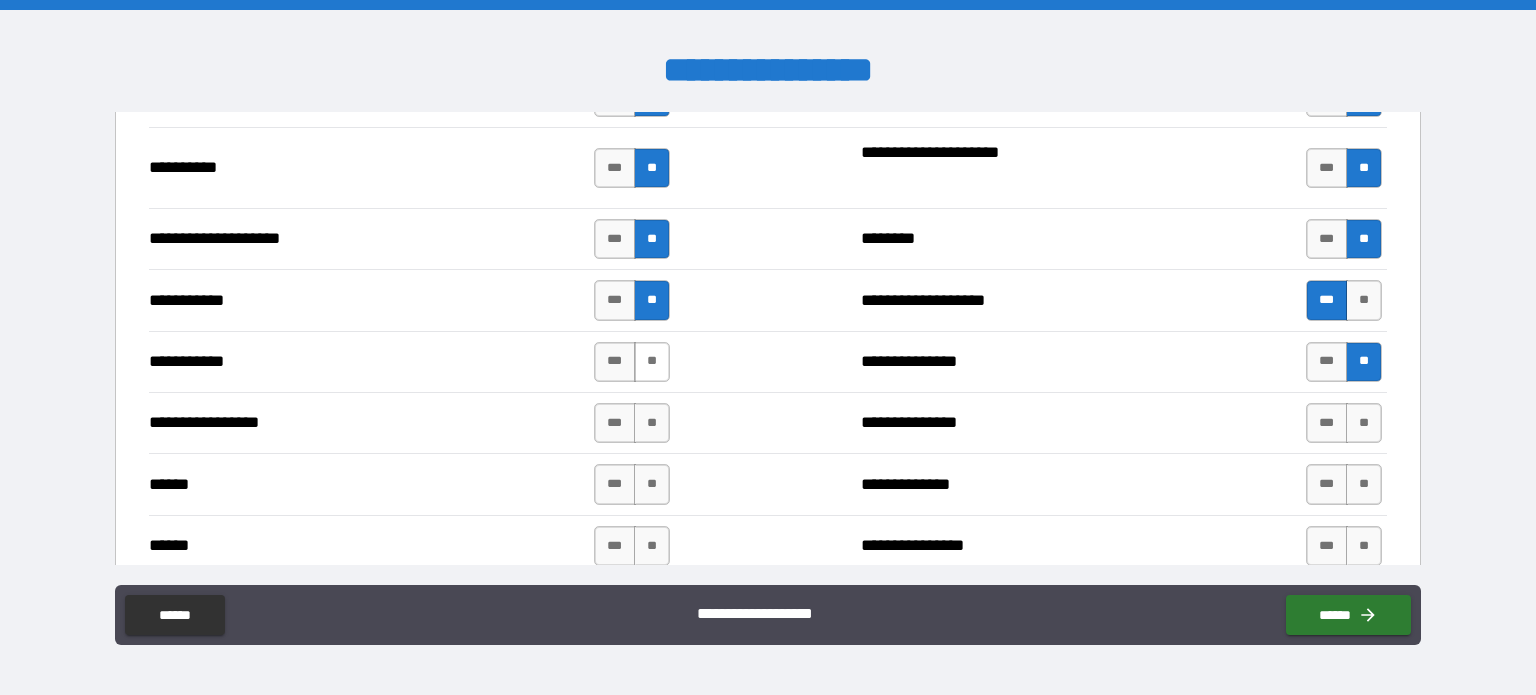 click on "**" at bounding box center [652, 362] 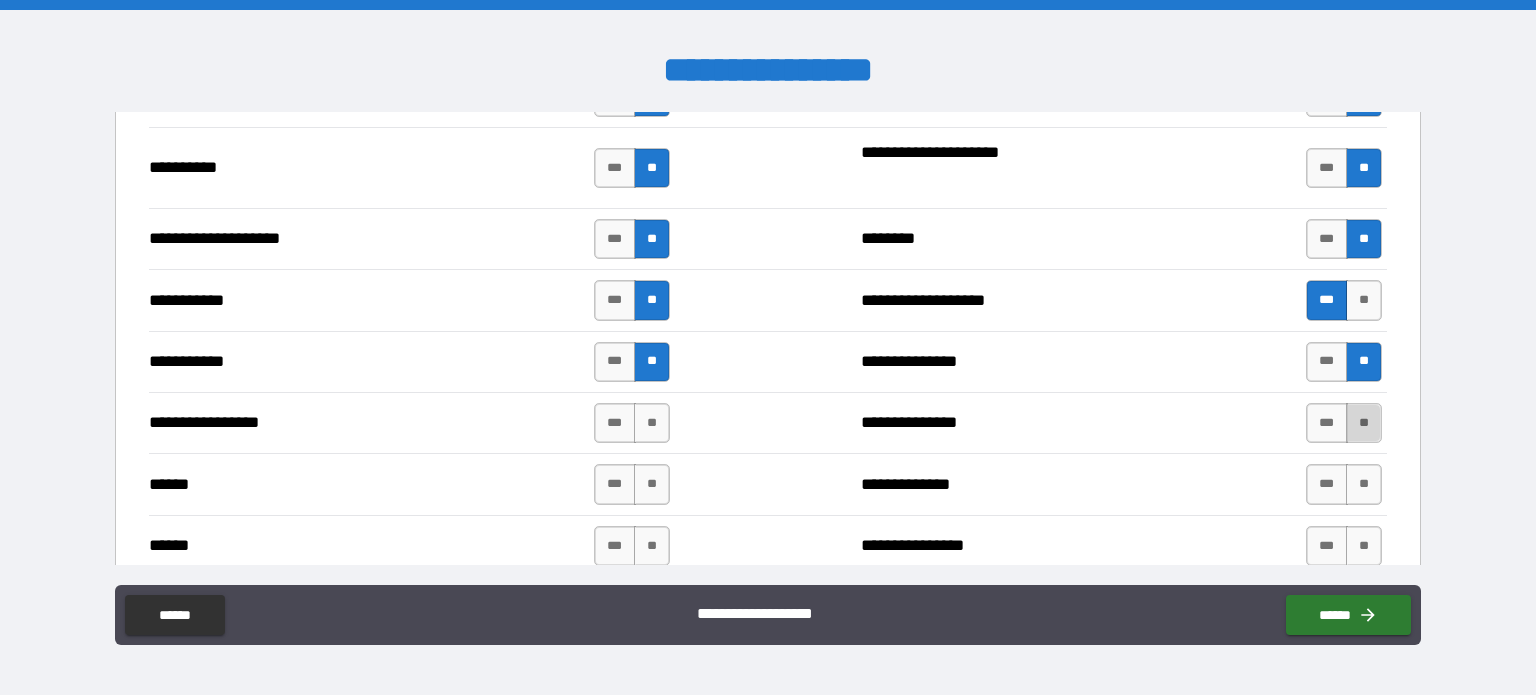 click on "**" at bounding box center (1364, 423) 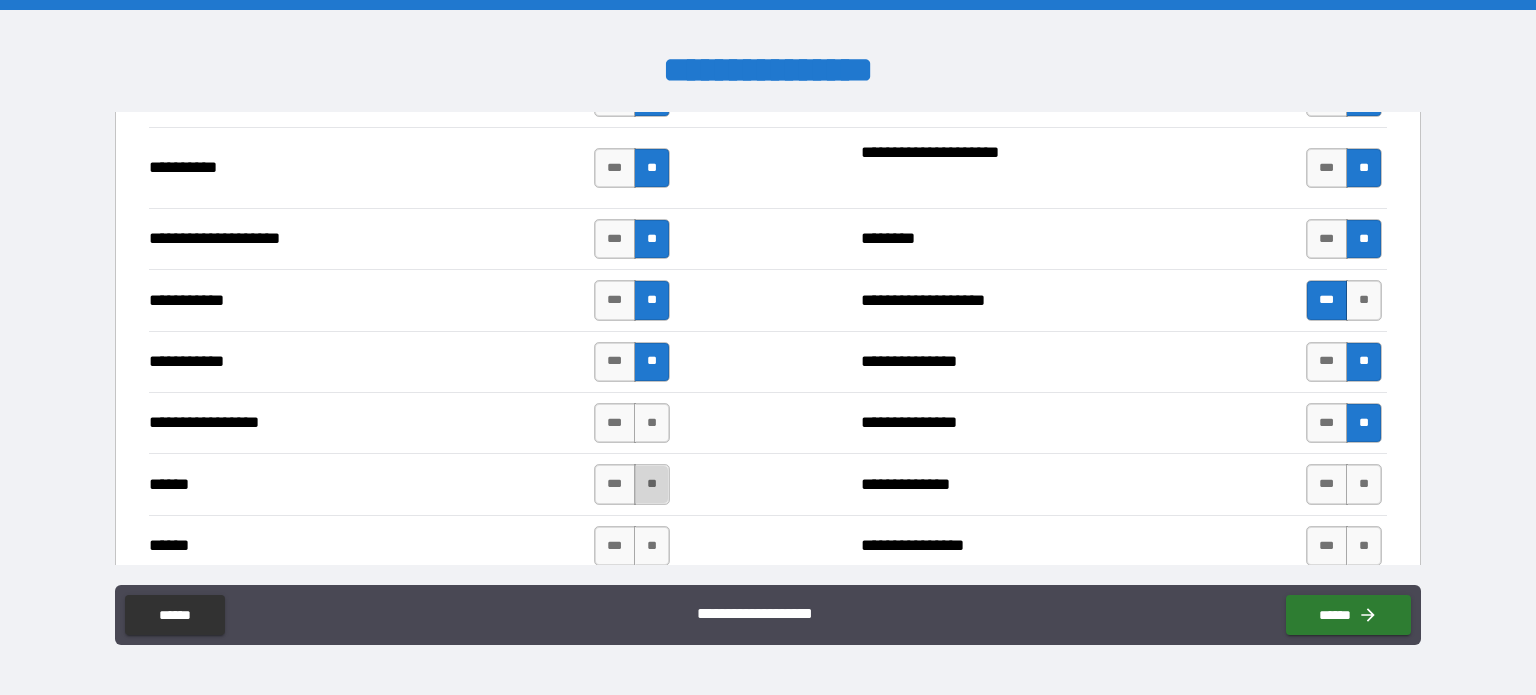 click on "**" at bounding box center [652, 484] 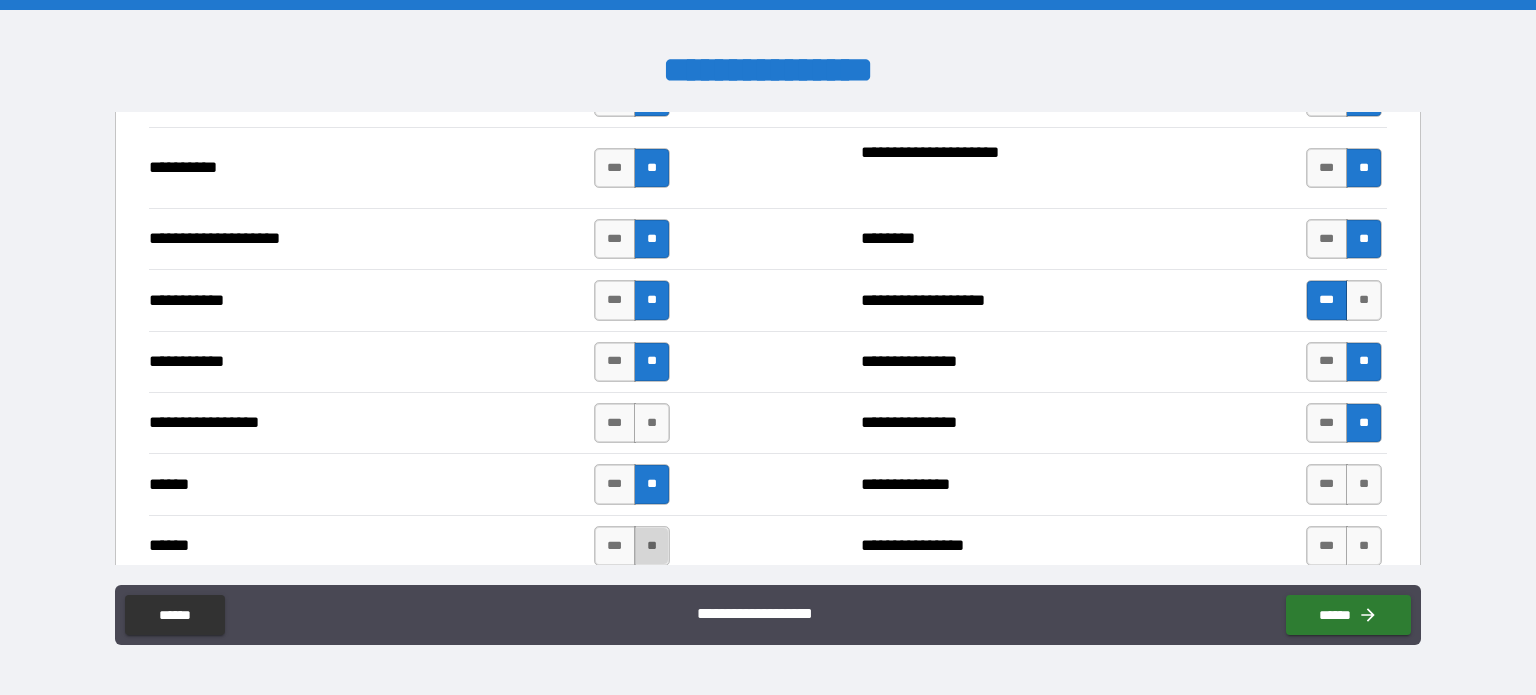 click on "**" at bounding box center (652, 546) 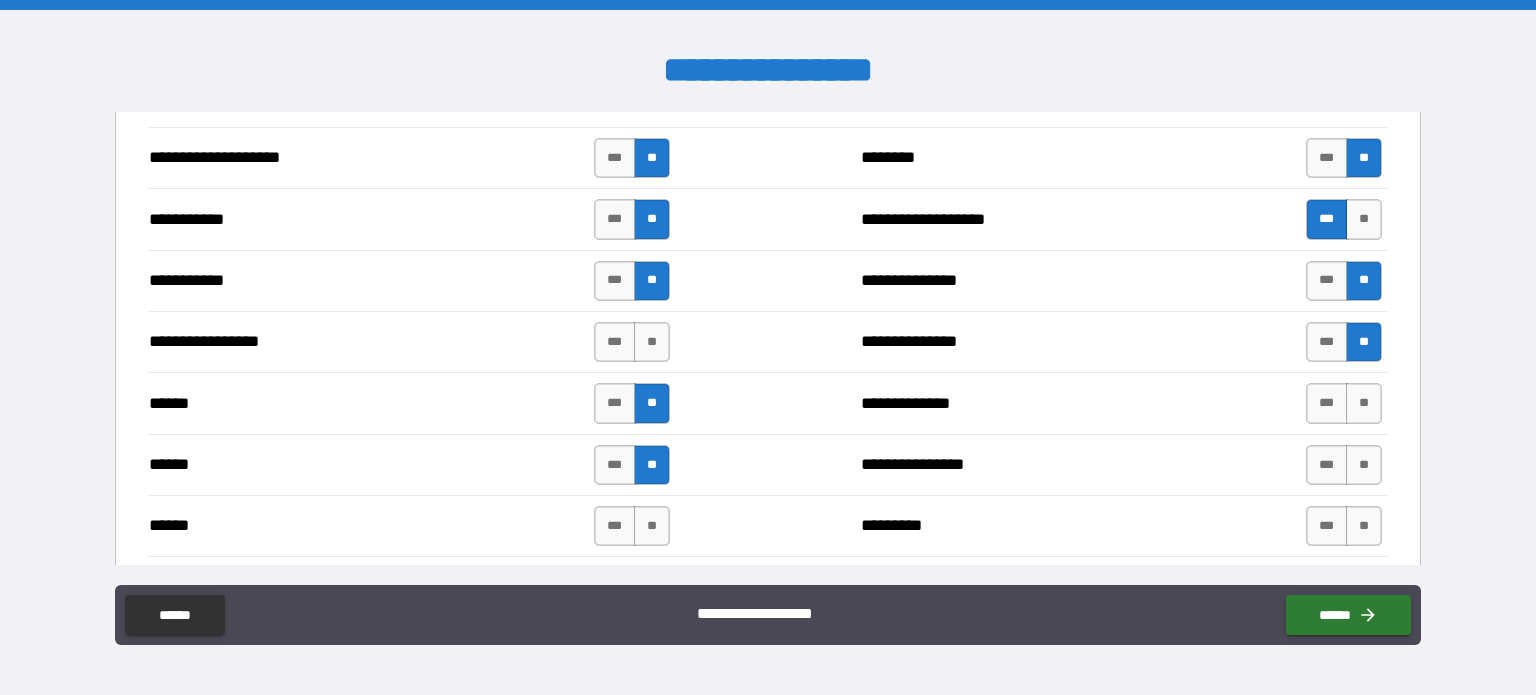 scroll, scrollTop: 2058, scrollLeft: 0, axis: vertical 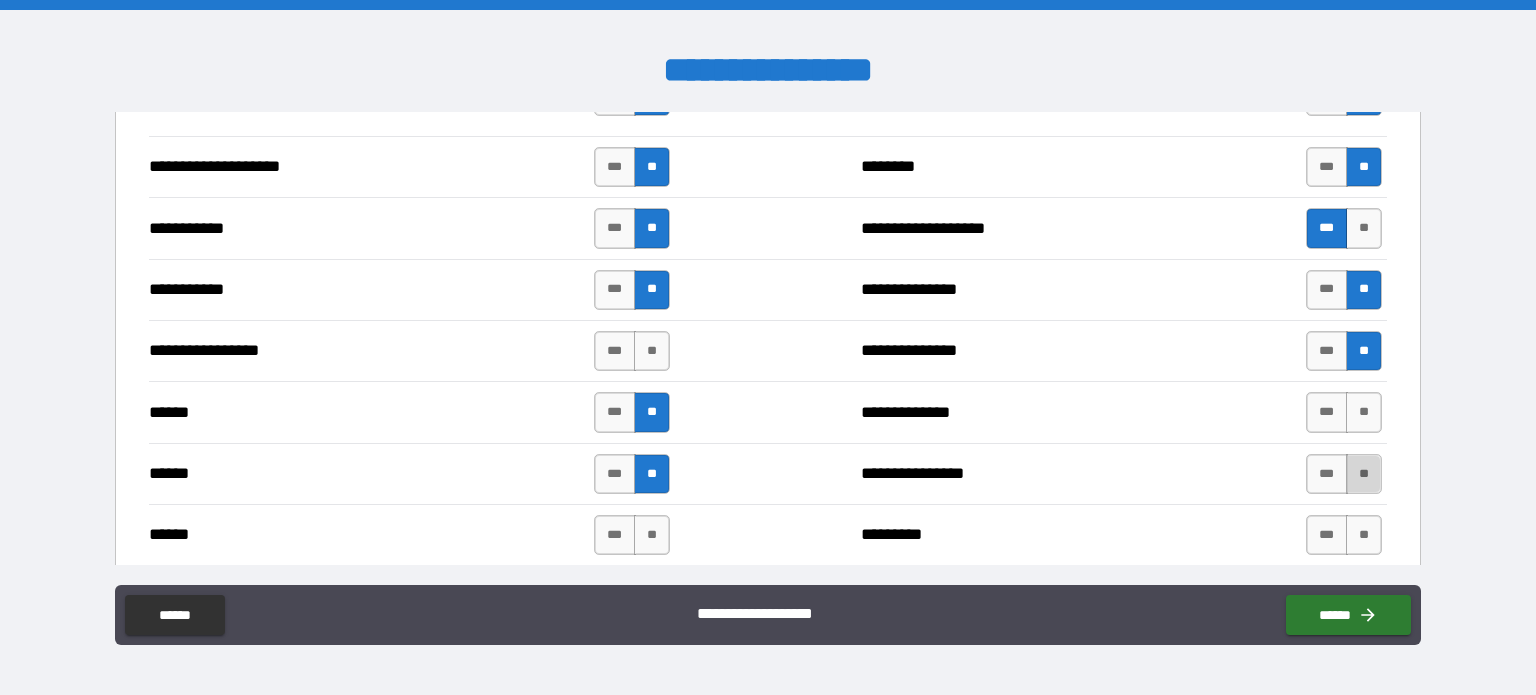 click on "**" at bounding box center [1364, 474] 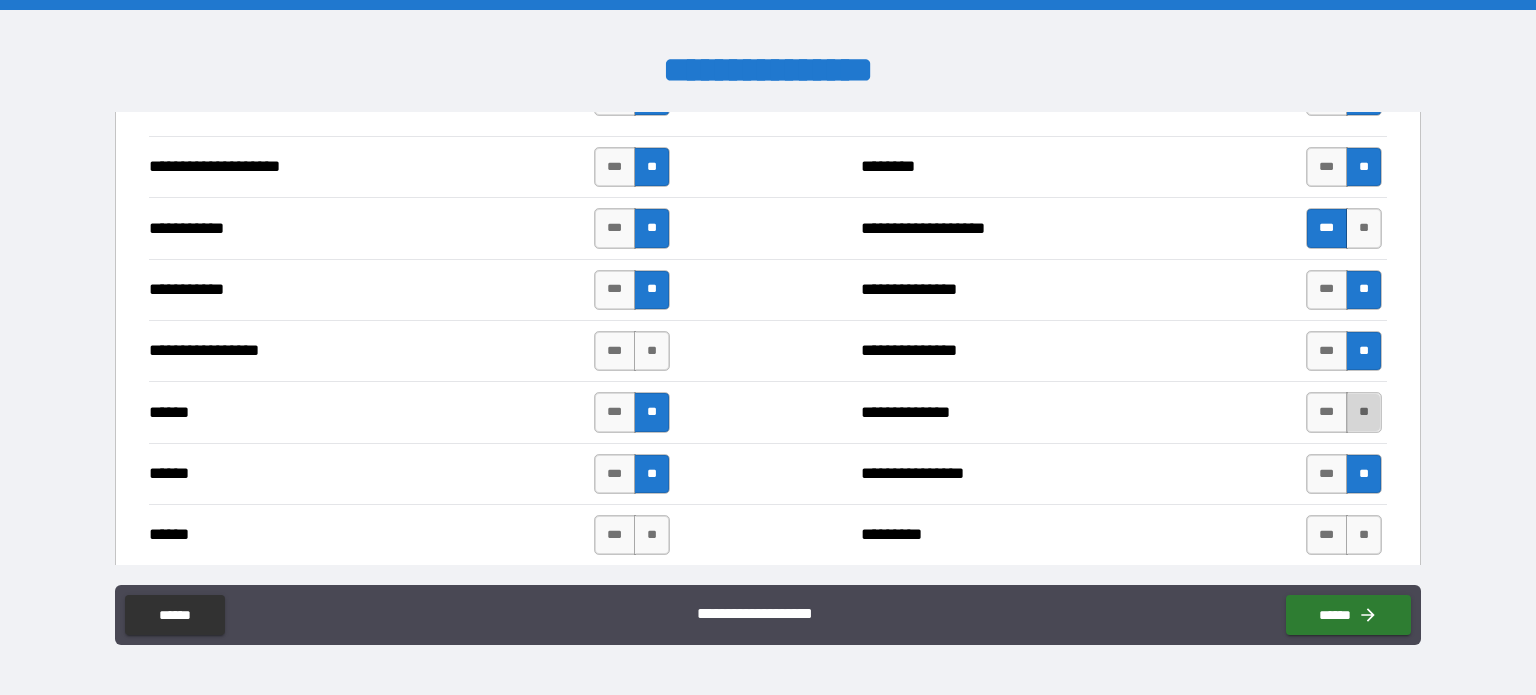 click on "**" at bounding box center [1364, 412] 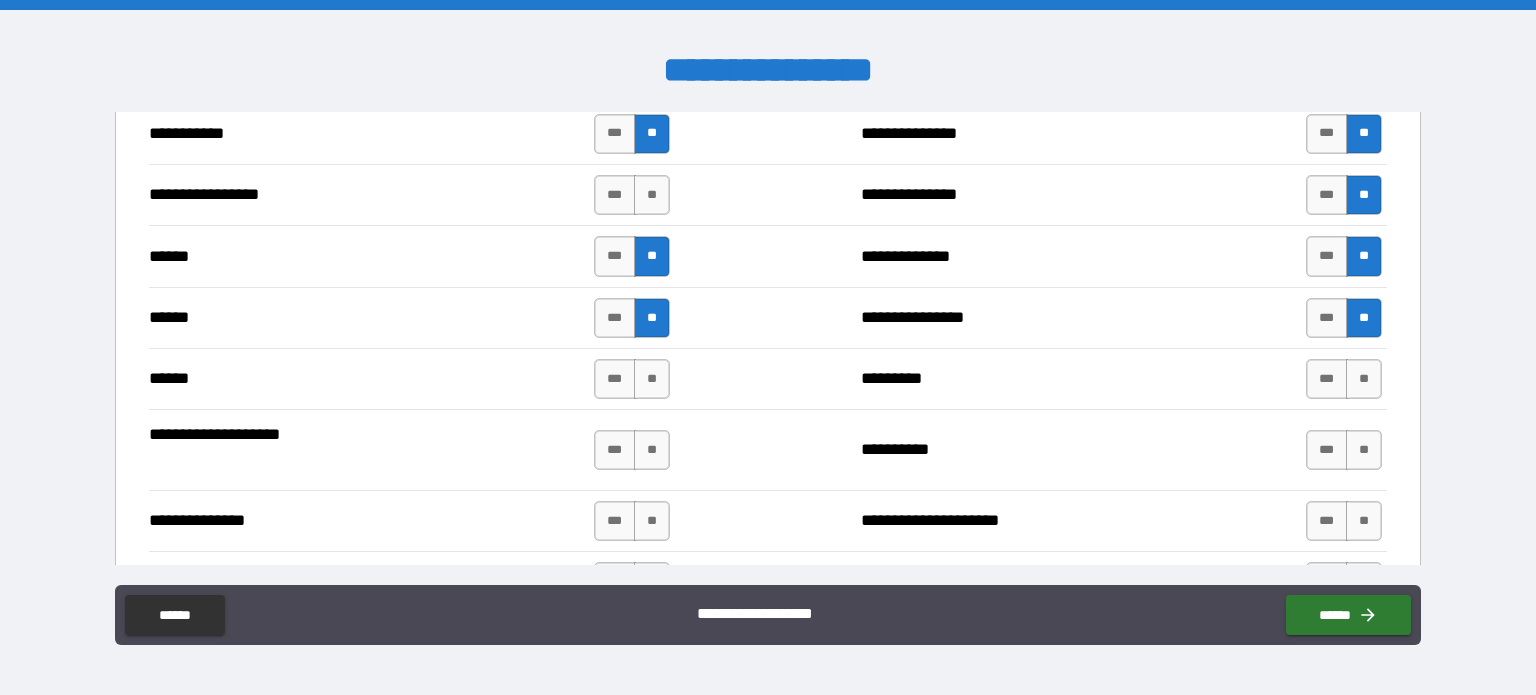 scroll, scrollTop: 2223, scrollLeft: 0, axis: vertical 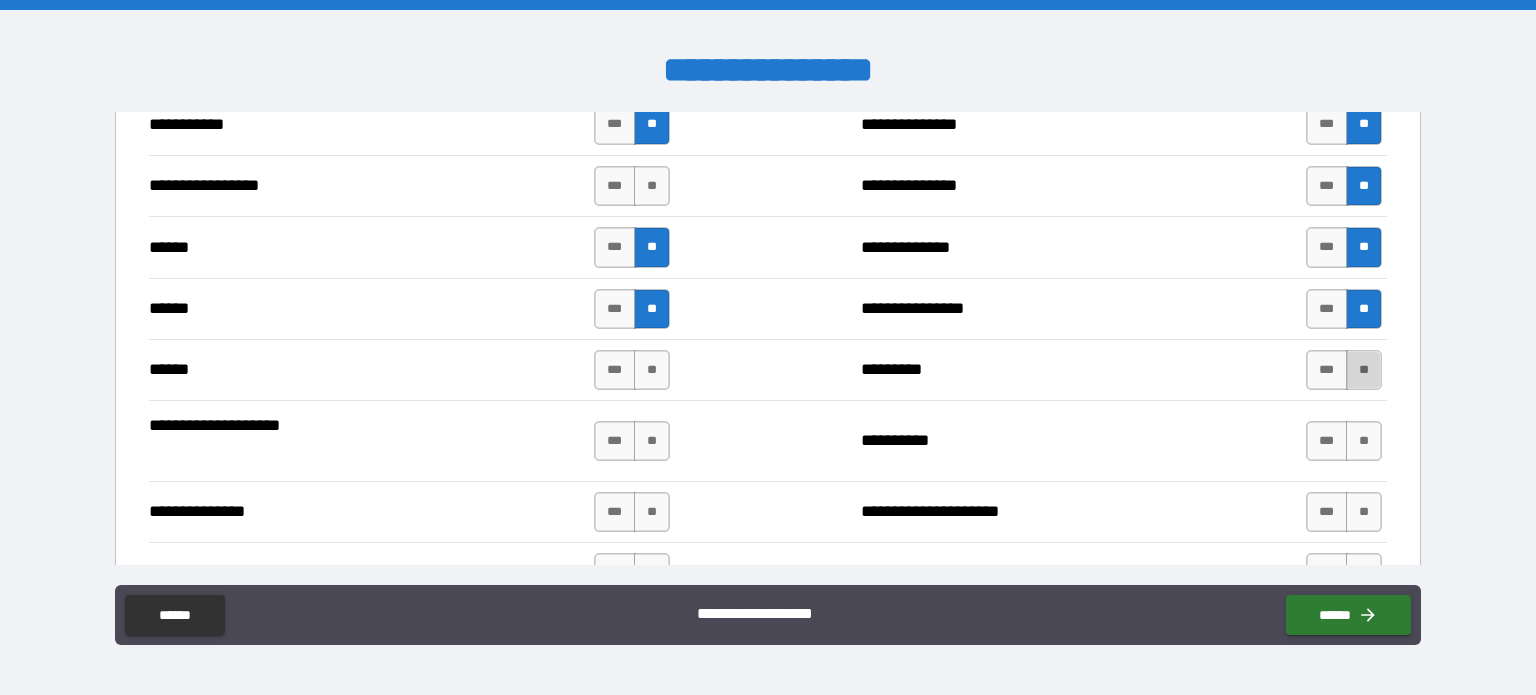 click on "**" at bounding box center (1364, 370) 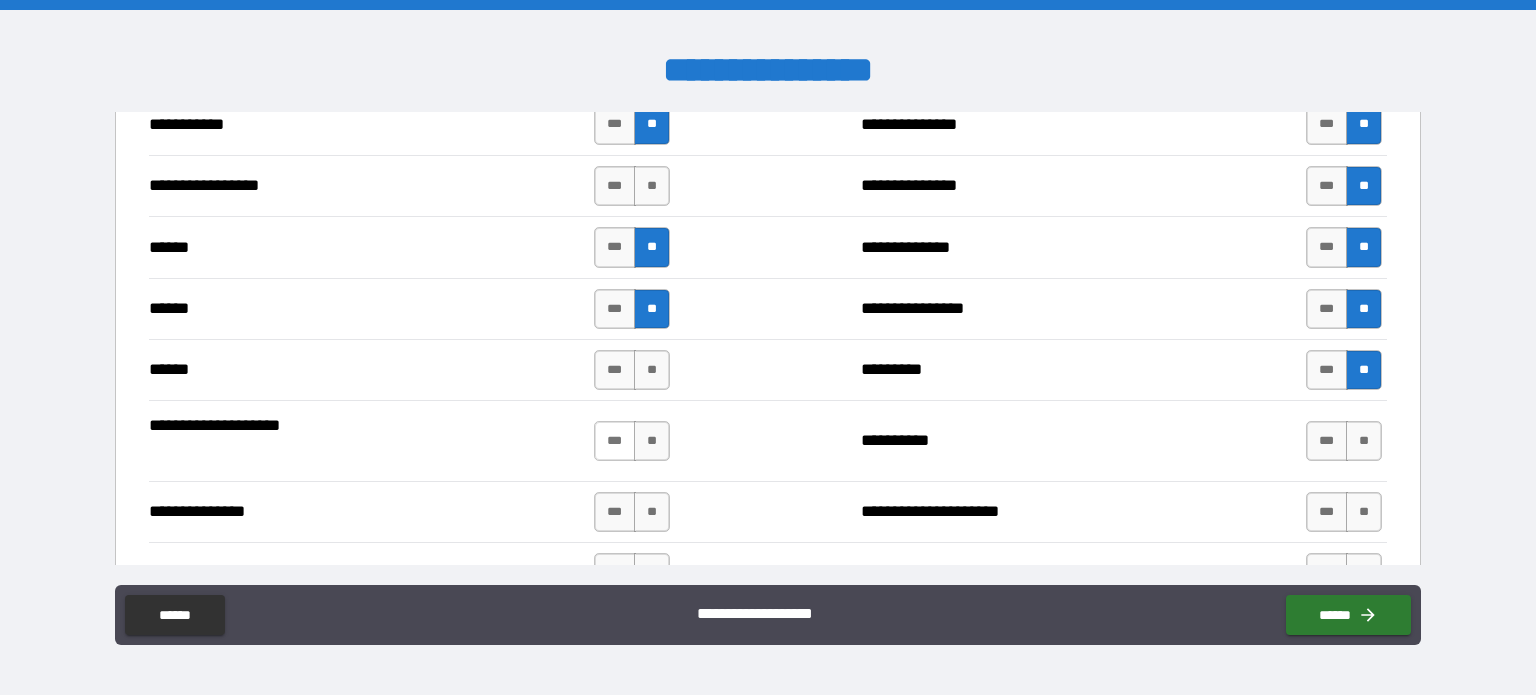 click on "***" at bounding box center (615, 441) 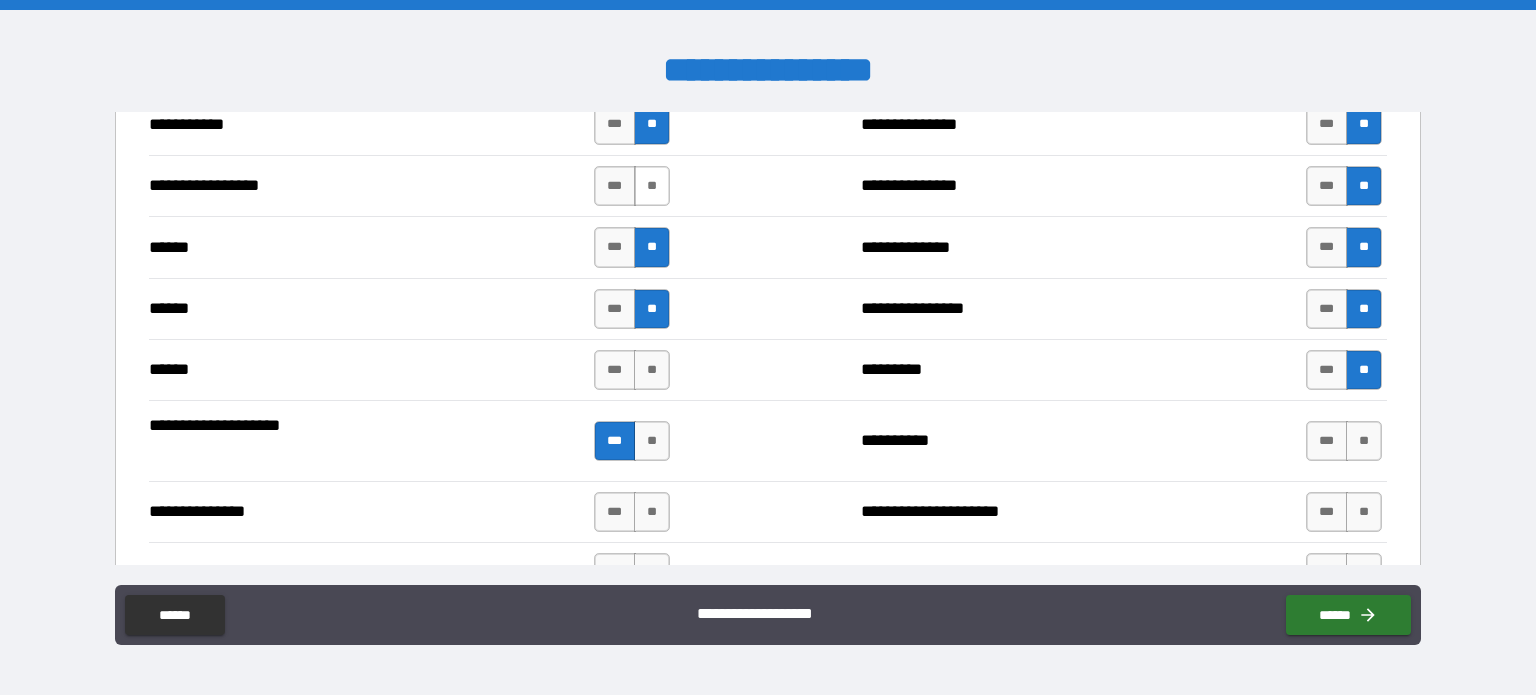 click on "**" at bounding box center (652, 186) 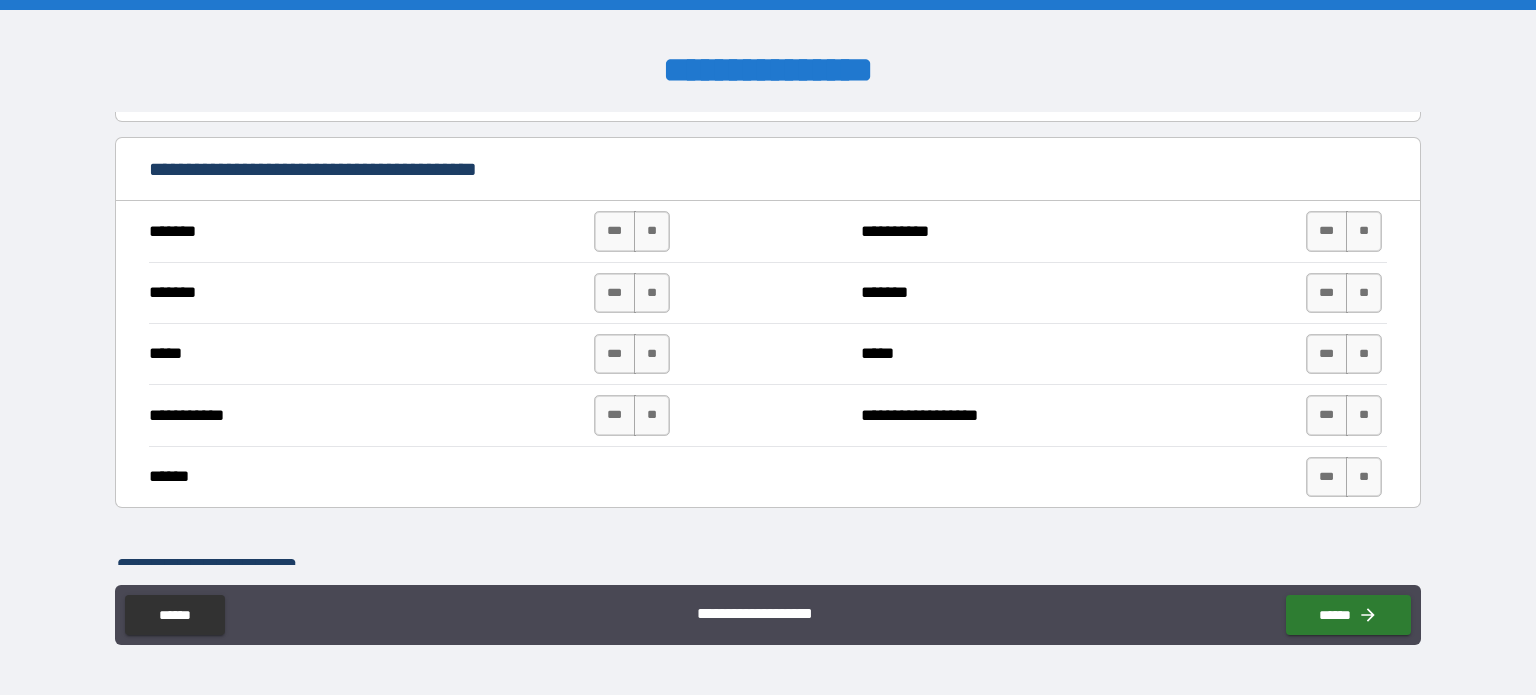scroll, scrollTop: 1363, scrollLeft: 0, axis: vertical 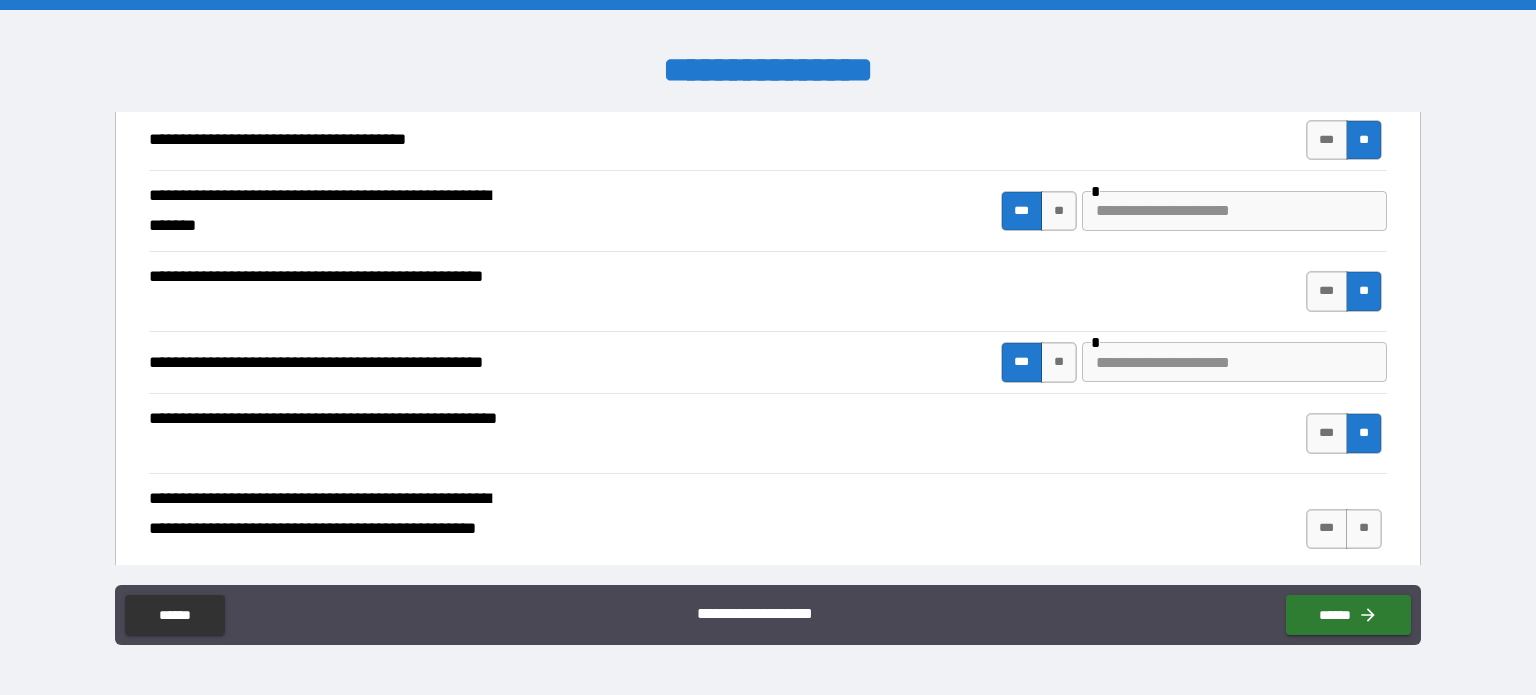 click at bounding box center (1234, 211) 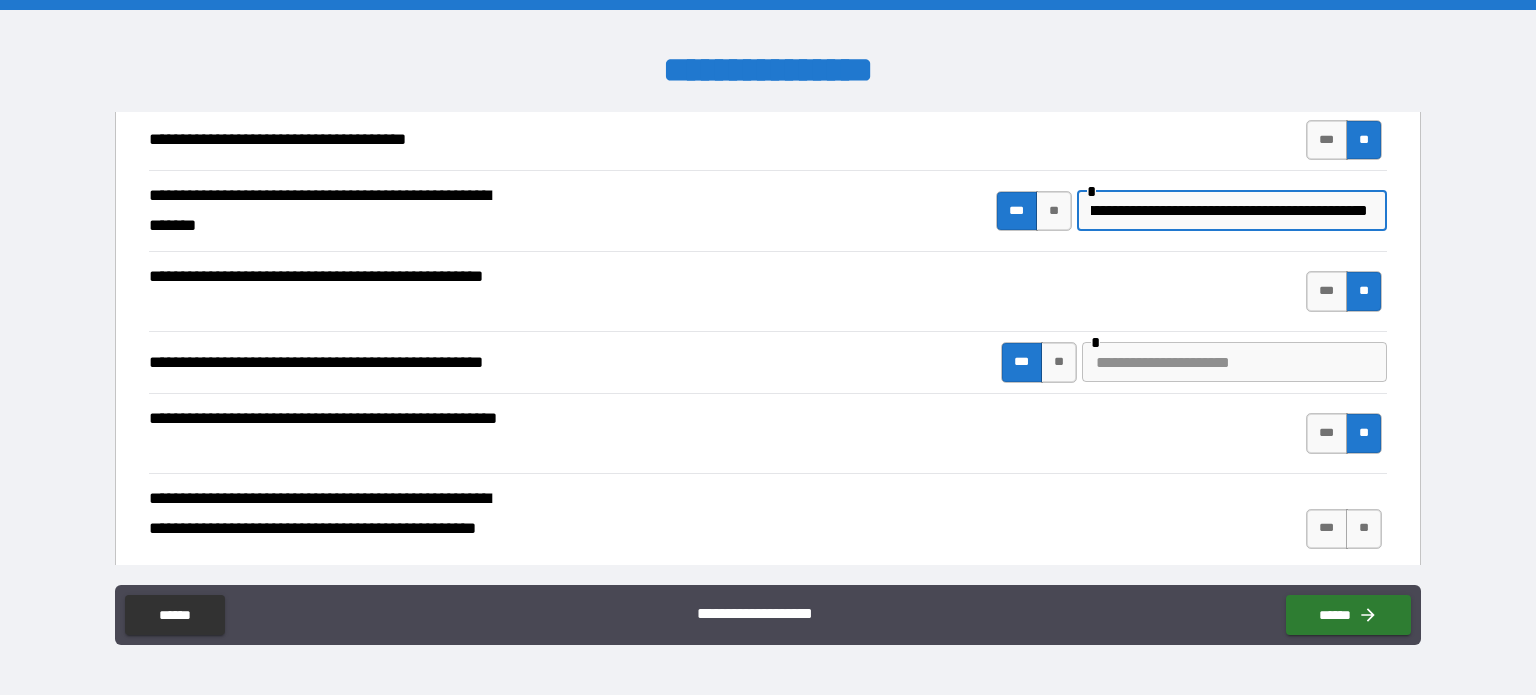 scroll, scrollTop: 0, scrollLeft: 329, axis: horizontal 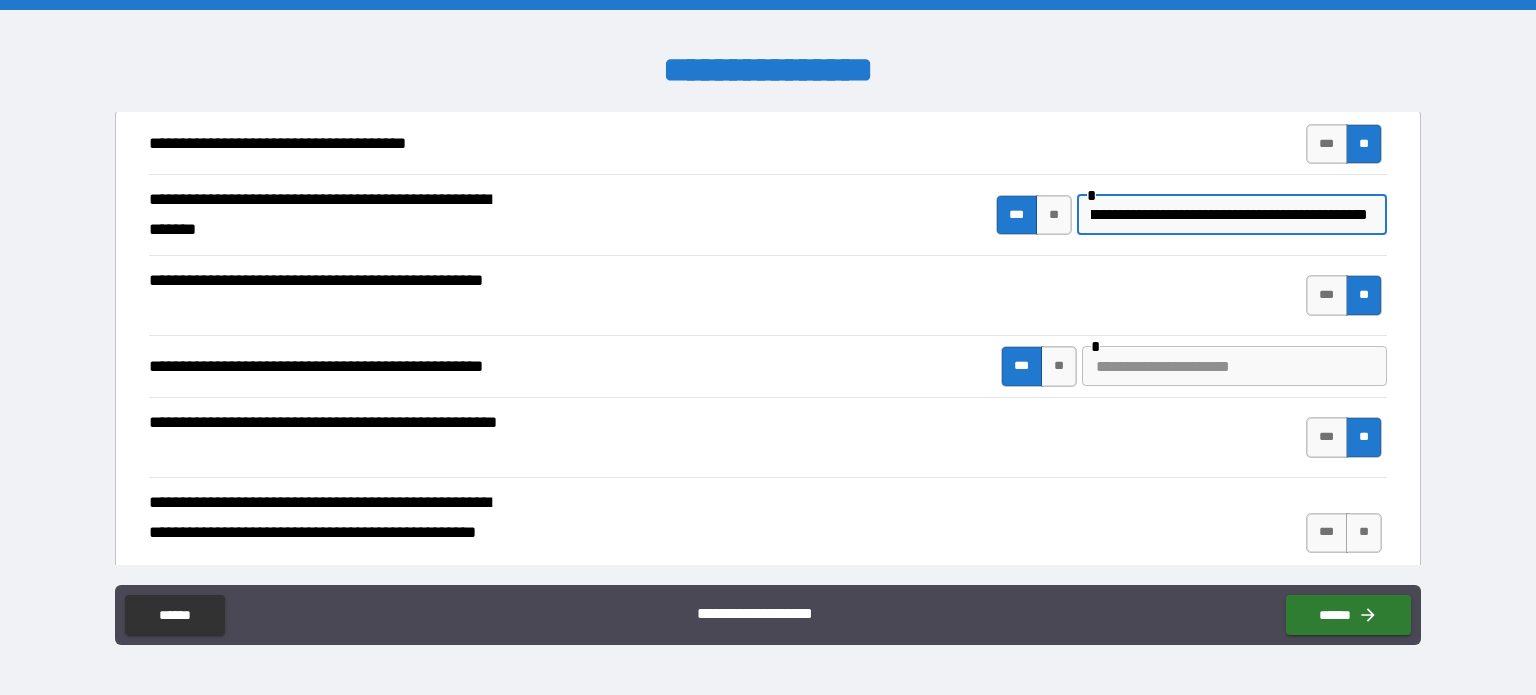 type on "**********" 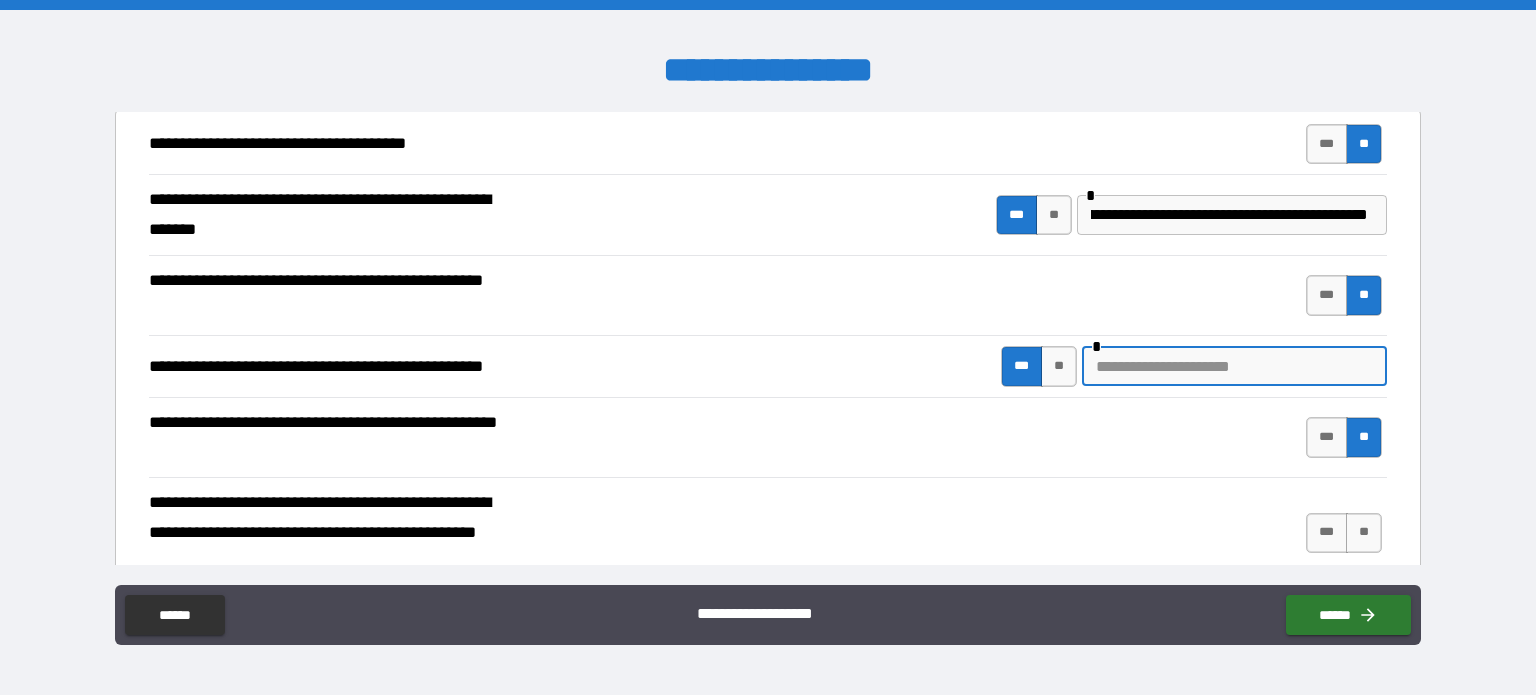 scroll, scrollTop: 0, scrollLeft: 0, axis: both 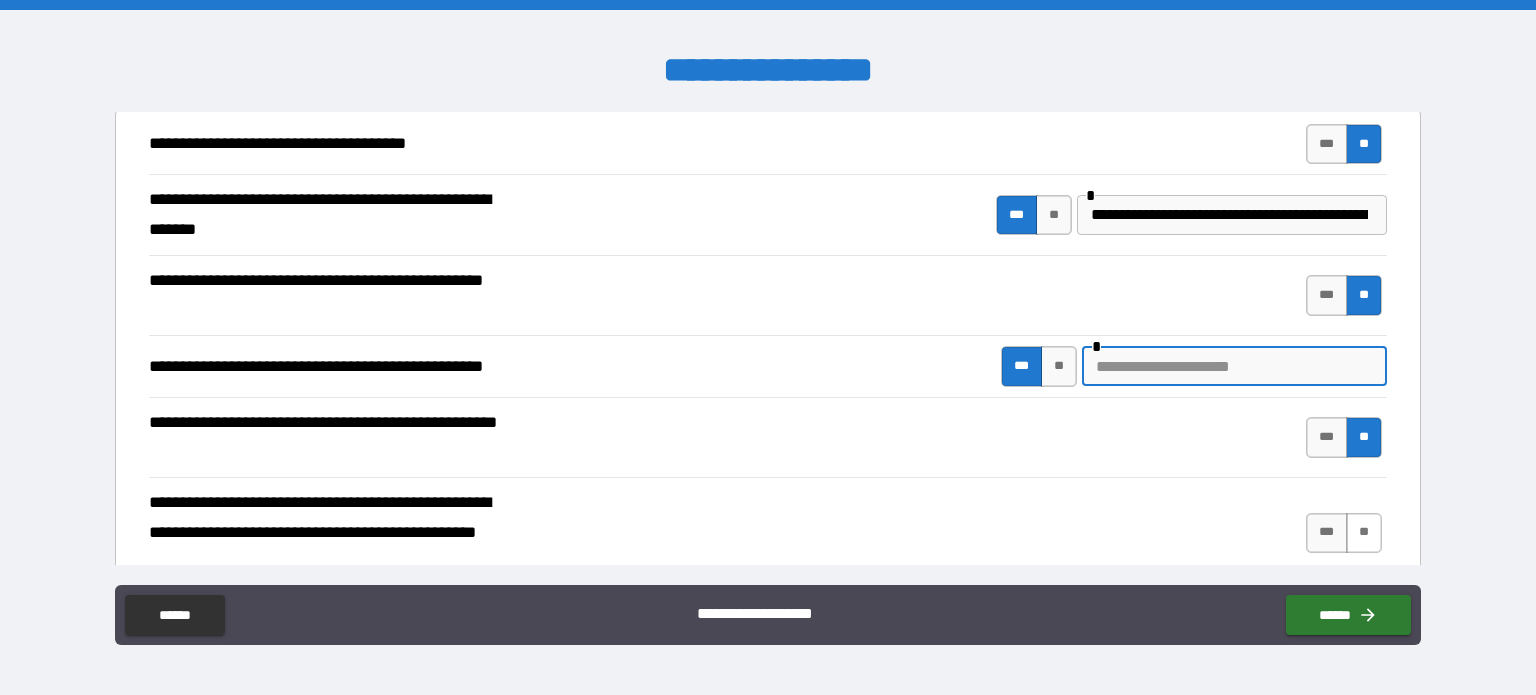 click on "**" at bounding box center (1364, 533) 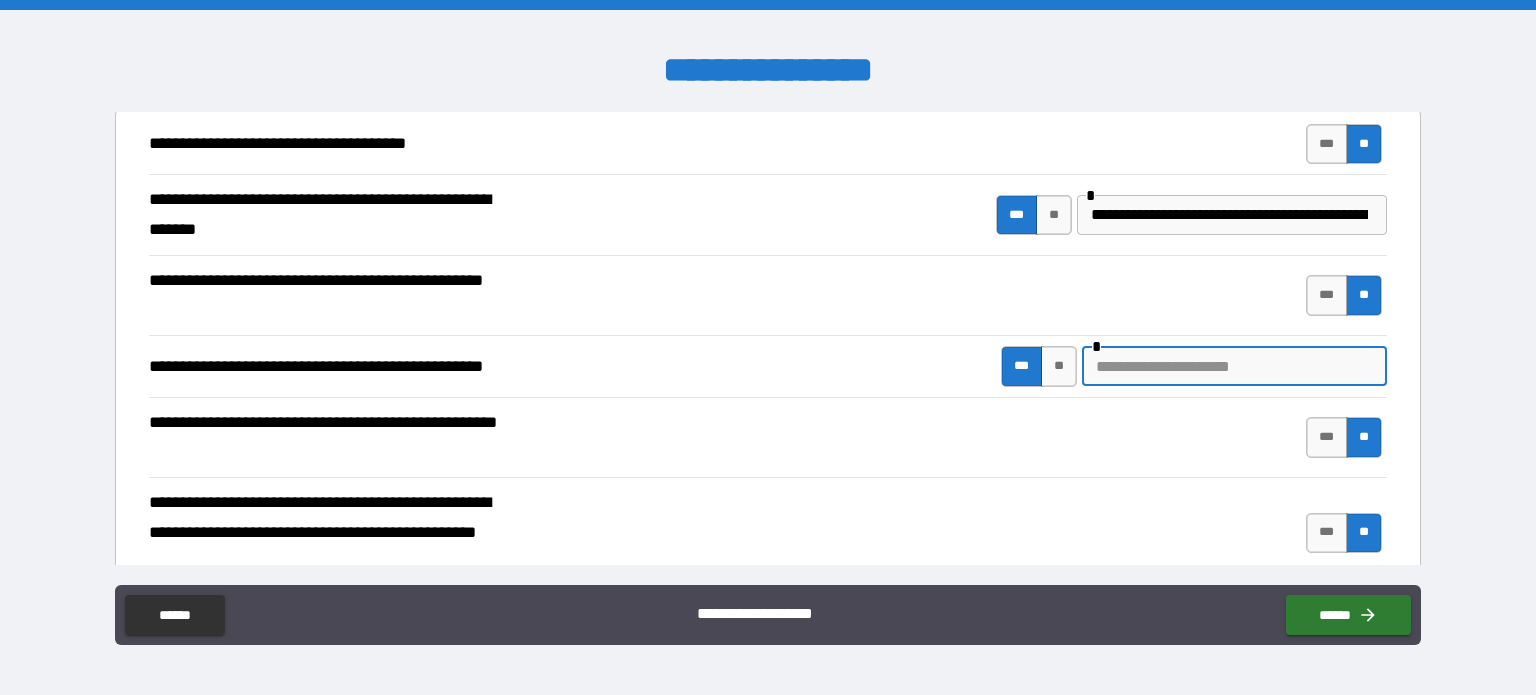 click at bounding box center [1234, 366] 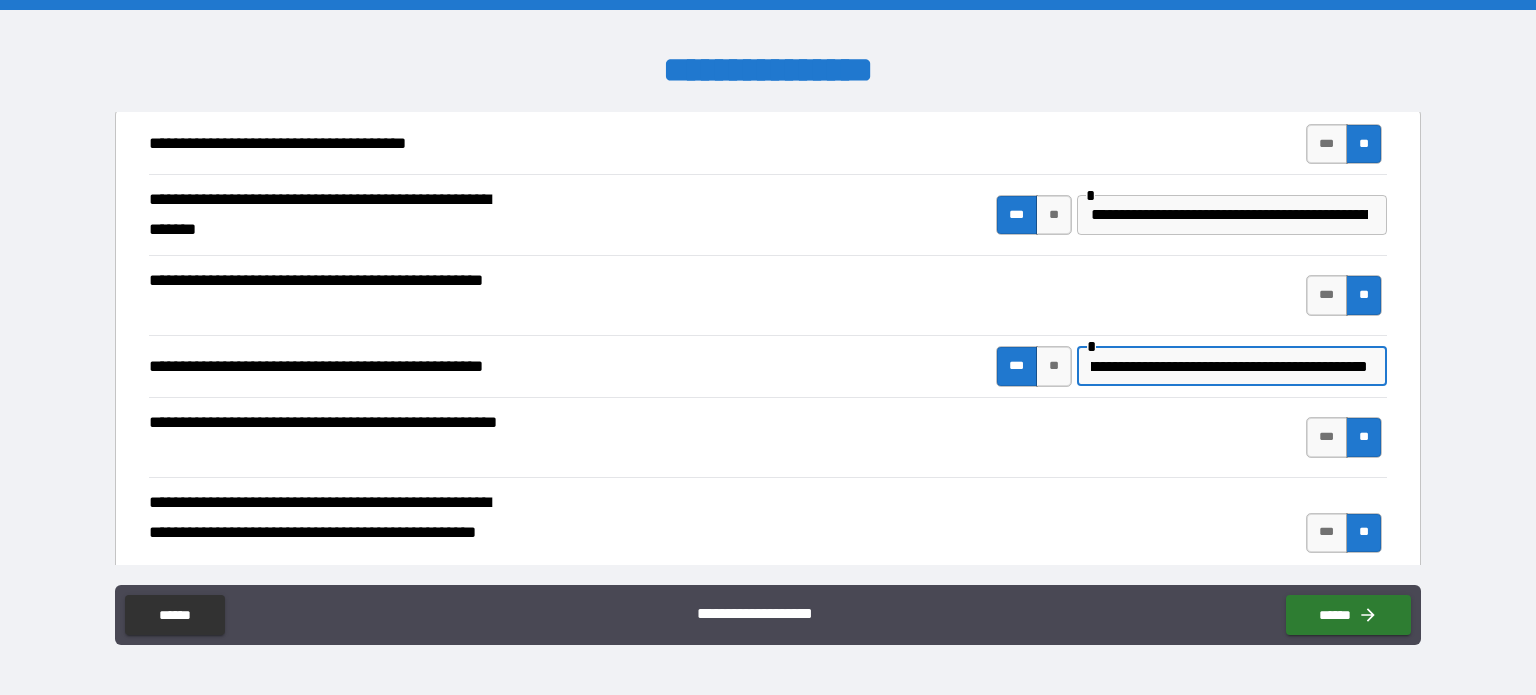 scroll, scrollTop: 0, scrollLeft: 1195, axis: horizontal 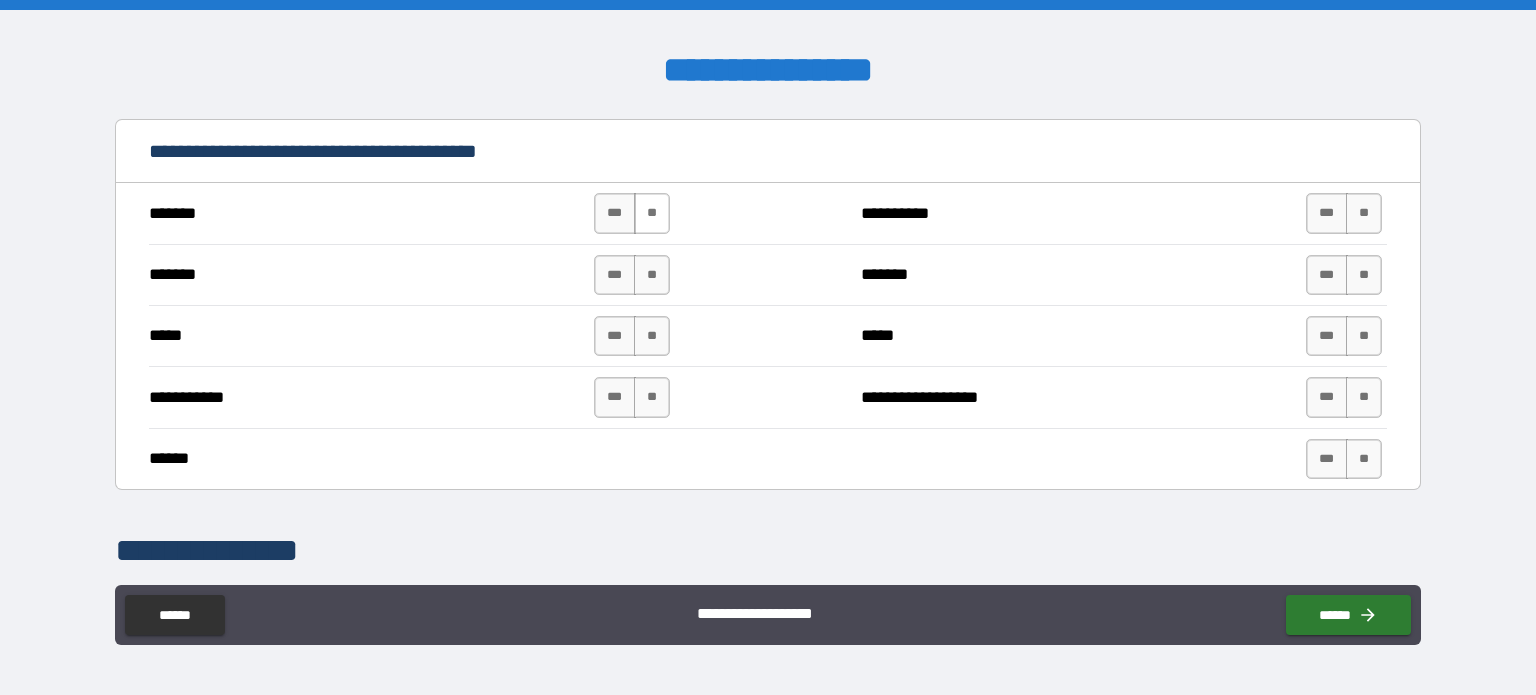 type on "**********" 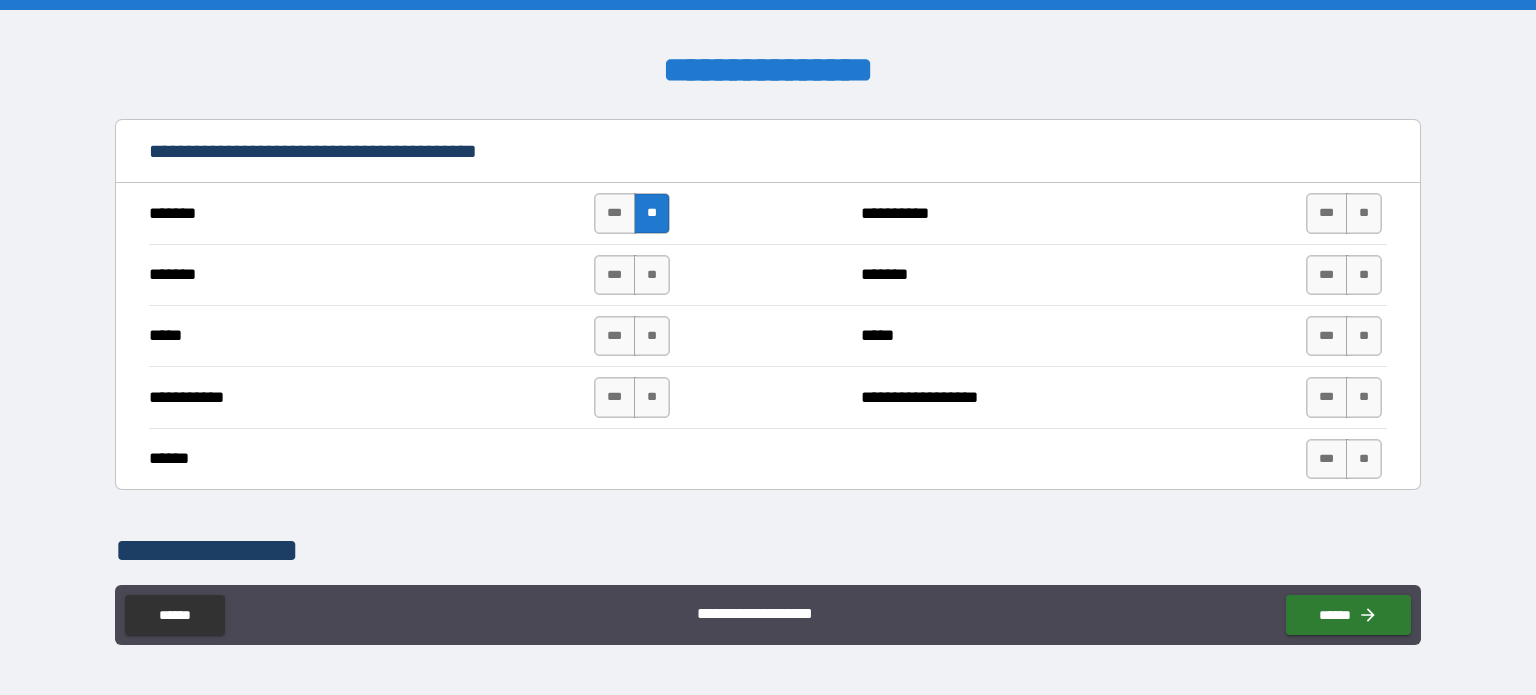 scroll, scrollTop: 0, scrollLeft: 0, axis: both 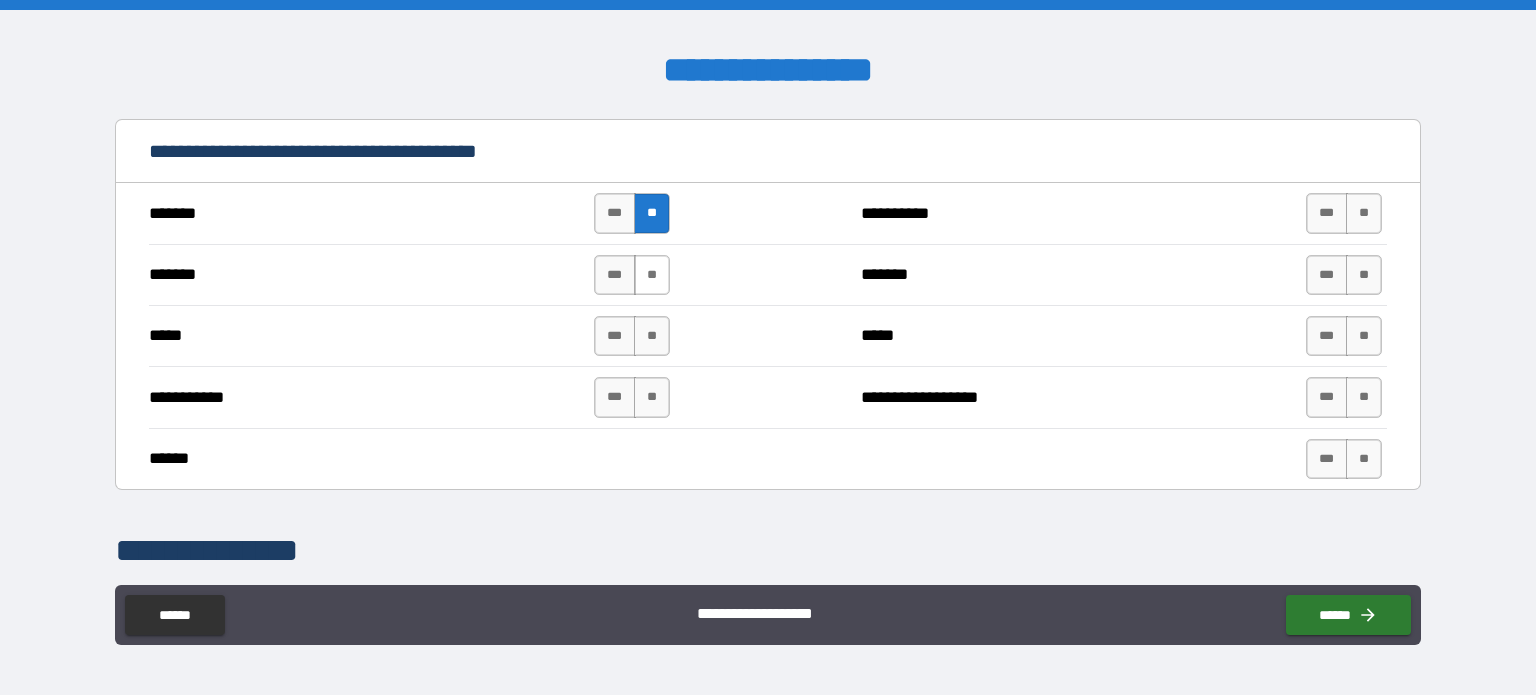 click on "**" at bounding box center (652, 275) 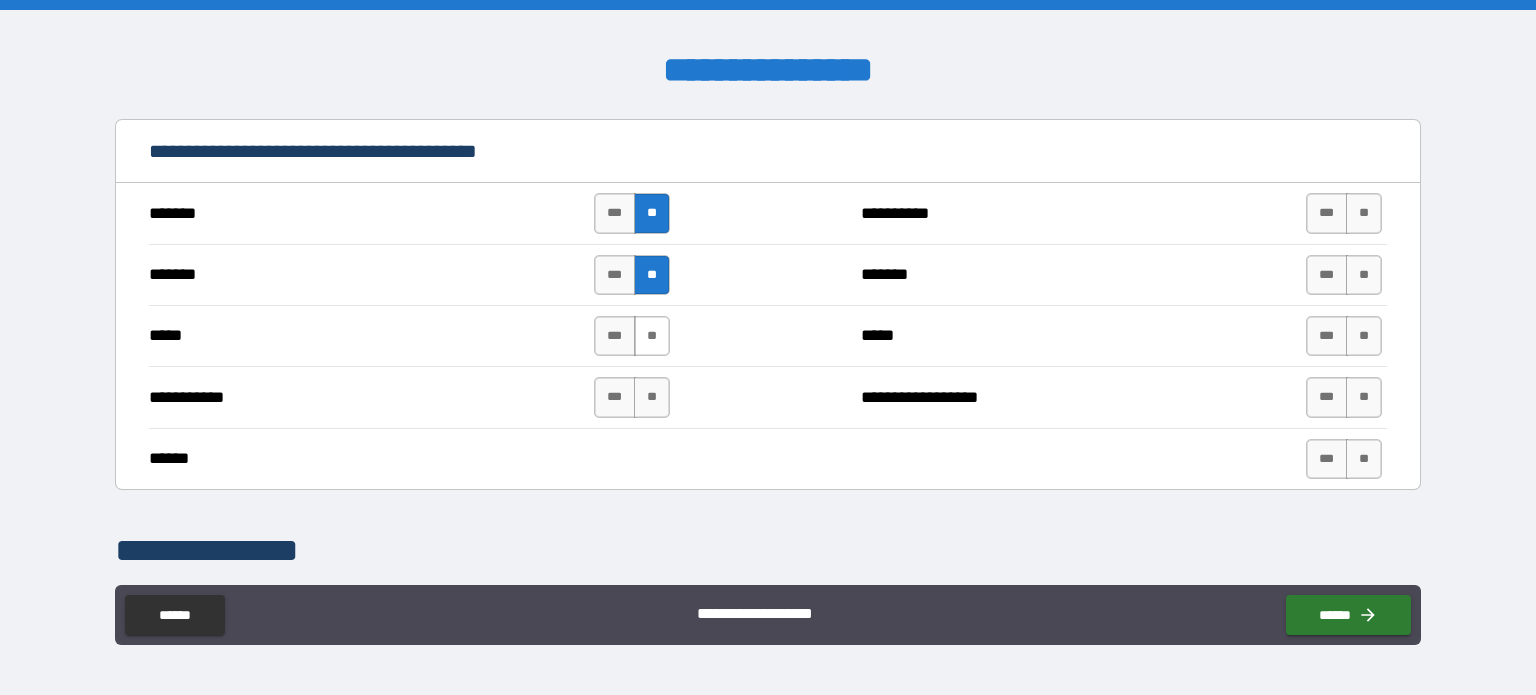click on "**" at bounding box center (652, 336) 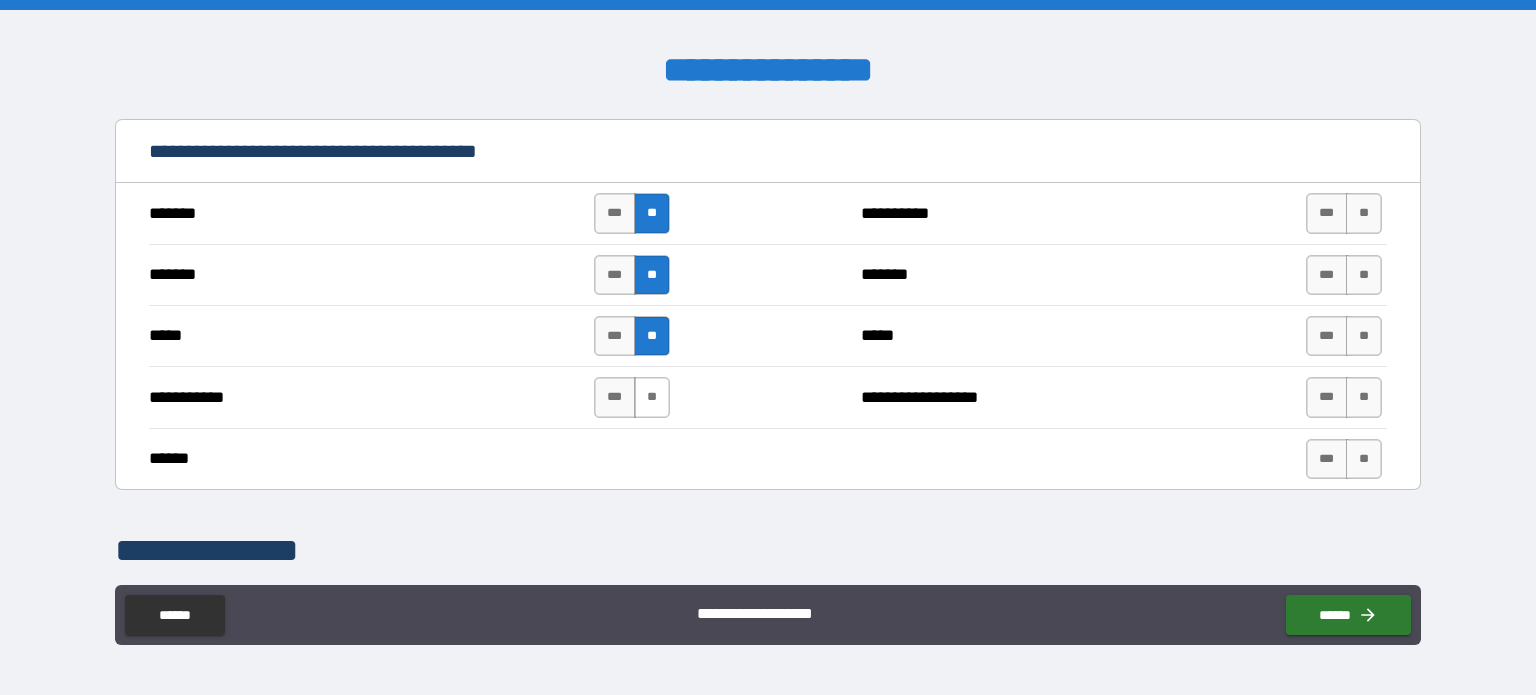 click on "**" at bounding box center (652, 397) 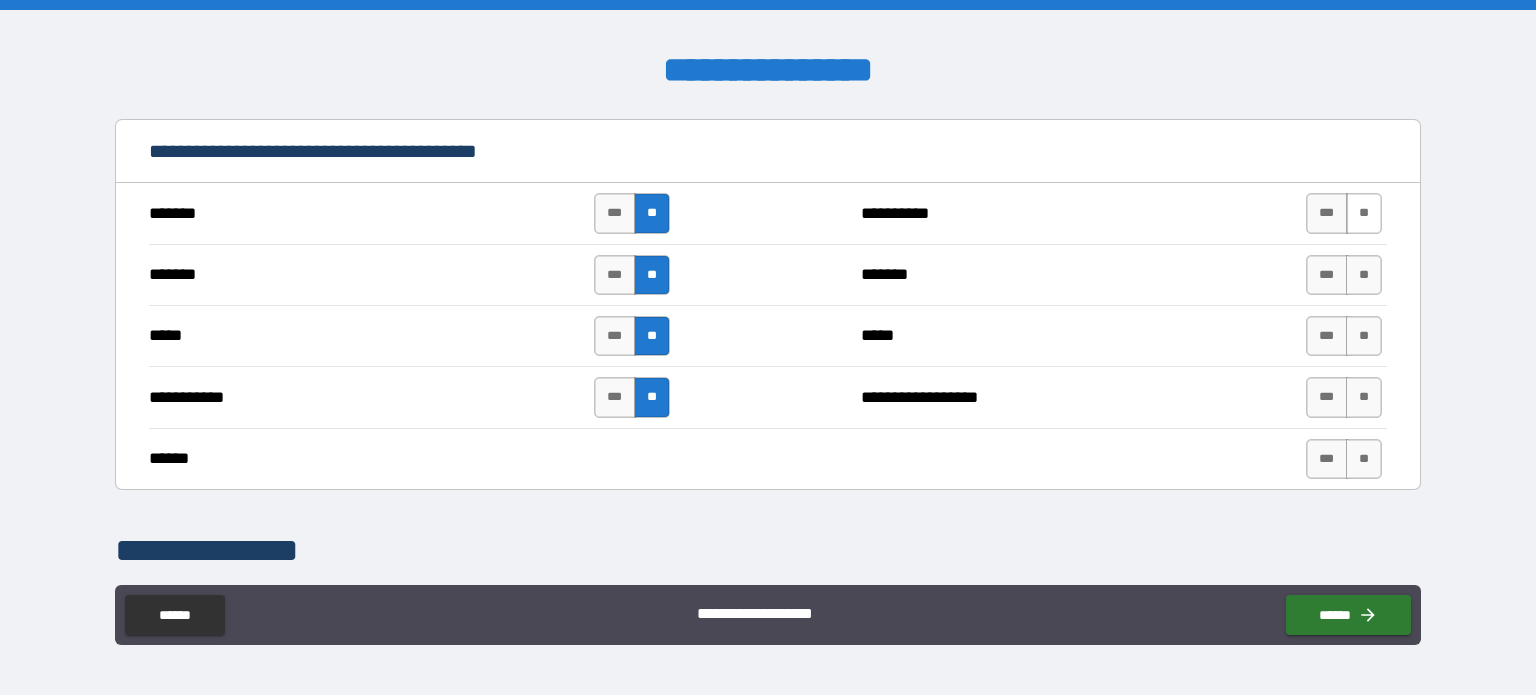 click on "**" at bounding box center (1364, 213) 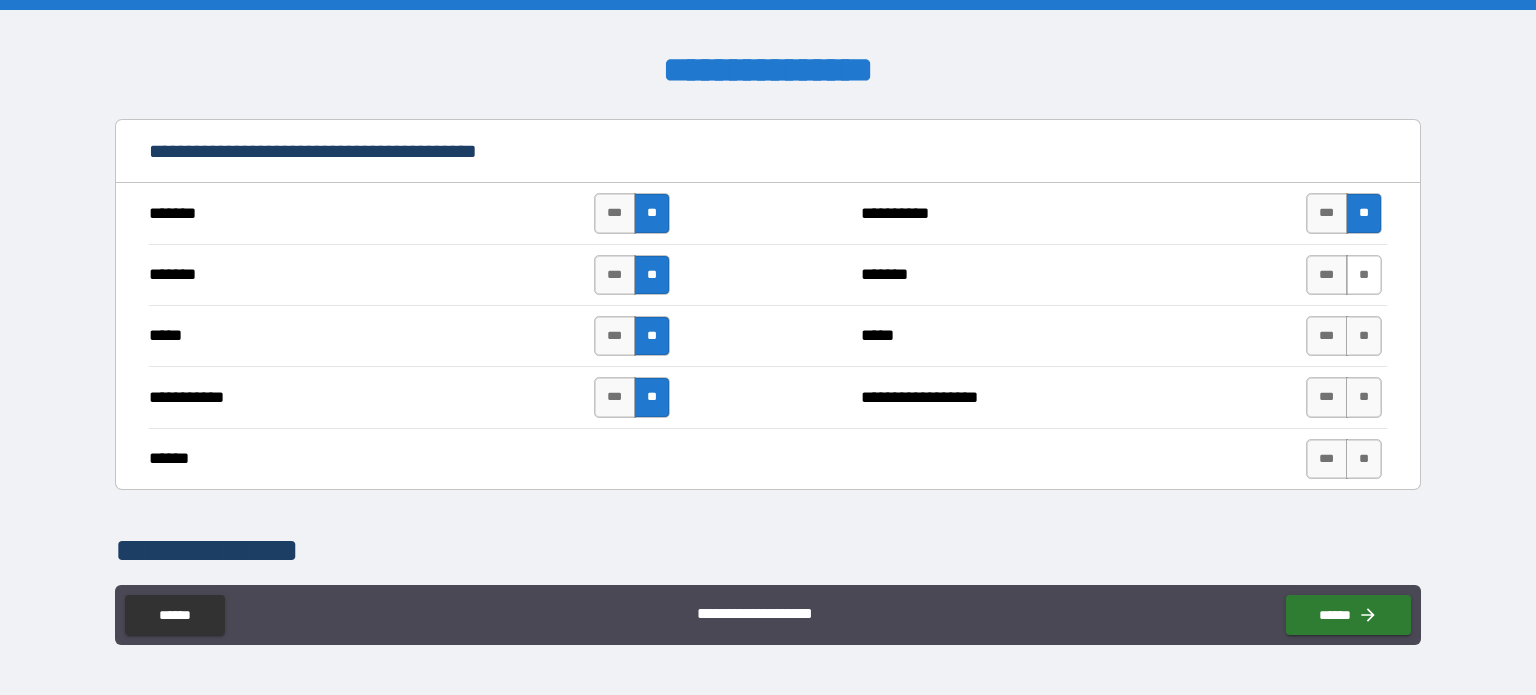 click on "**" at bounding box center [1364, 275] 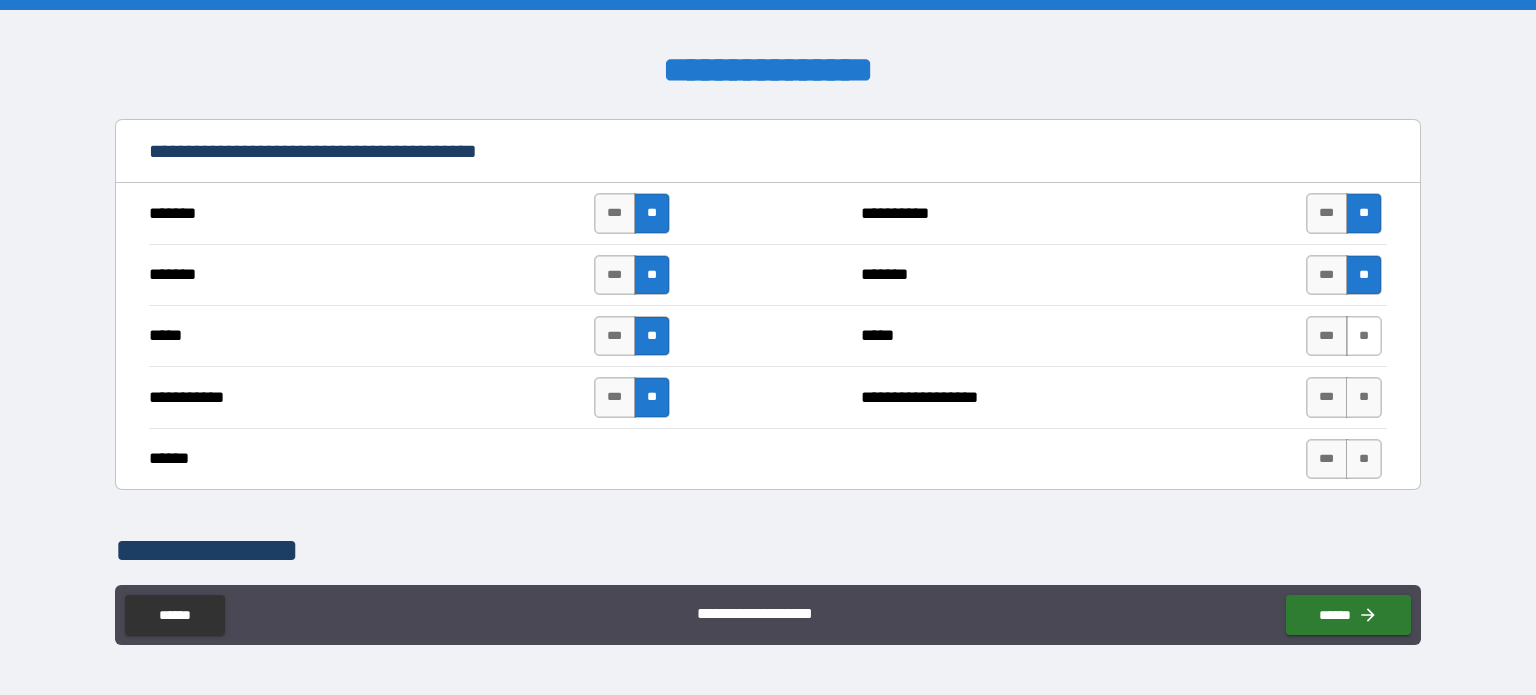 click on "**" at bounding box center (1364, 336) 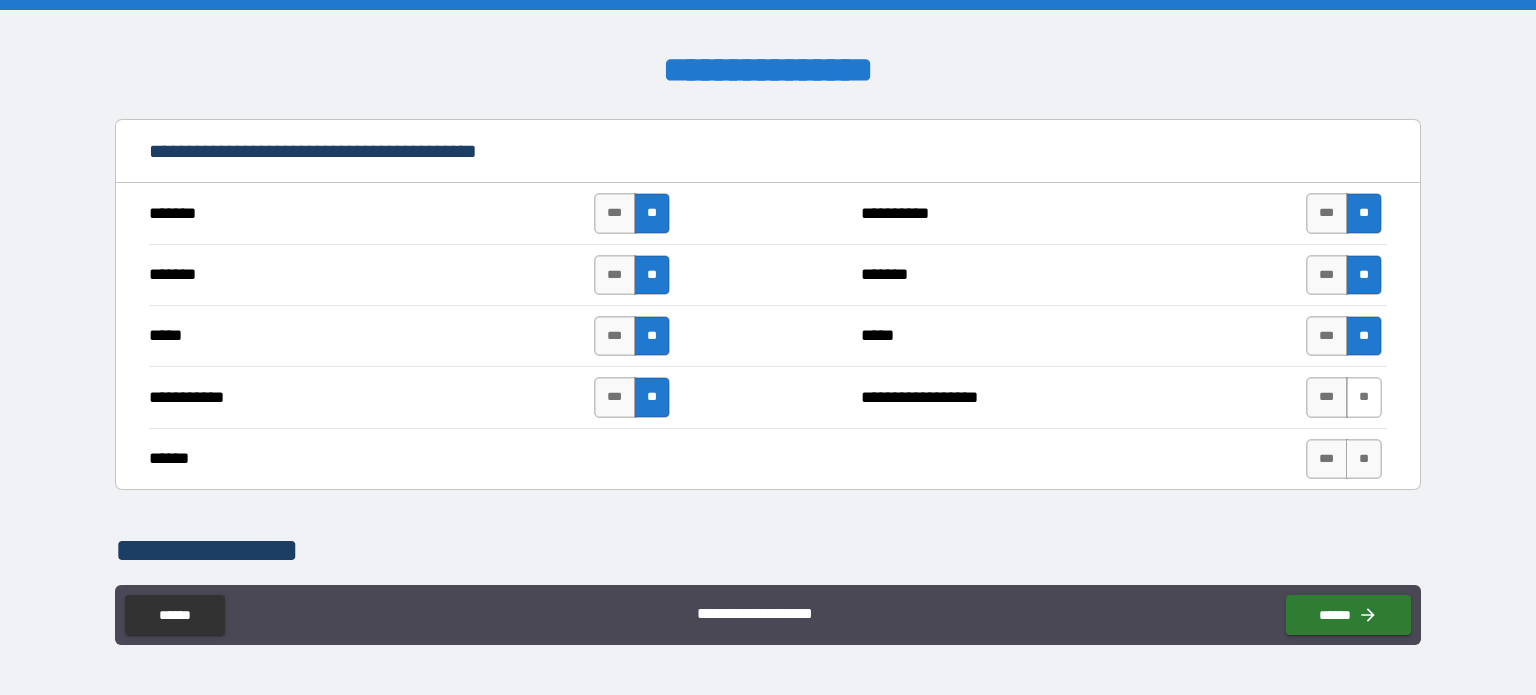 click on "**" at bounding box center (1364, 397) 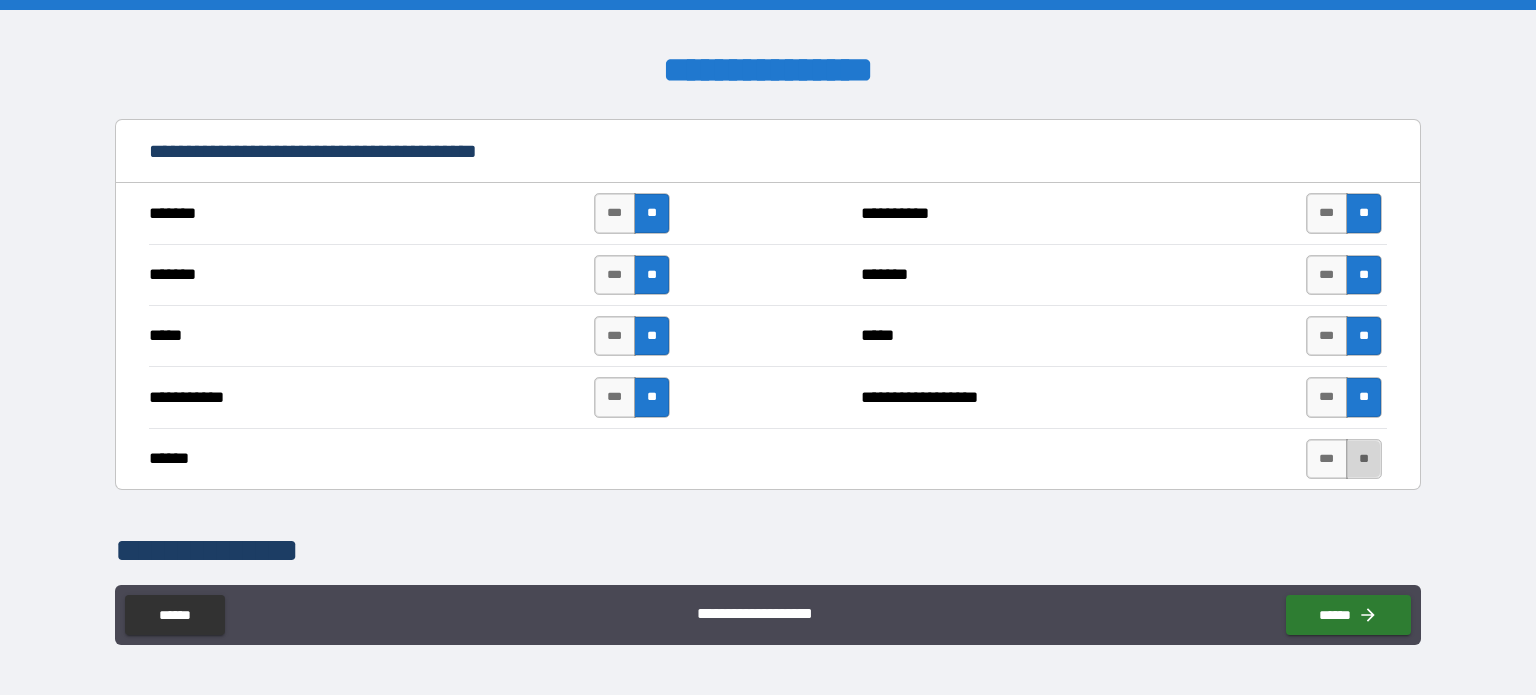 click on "**" at bounding box center [1364, 459] 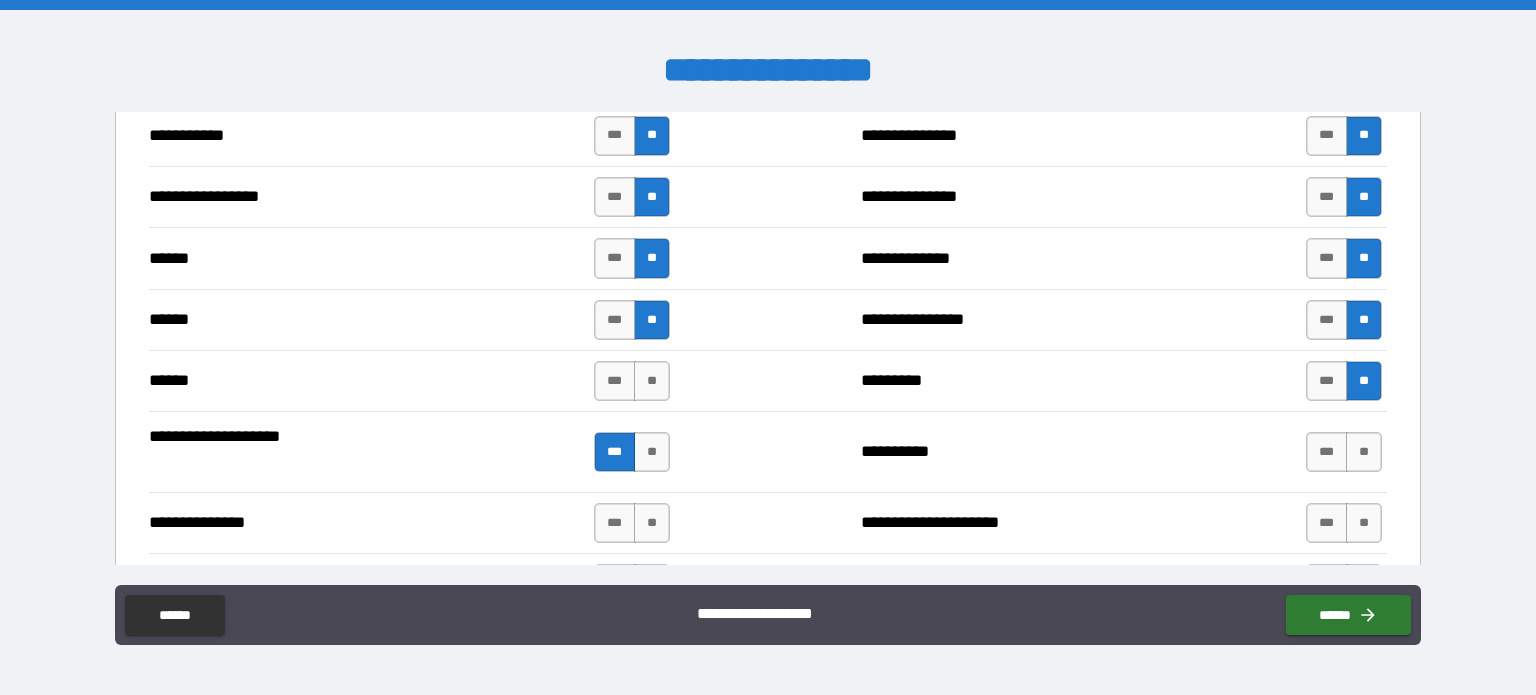 scroll, scrollTop: 2239, scrollLeft: 0, axis: vertical 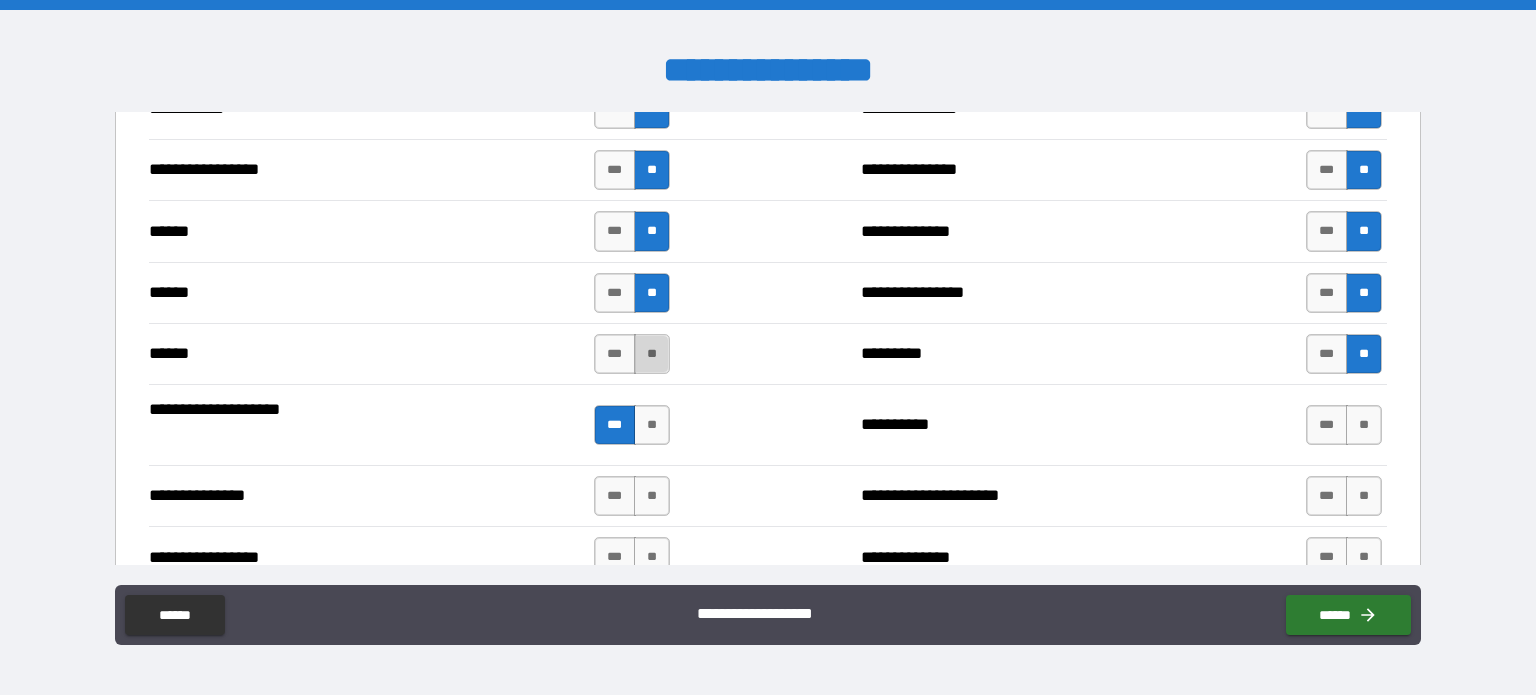 click on "**" at bounding box center [652, 354] 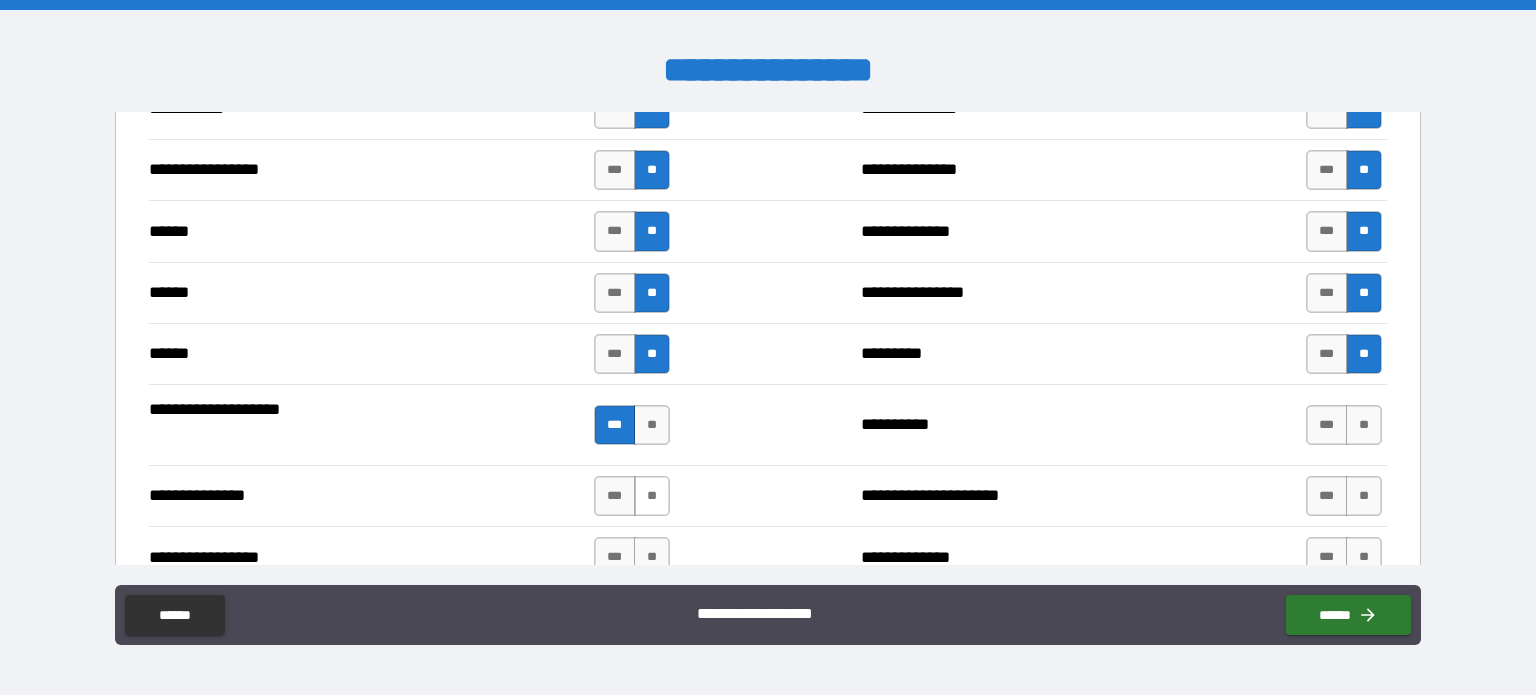 click on "**" at bounding box center [652, 496] 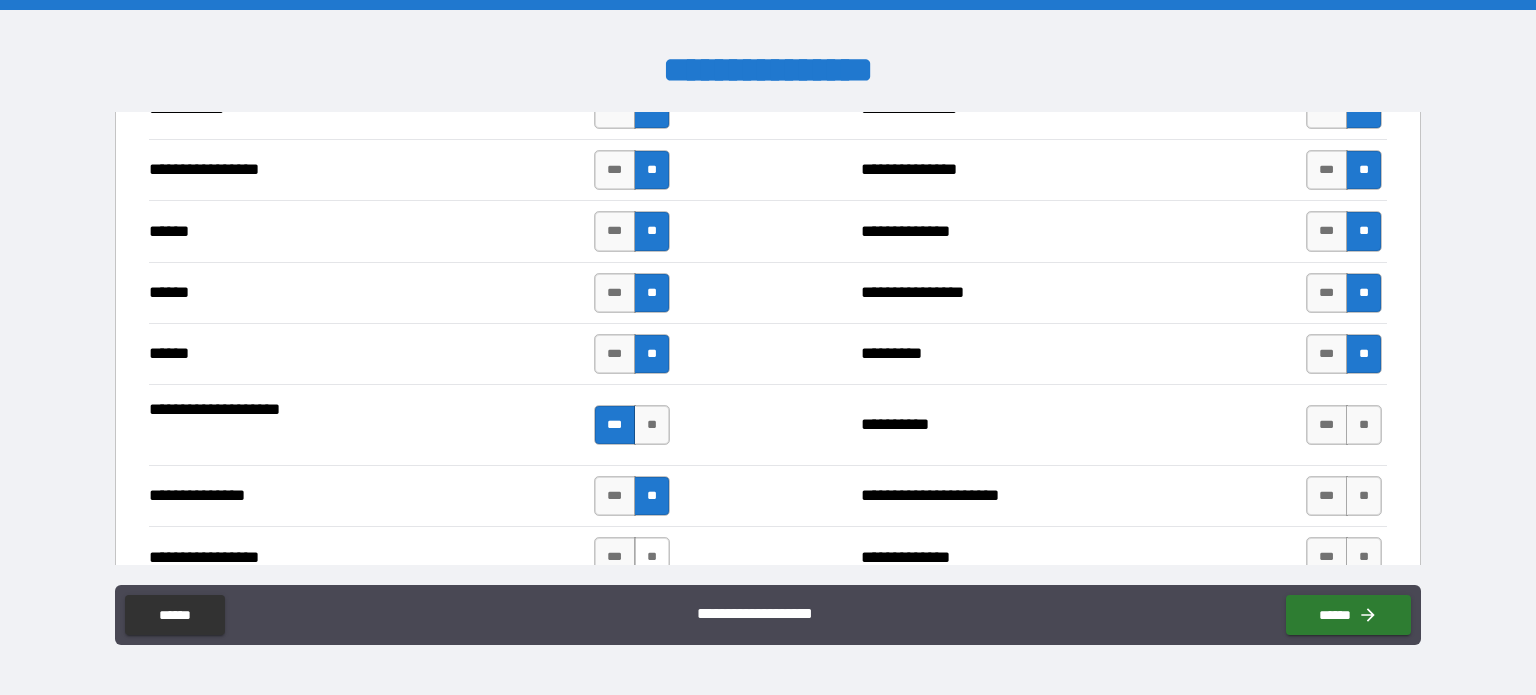 click on "**" at bounding box center (652, 557) 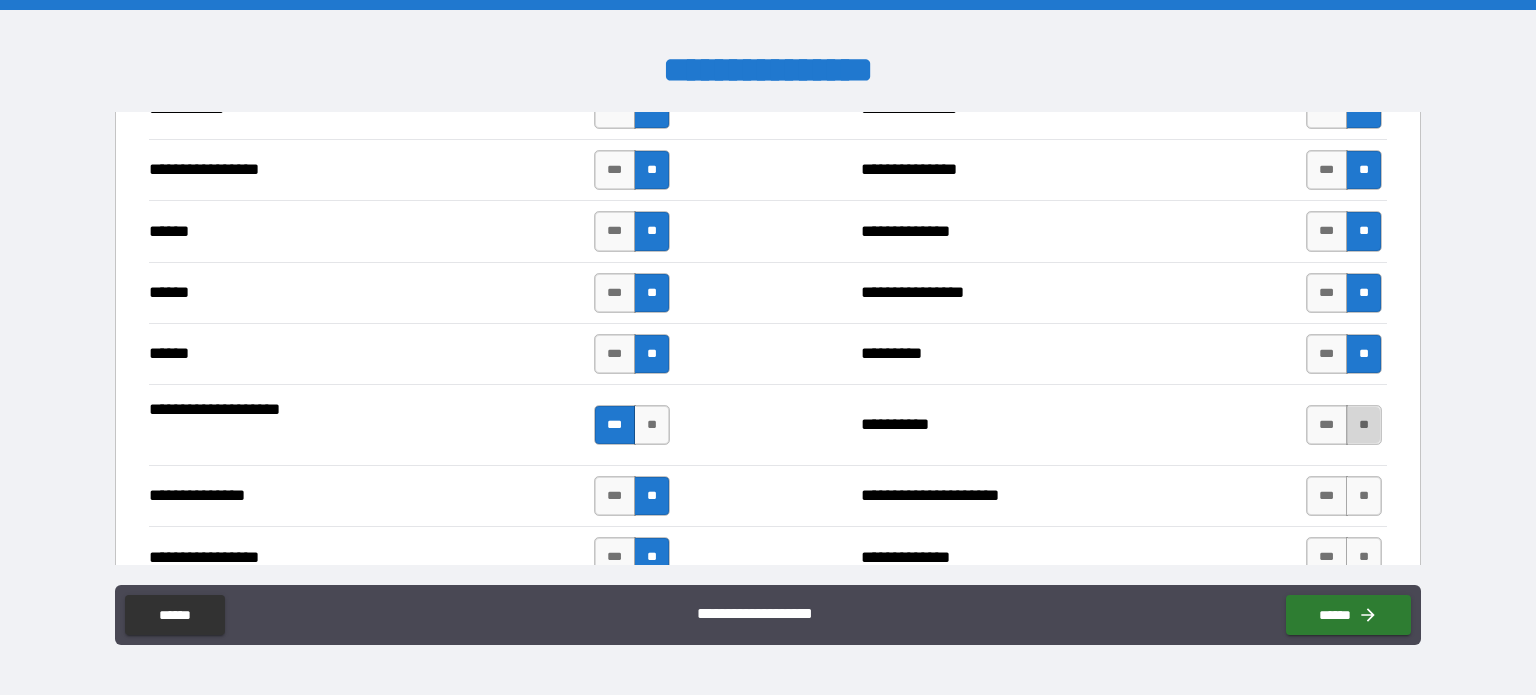 click on "**" at bounding box center [1364, 425] 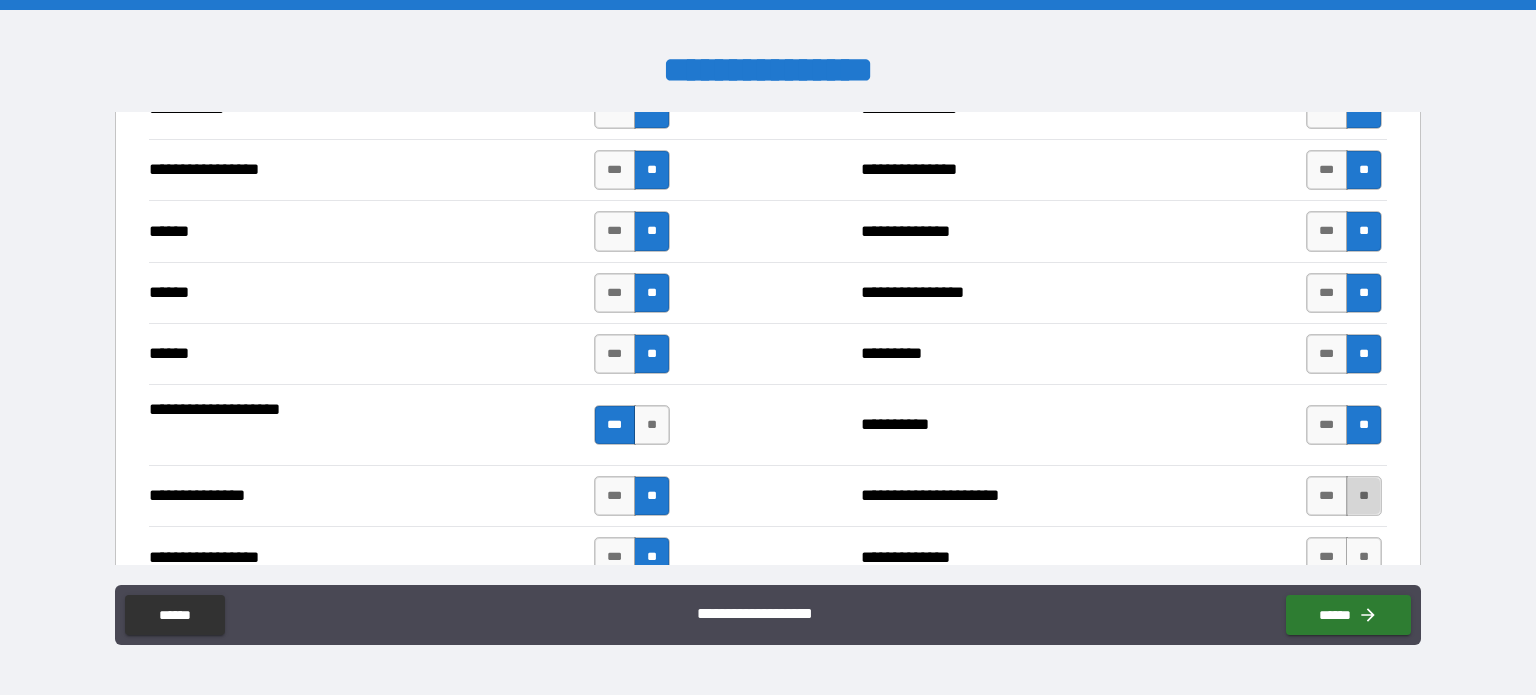 click on "**" at bounding box center (1364, 496) 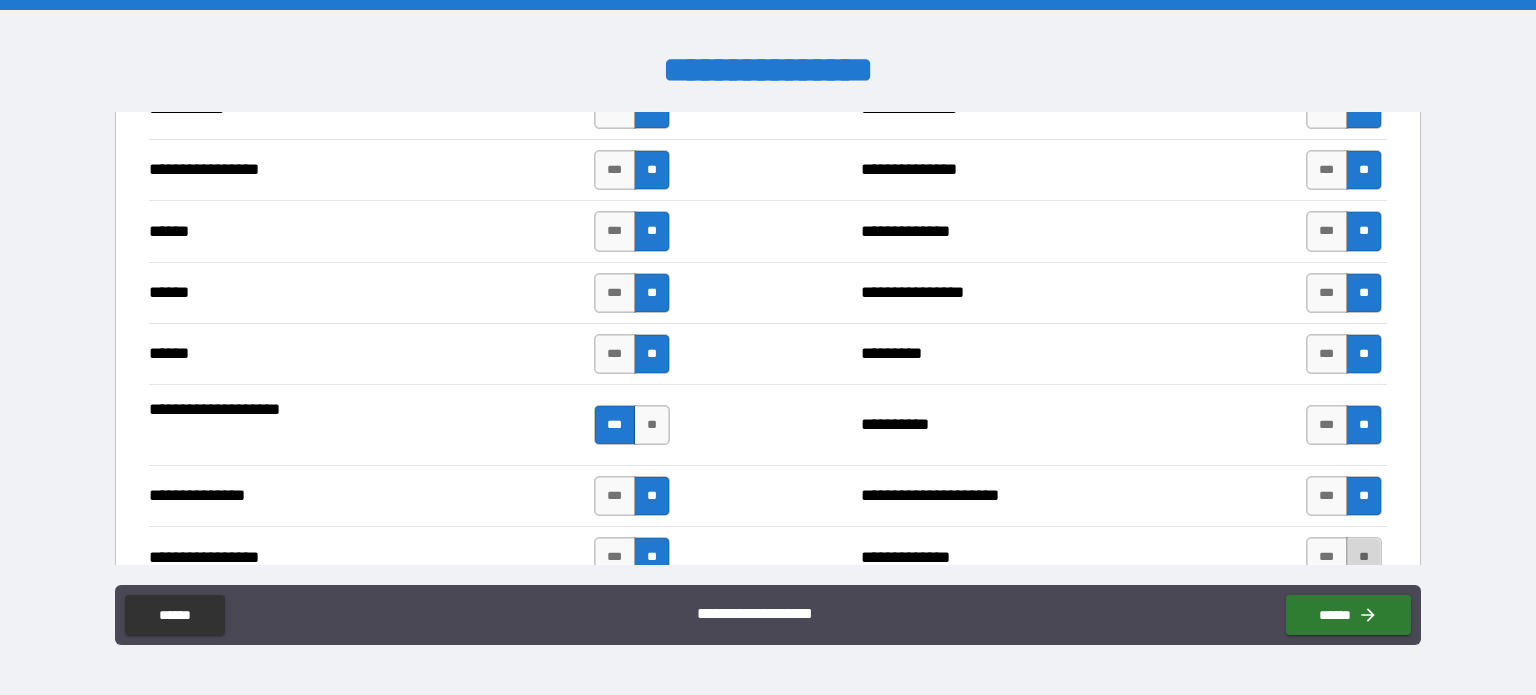 click on "**" at bounding box center [1364, 557] 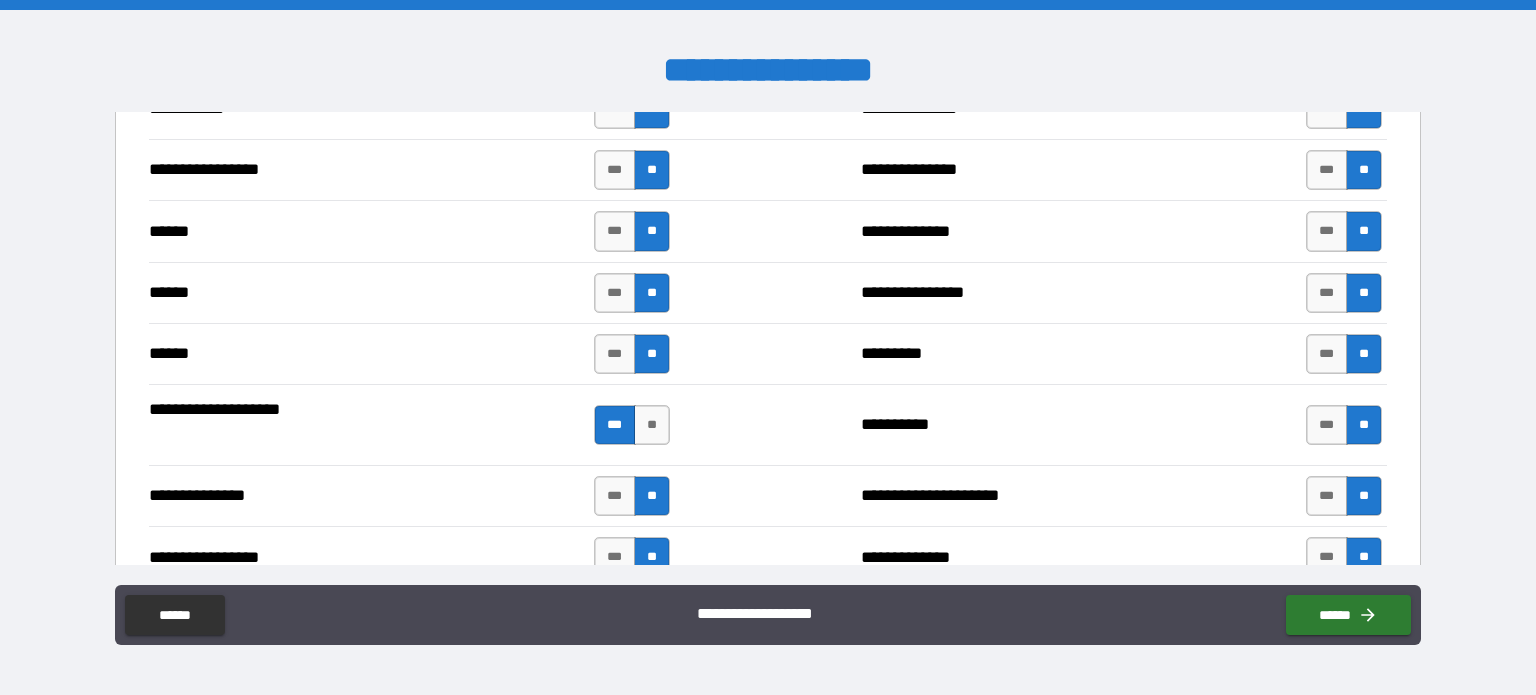 drag, startPoint x: 1407, startPoint y: 323, endPoint x: 1419, endPoint y: 371, distance: 49.47727 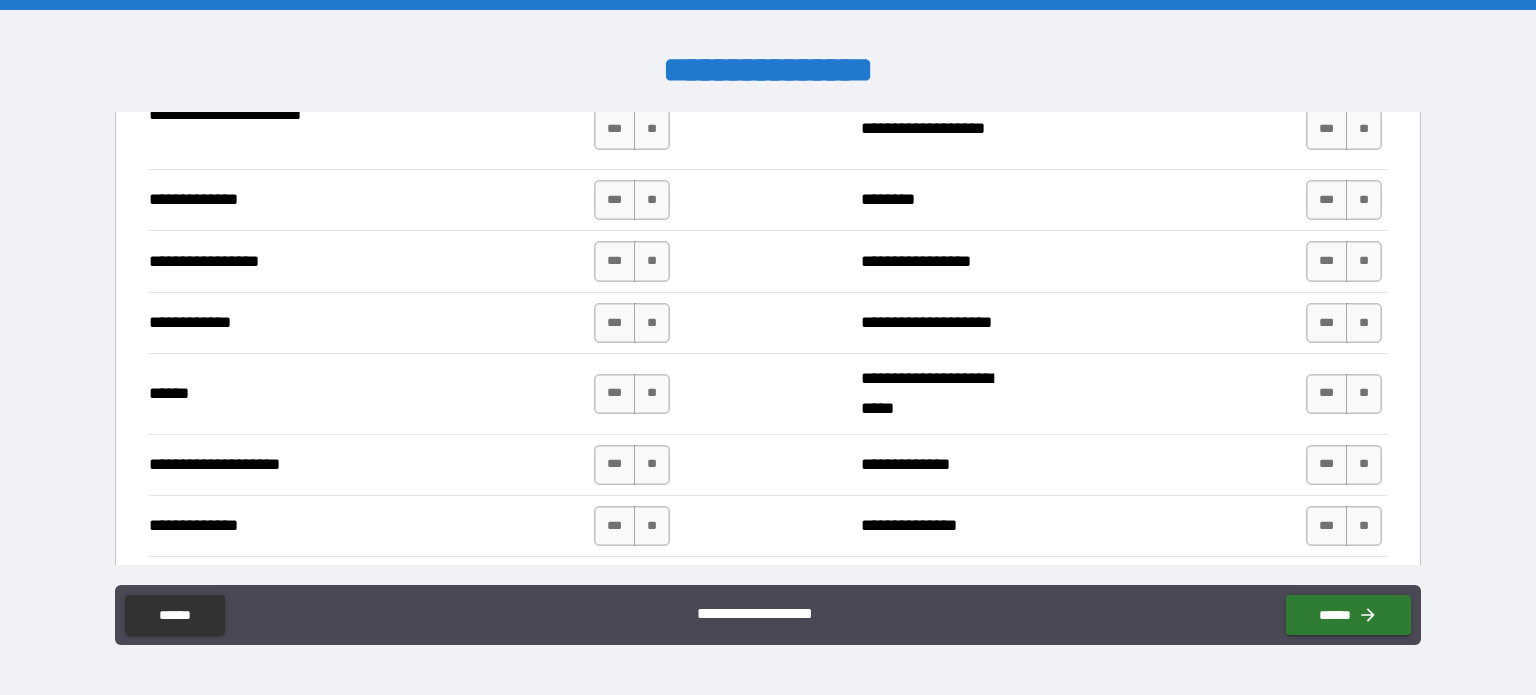 scroll, scrollTop: 2739, scrollLeft: 0, axis: vertical 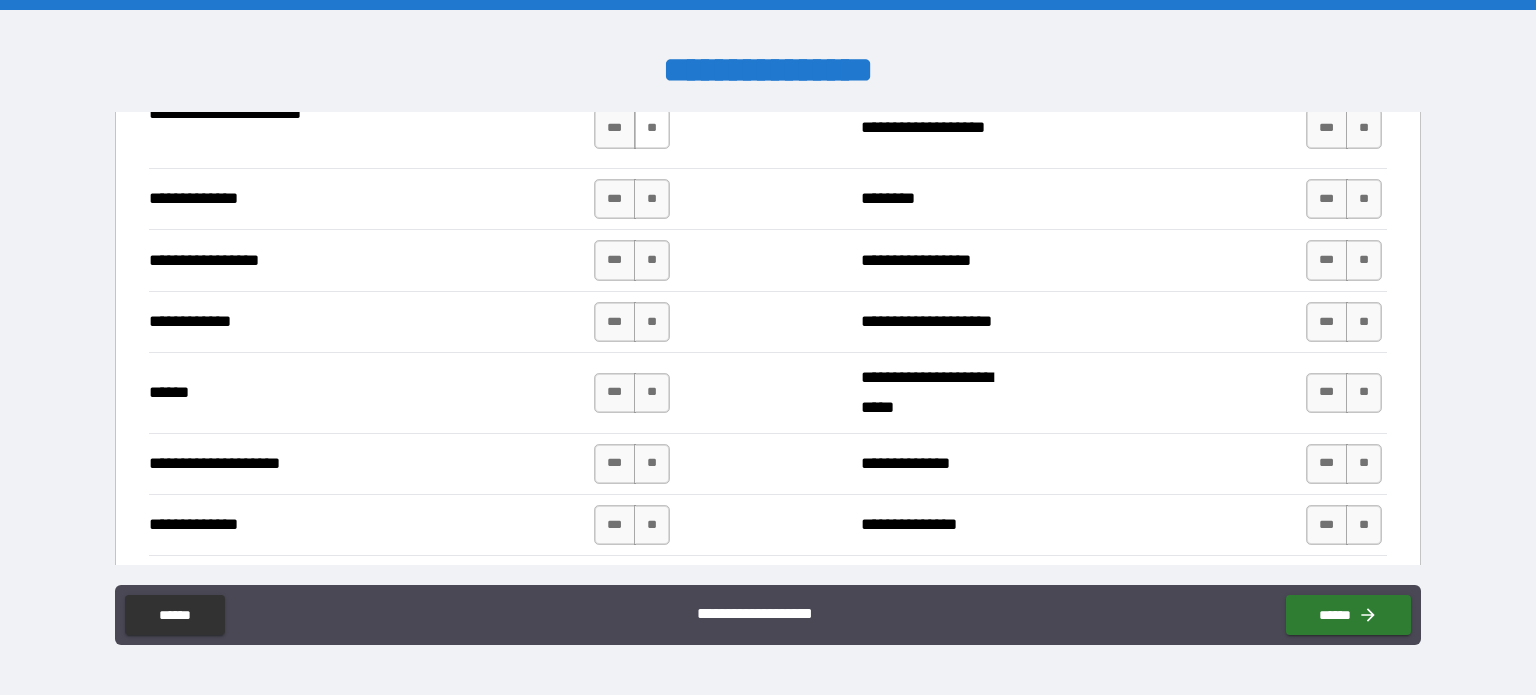 click on "**" at bounding box center (652, 128) 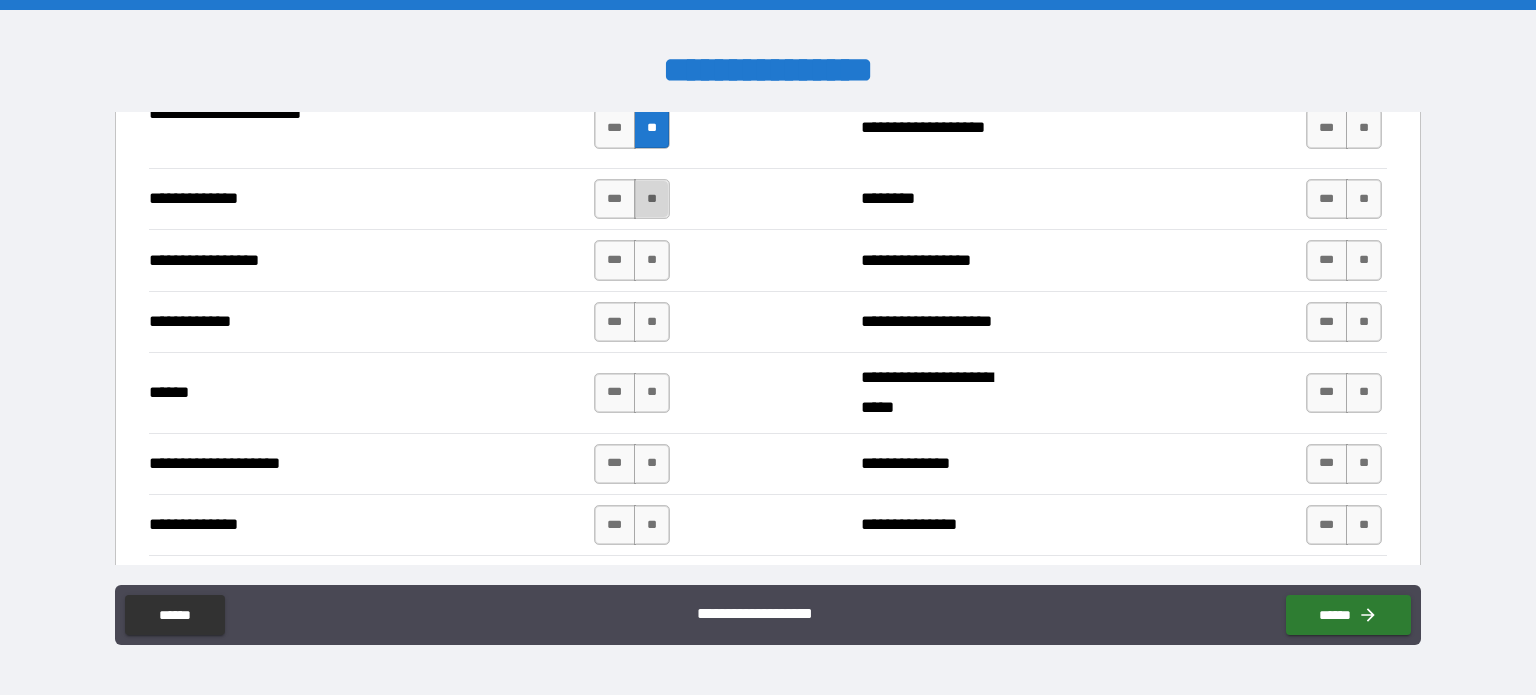 click on "**" at bounding box center (652, 199) 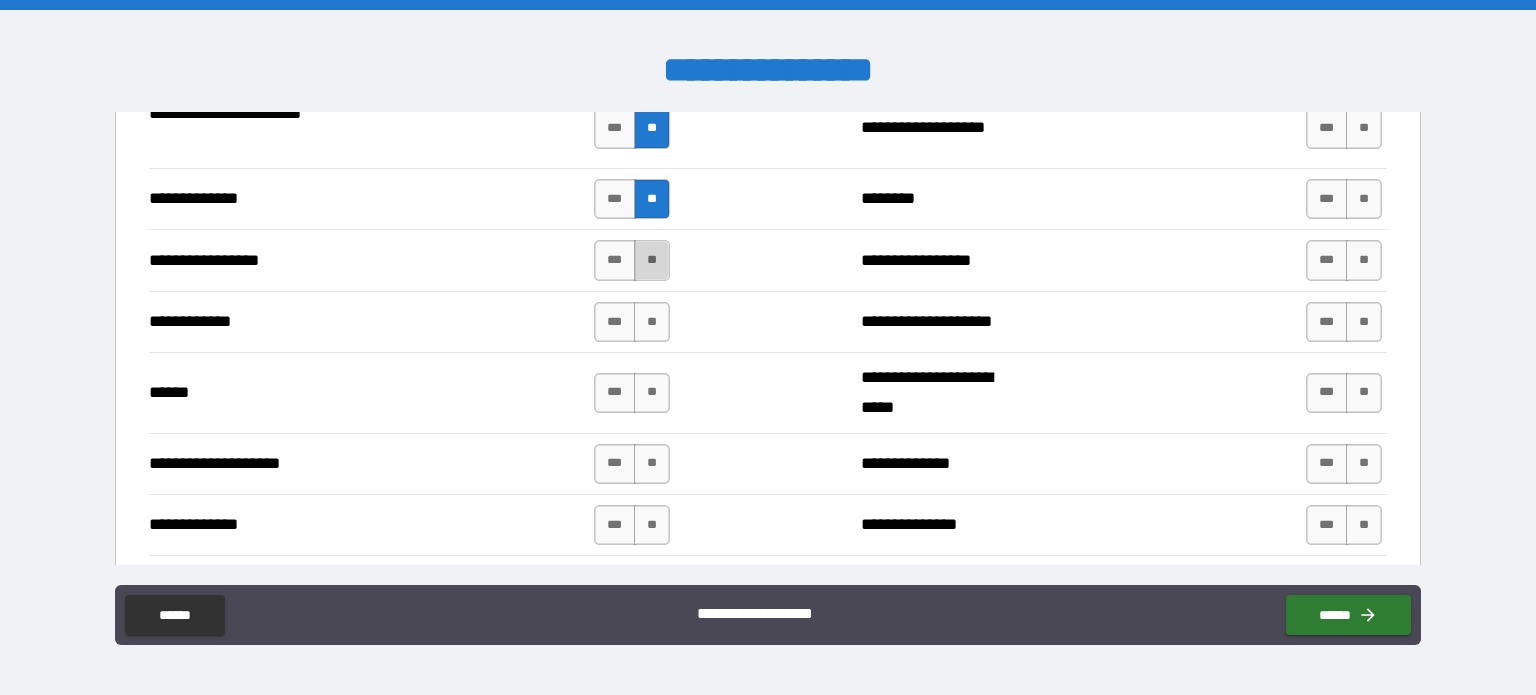 click on "**" at bounding box center (652, 260) 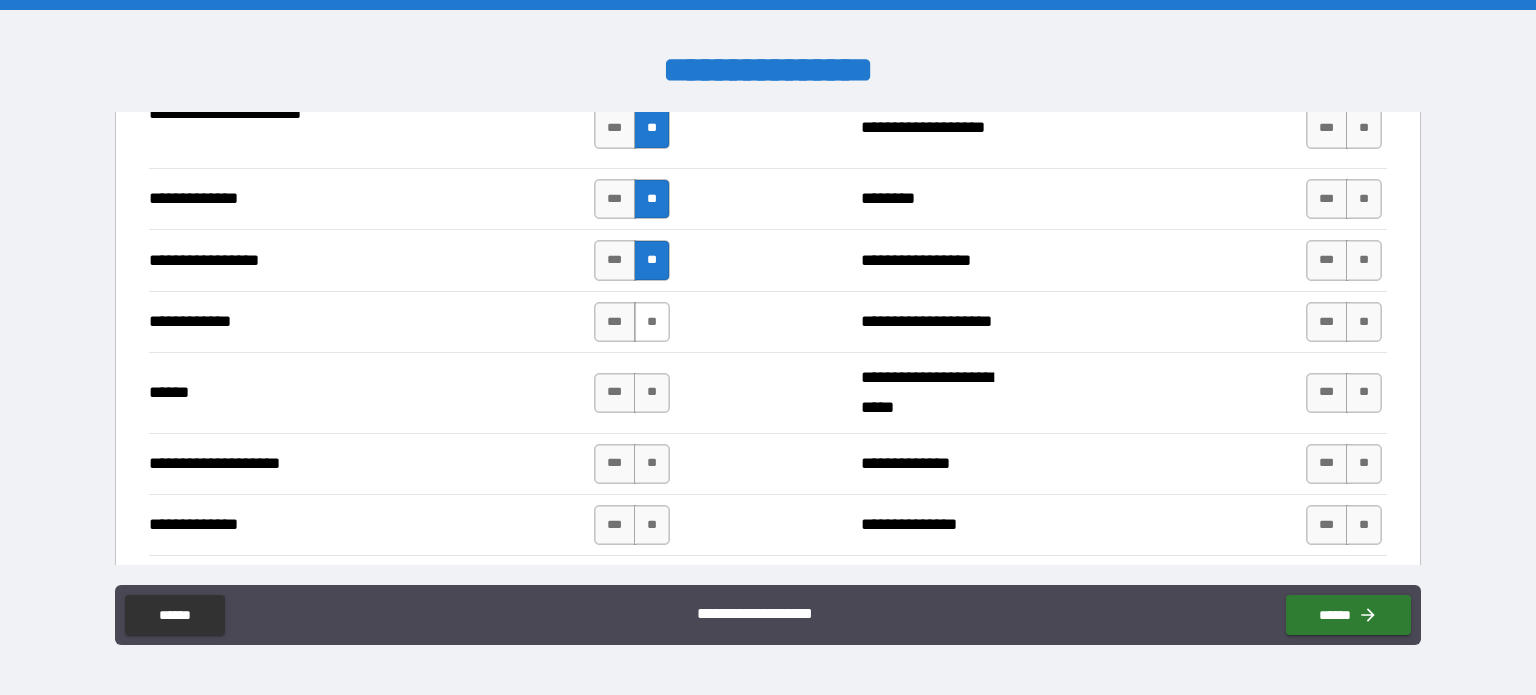 click on "**" at bounding box center (652, 322) 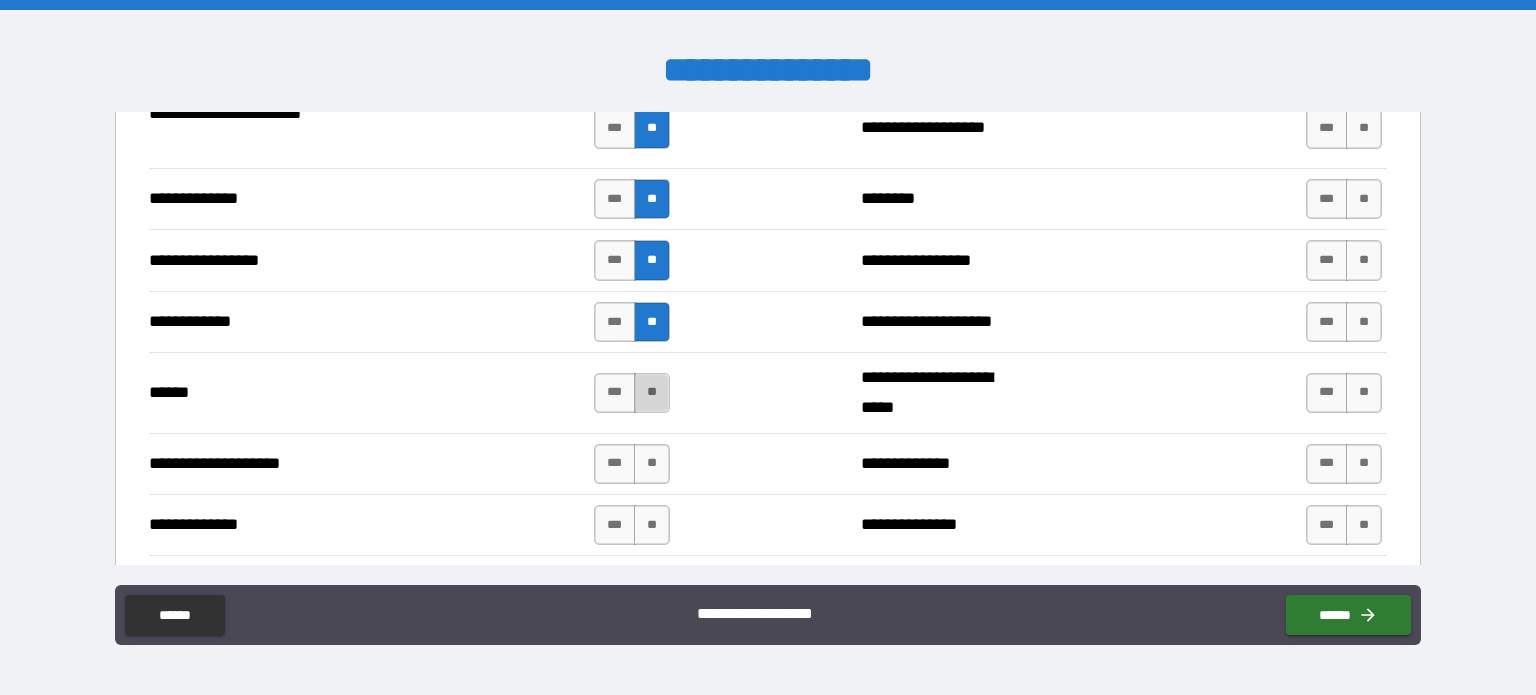 click on "**" at bounding box center (652, 393) 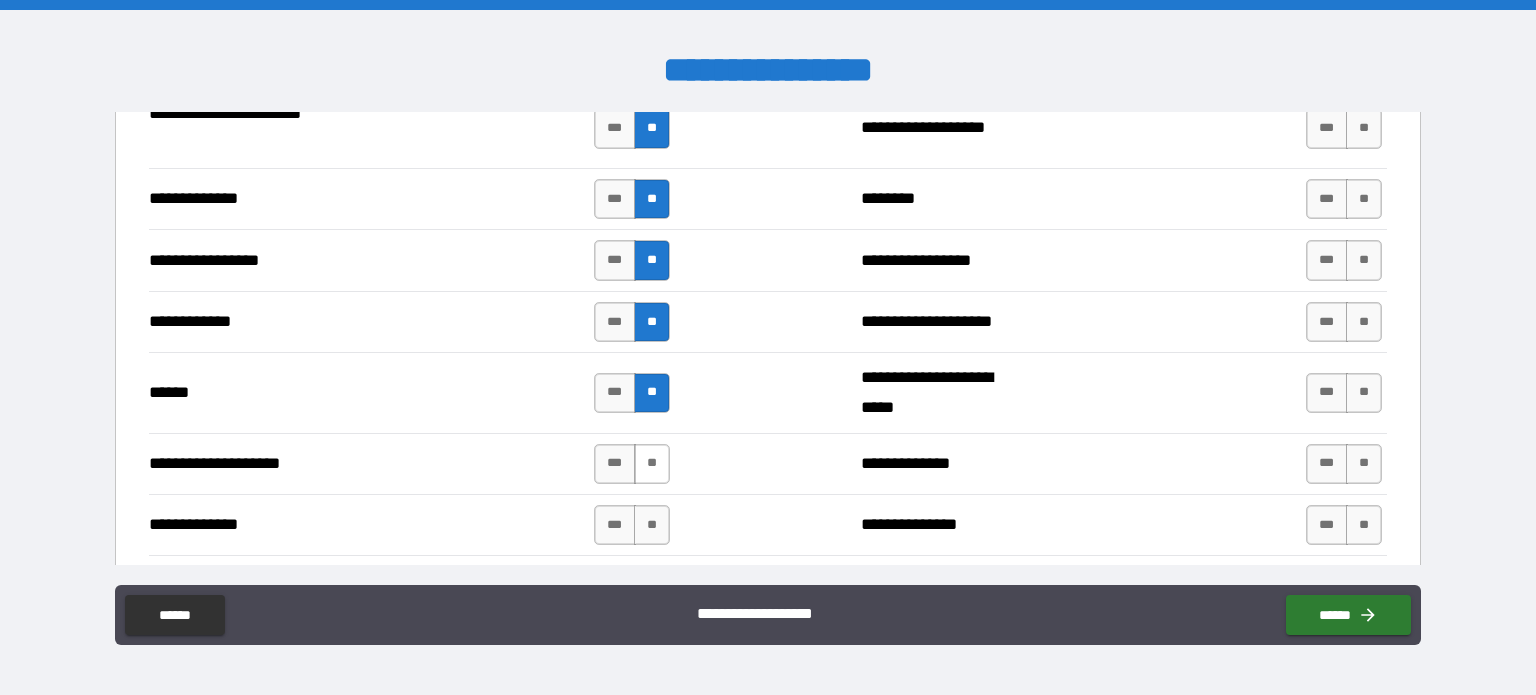 click on "**" at bounding box center (652, 464) 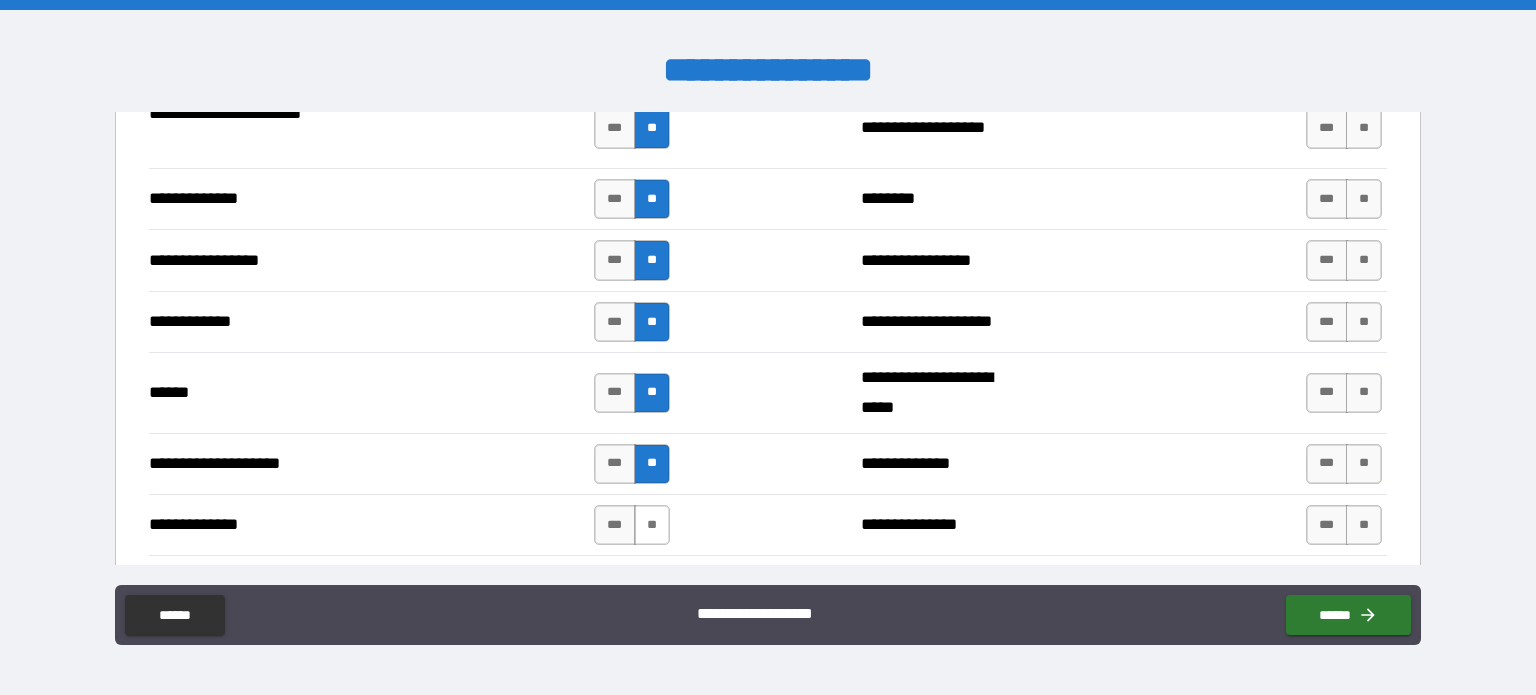 click on "**" at bounding box center (652, 525) 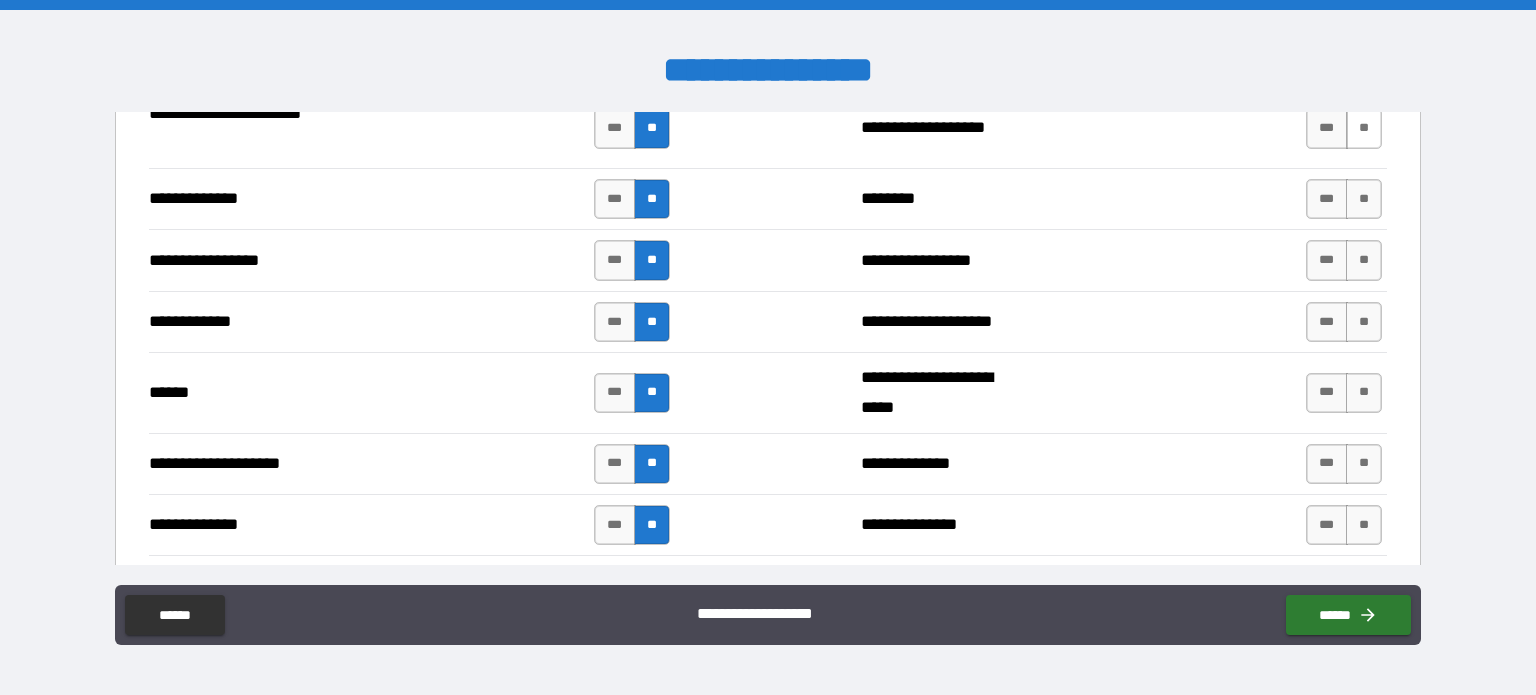 click on "**" at bounding box center [1364, 128] 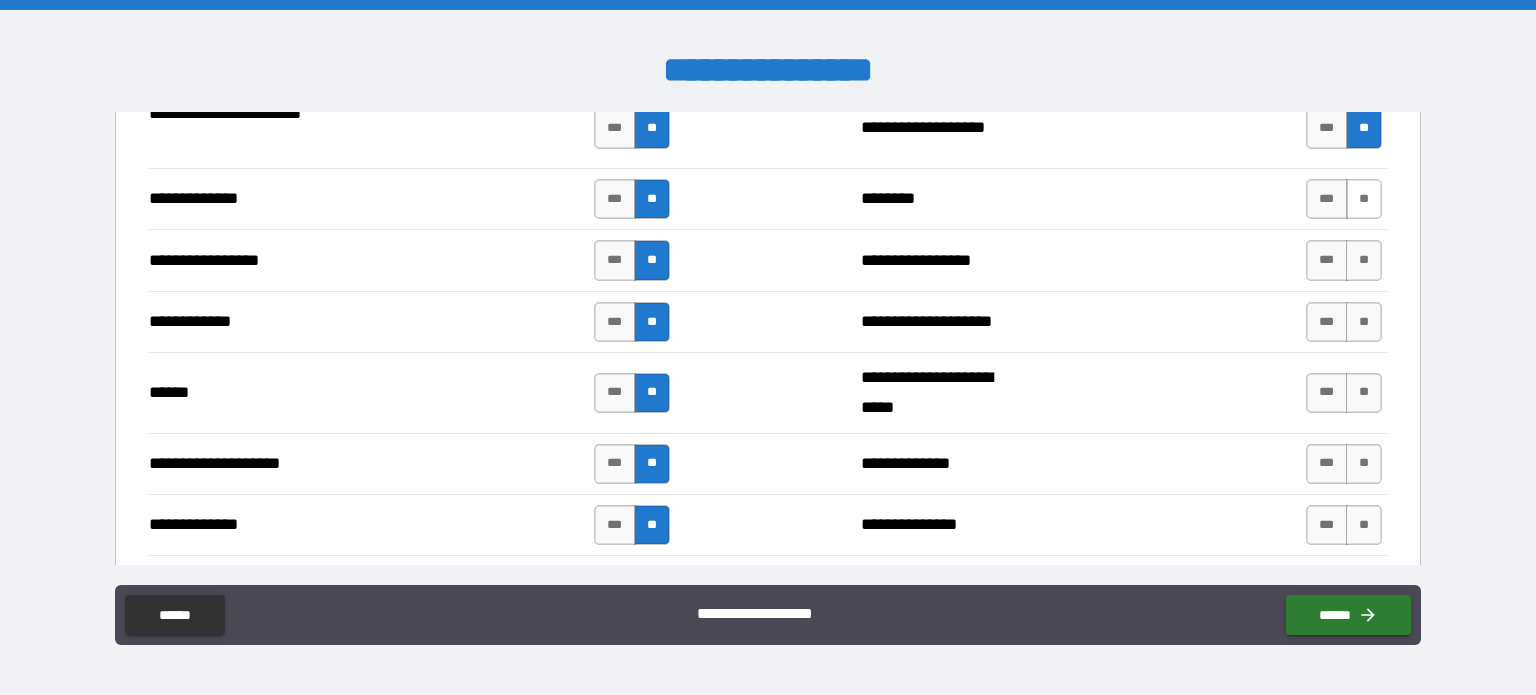 click on "**" at bounding box center (1364, 199) 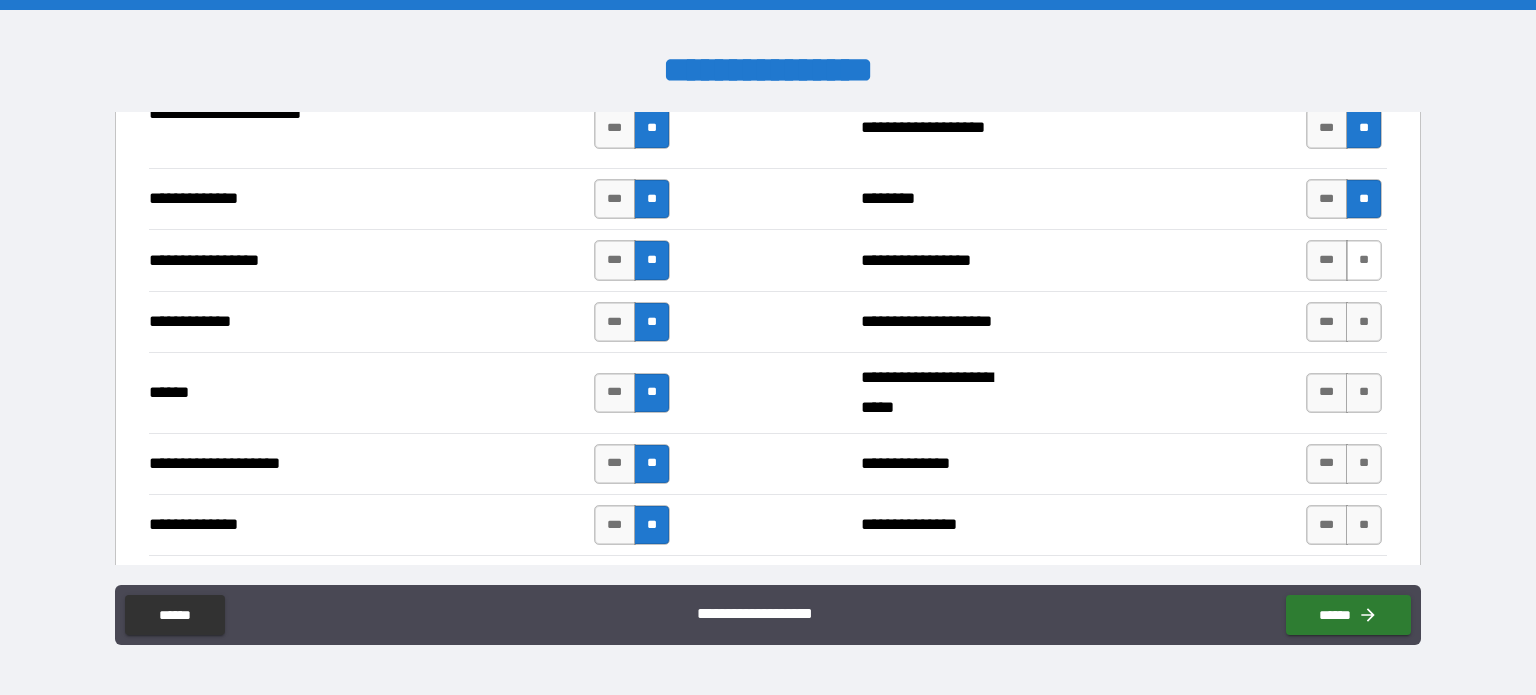 click on "**" at bounding box center [1364, 260] 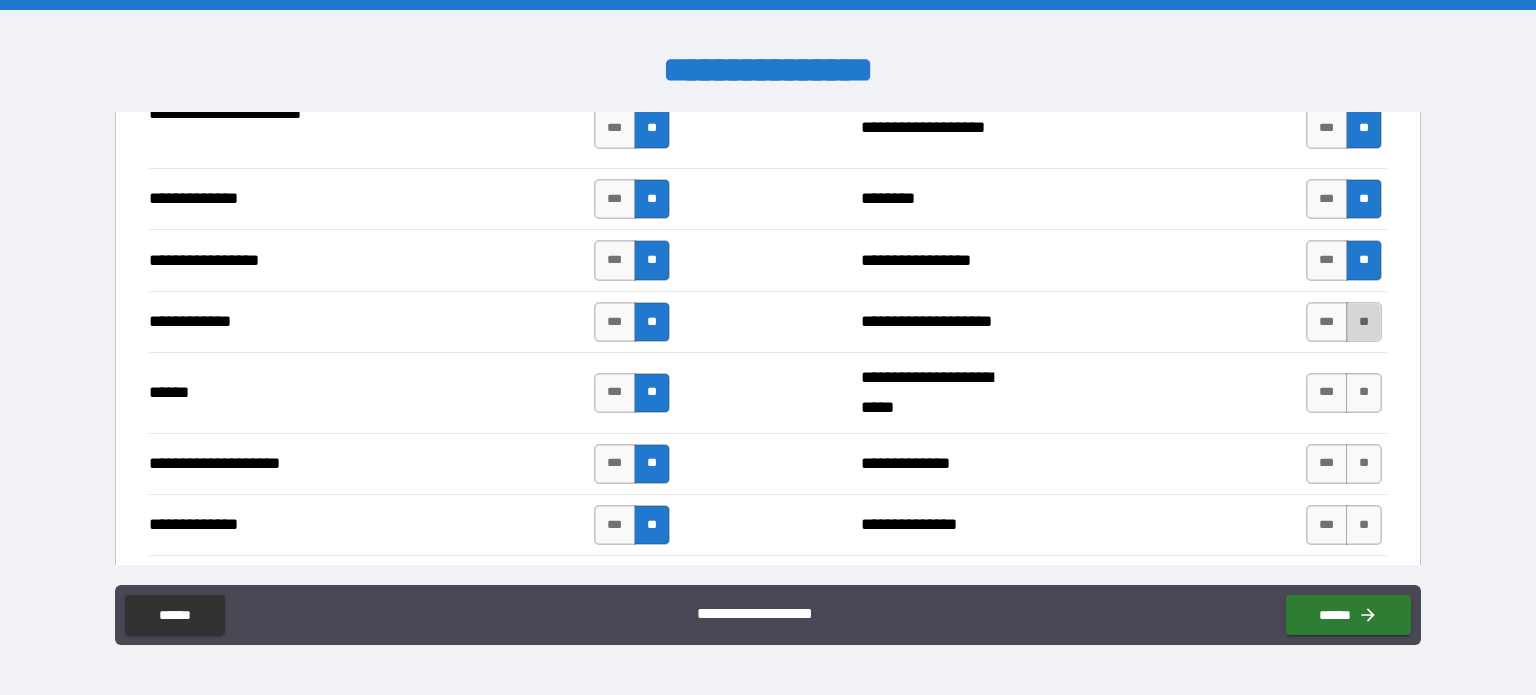 click on "**" at bounding box center [1364, 322] 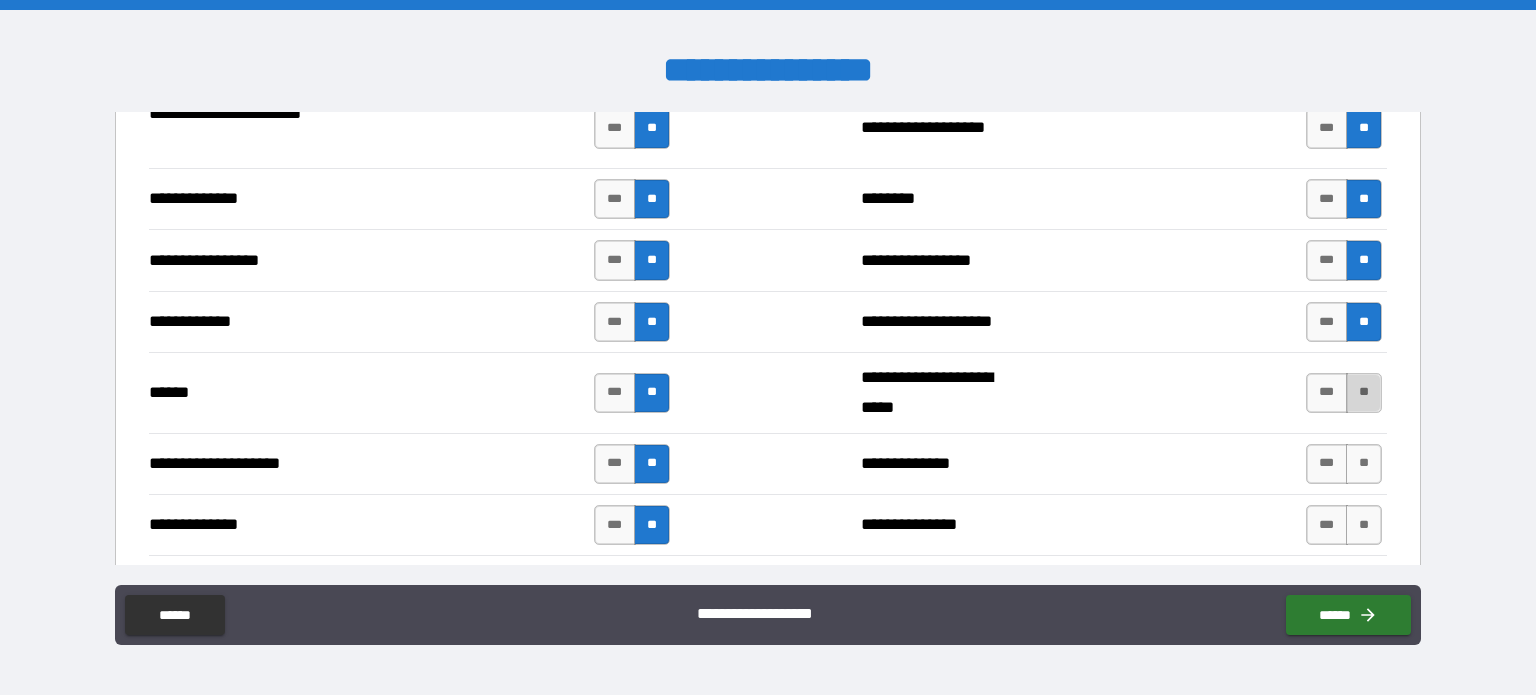 click on "**" at bounding box center [1364, 393] 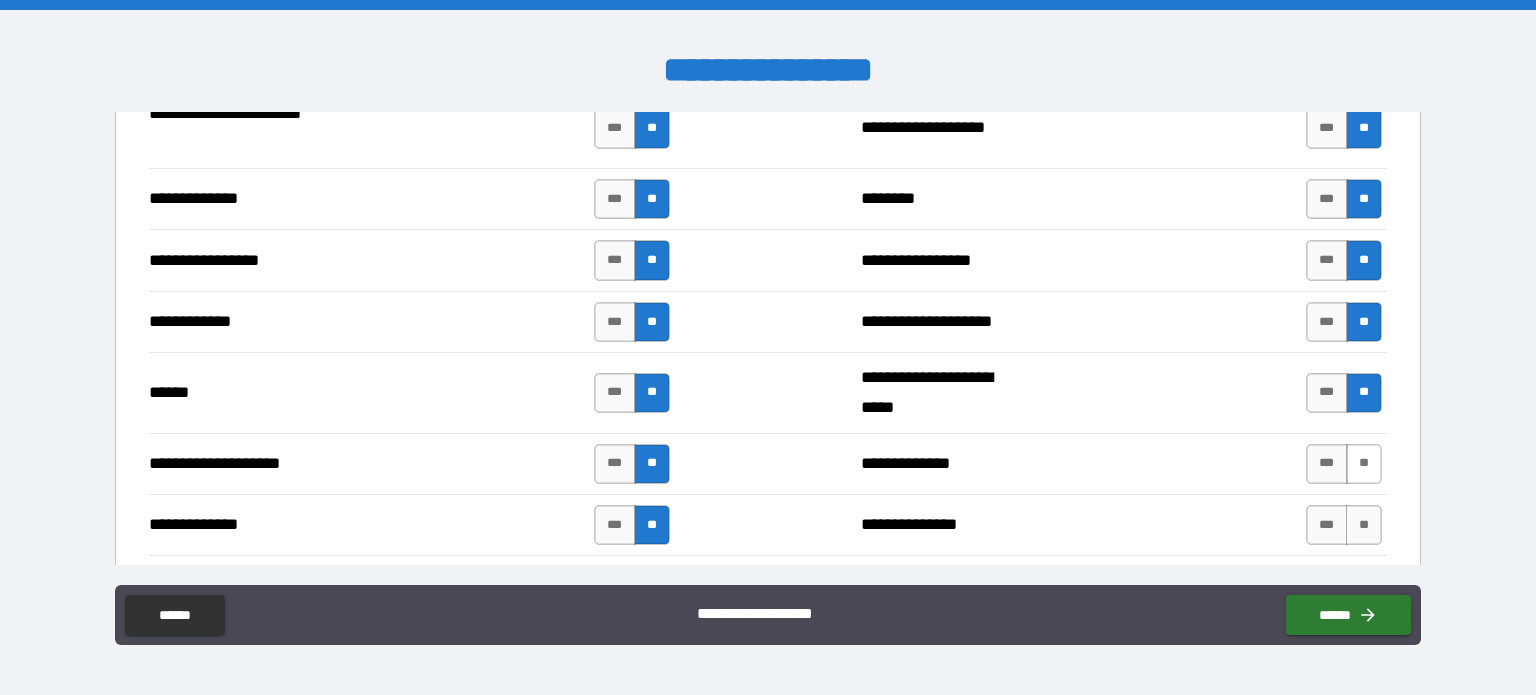 click on "**" at bounding box center (1364, 464) 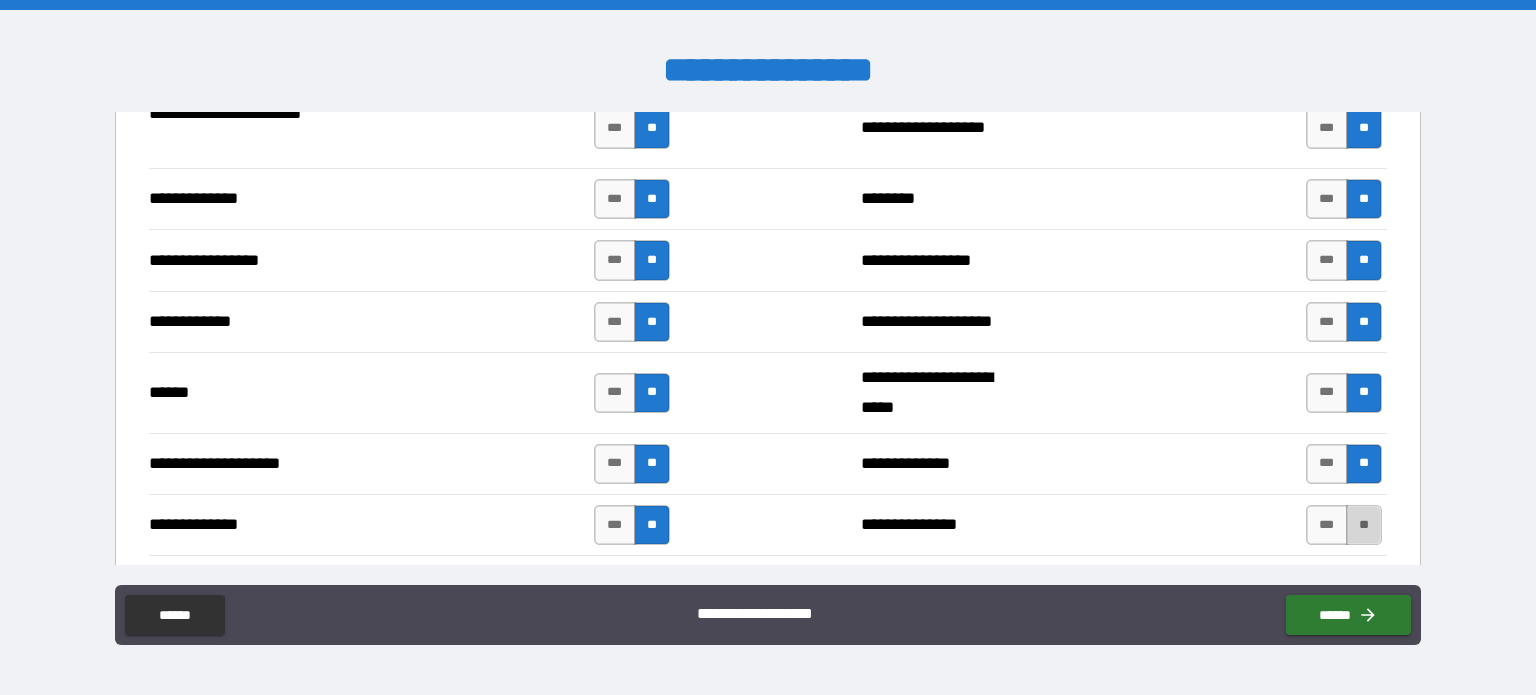 click on "**" at bounding box center (1364, 525) 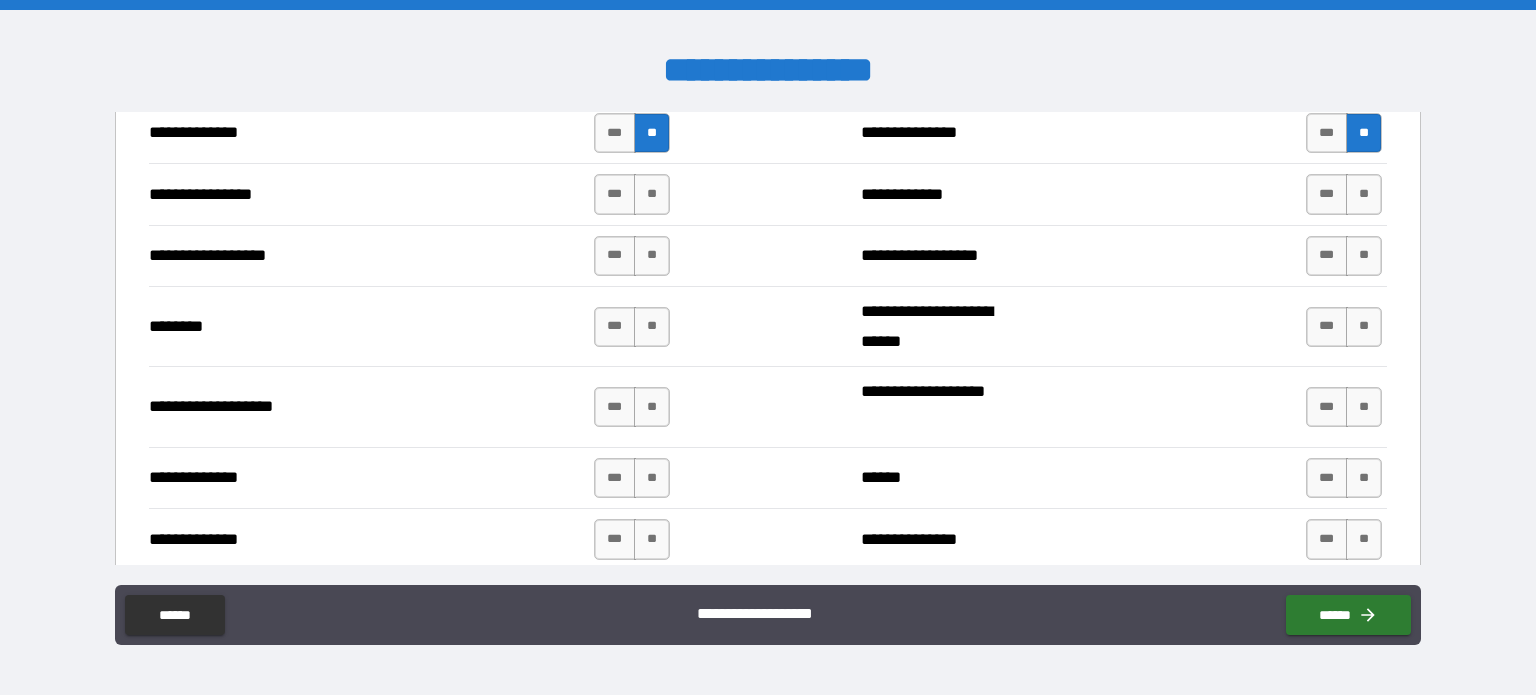 scroll, scrollTop: 3158, scrollLeft: 0, axis: vertical 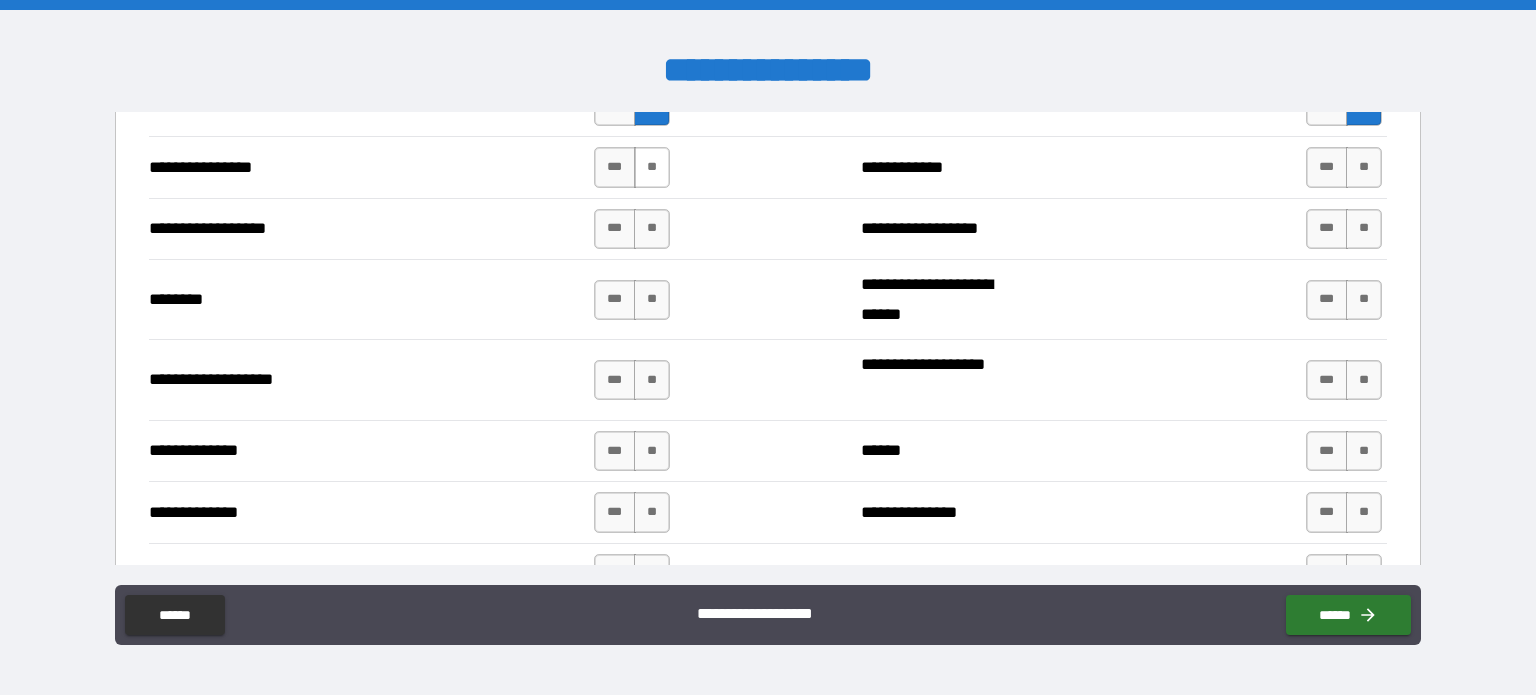 click on "**" at bounding box center [652, 167] 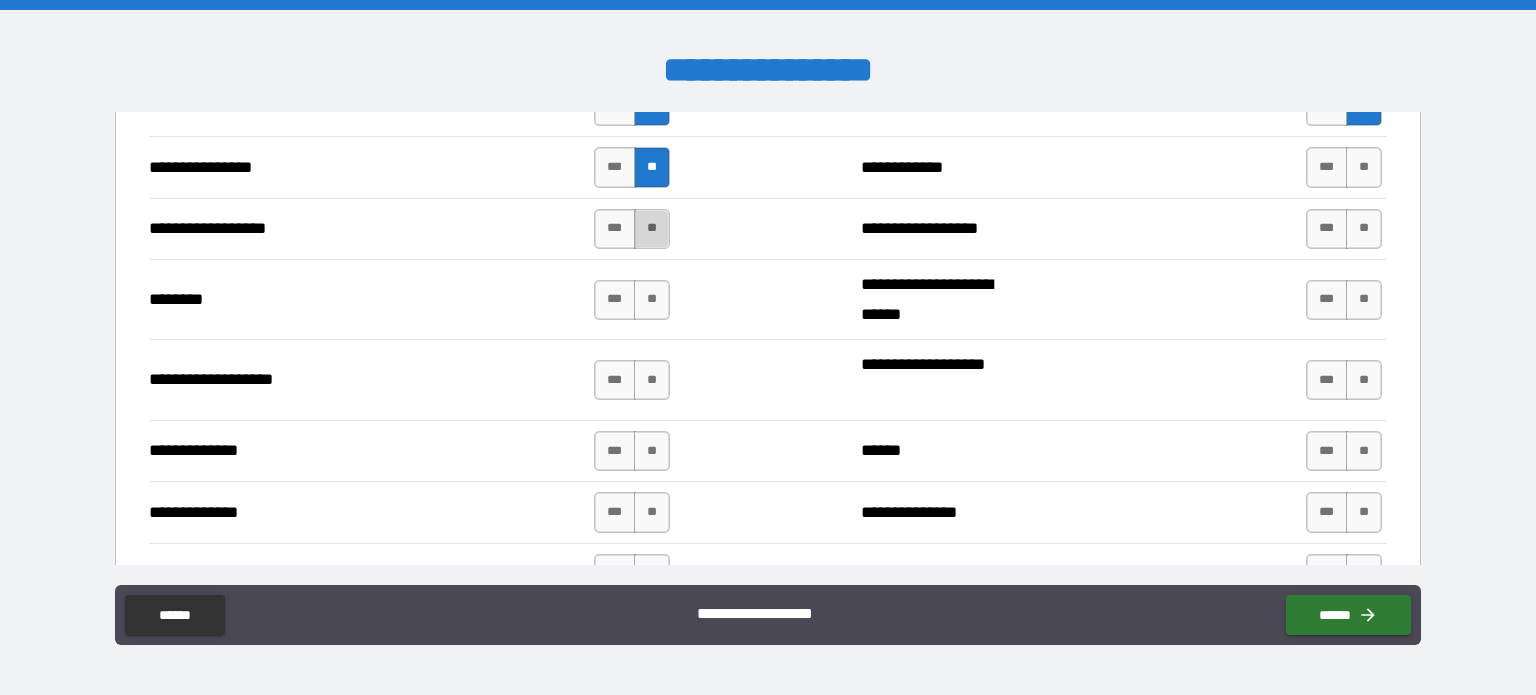 click on "**" at bounding box center (652, 229) 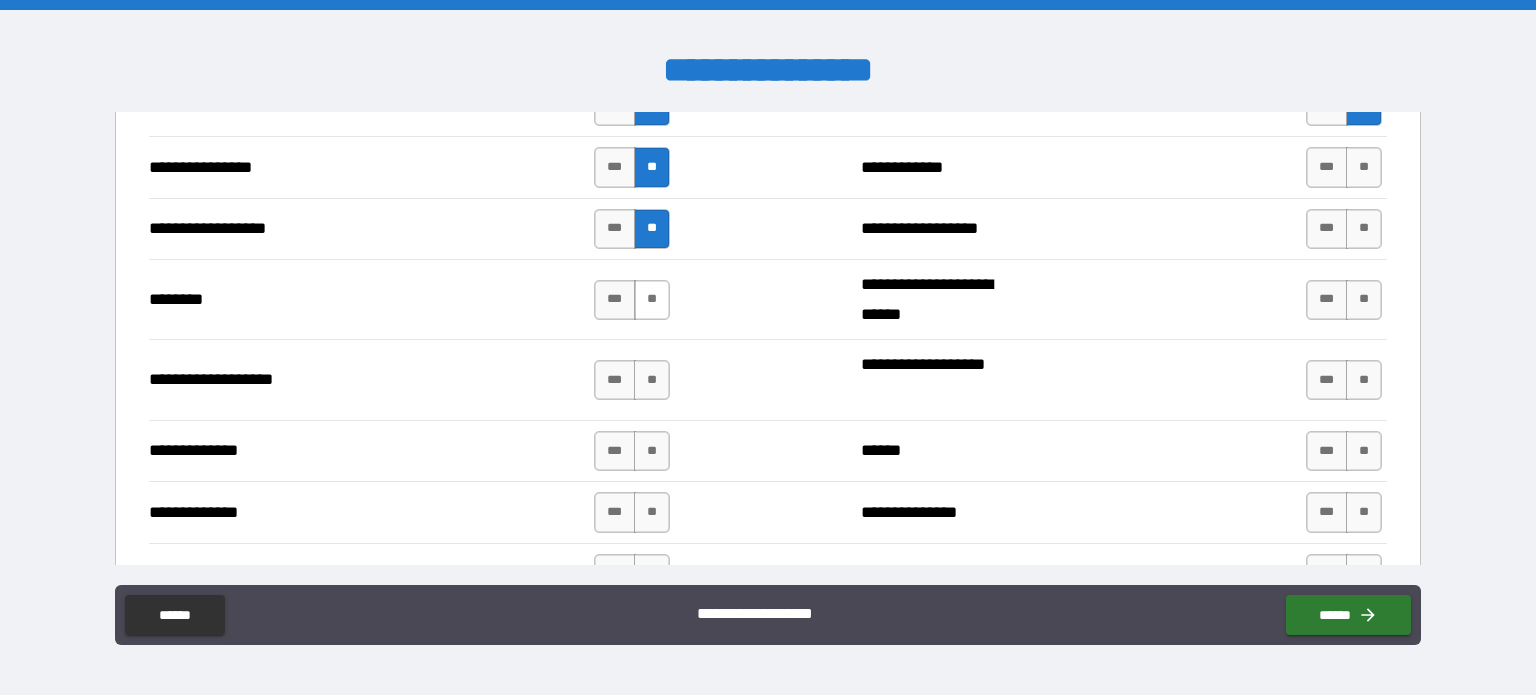 click on "**" at bounding box center [652, 300] 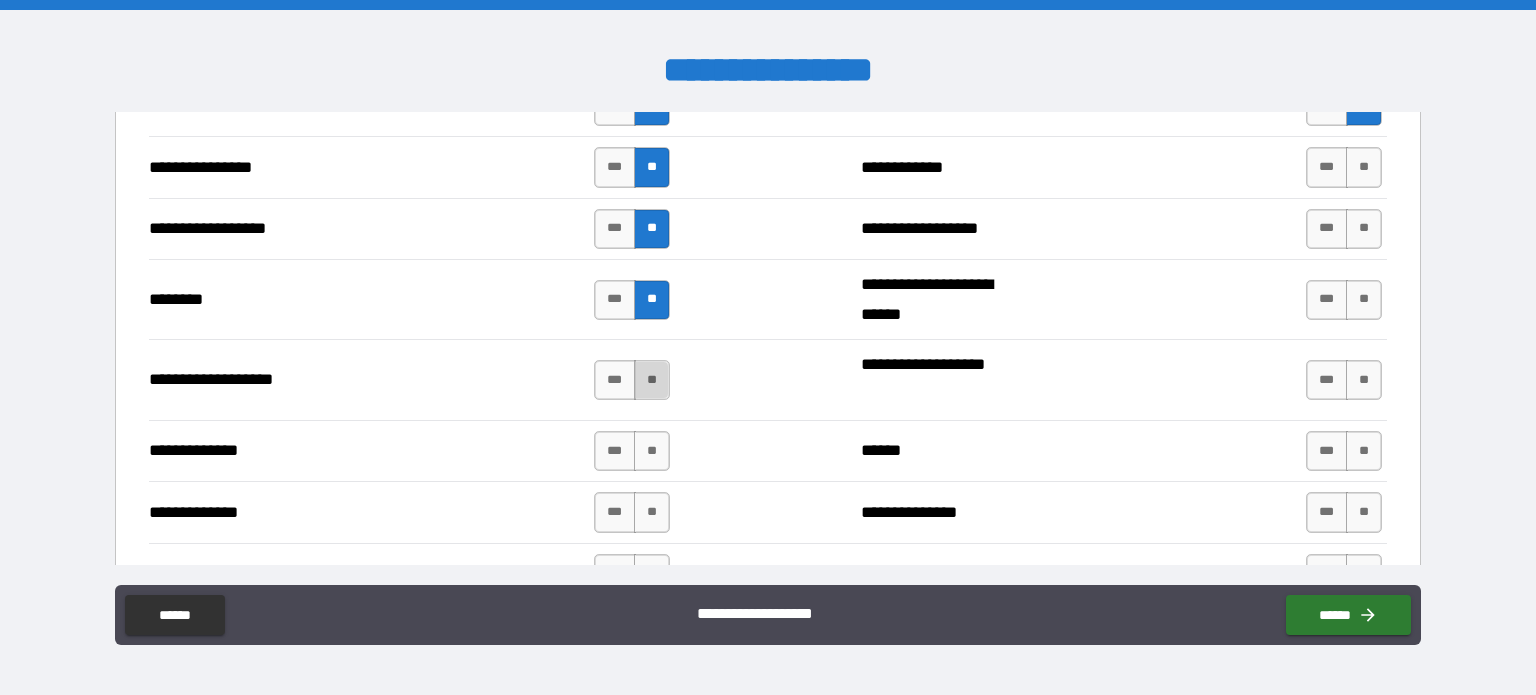 click on "**" at bounding box center [652, 380] 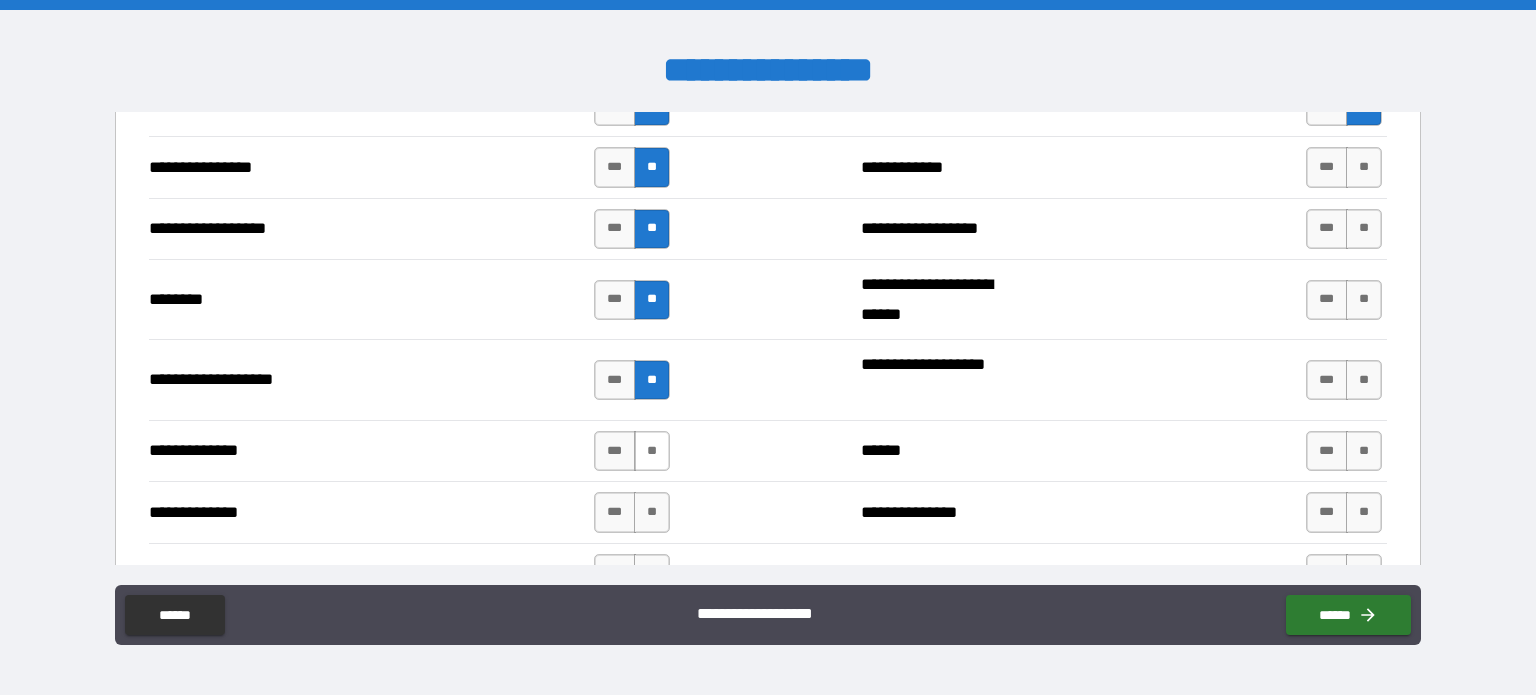 click on "**" at bounding box center [652, 451] 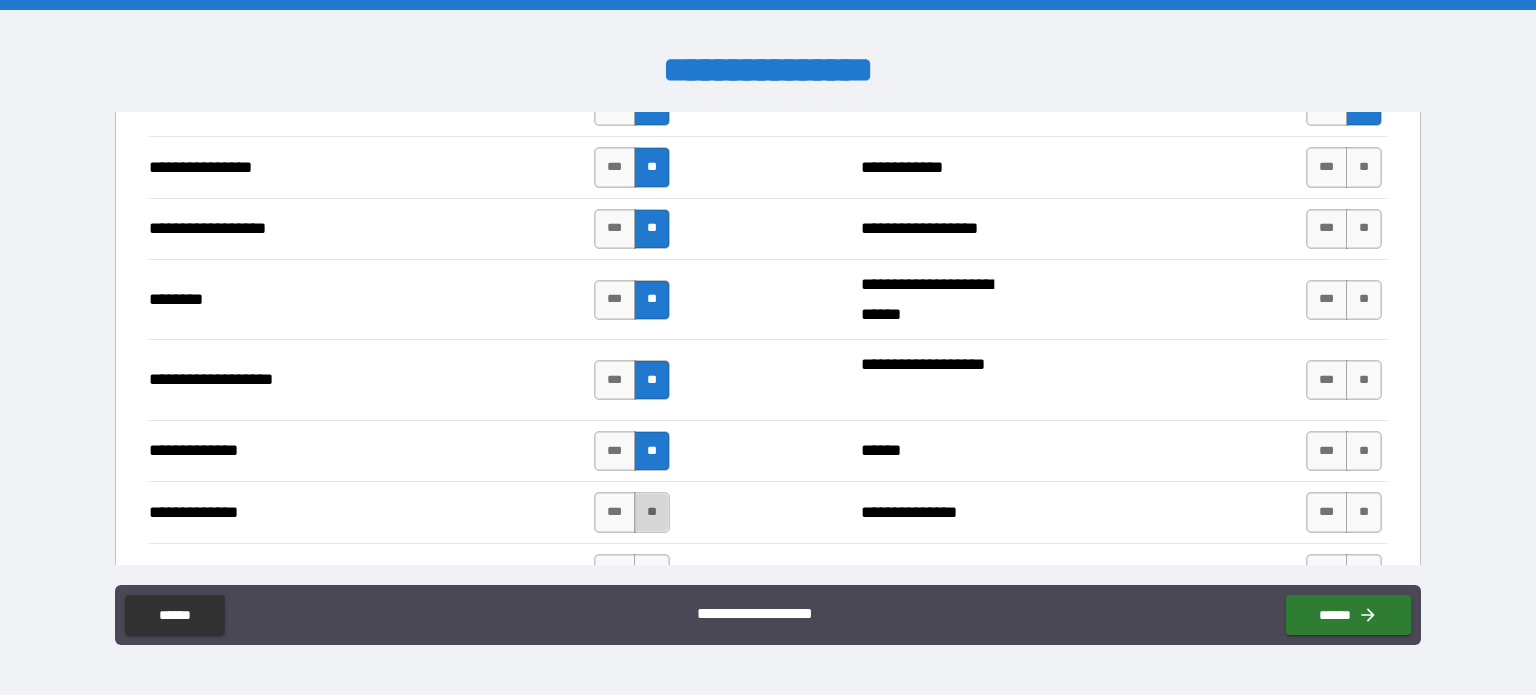 click on "**" at bounding box center (652, 512) 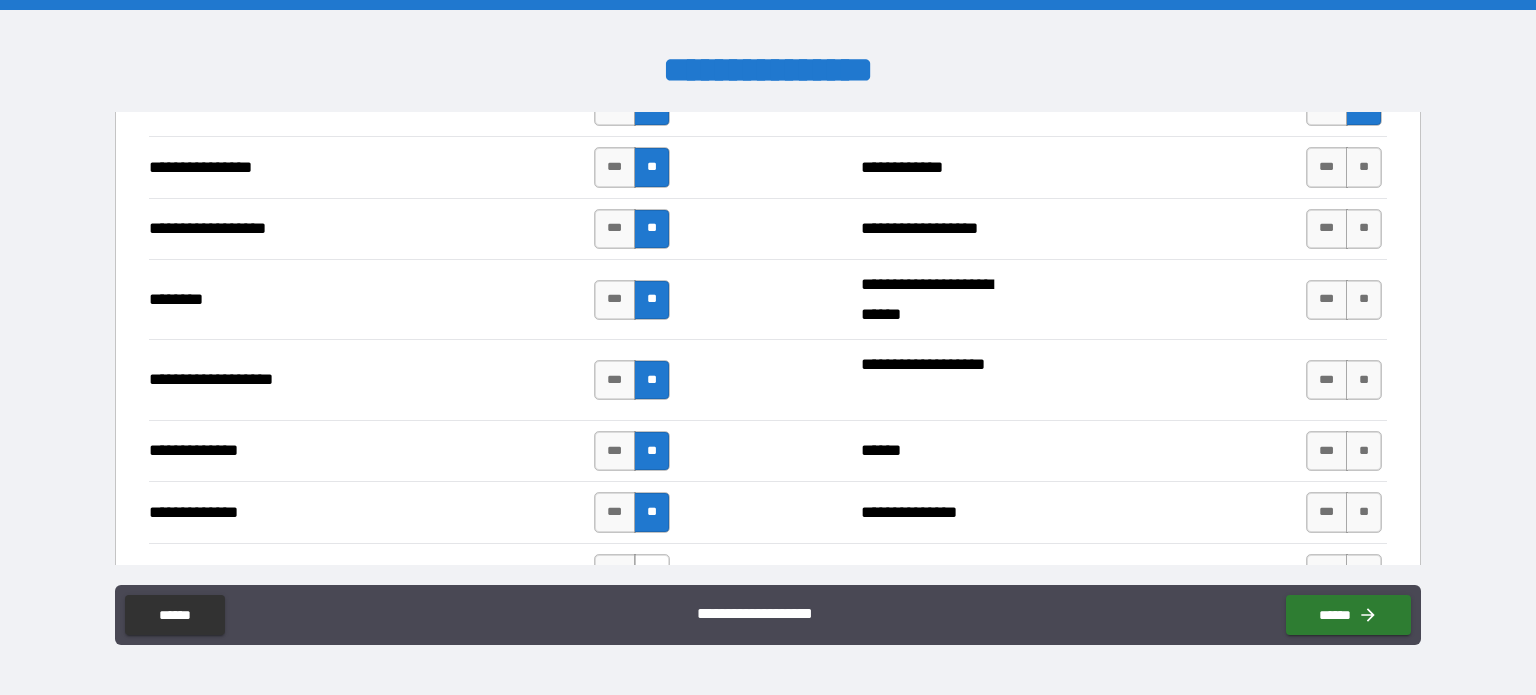 click on "**" at bounding box center (652, 574) 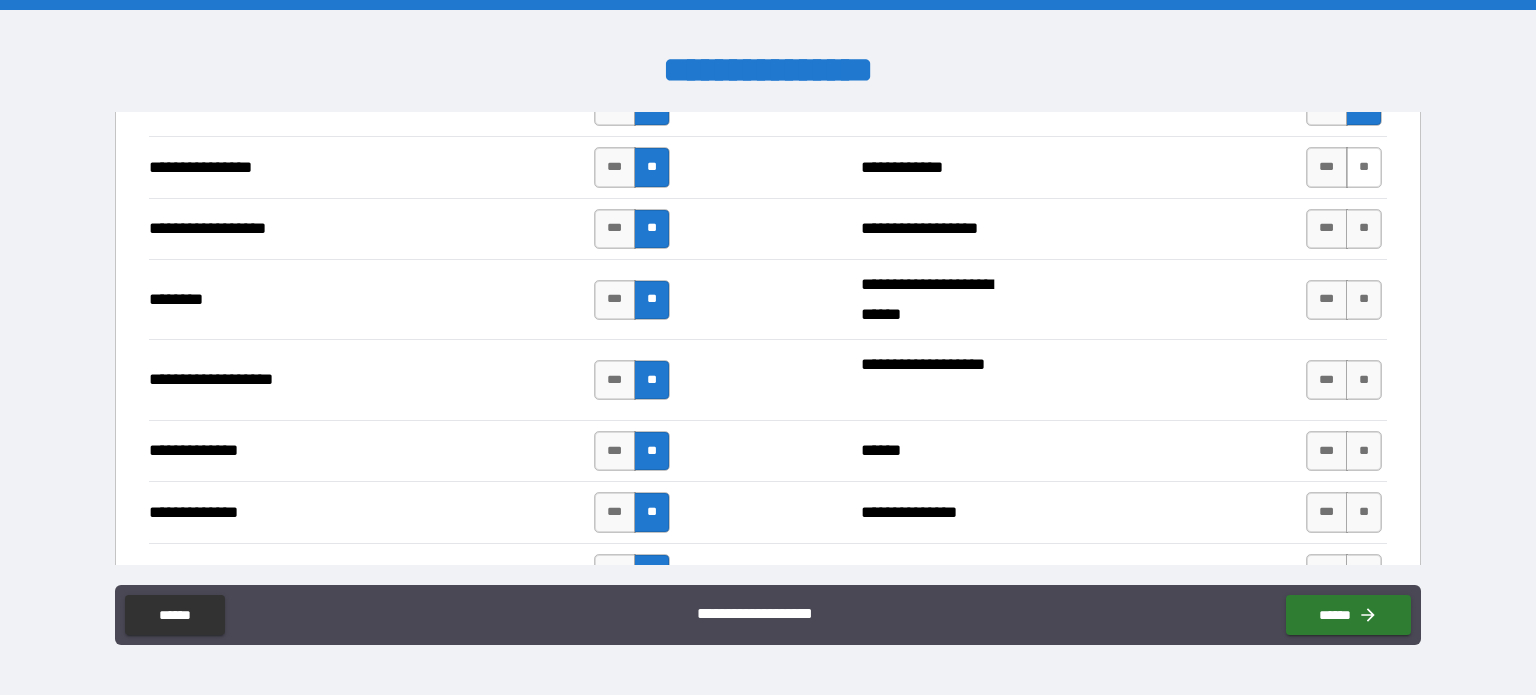 click on "**" at bounding box center [1364, 167] 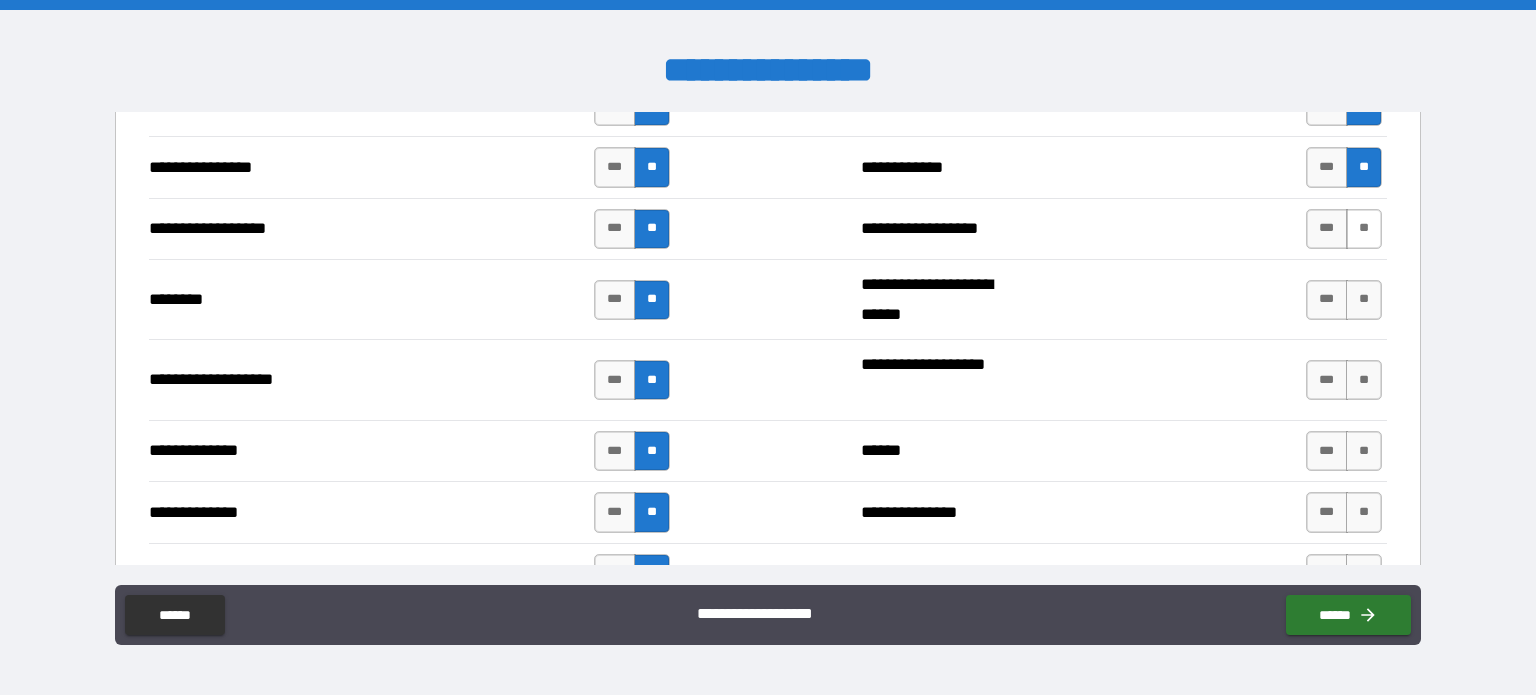 click on "**" at bounding box center [1364, 229] 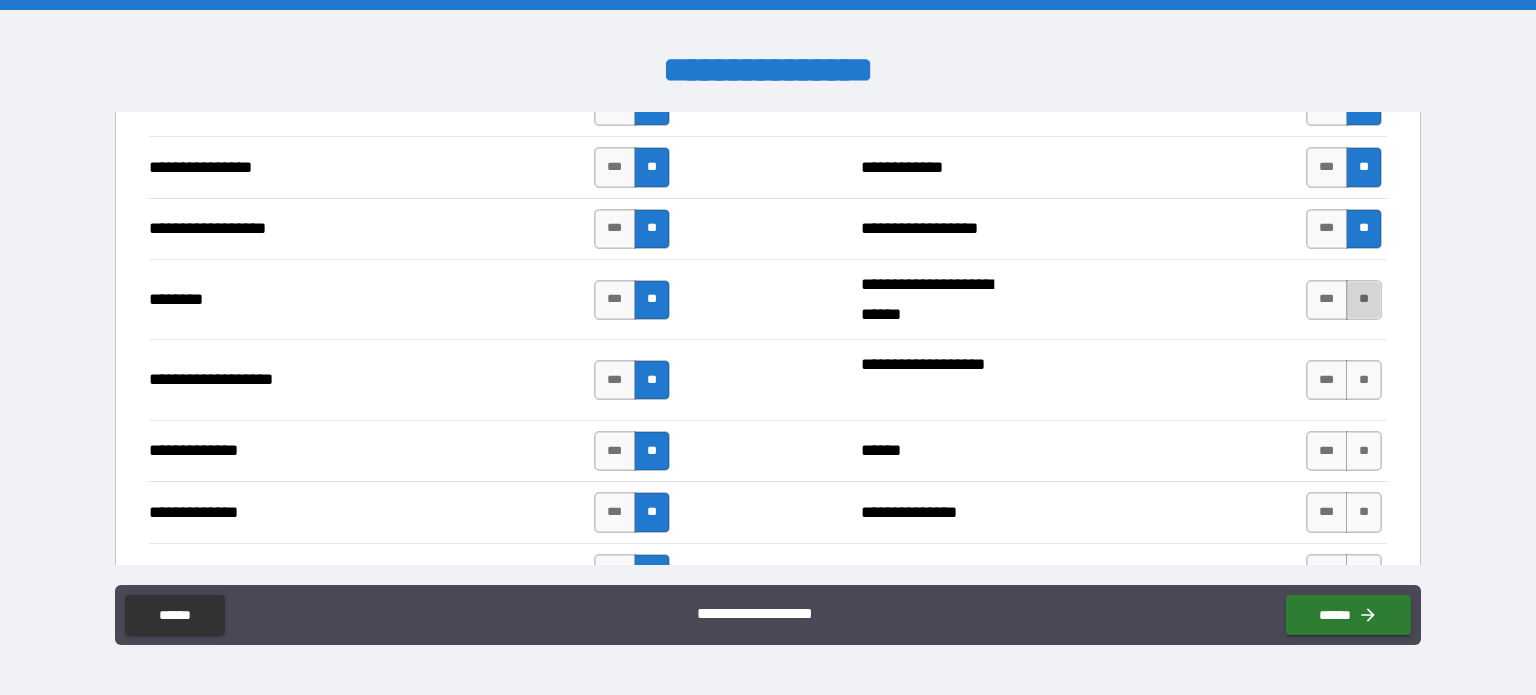 click on "**" at bounding box center (1364, 300) 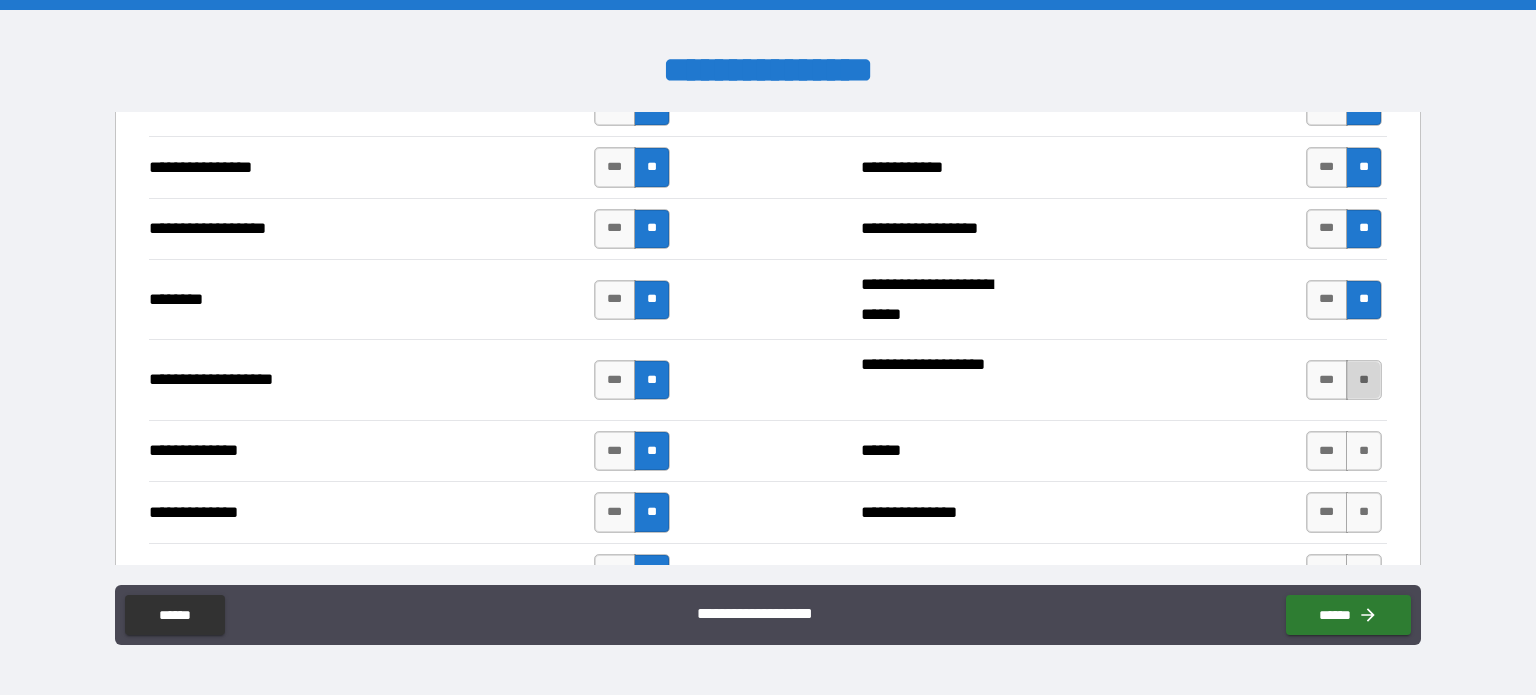 click on "**" at bounding box center (1364, 380) 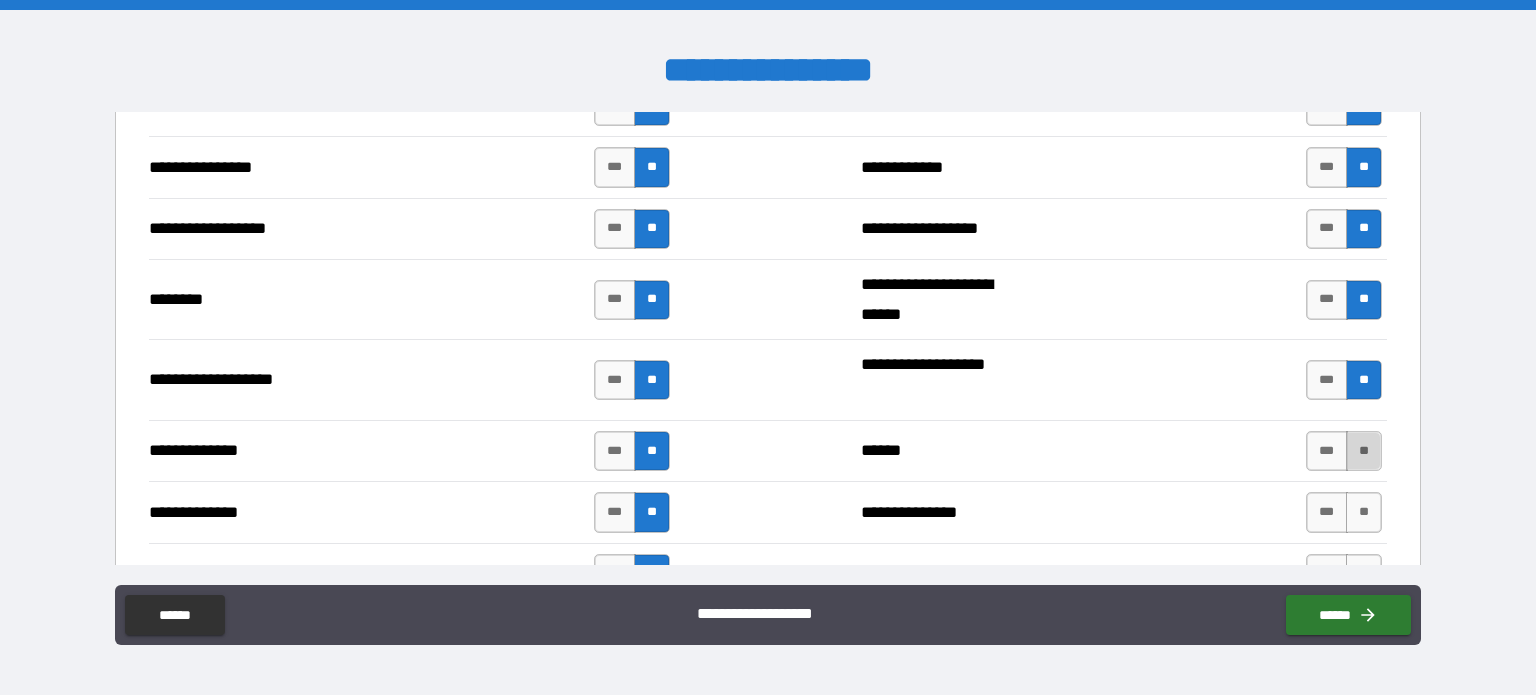 click on "**" at bounding box center [1364, 451] 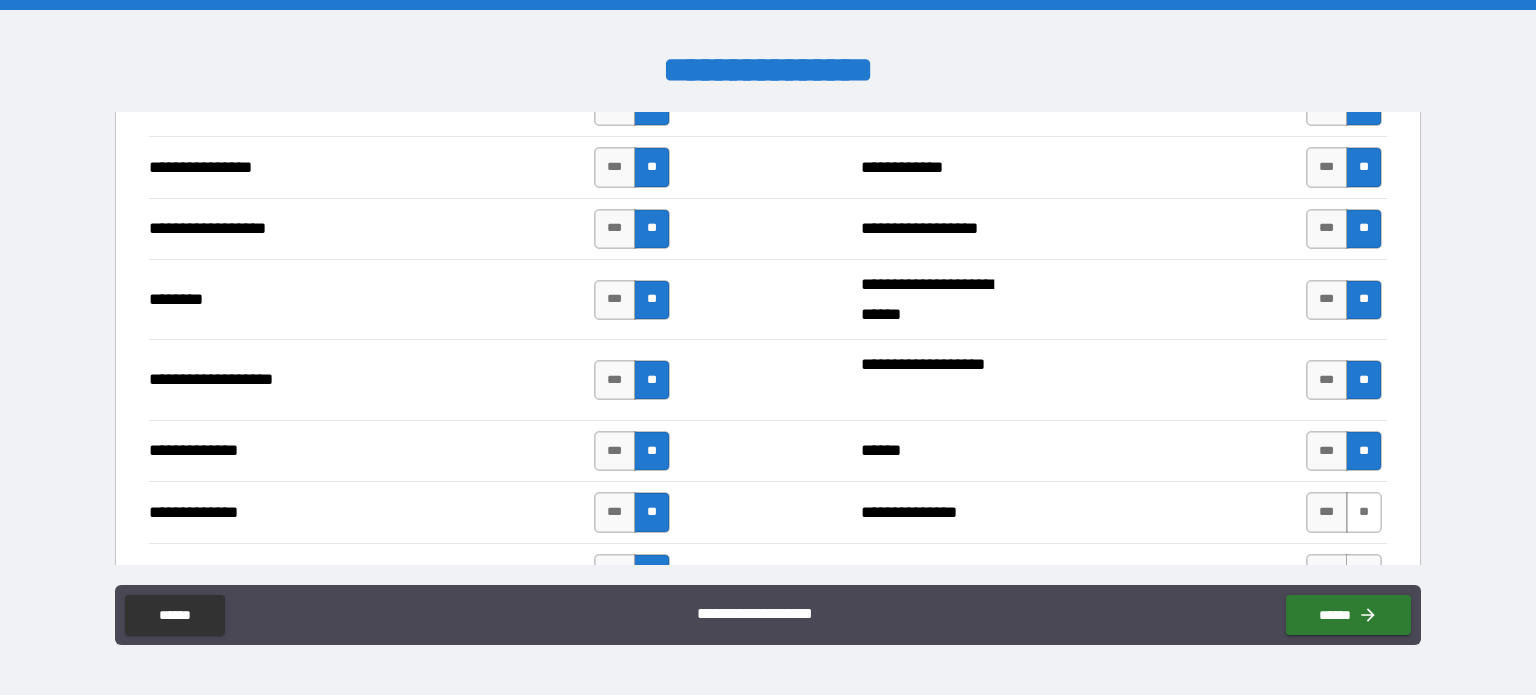 click on "**" at bounding box center (1364, 512) 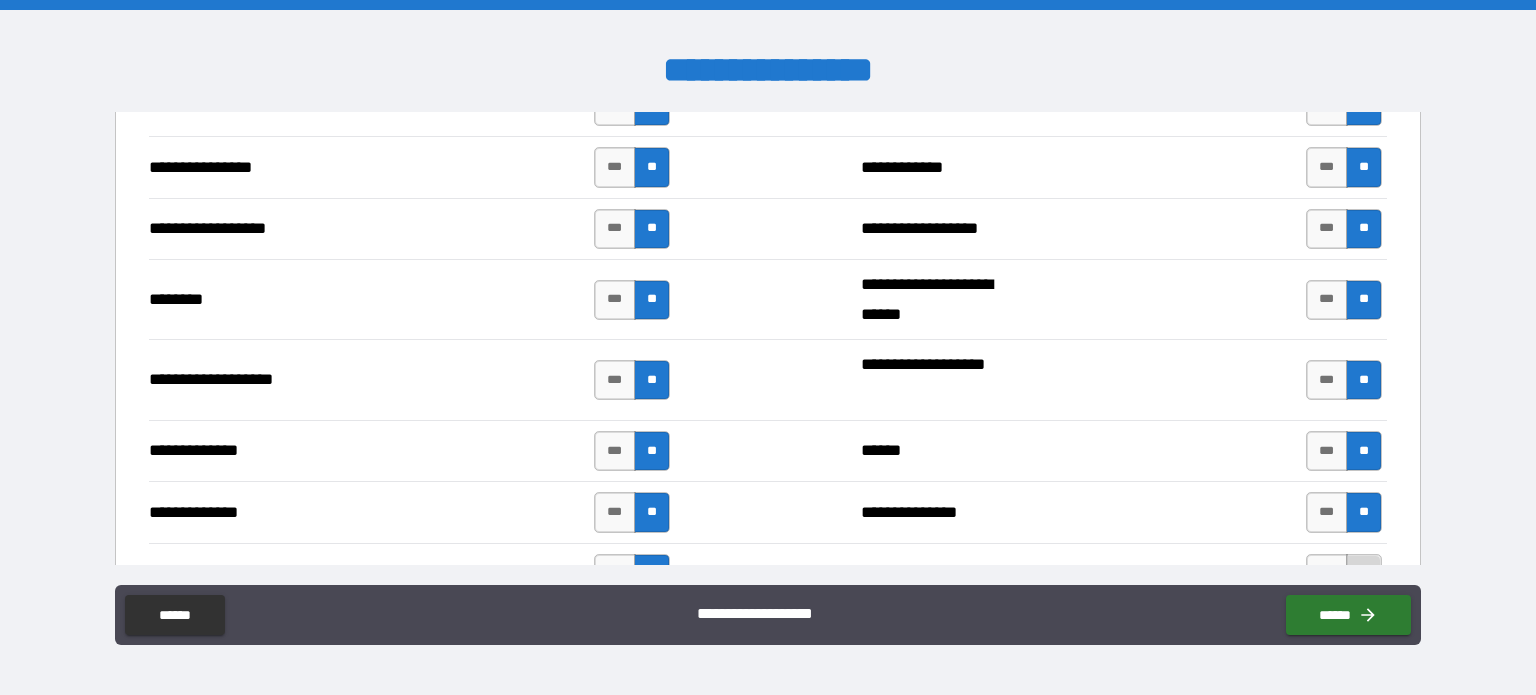 click on "**" at bounding box center (1364, 574) 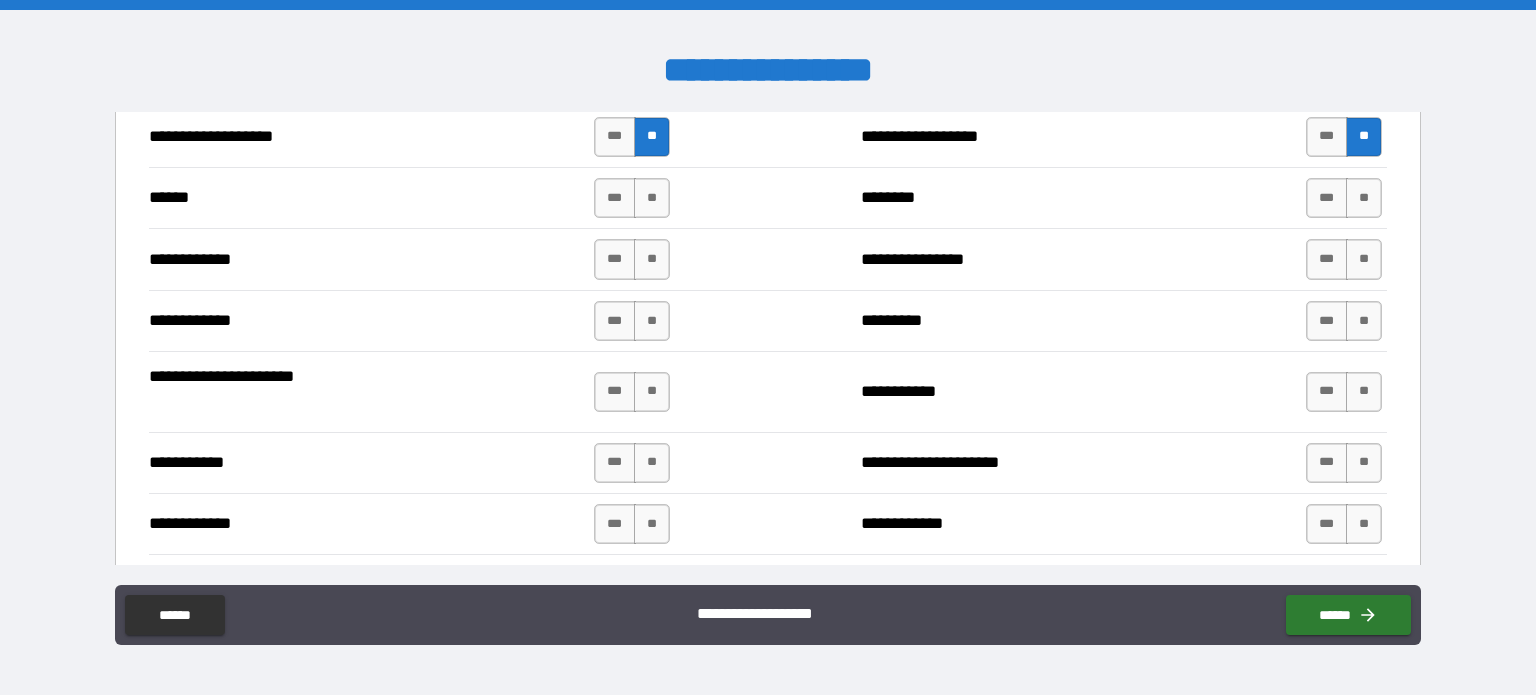 scroll, scrollTop: 3657, scrollLeft: 0, axis: vertical 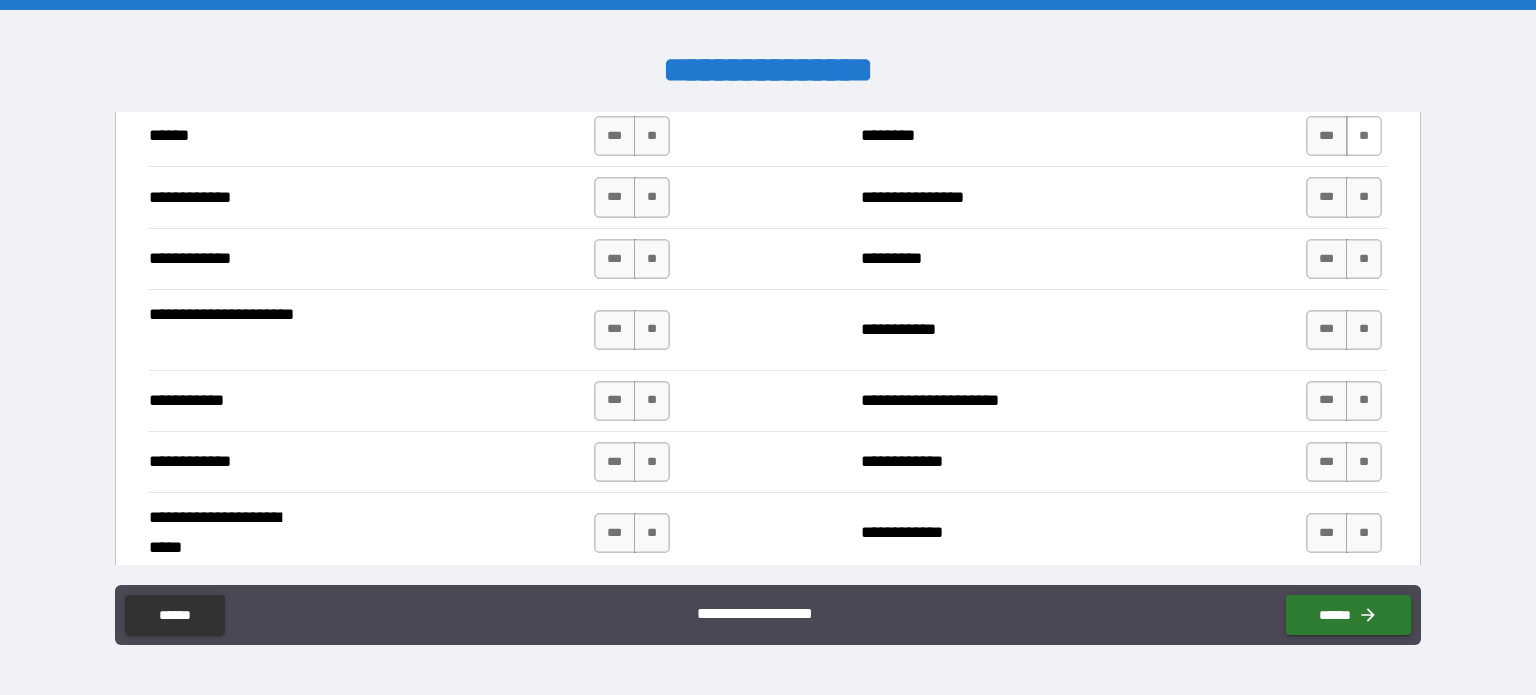 click on "**" at bounding box center [1364, 136] 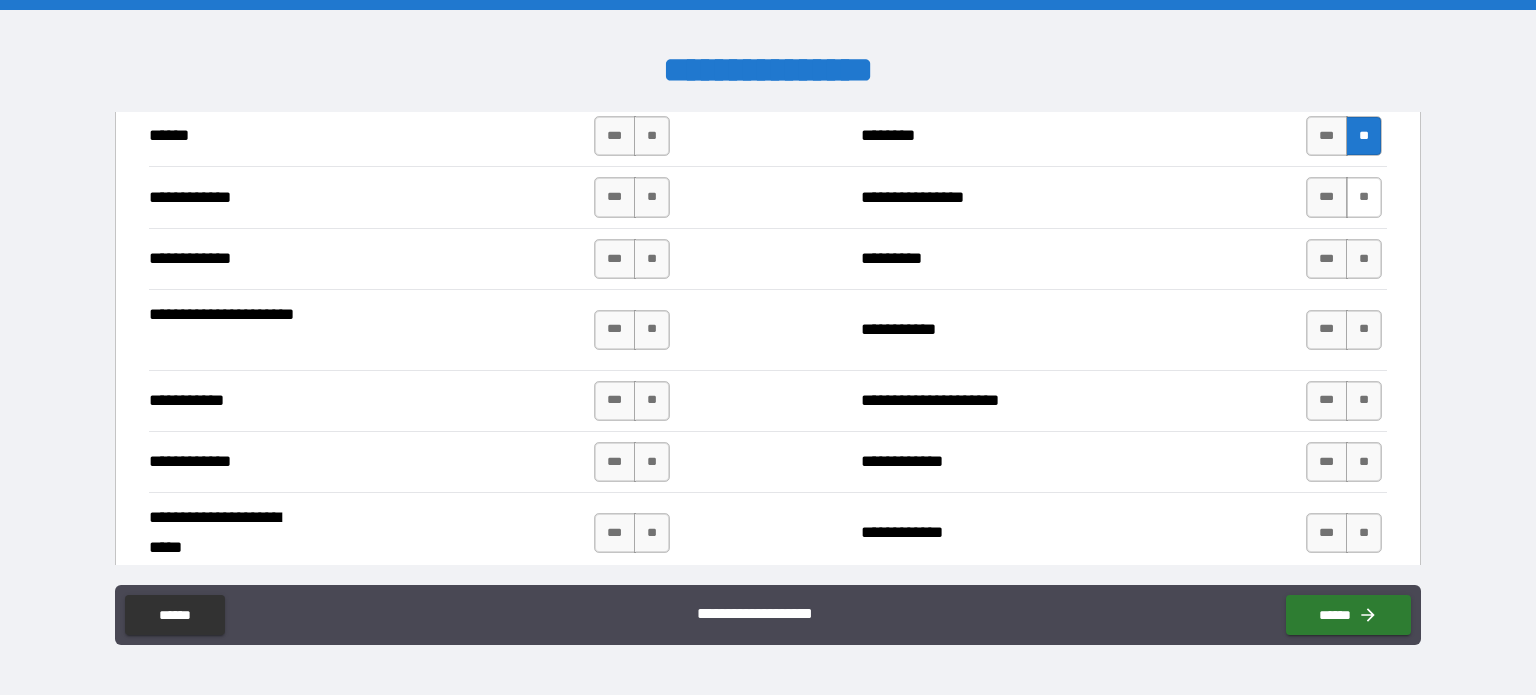 click on "**" at bounding box center (1364, 197) 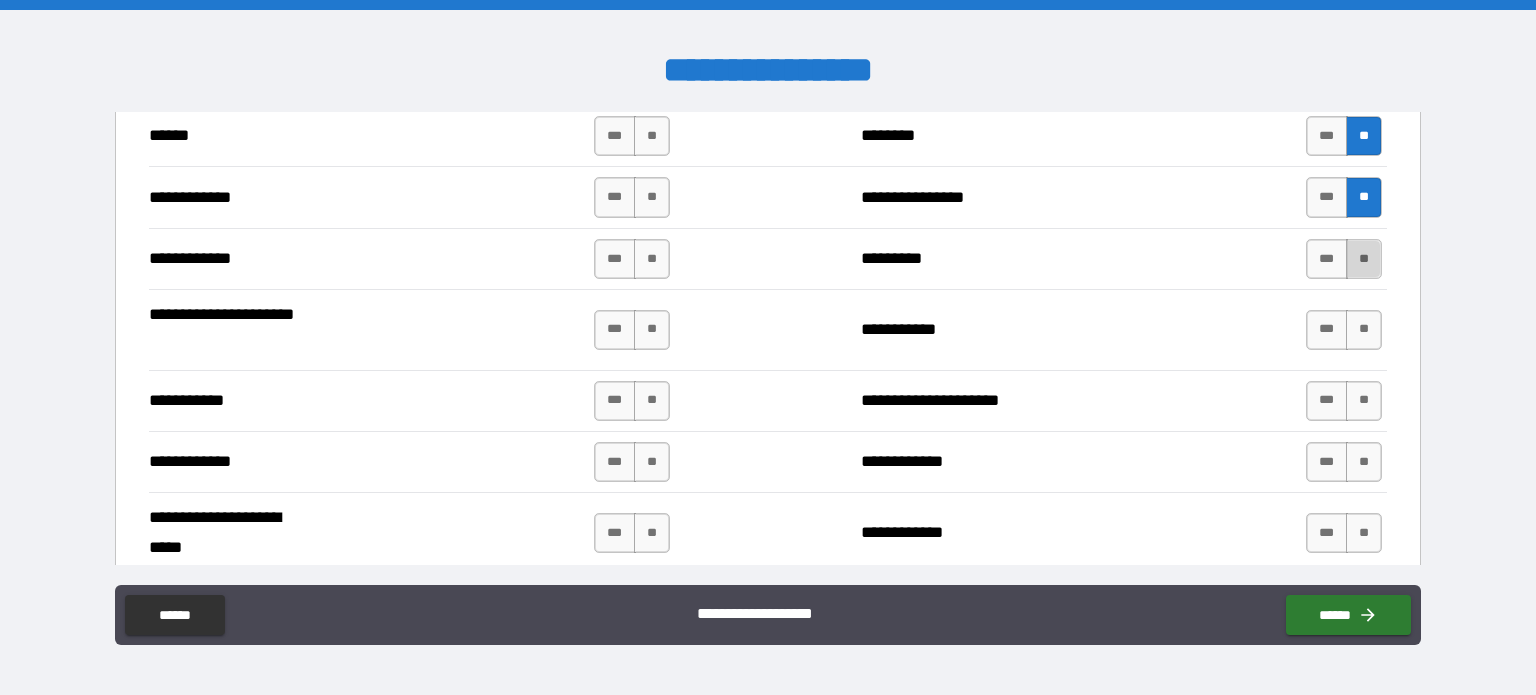 click on "**" at bounding box center [1364, 259] 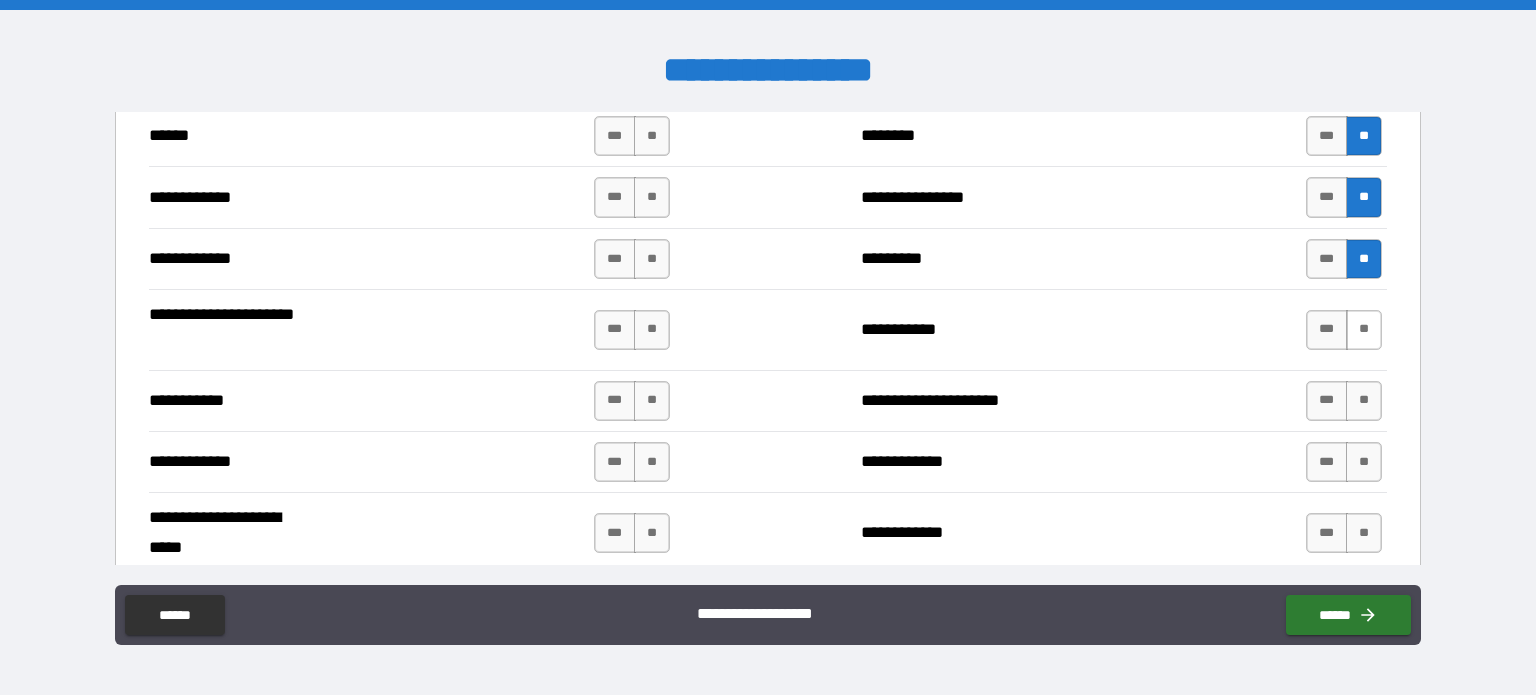 click on "**" at bounding box center (1364, 330) 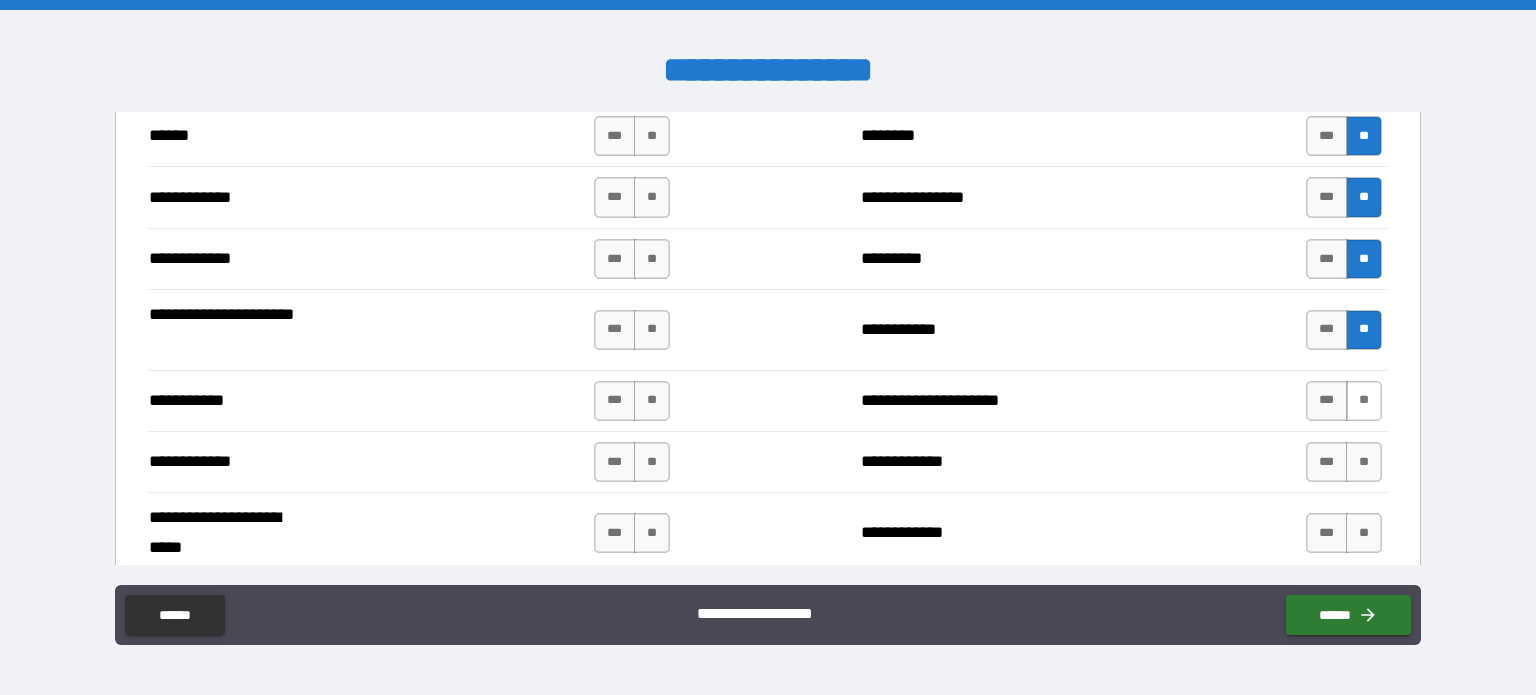 click on "**" at bounding box center (1364, 401) 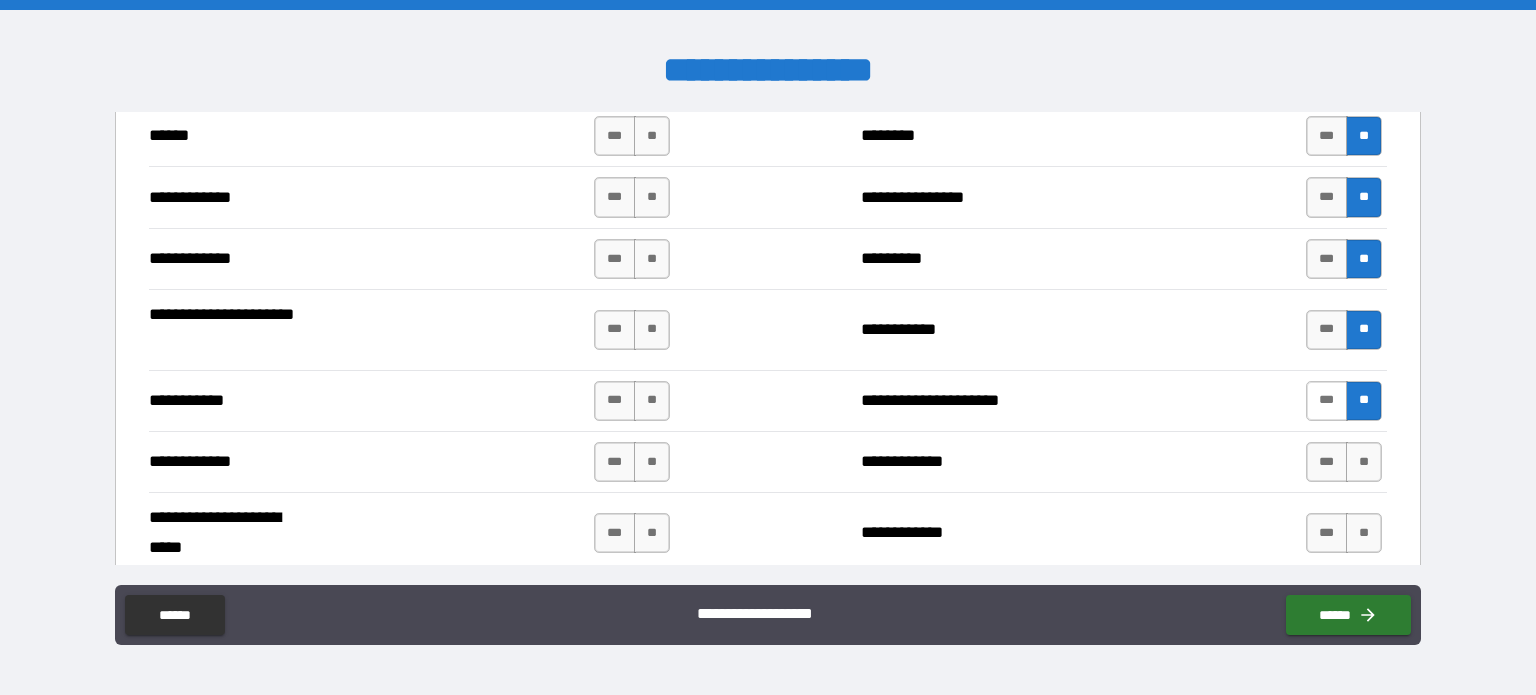 click on "***" at bounding box center [1327, 401] 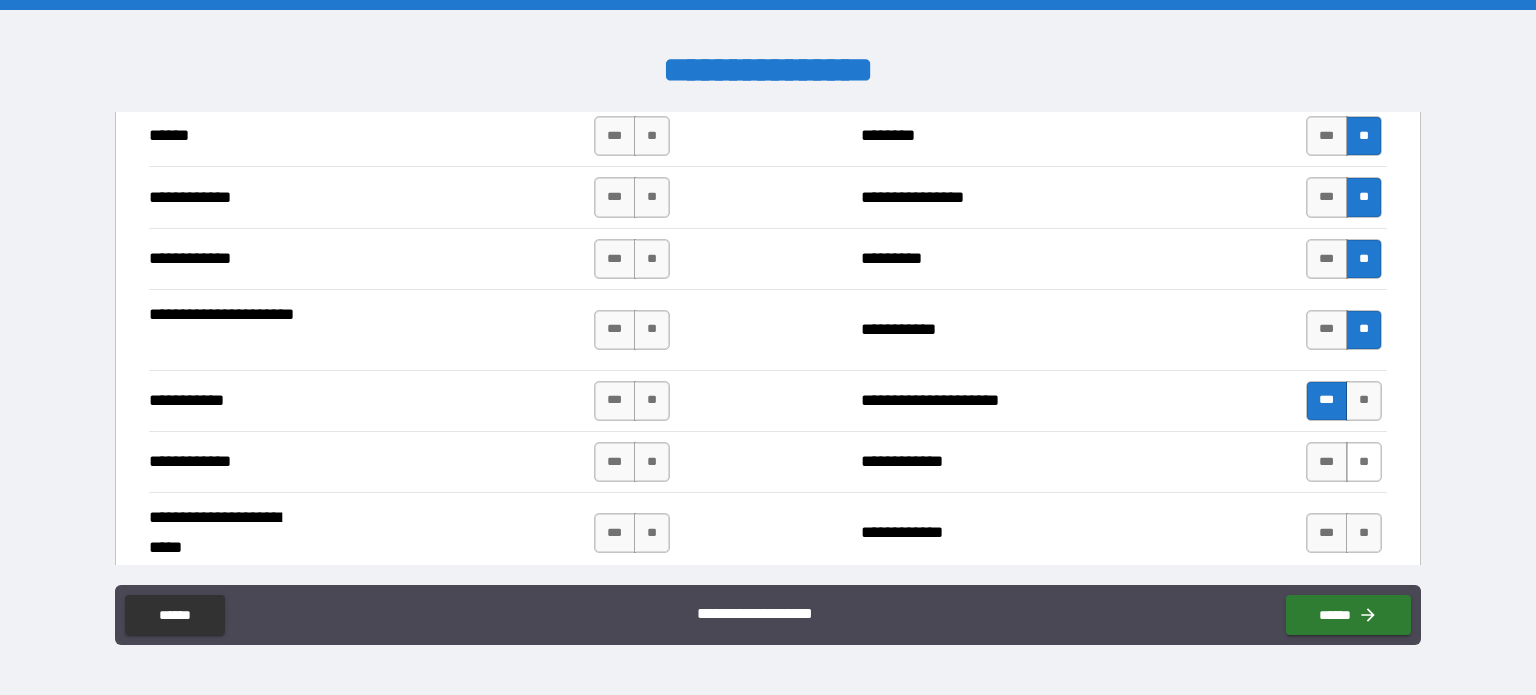click on "**" at bounding box center [1364, 462] 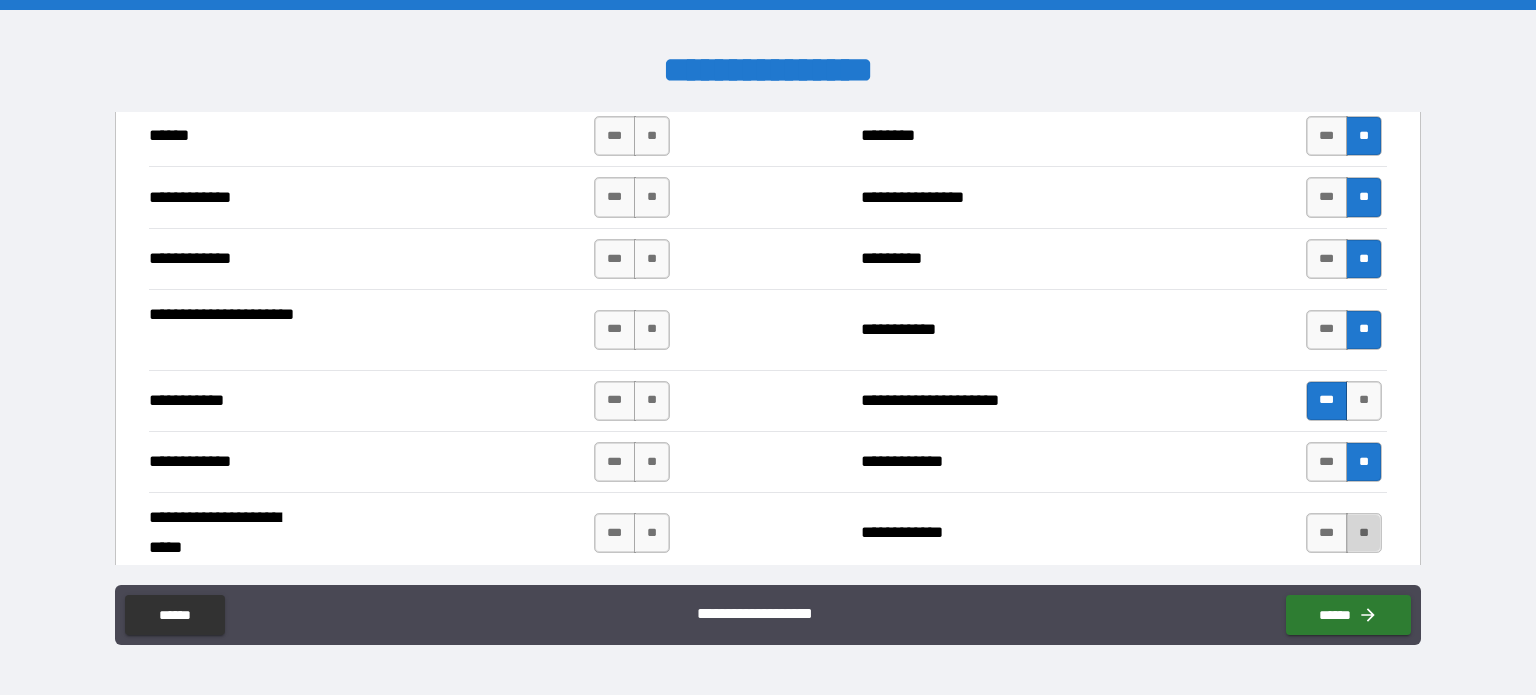 click on "**" at bounding box center (1364, 533) 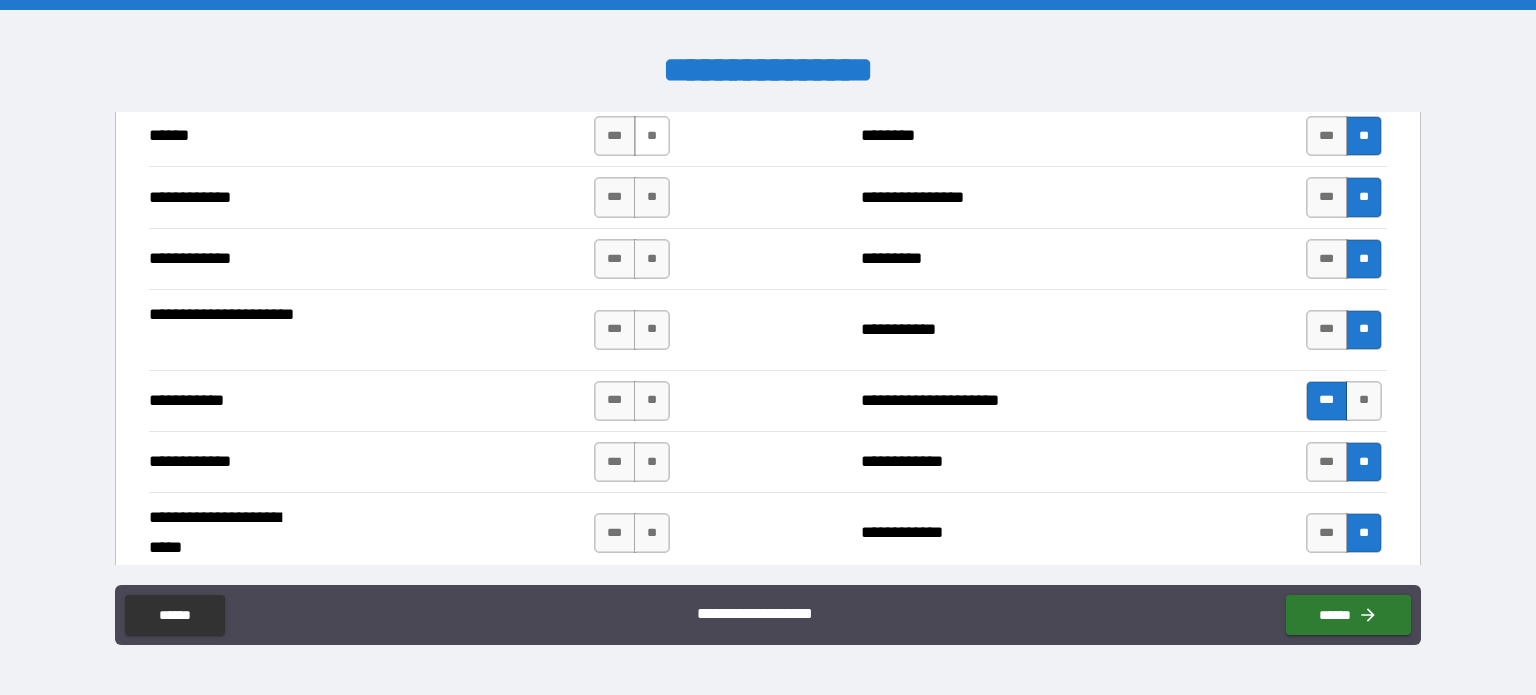 click on "**" at bounding box center (652, 136) 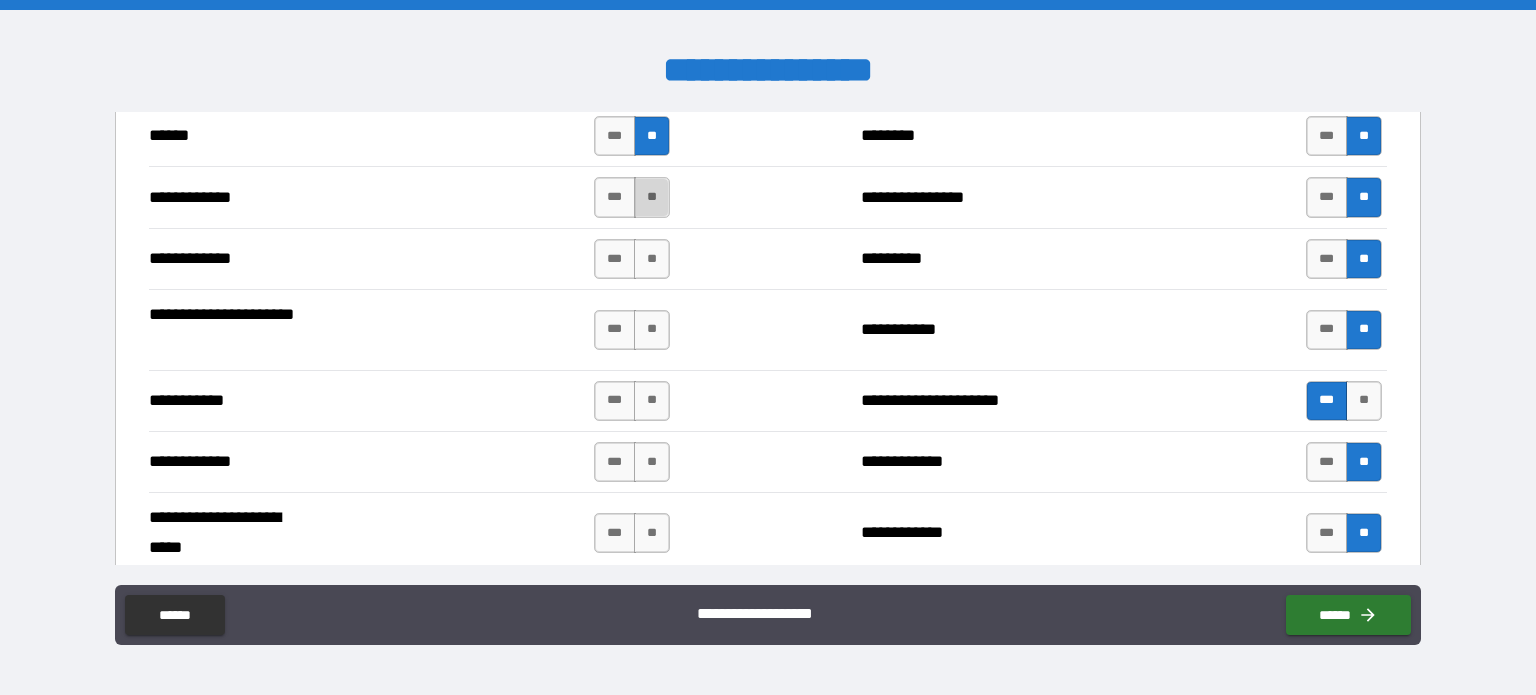 click on "**" at bounding box center [652, 197] 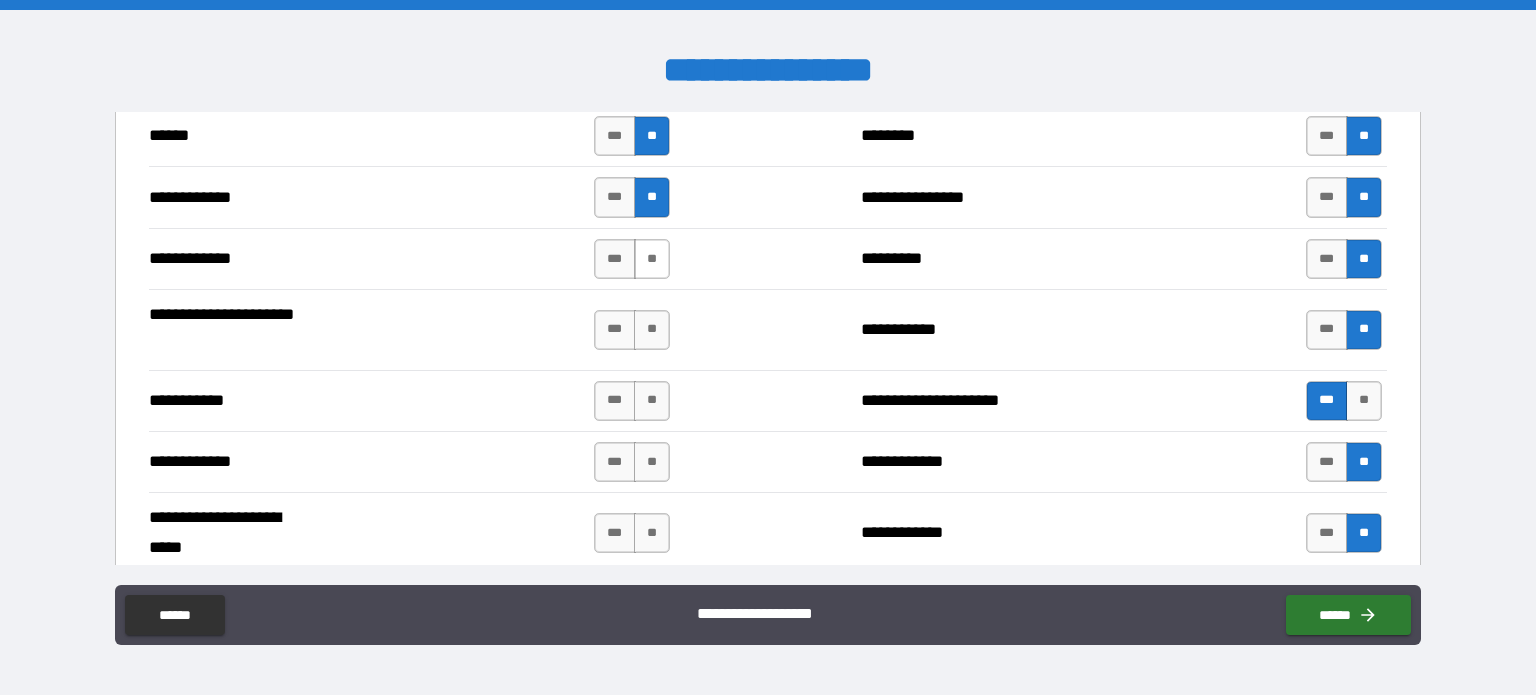 click on "**" at bounding box center (652, 259) 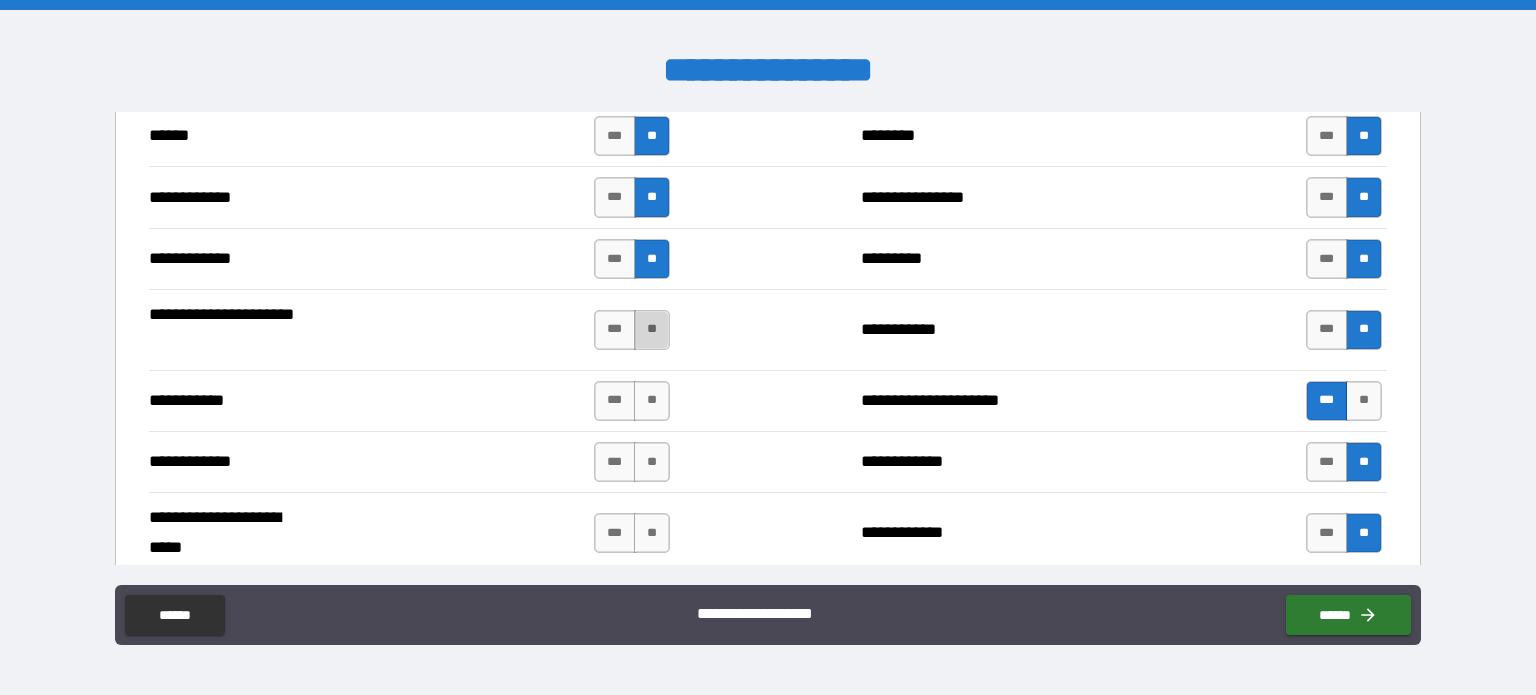 click on "**" at bounding box center (652, 330) 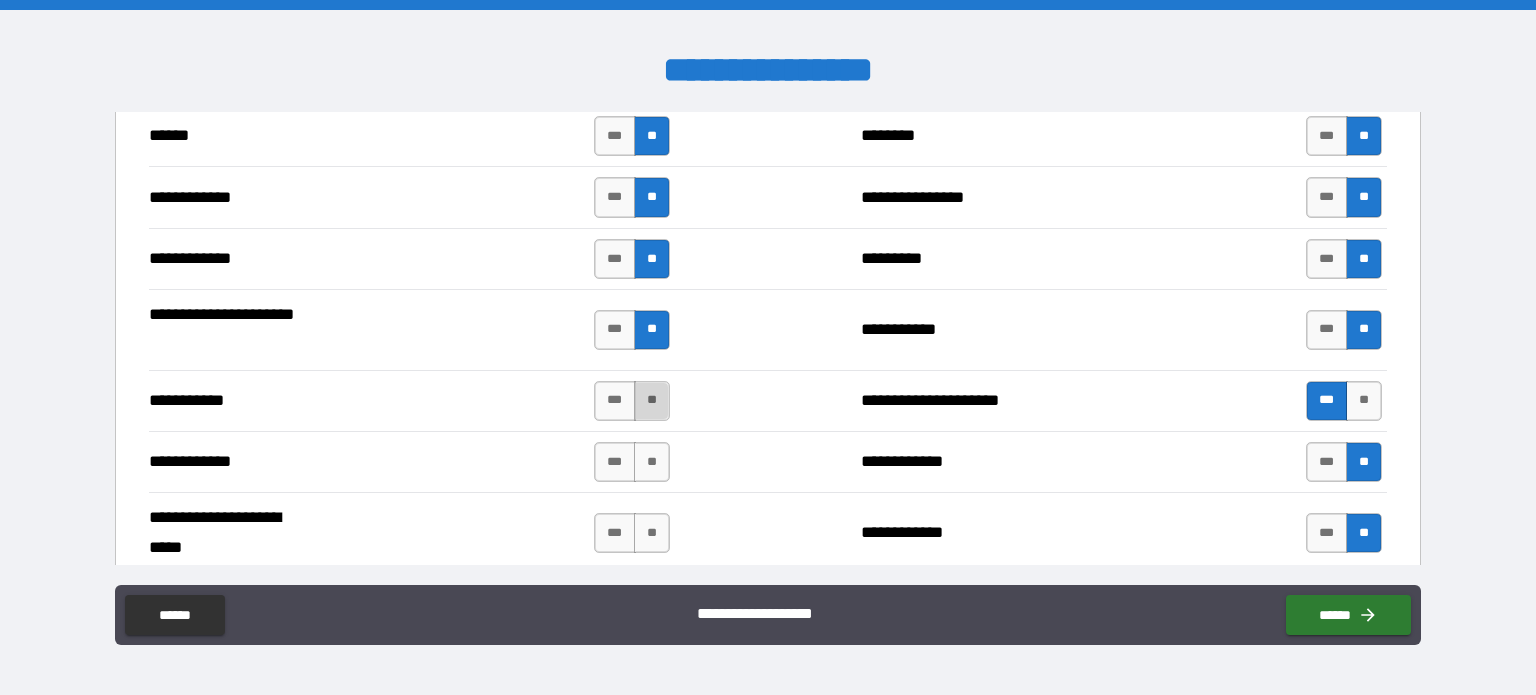 click on "**" at bounding box center (652, 401) 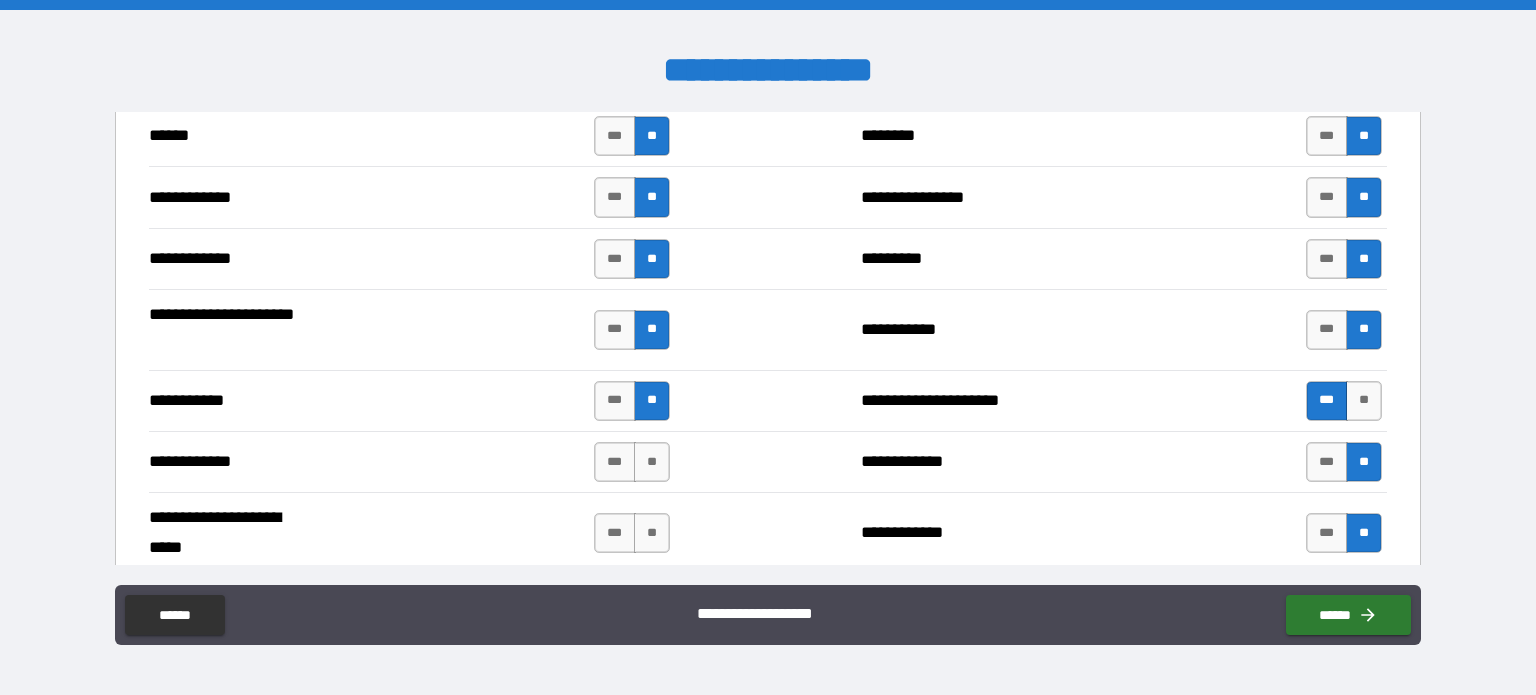 click on "**" at bounding box center [652, 401] 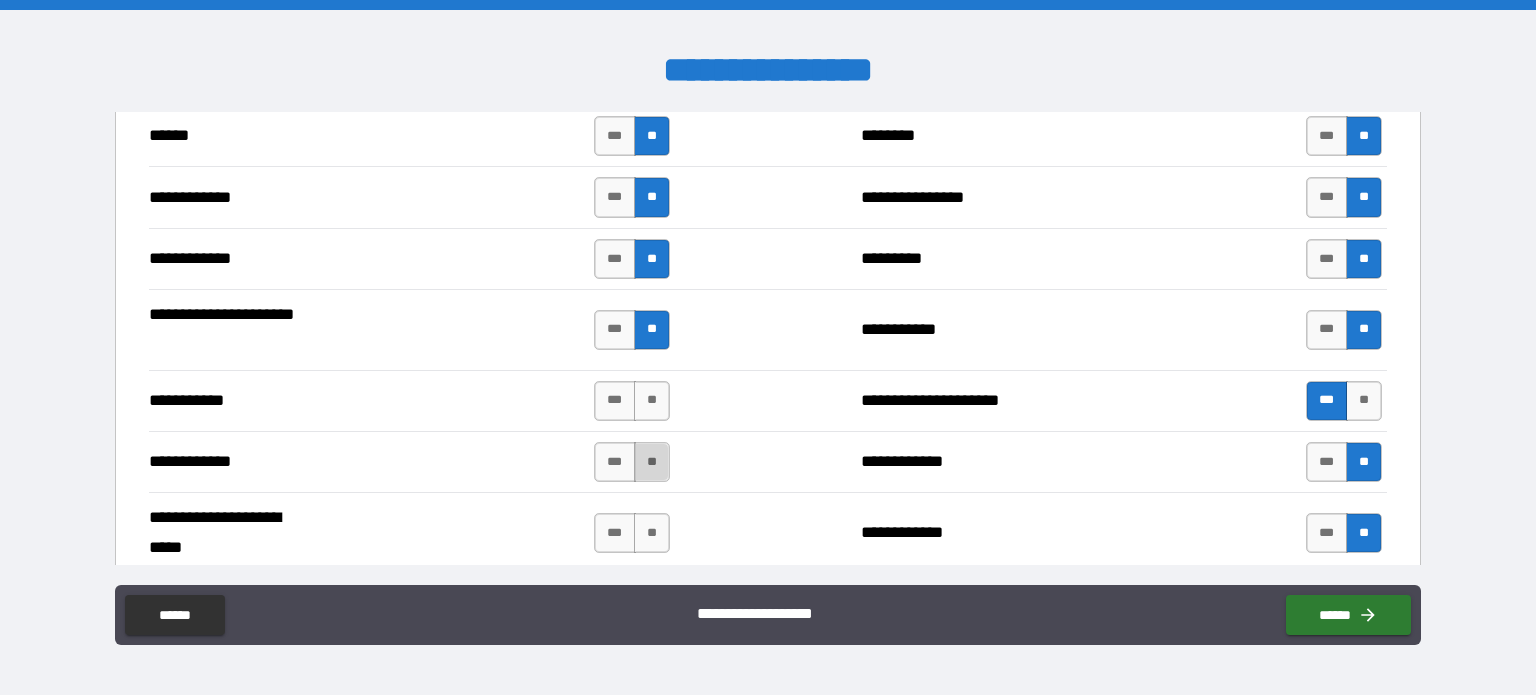 click on "**" at bounding box center (652, 462) 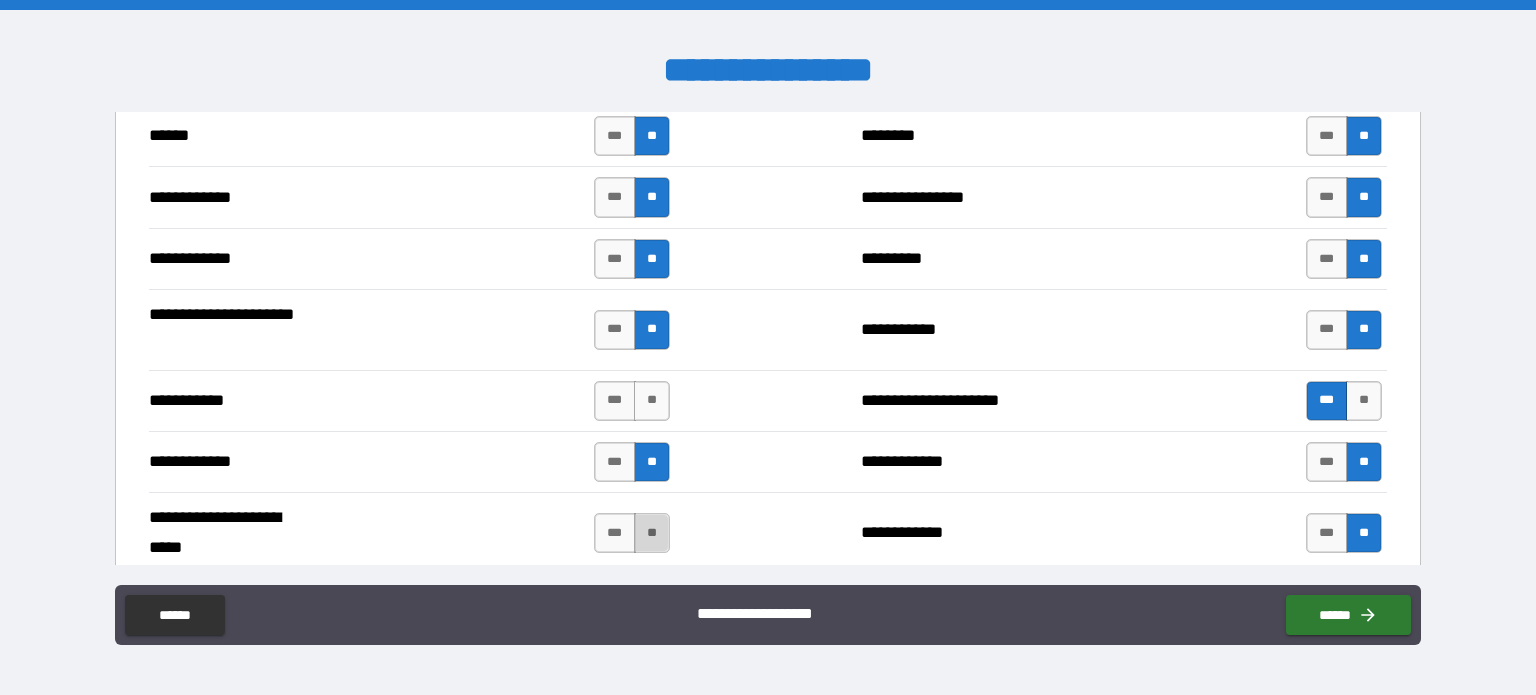 click on "**" at bounding box center (652, 533) 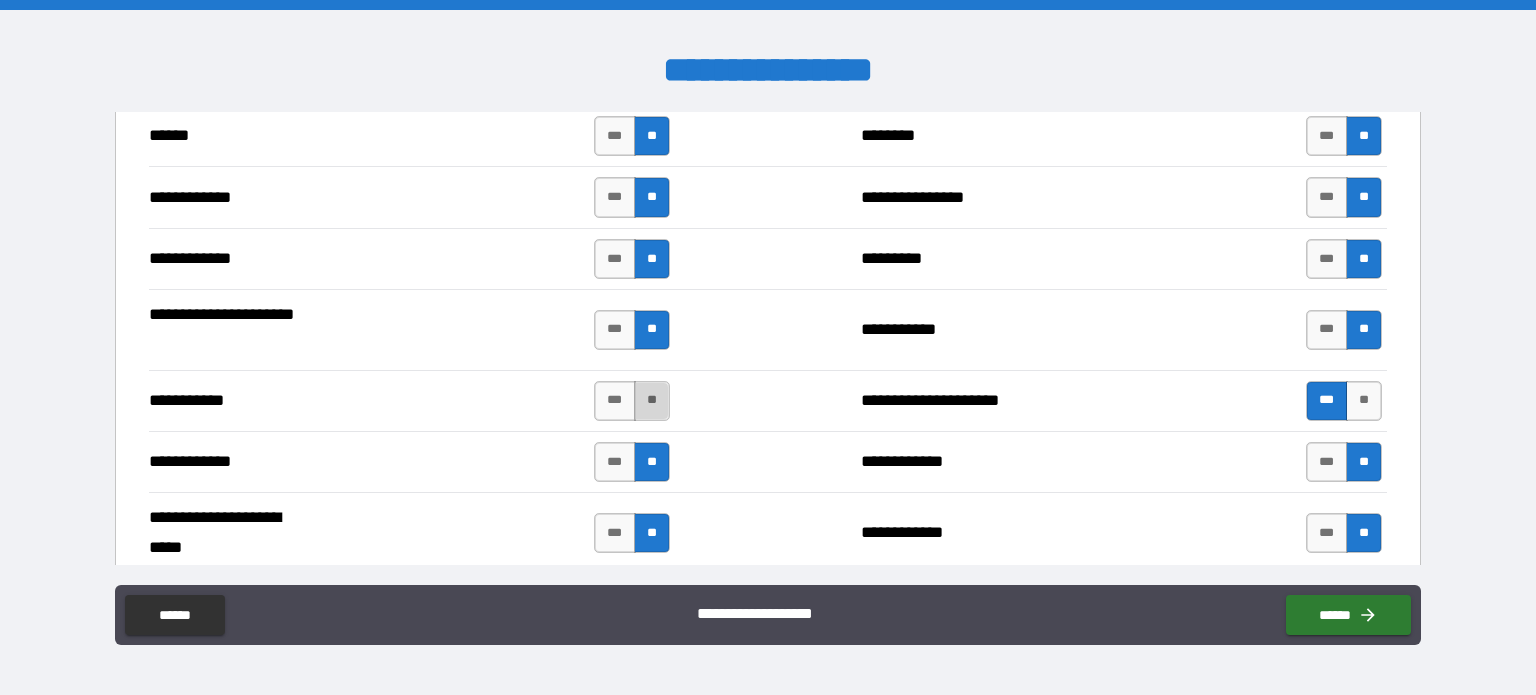click on "**" at bounding box center [652, 401] 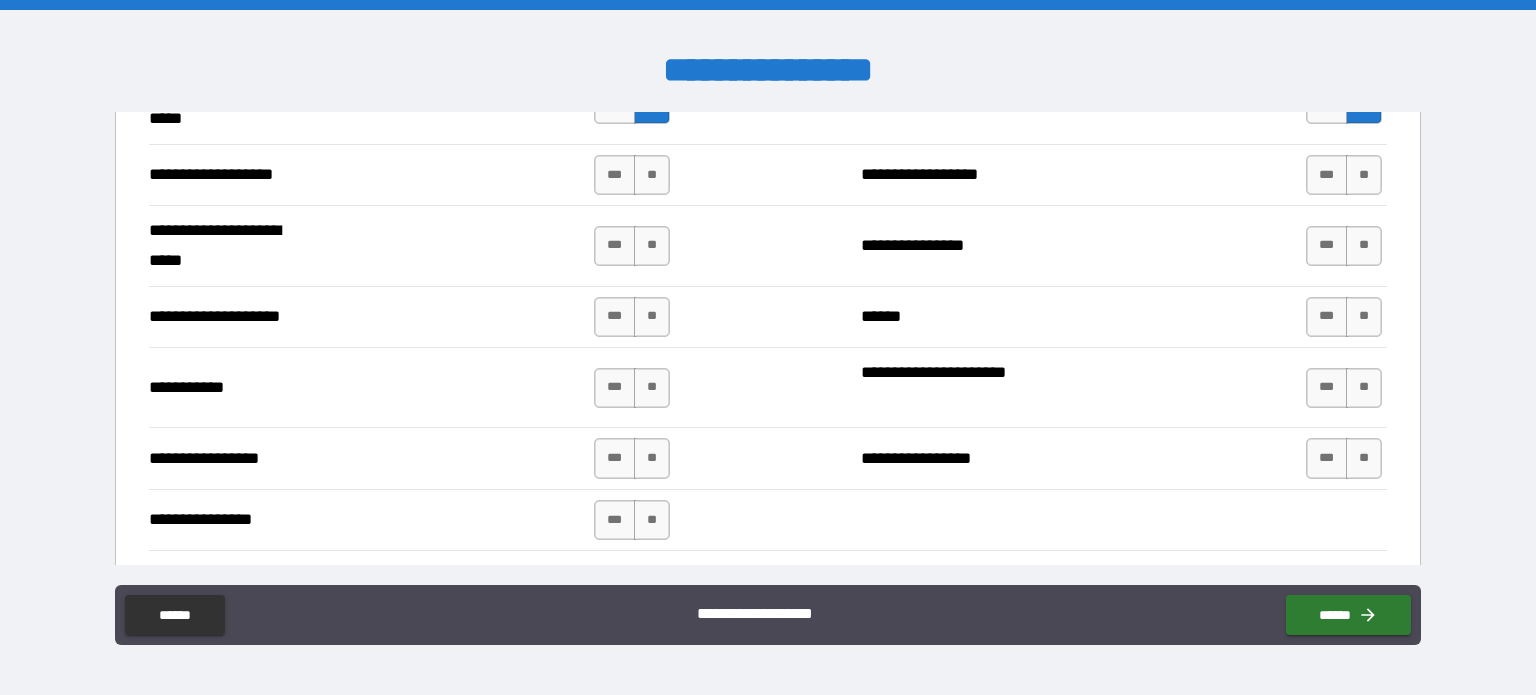 scroll, scrollTop: 4112, scrollLeft: 0, axis: vertical 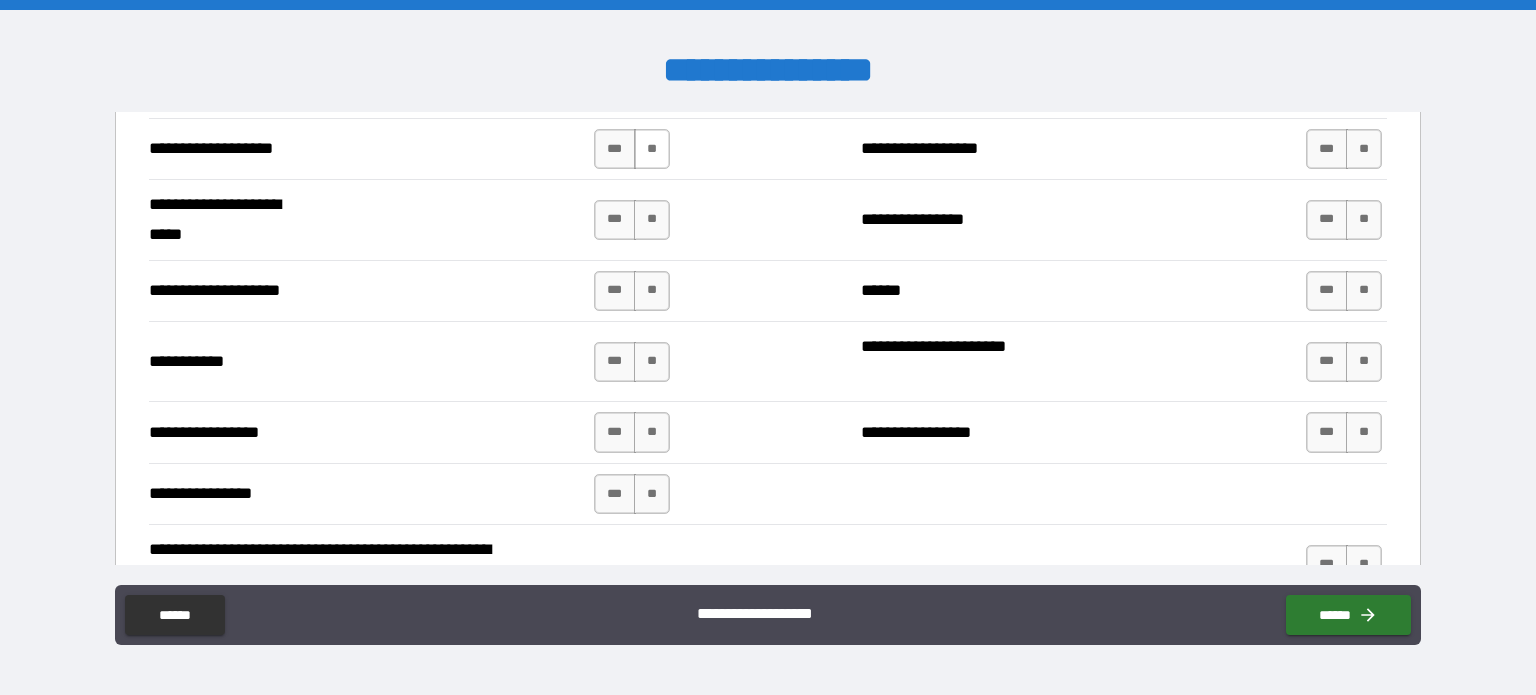 click on "**" at bounding box center (652, 149) 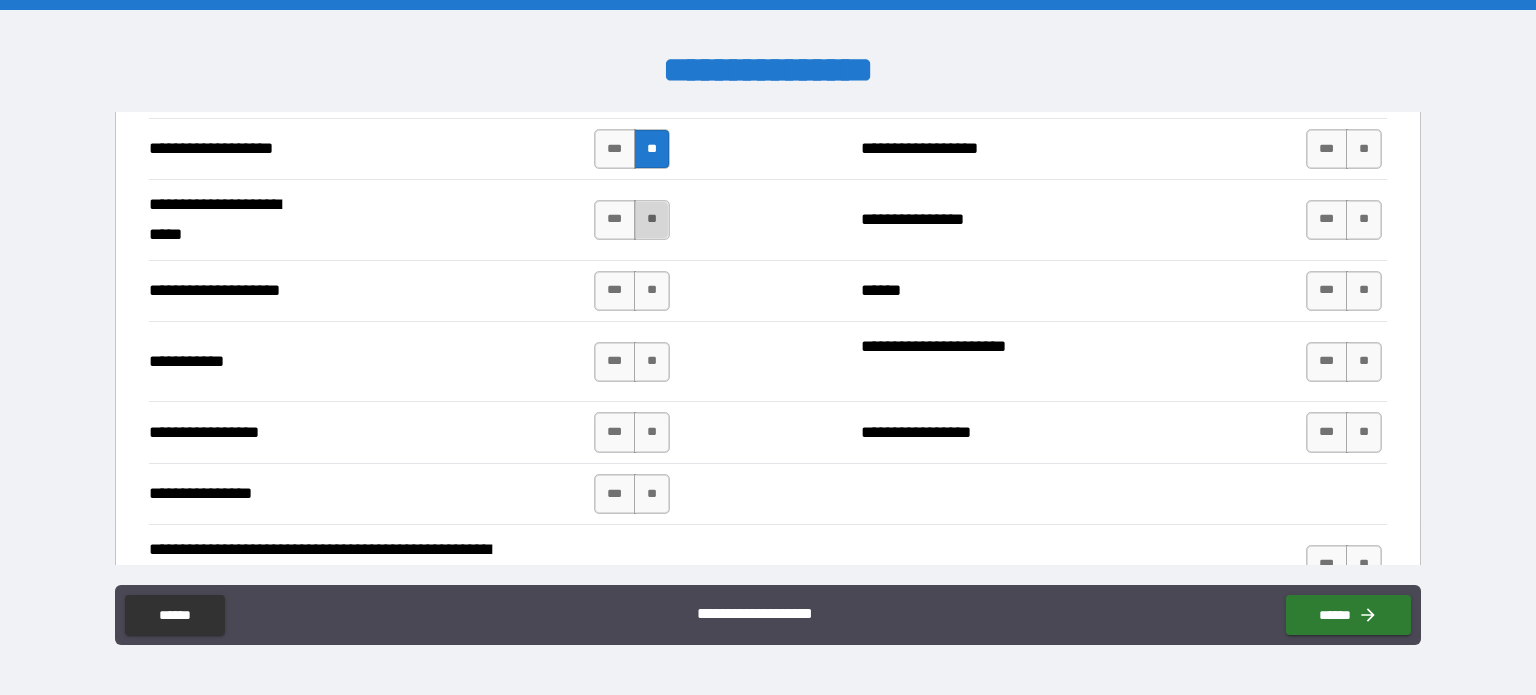 click on "**" at bounding box center [652, 220] 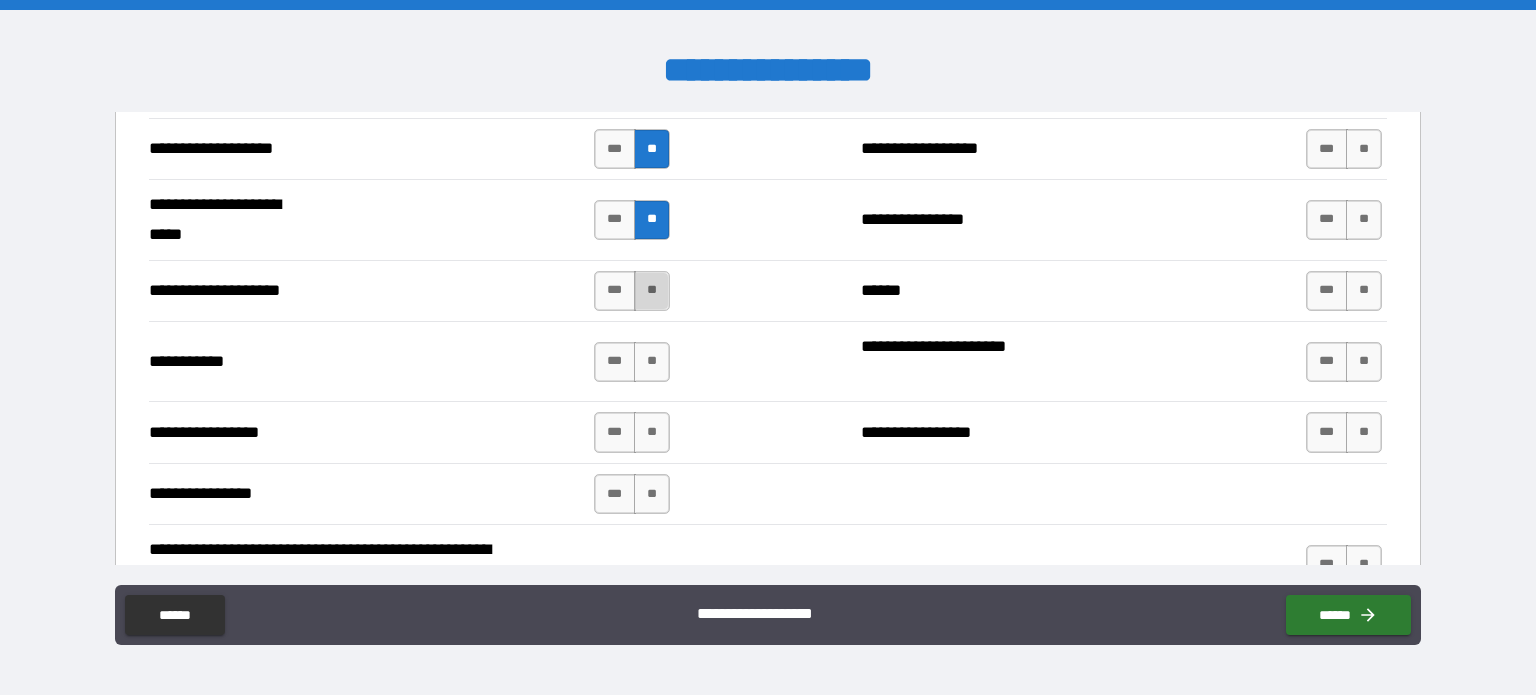 click on "**" at bounding box center [652, 291] 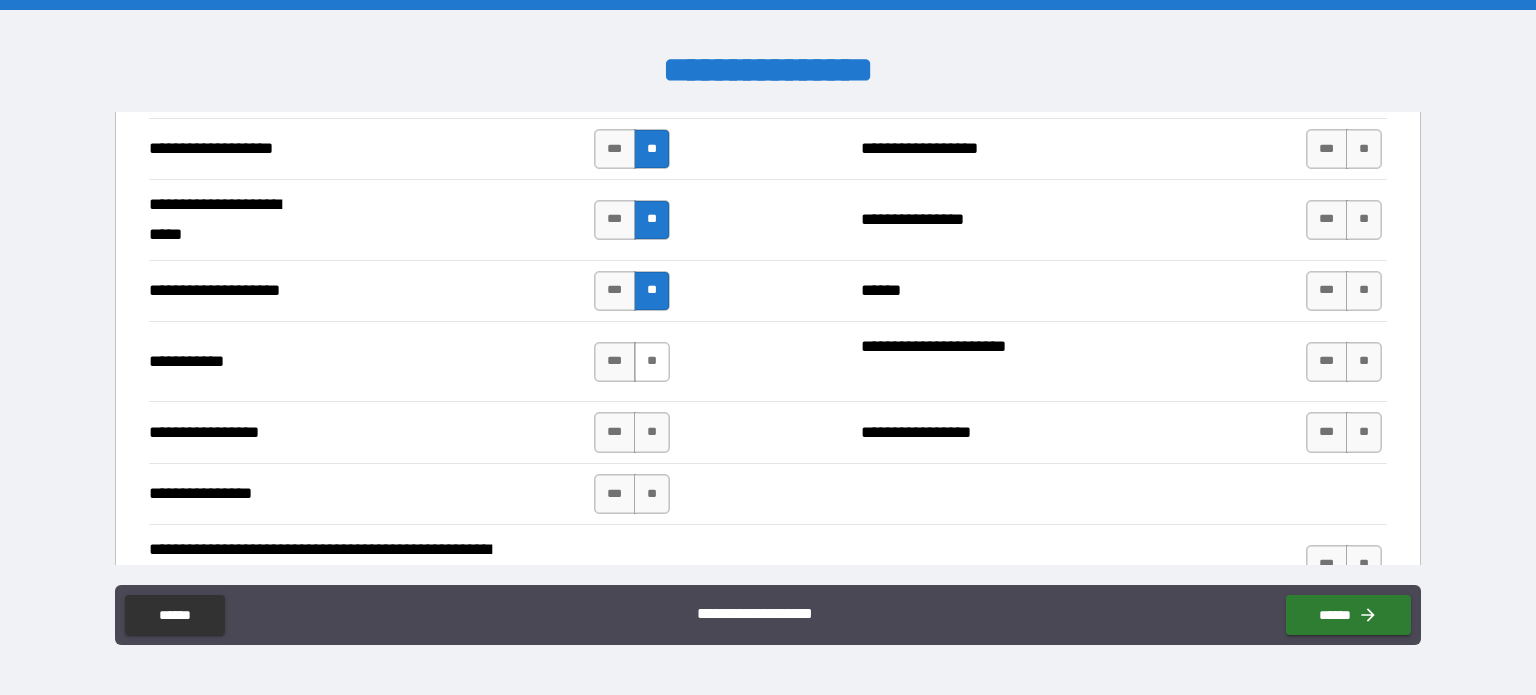 click on "**" at bounding box center [652, 362] 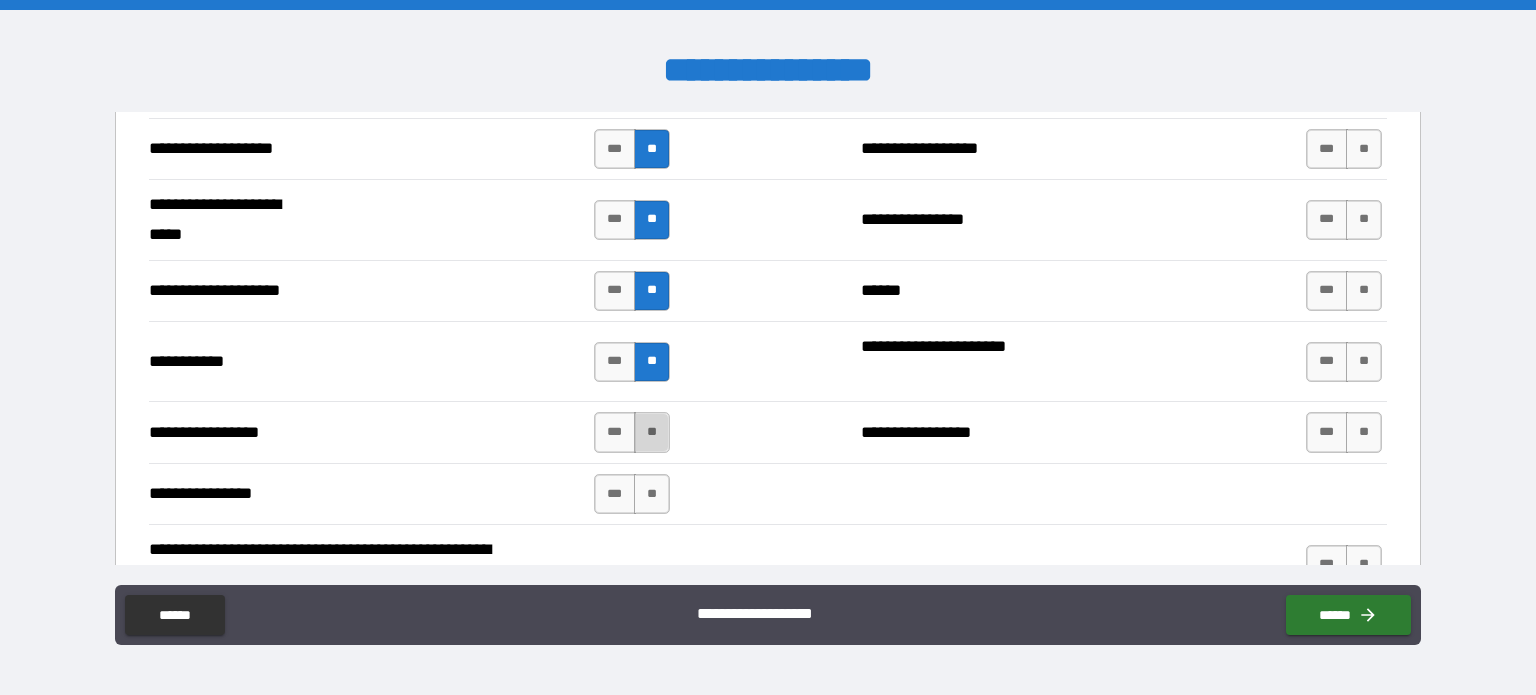 click on "**" at bounding box center [652, 432] 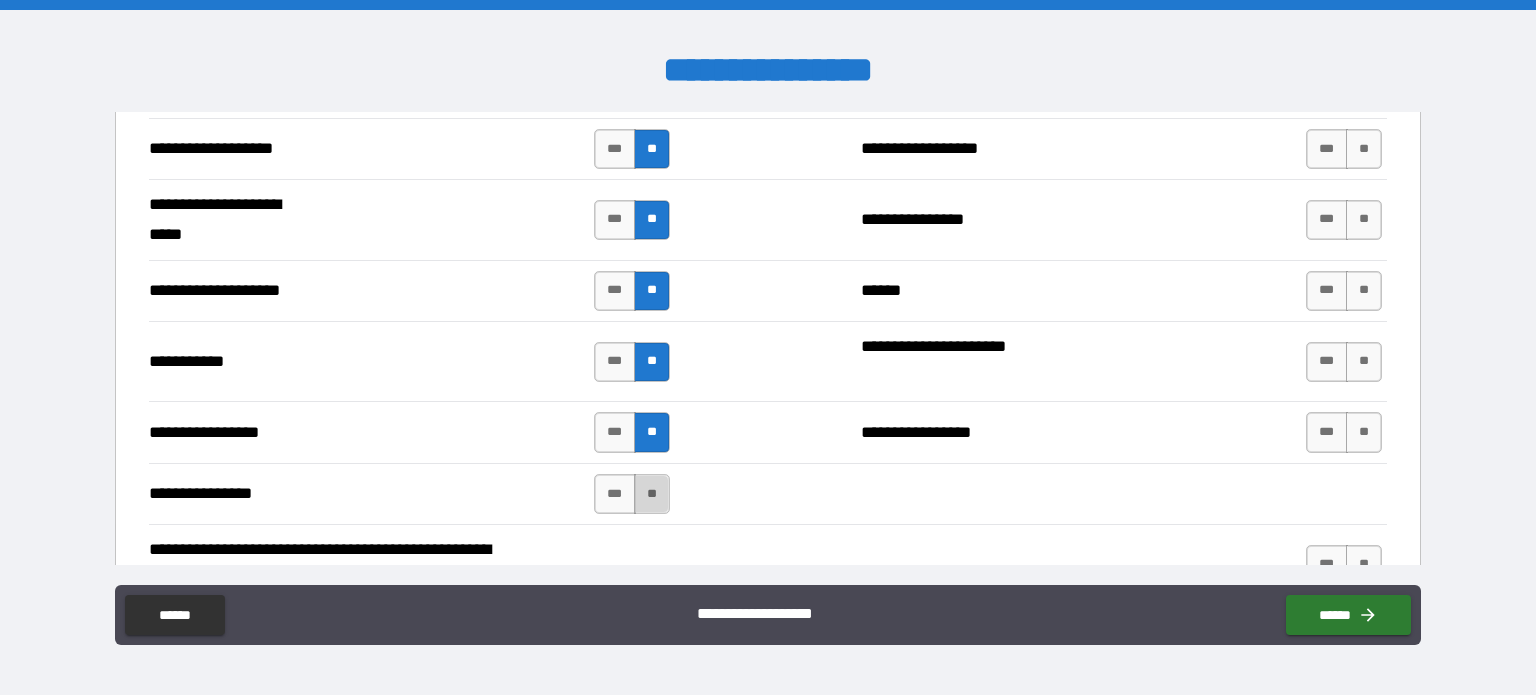 click on "**" at bounding box center [652, 494] 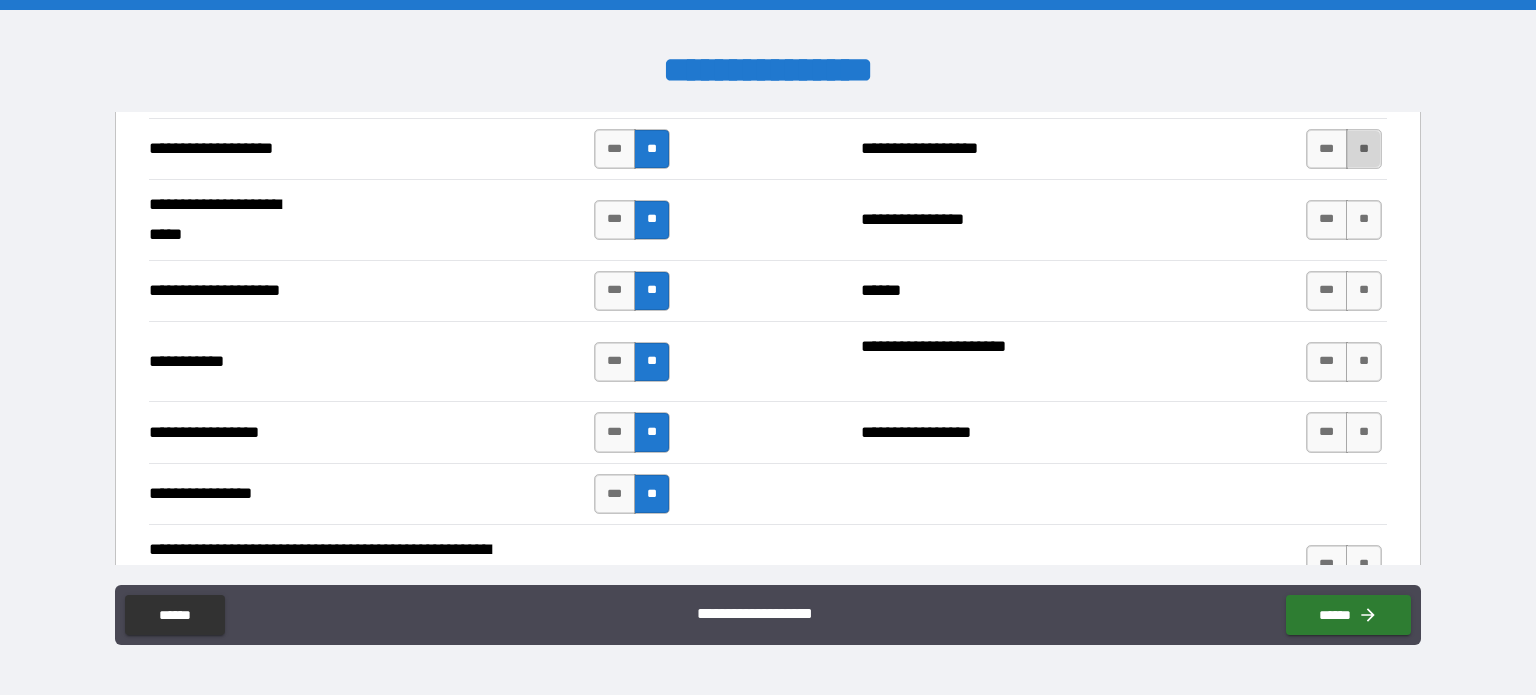 click on "**" at bounding box center [1364, 149] 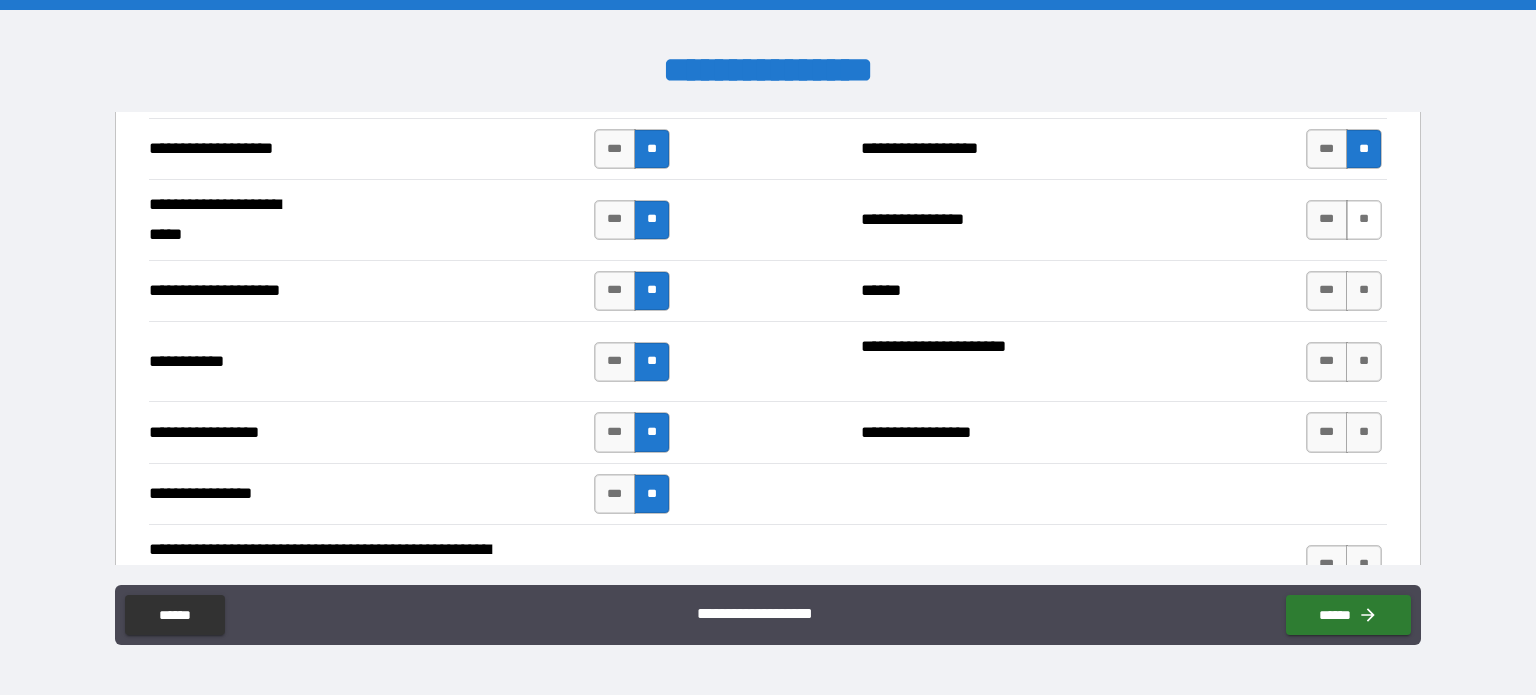 click on "**" at bounding box center [1364, 220] 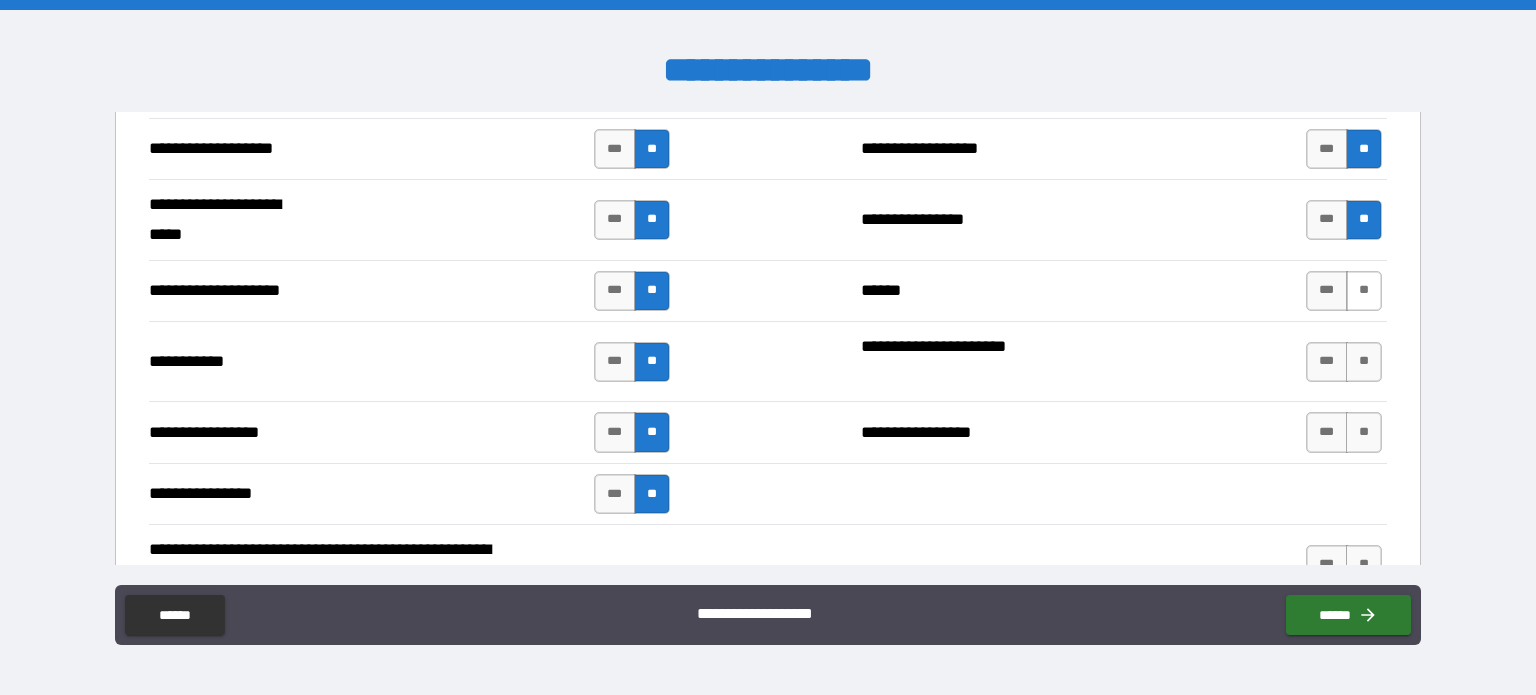 click on "**" at bounding box center (1364, 291) 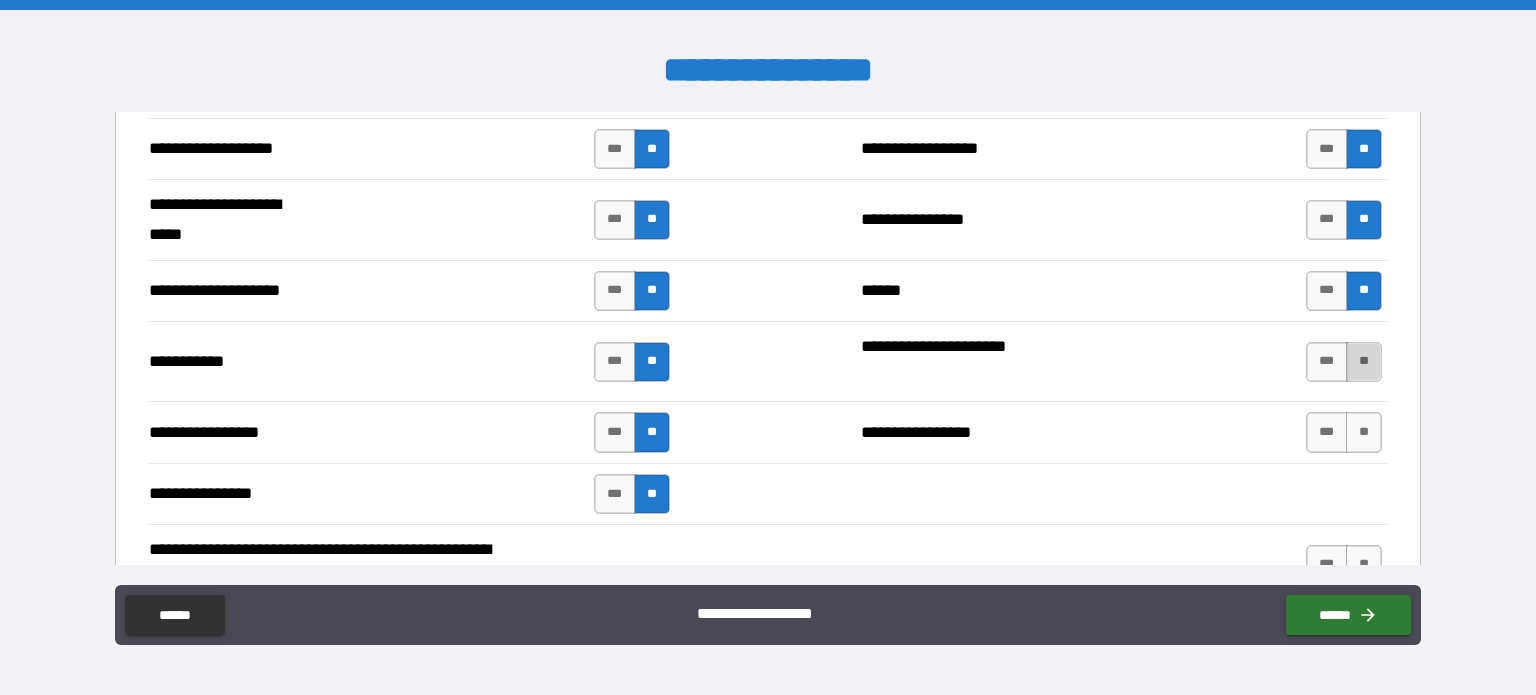 click on "**" at bounding box center [1364, 362] 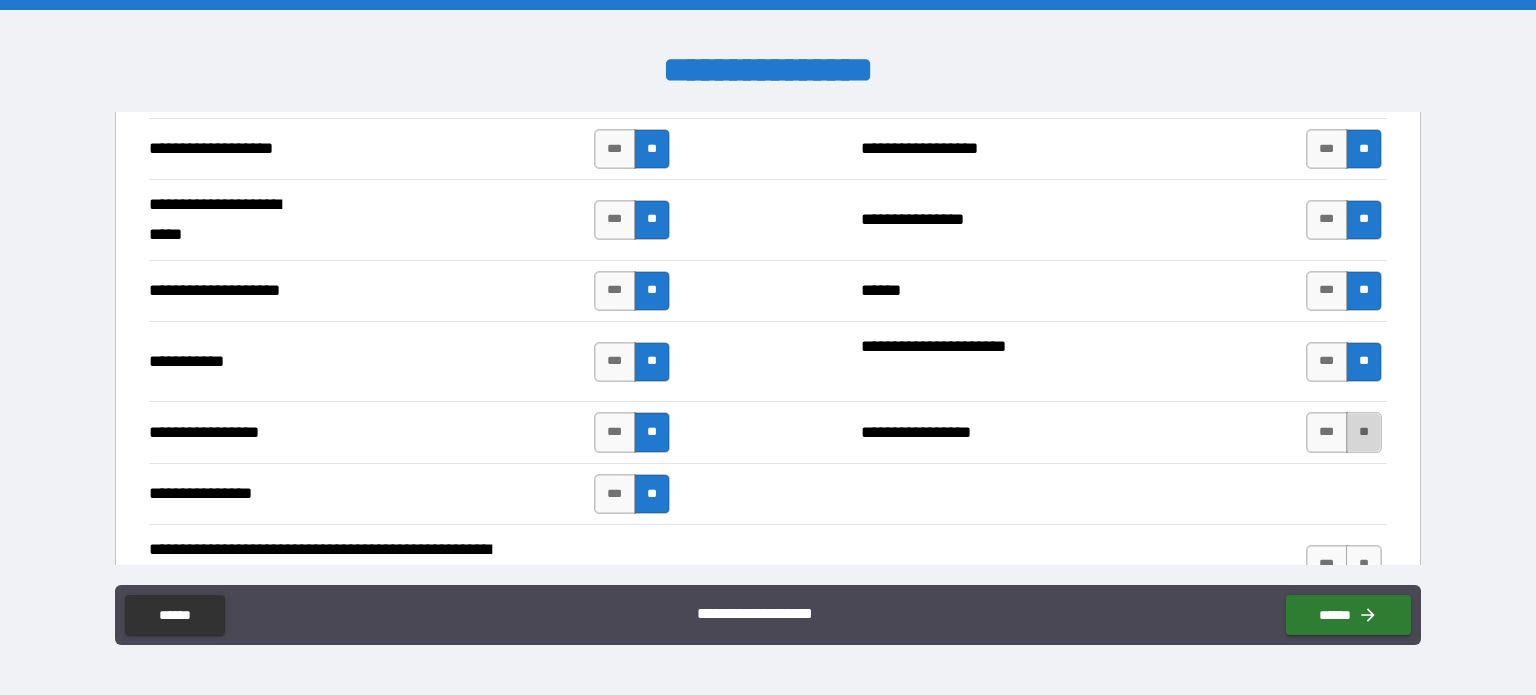 click on "**" at bounding box center [1364, 432] 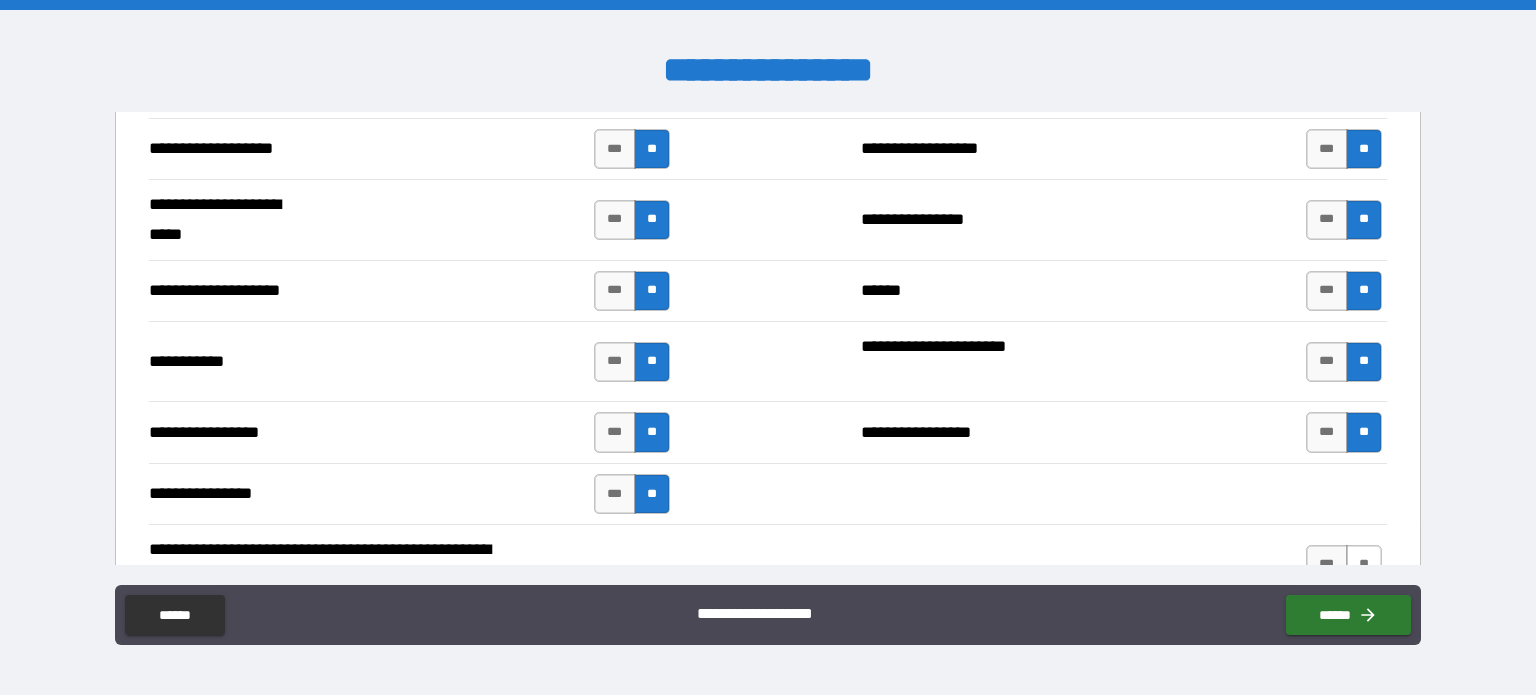 click on "**" at bounding box center (1364, 565) 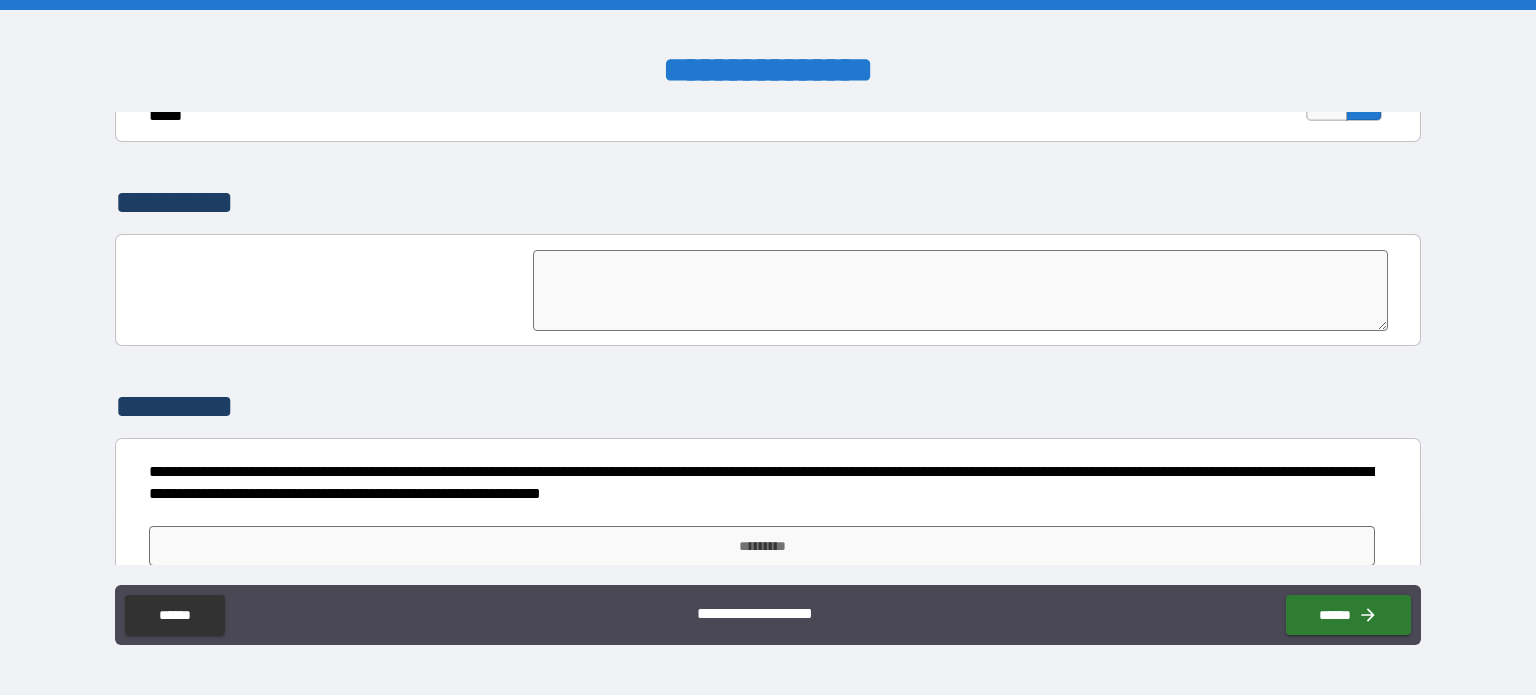 scroll, scrollTop: 4593, scrollLeft: 0, axis: vertical 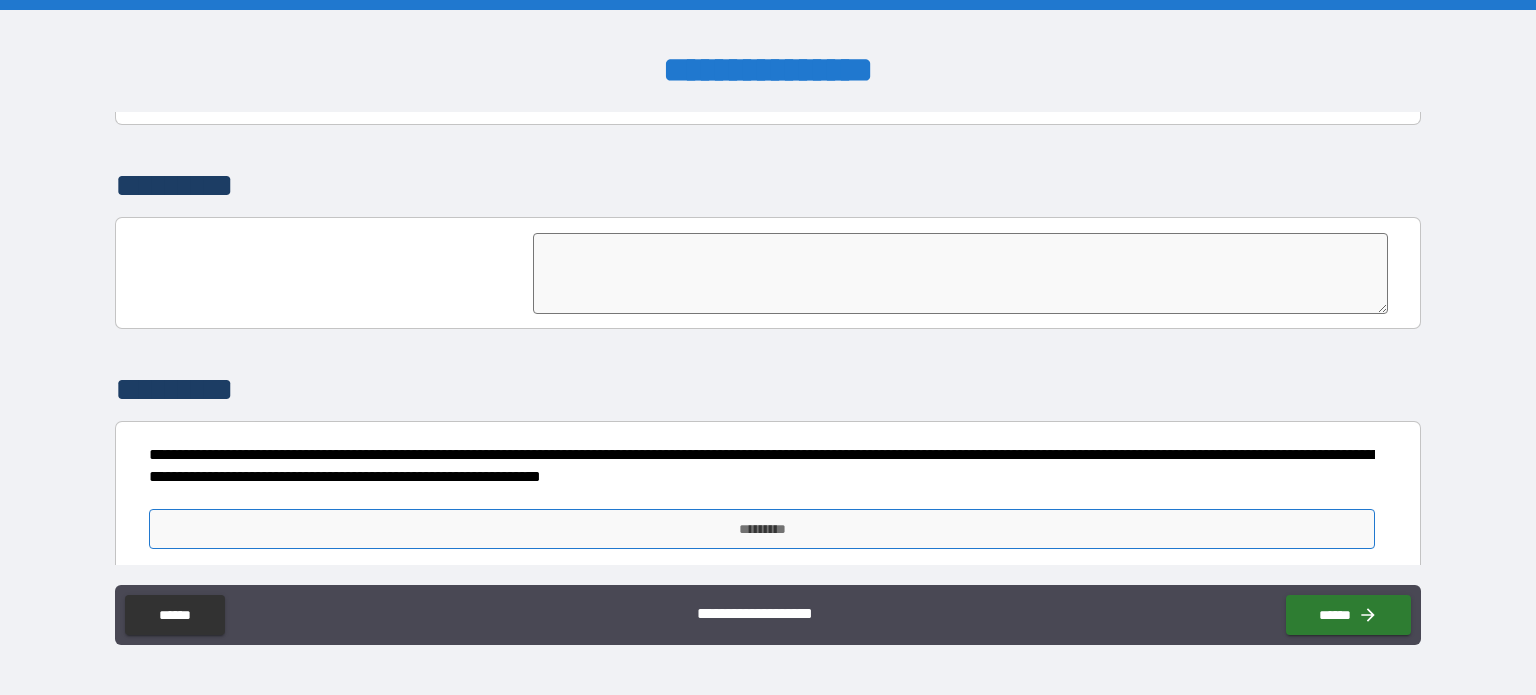 click on "*********" at bounding box center [762, 529] 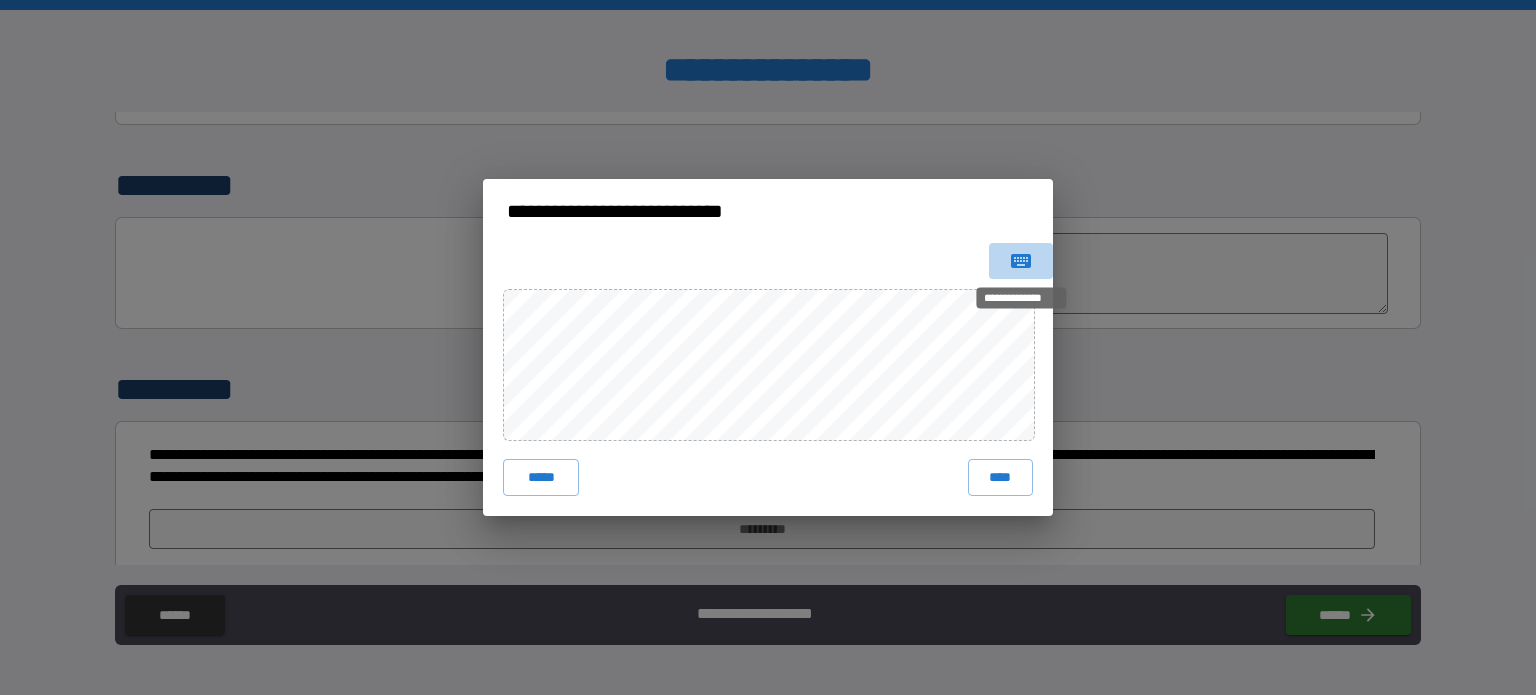 click 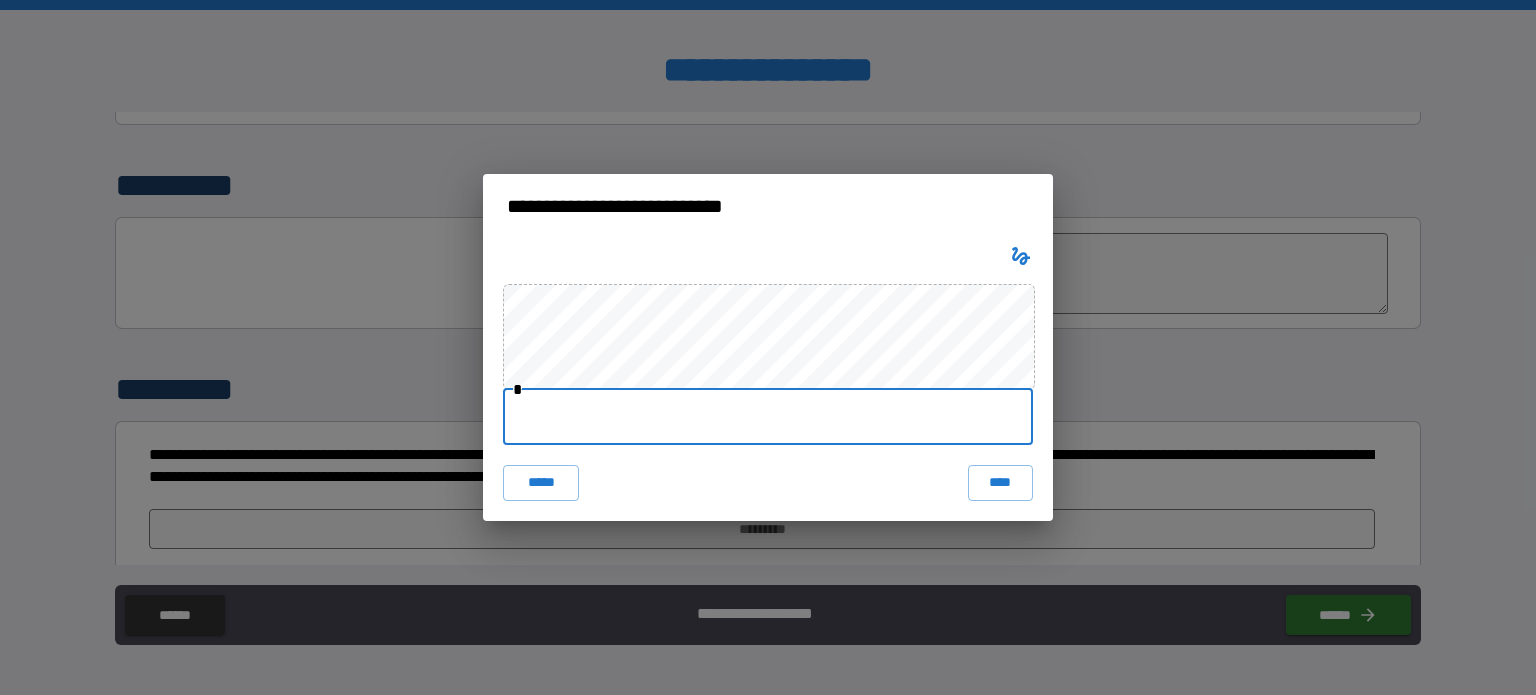 click at bounding box center [768, 417] 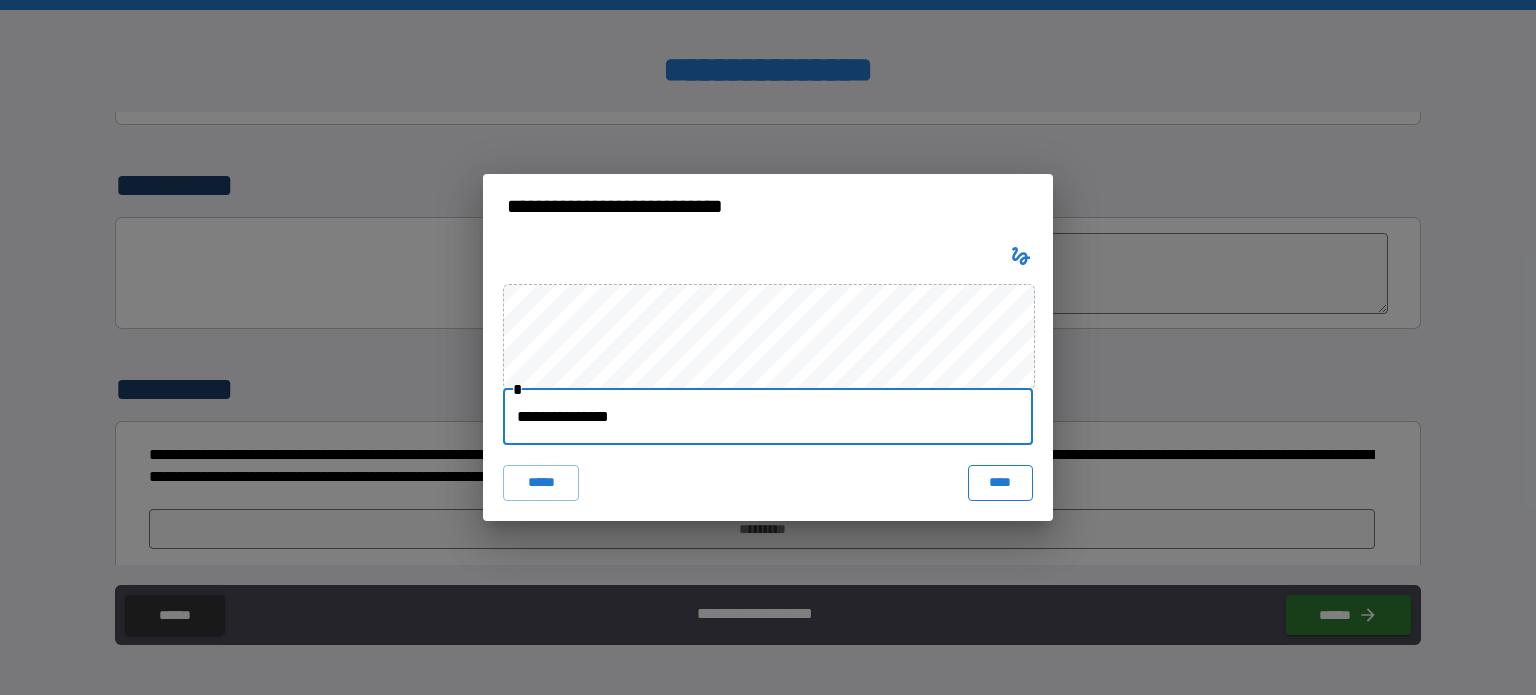 type on "**********" 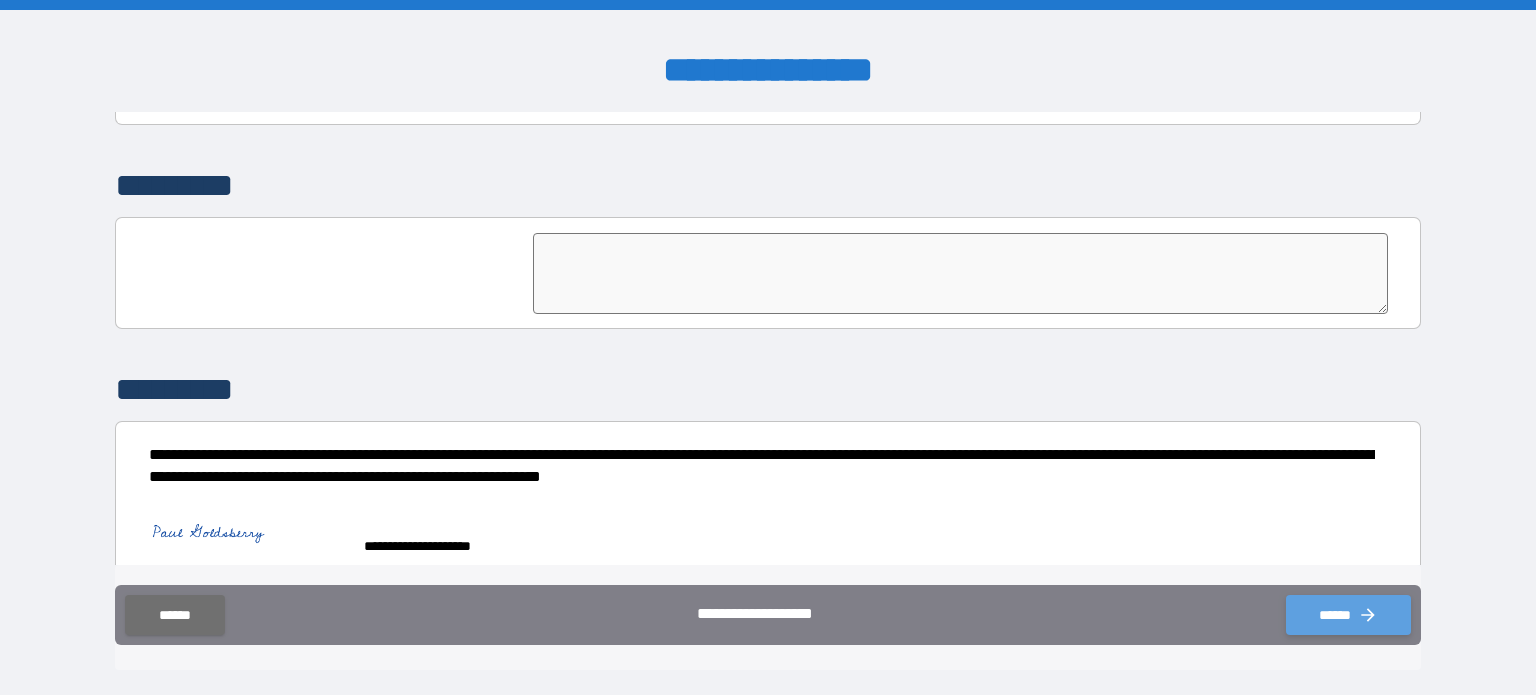 click on "******" at bounding box center (1348, 615) 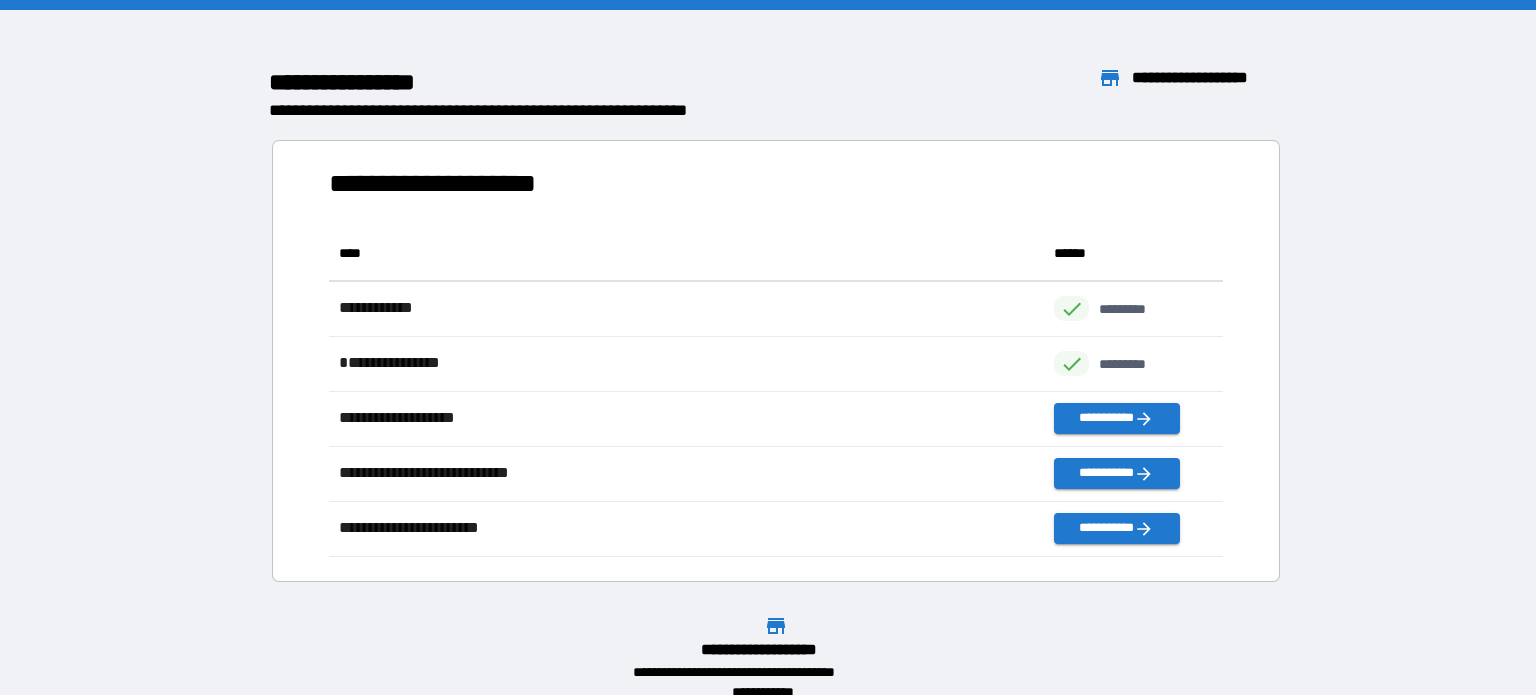 scroll, scrollTop: 0, scrollLeft: 0, axis: both 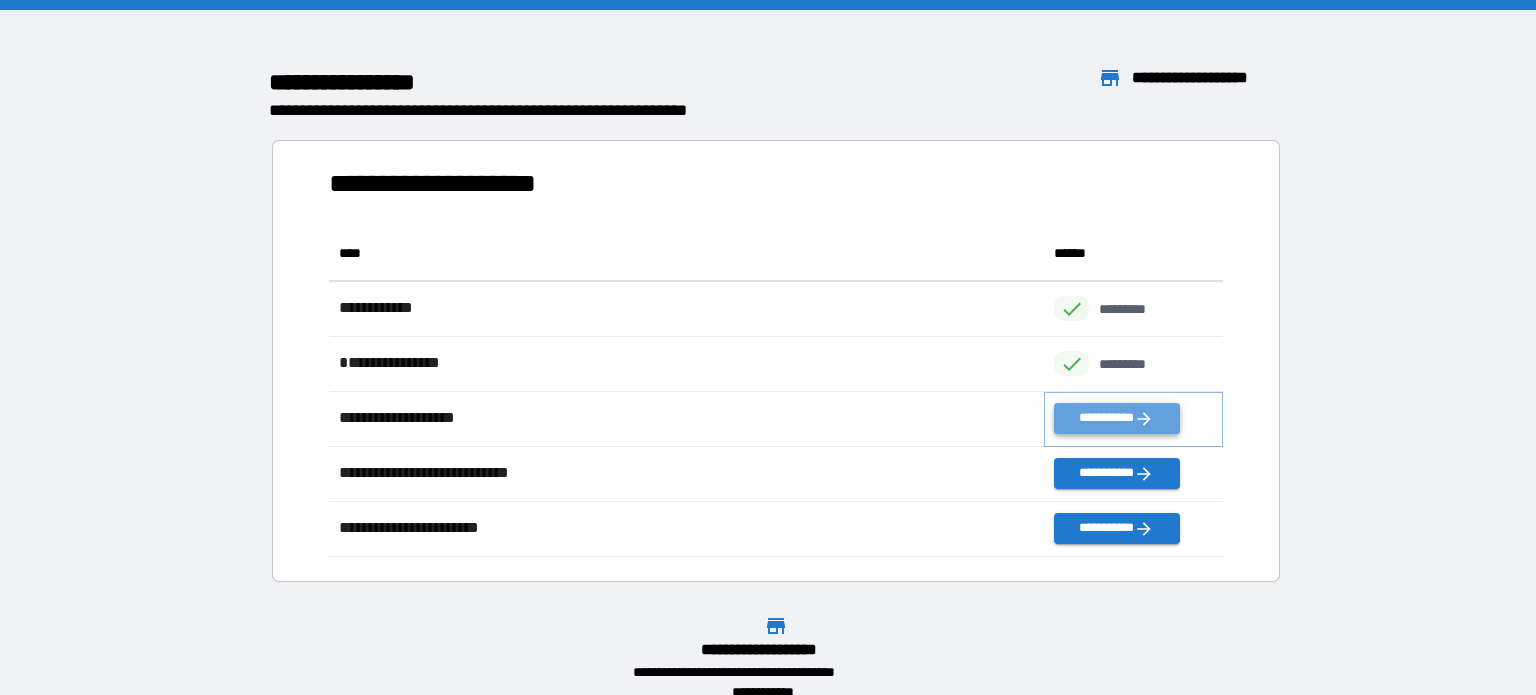 click on "**********" at bounding box center [1116, 418] 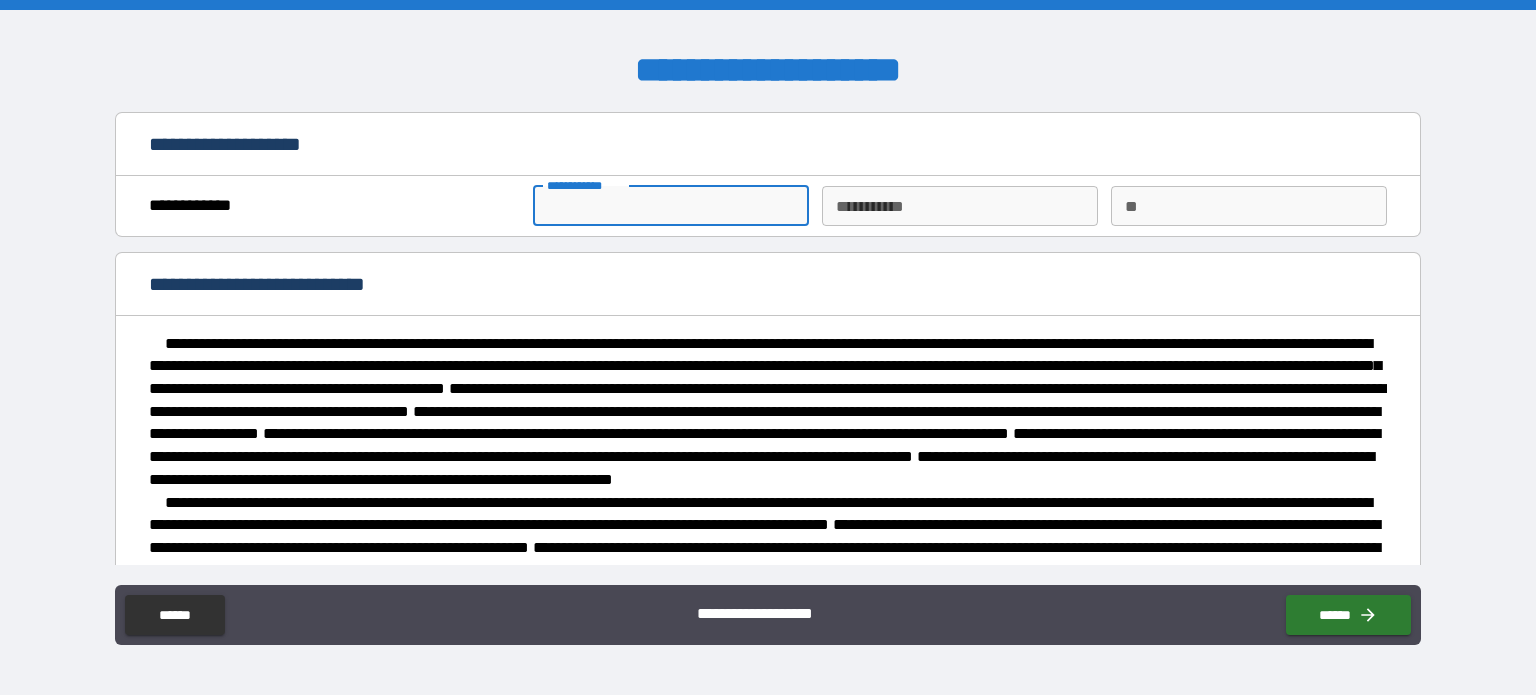 click on "**********" at bounding box center [671, 206] 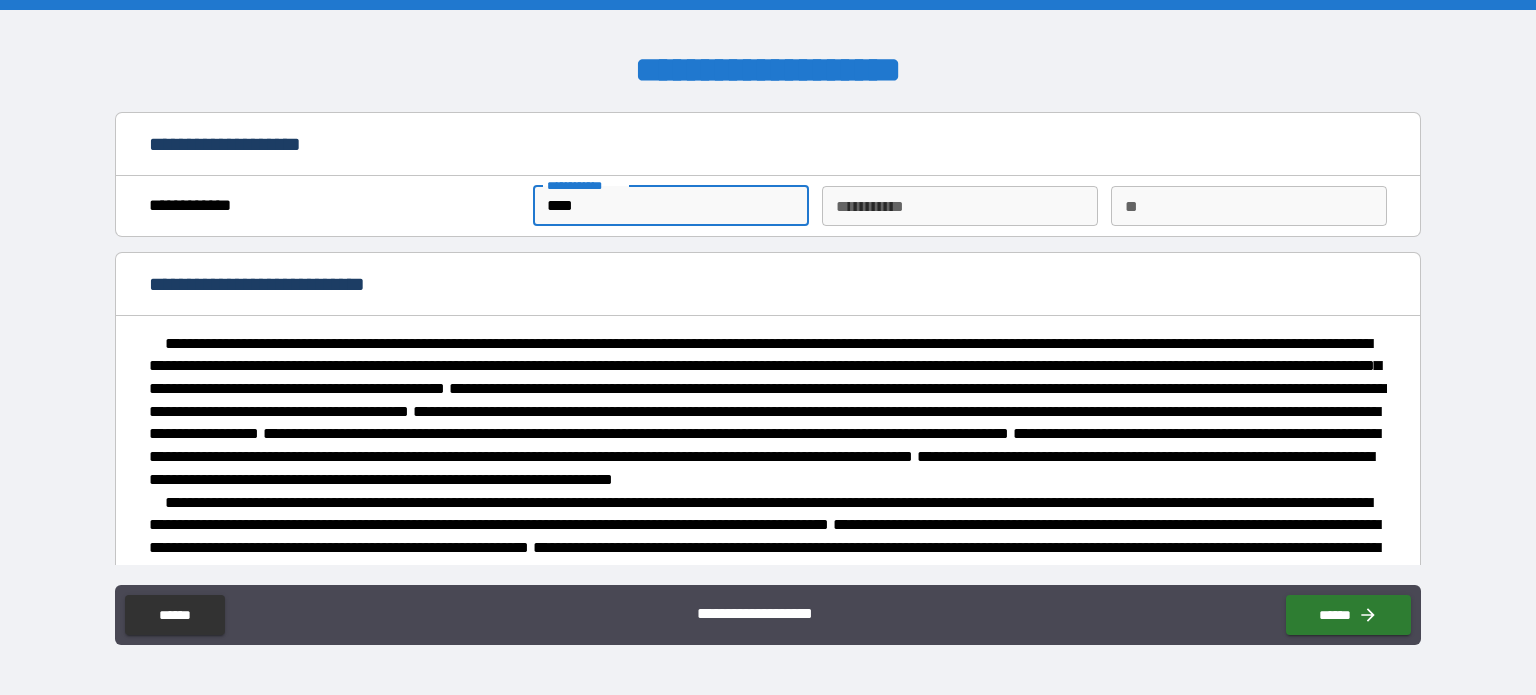 type on "****" 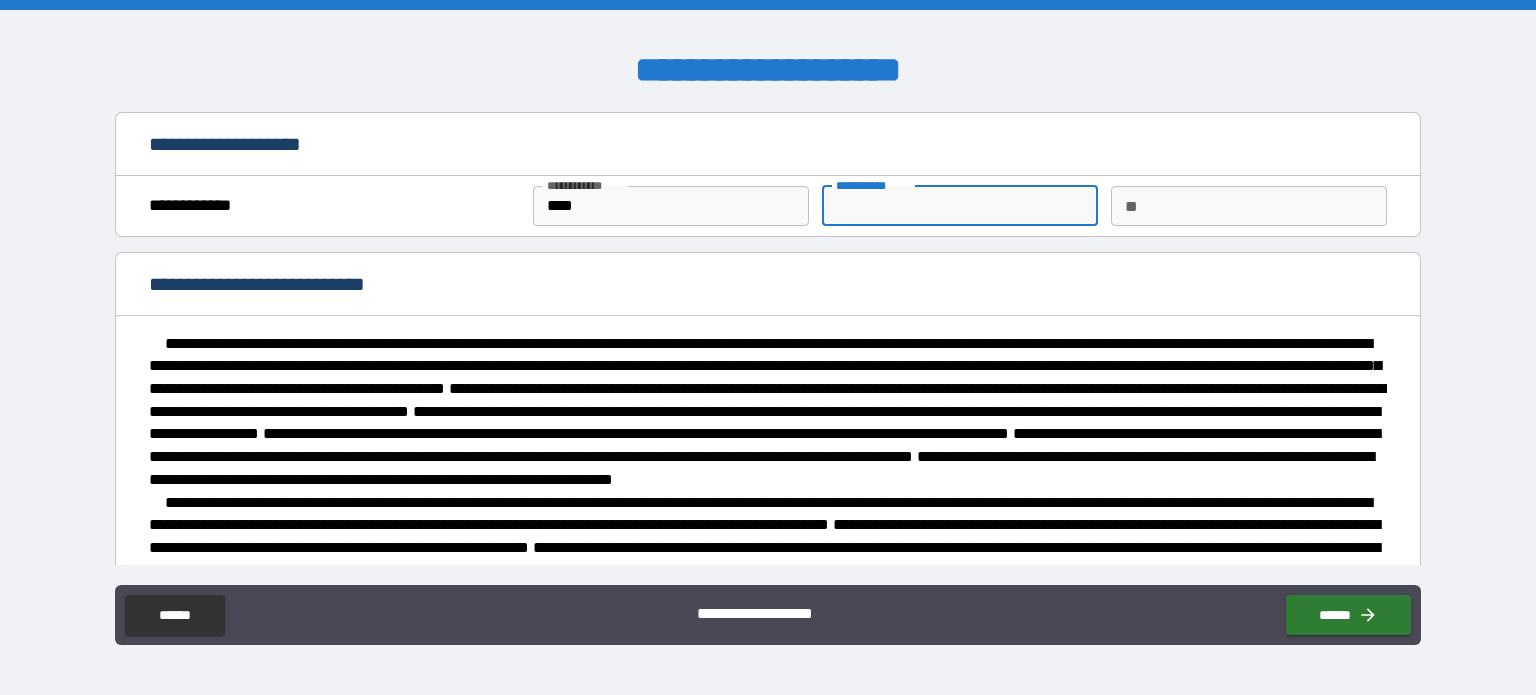 click on "*********   *" at bounding box center [960, 206] 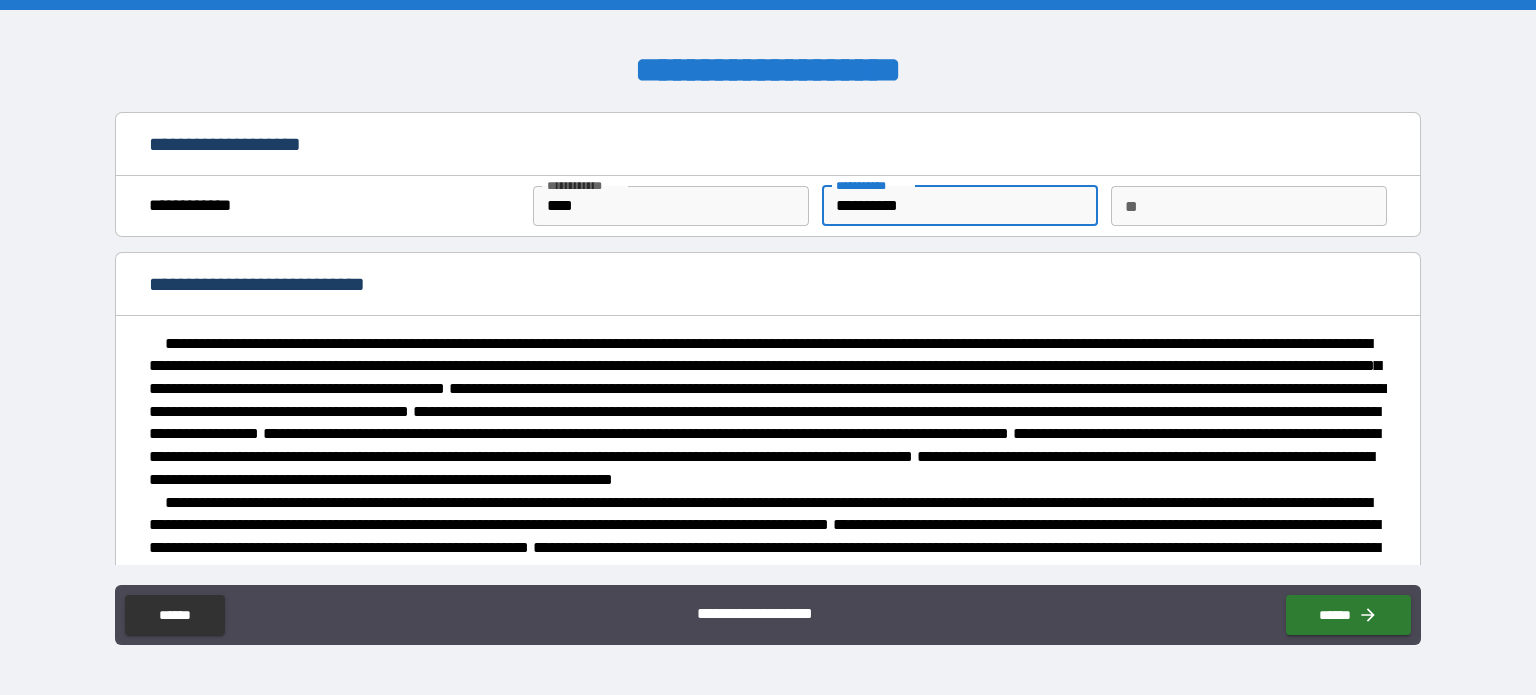 type on "**********" 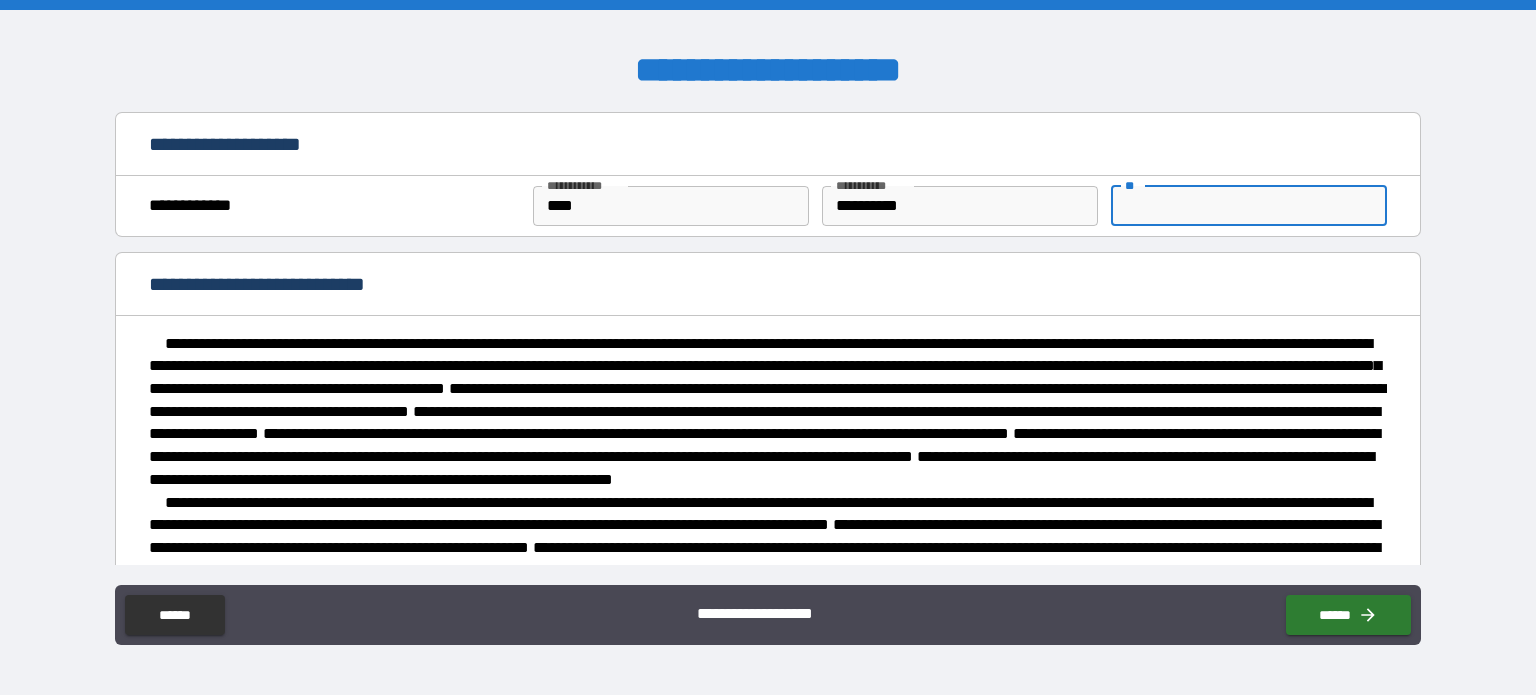 click on "**" at bounding box center [1249, 206] 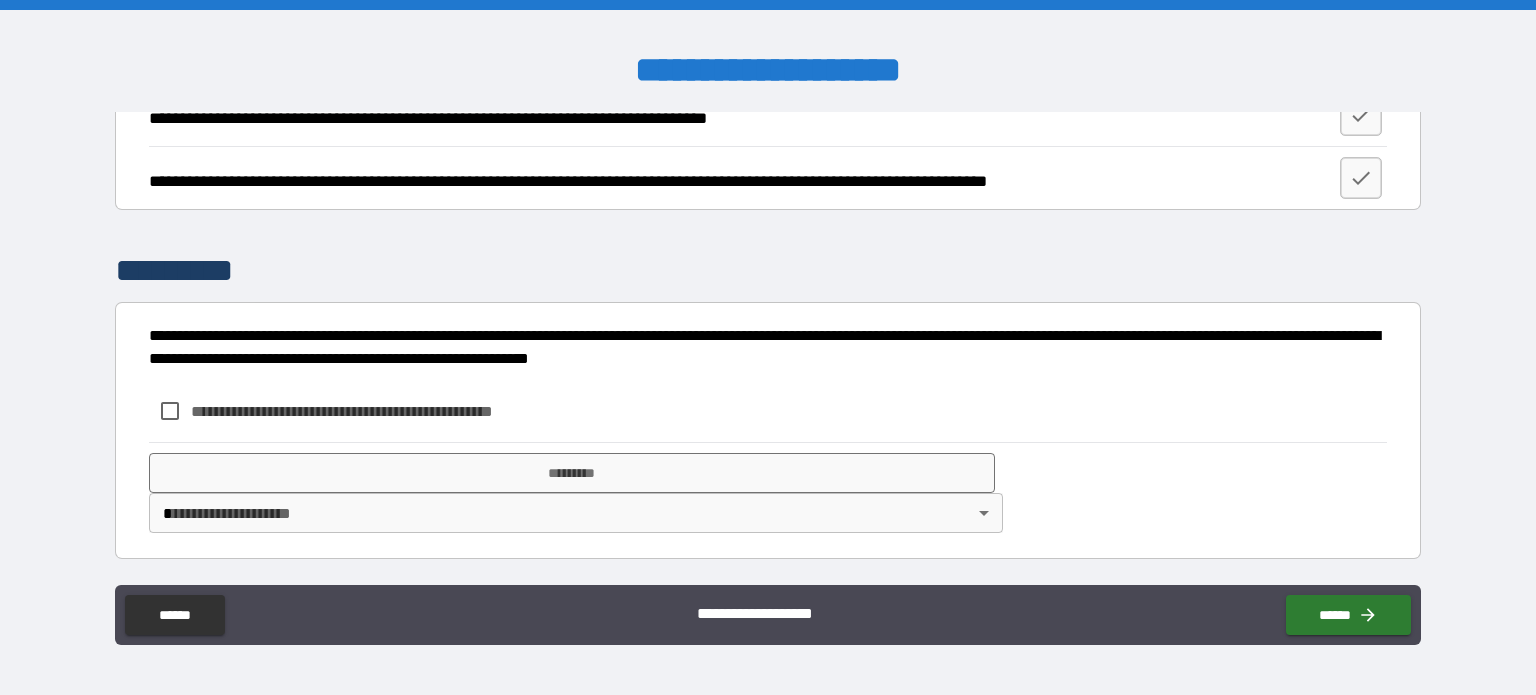 scroll, scrollTop: 772, scrollLeft: 0, axis: vertical 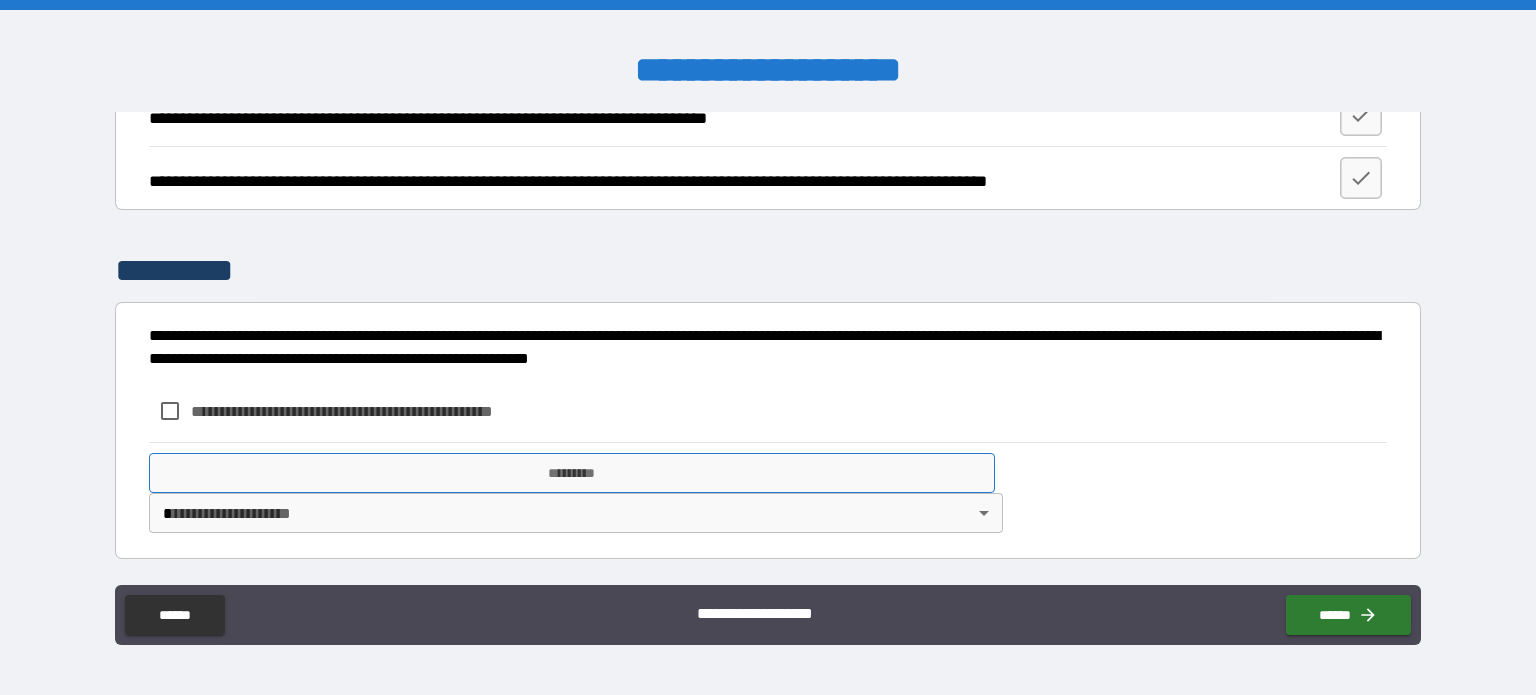 type on "*" 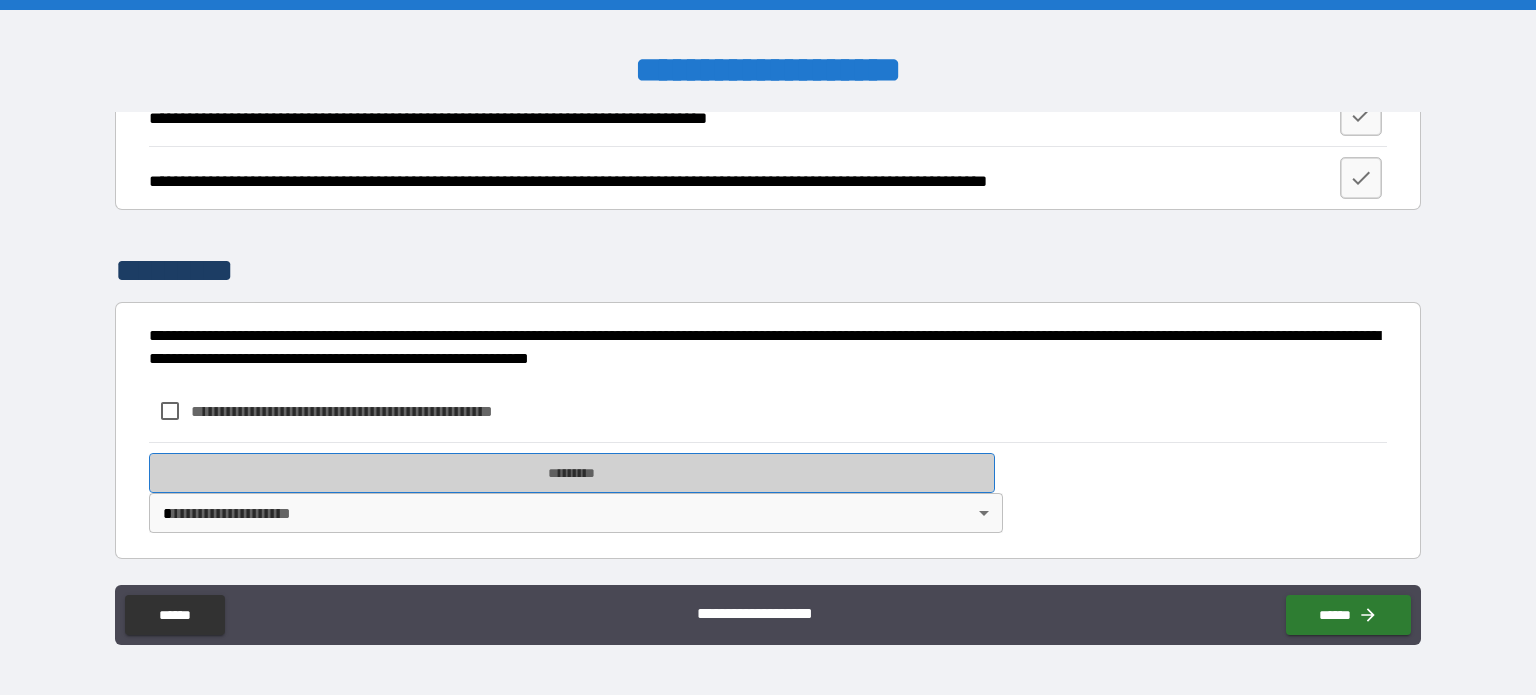 click on "*********" at bounding box center [572, 473] 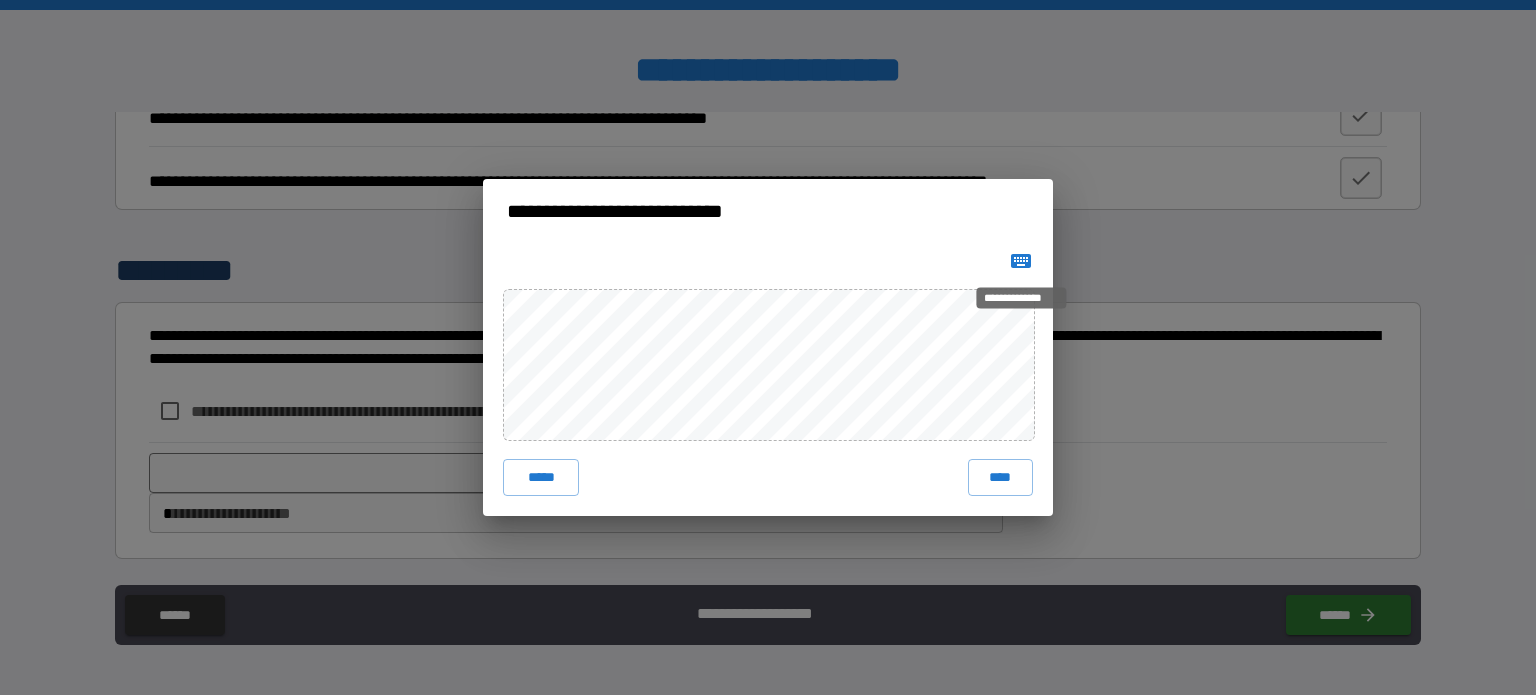 click 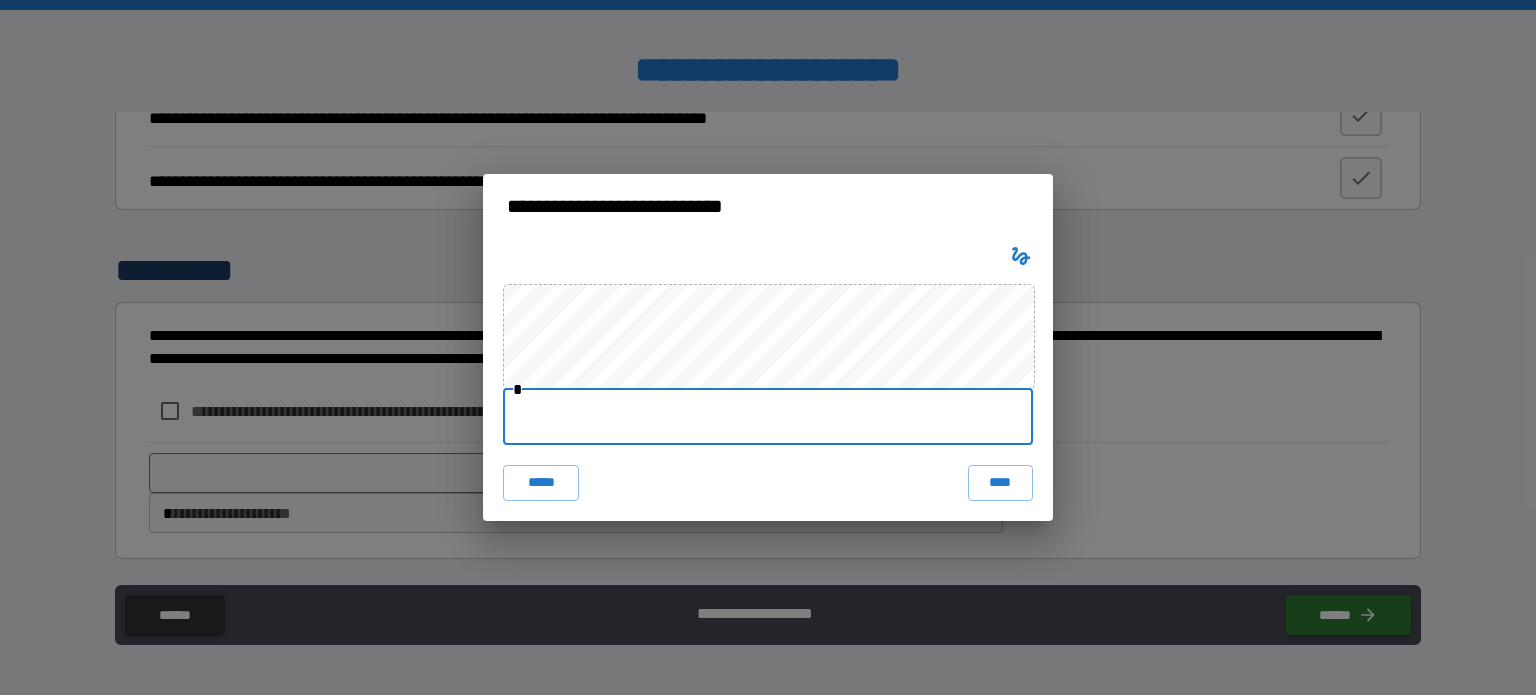 click at bounding box center (768, 417) 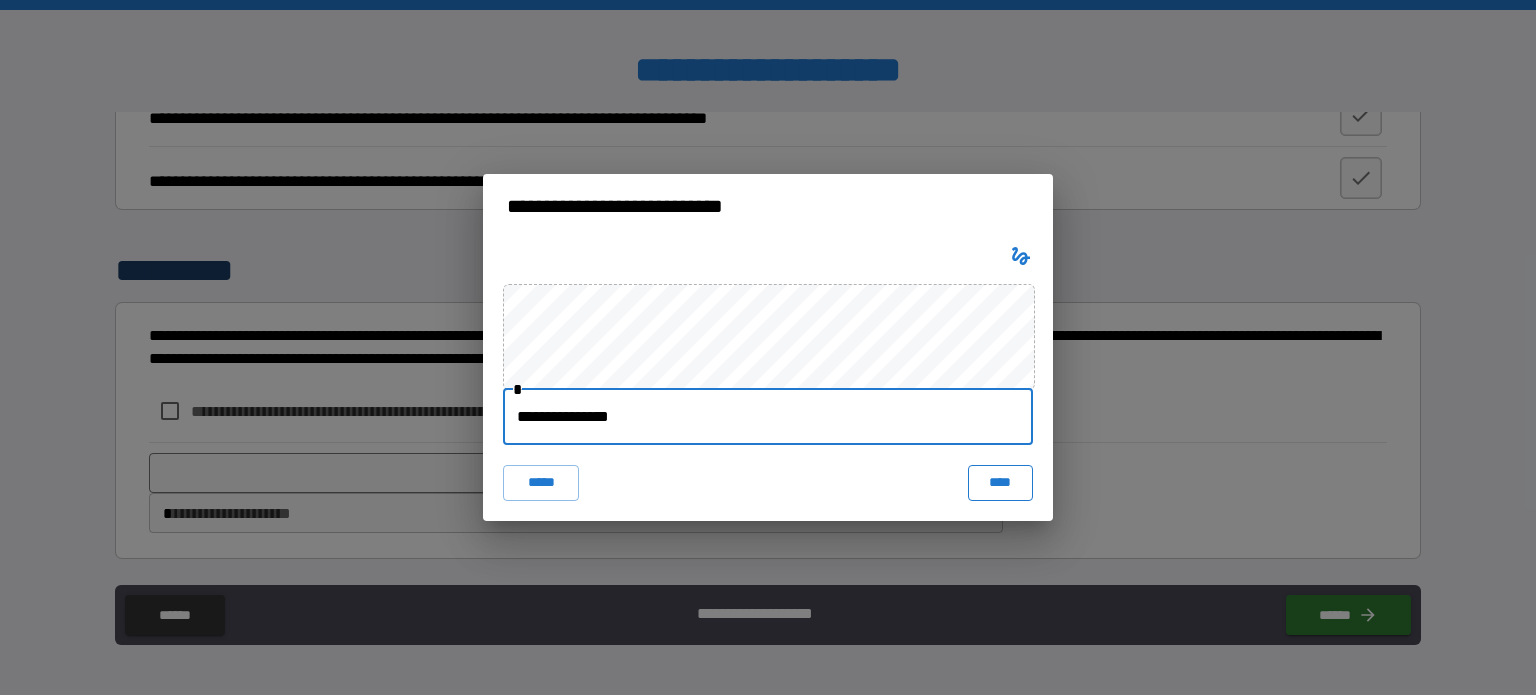 type on "**********" 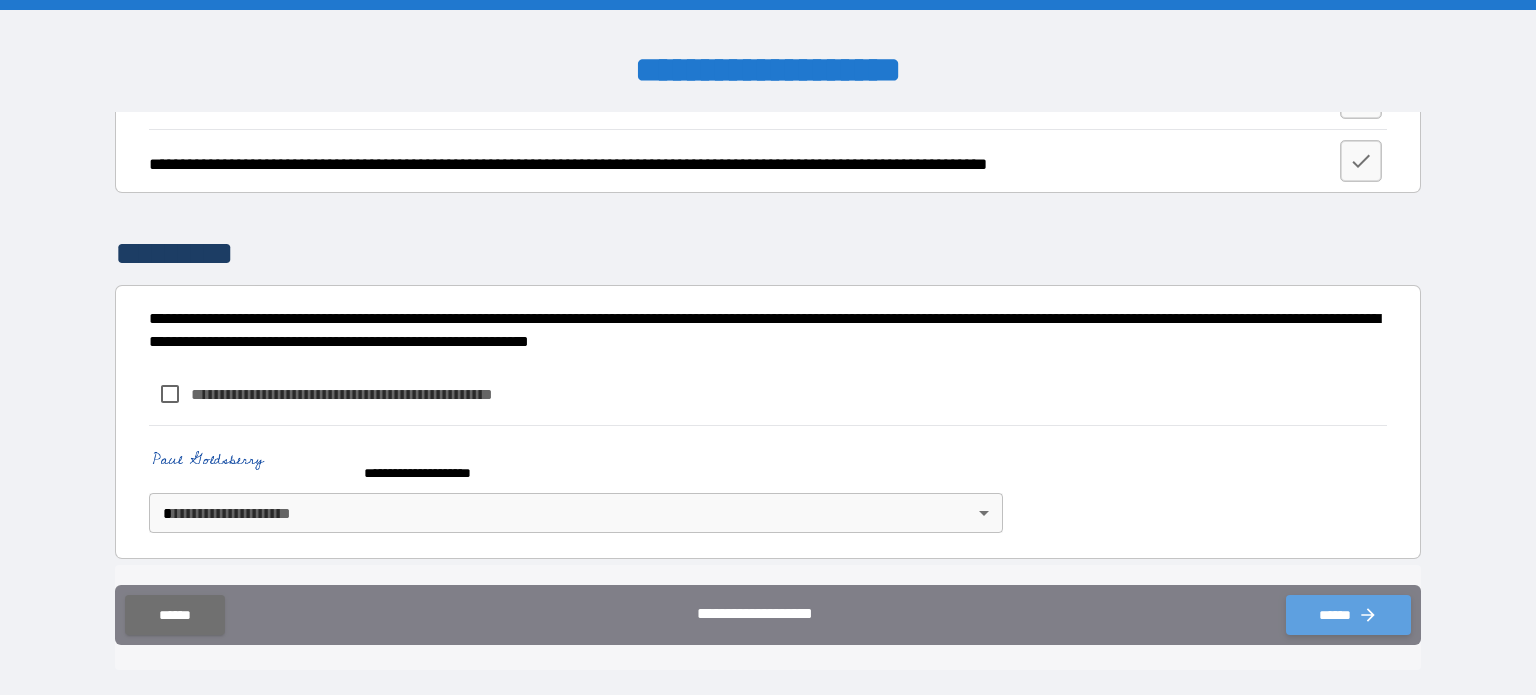 click on "******" at bounding box center (1348, 615) 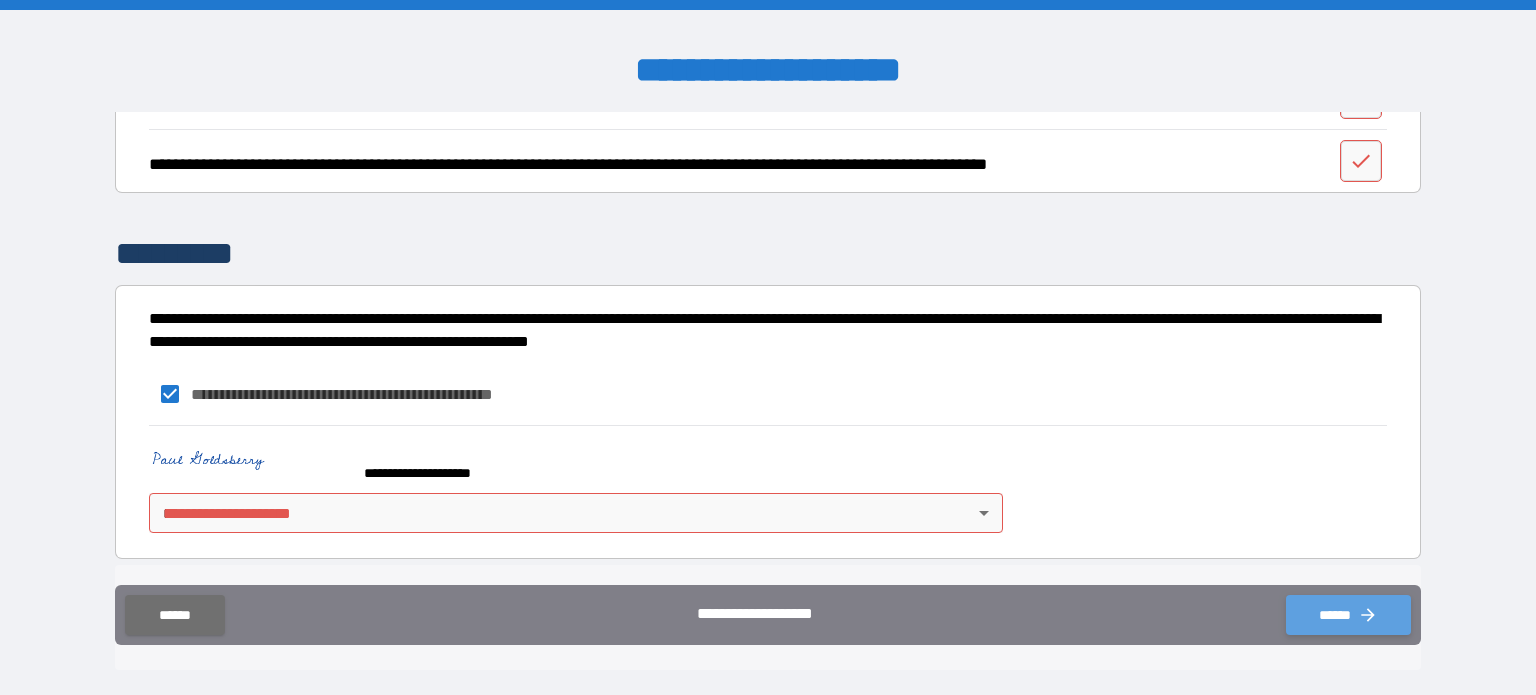 click on "******" at bounding box center (1348, 615) 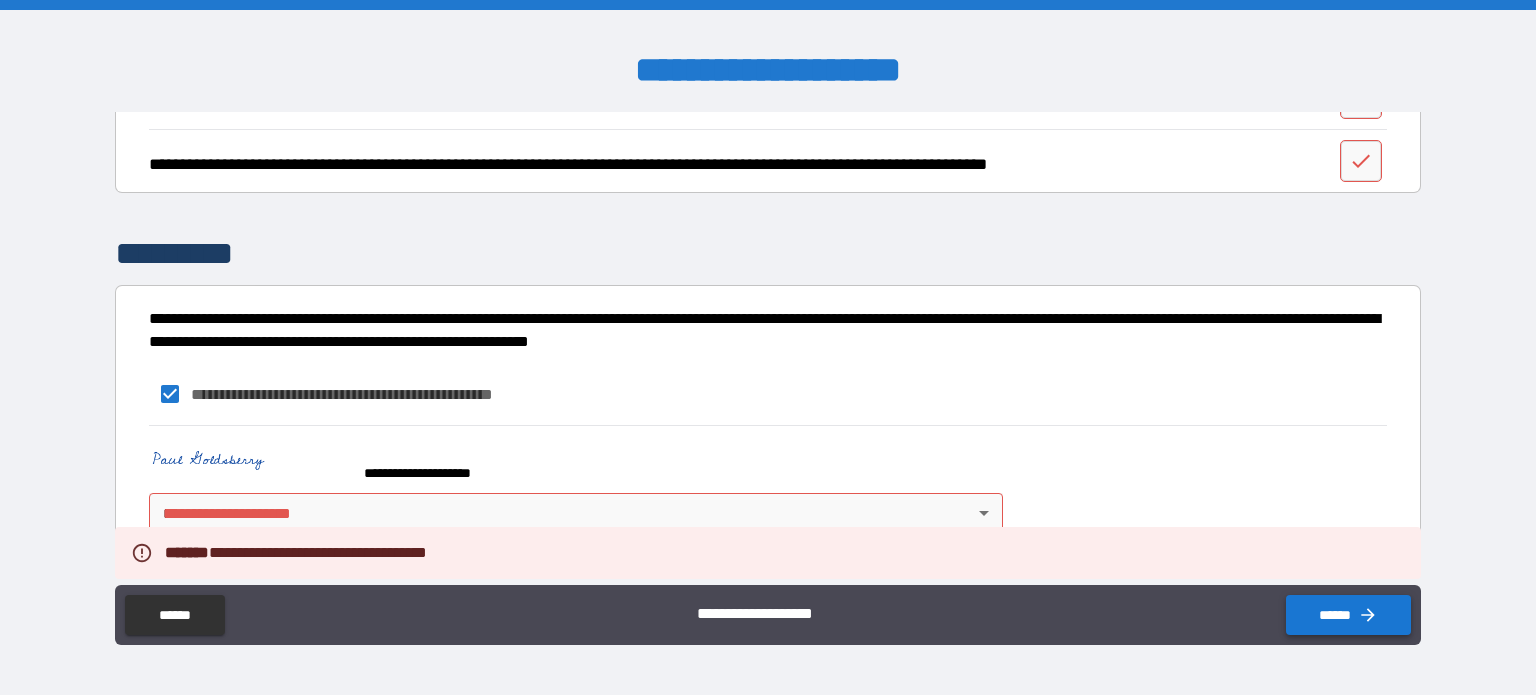 click on "******" at bounding box center [1348, 615] 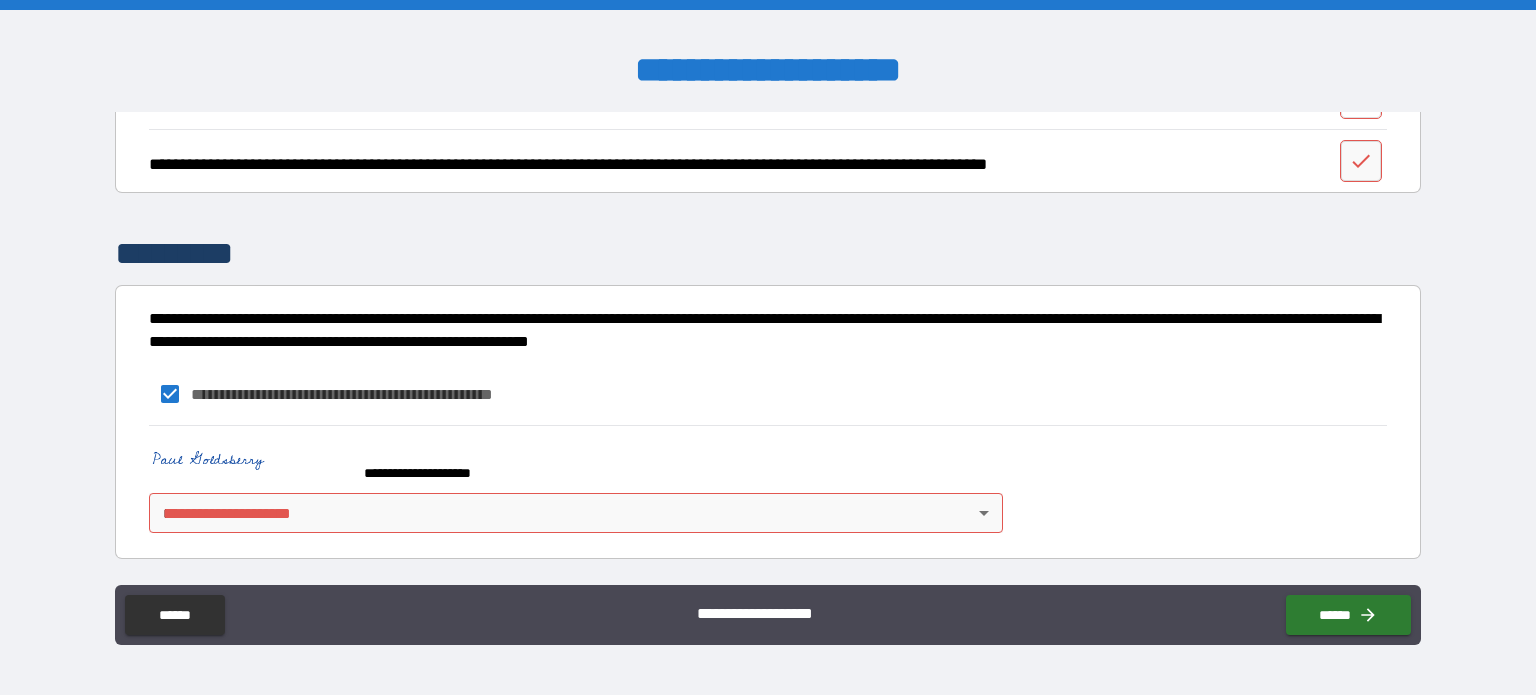click 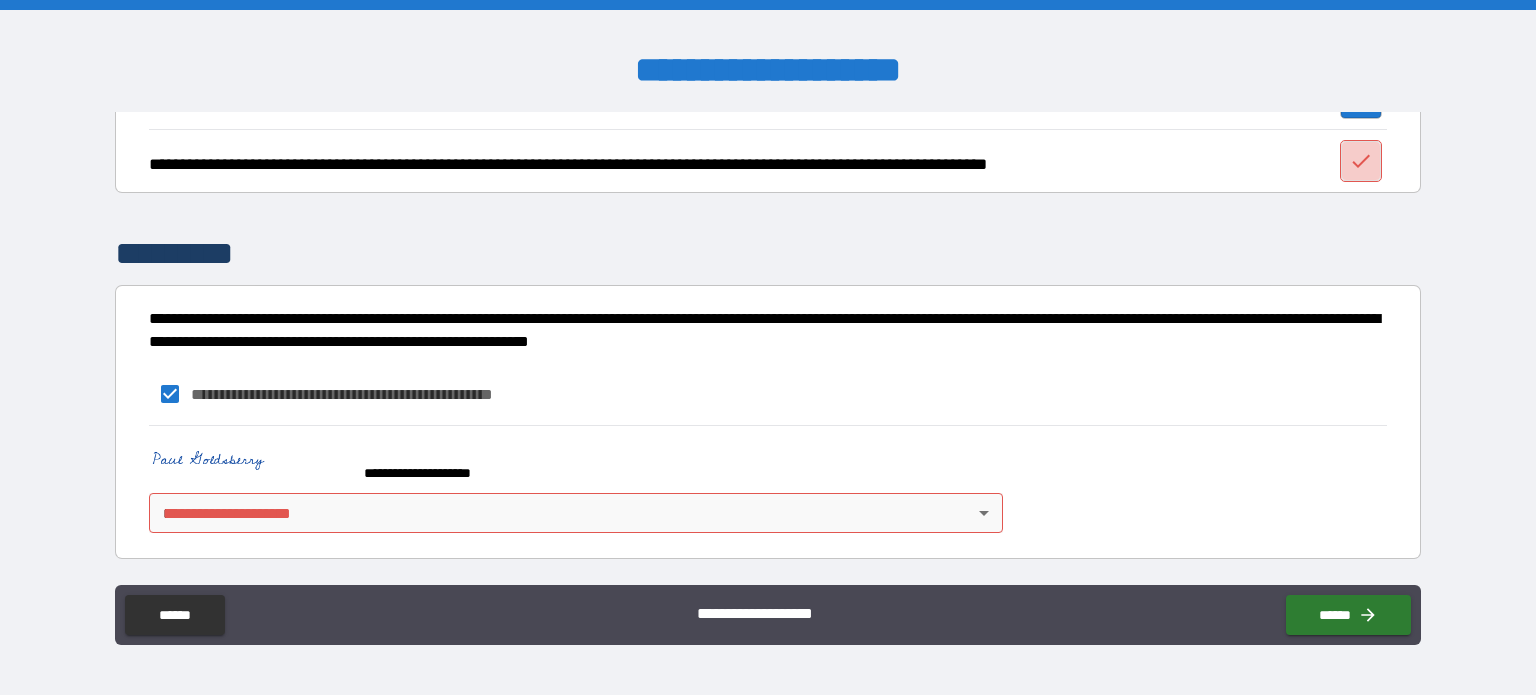 click 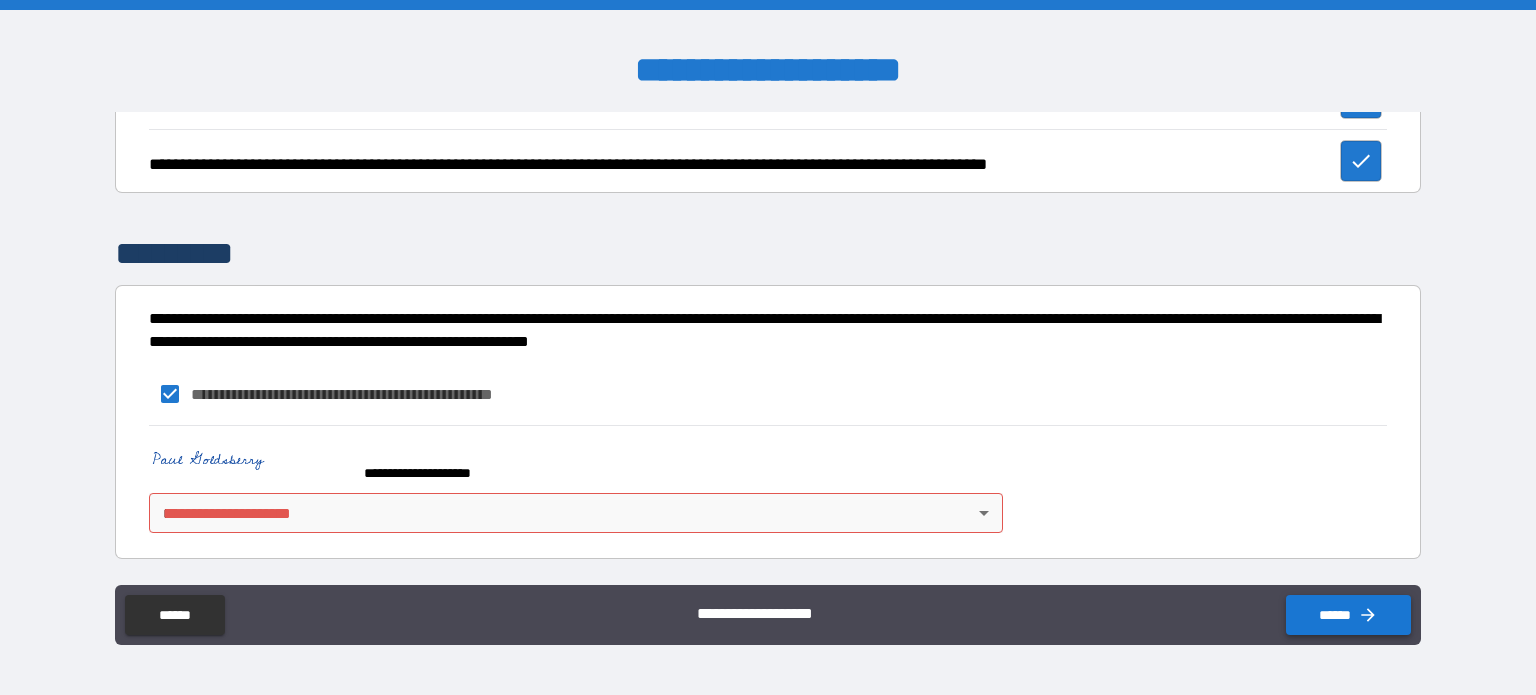 click on "******" at bounding box center [1348, 615] 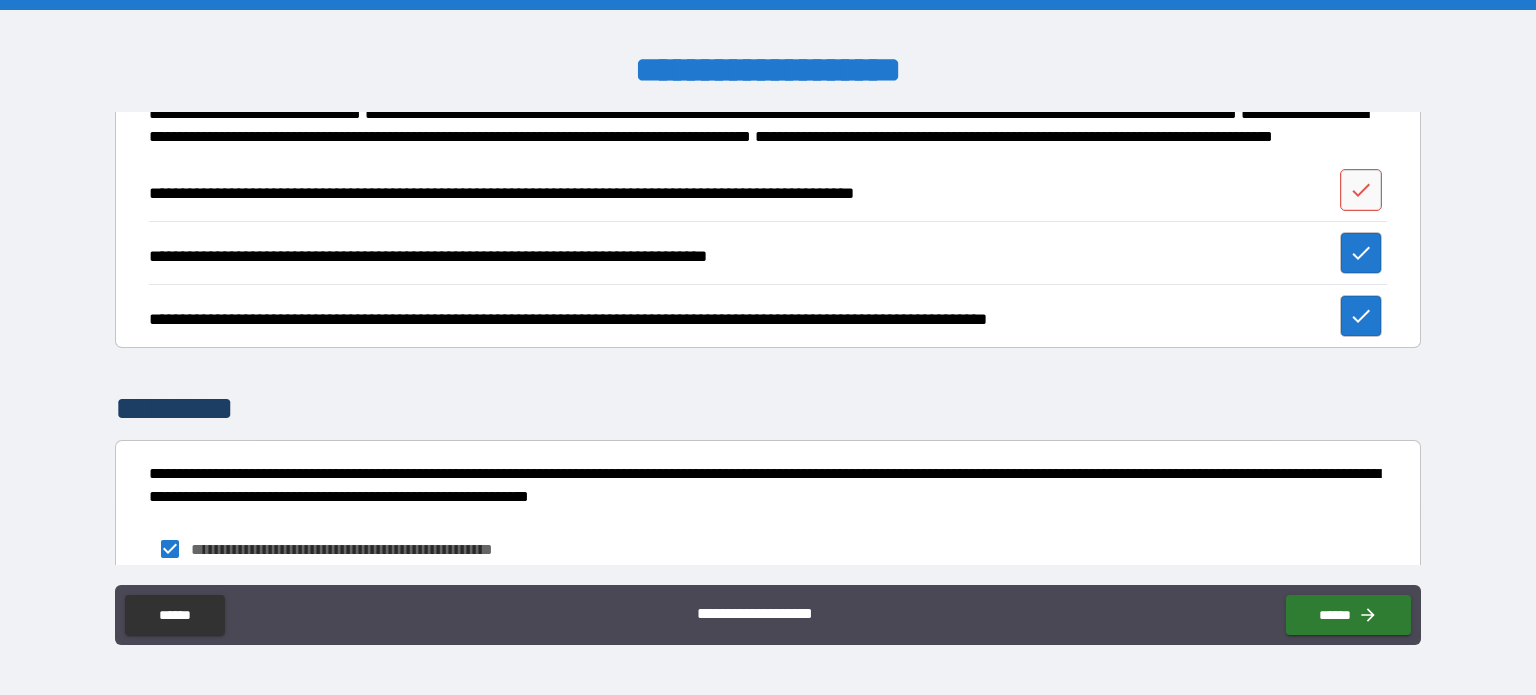 scroll, scrollTop: 550, scrollLeft: 0, axis: vertical 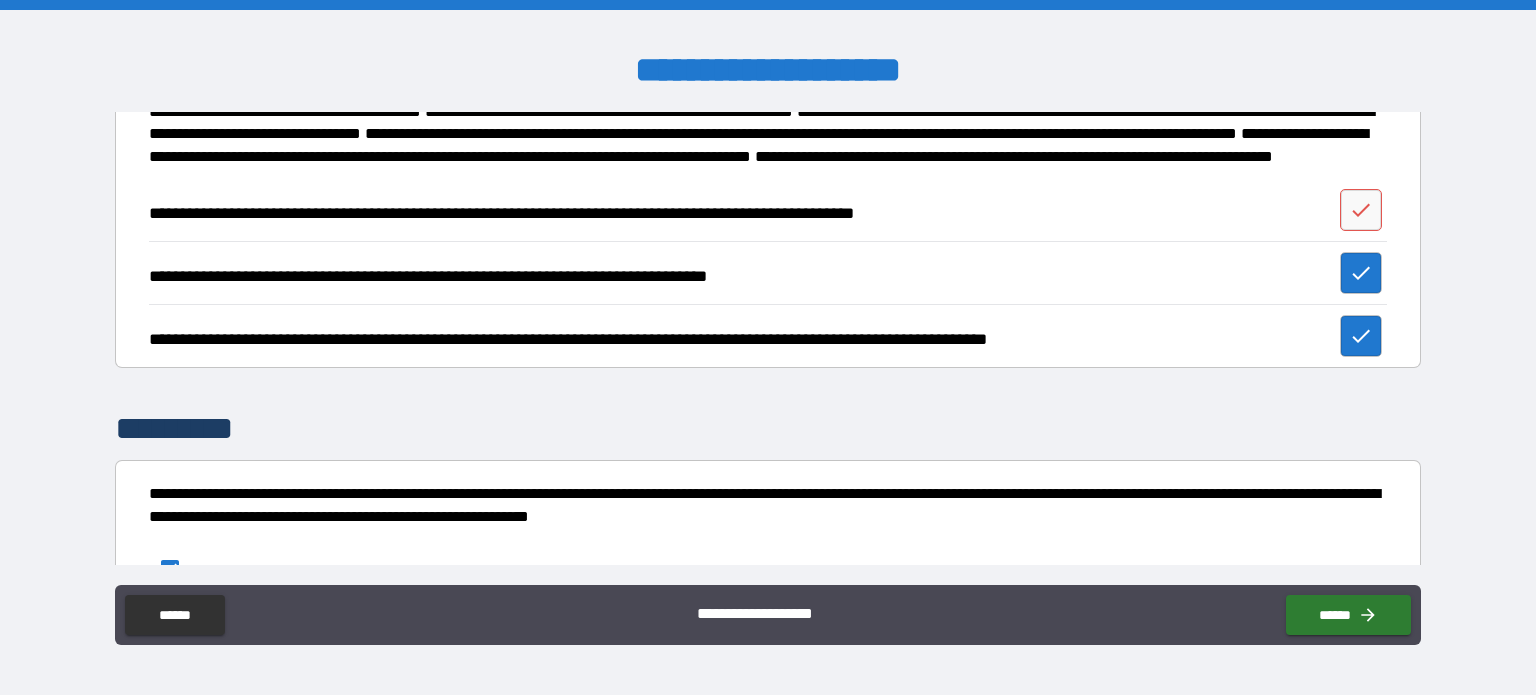 click on "**********" at bounding box center [768, 350] 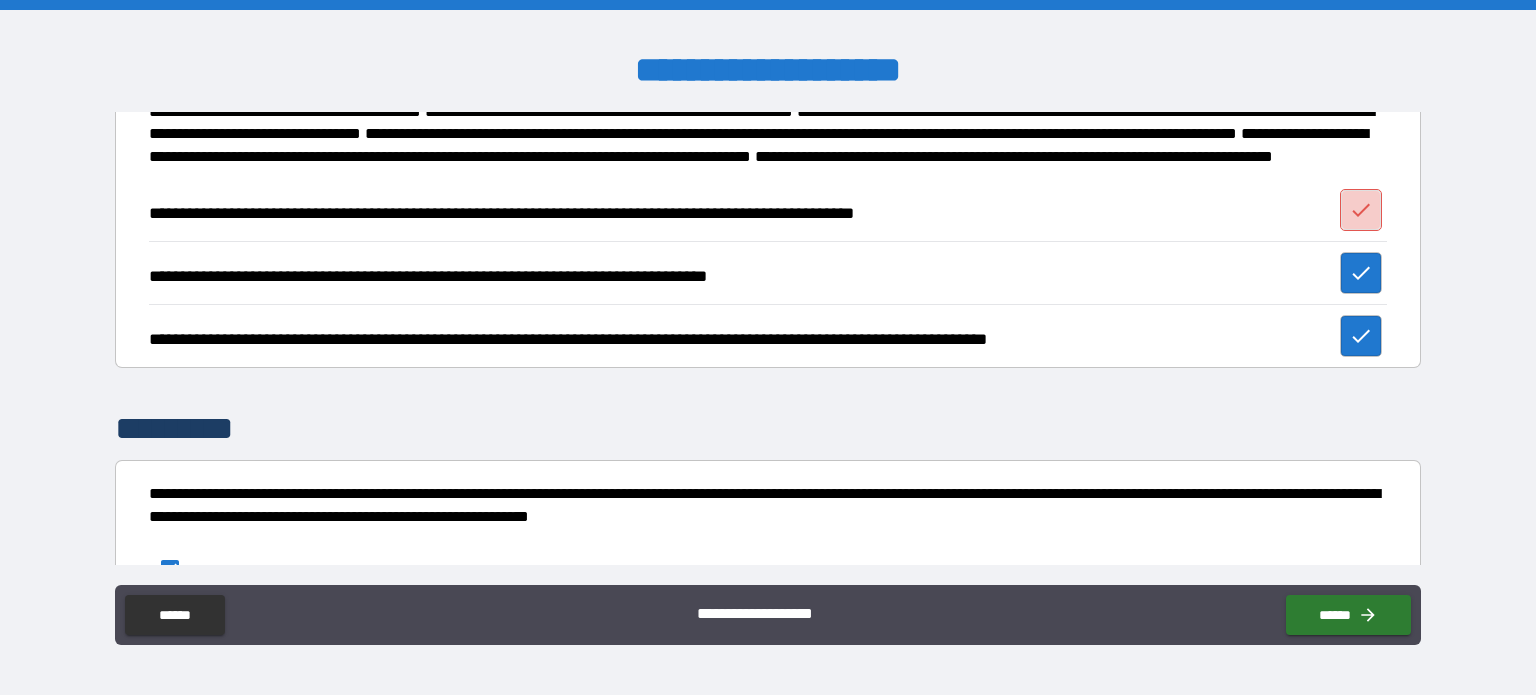click 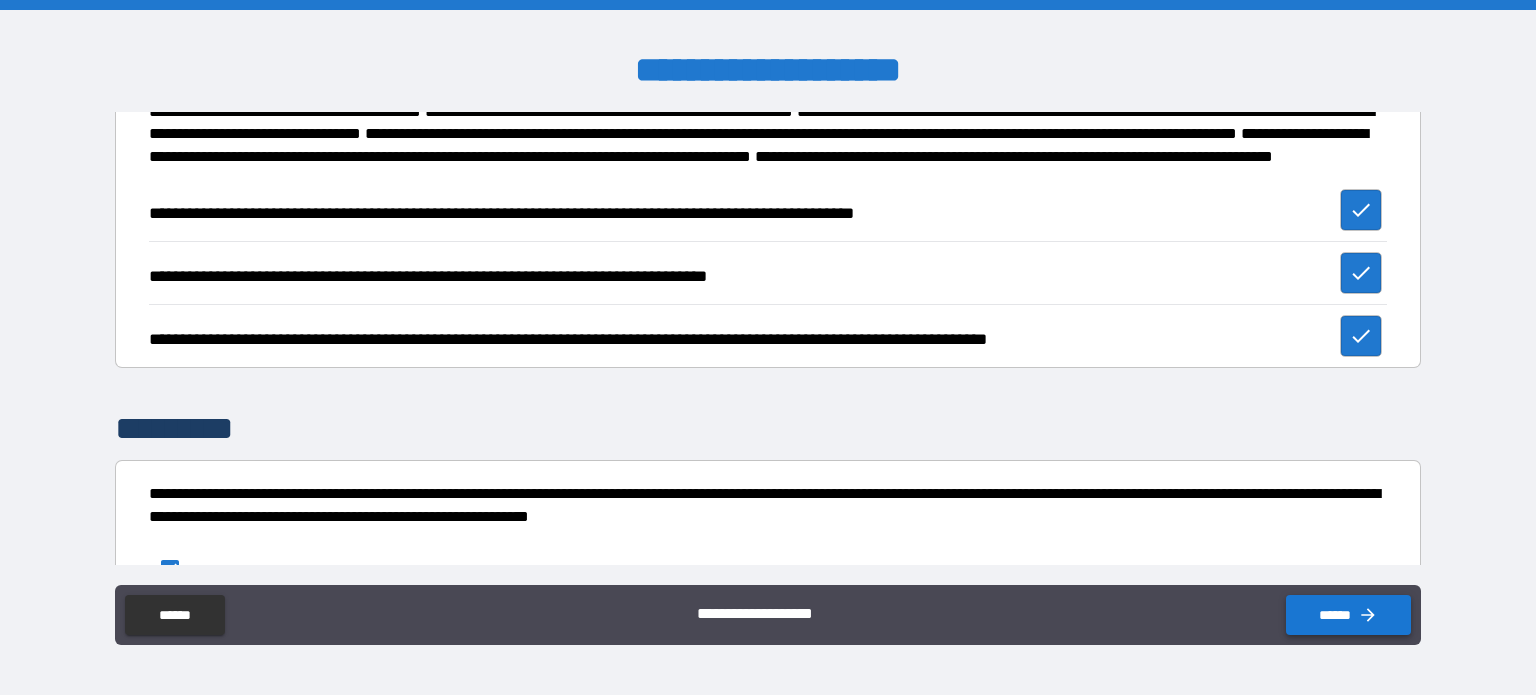 click 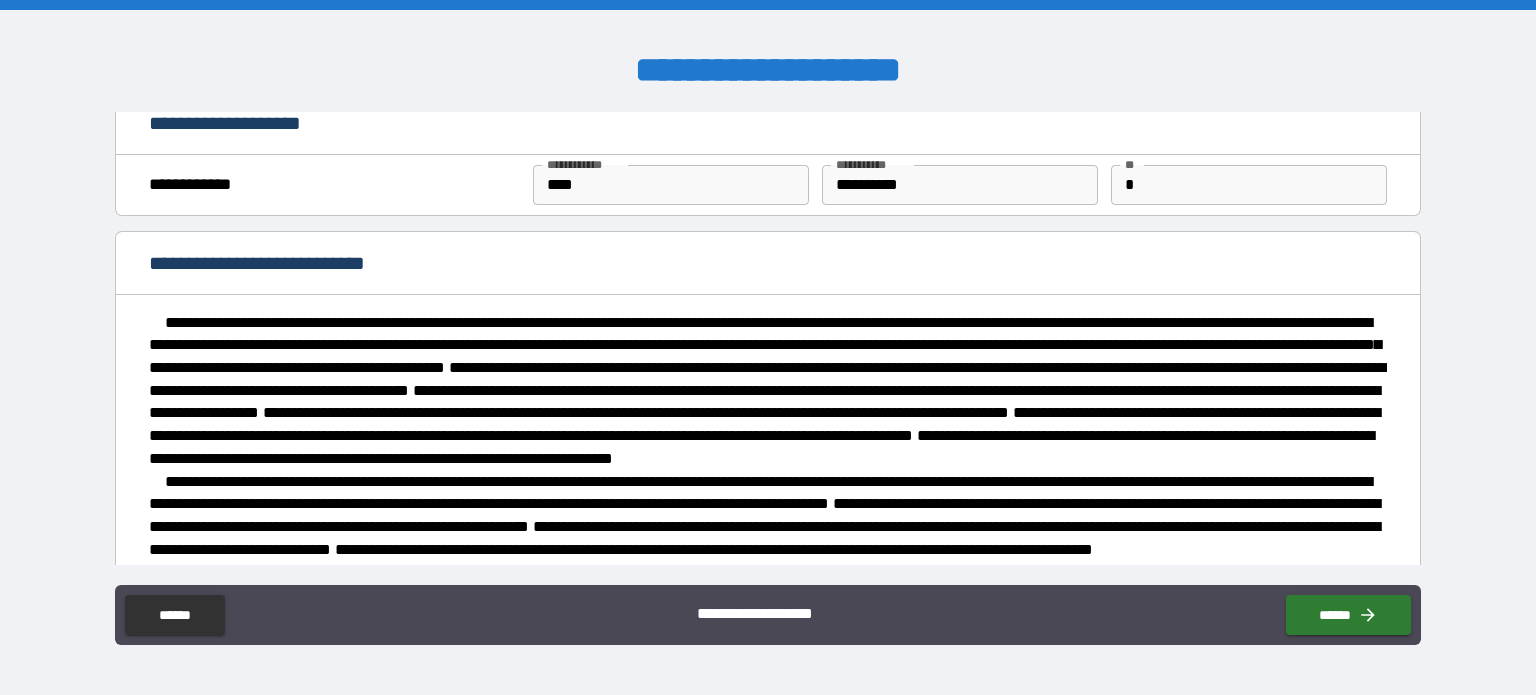 scroll, scrollTop: 0, scrollLeft: 0, axis: both 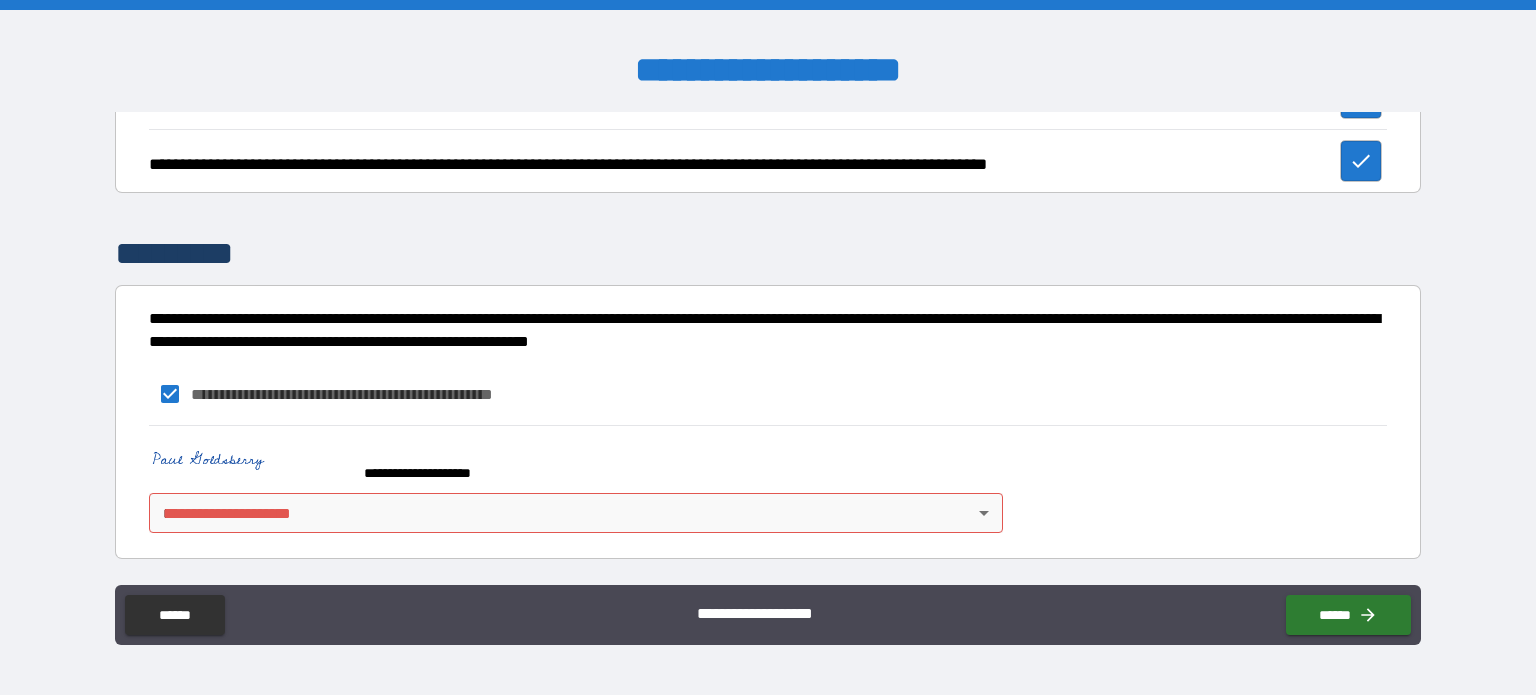 click on "**********" at bounding box center (768, 347) 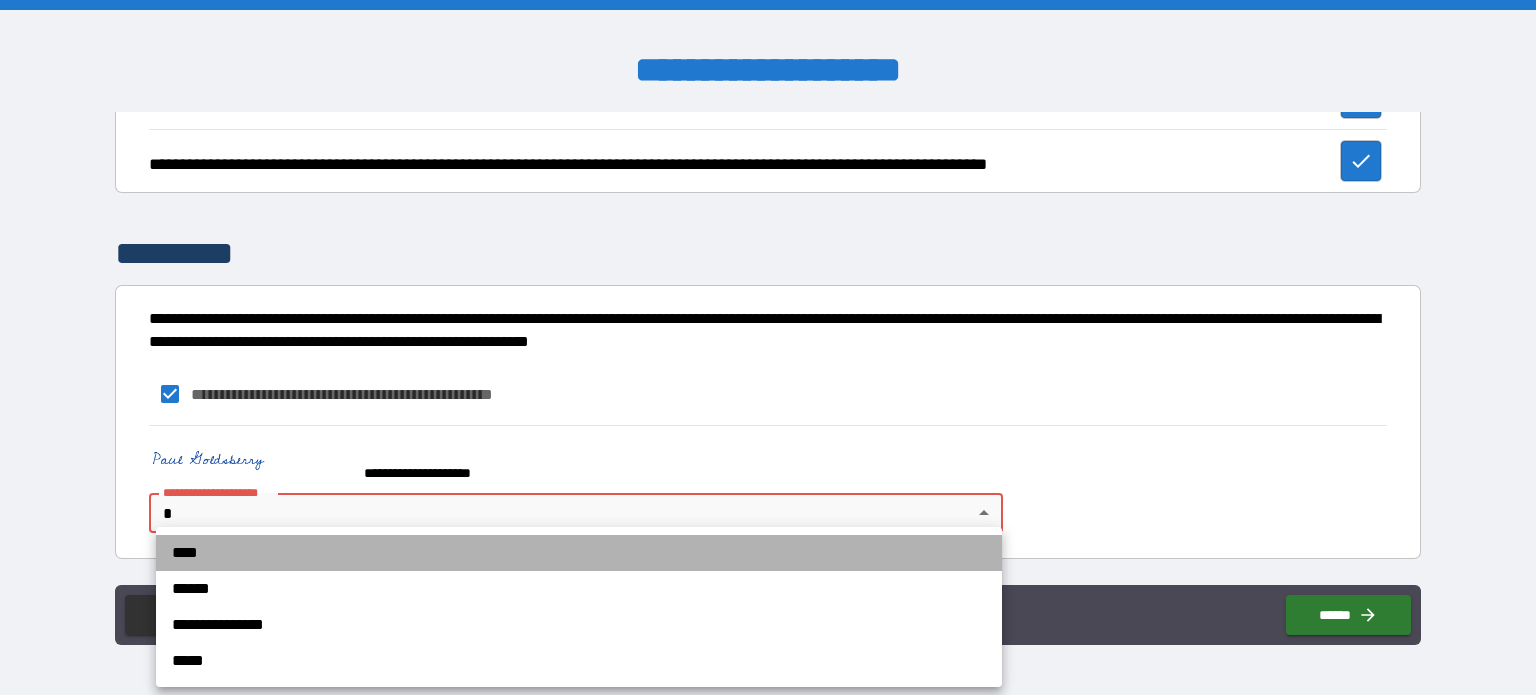 click on "****" at bounding box center (579, 553) 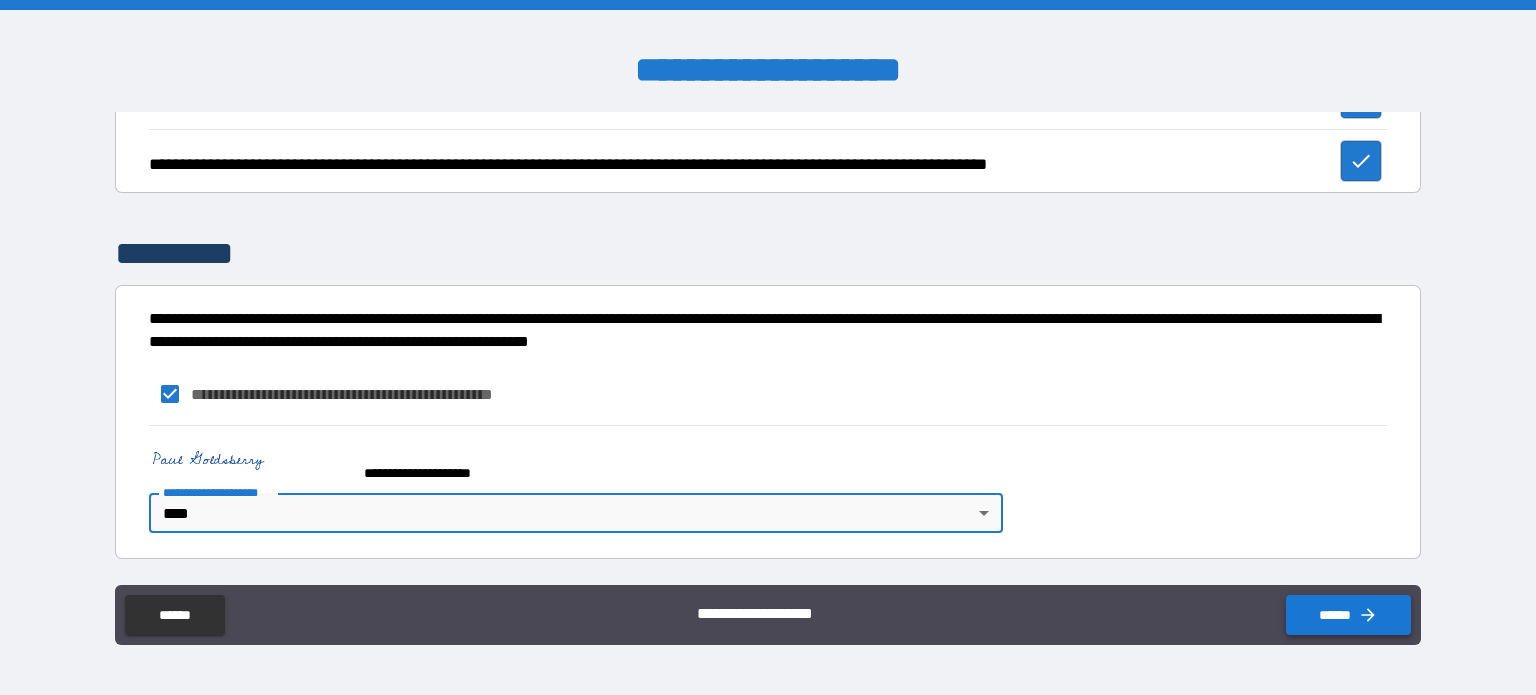 click on "******" at bounding box center [1348, 615] 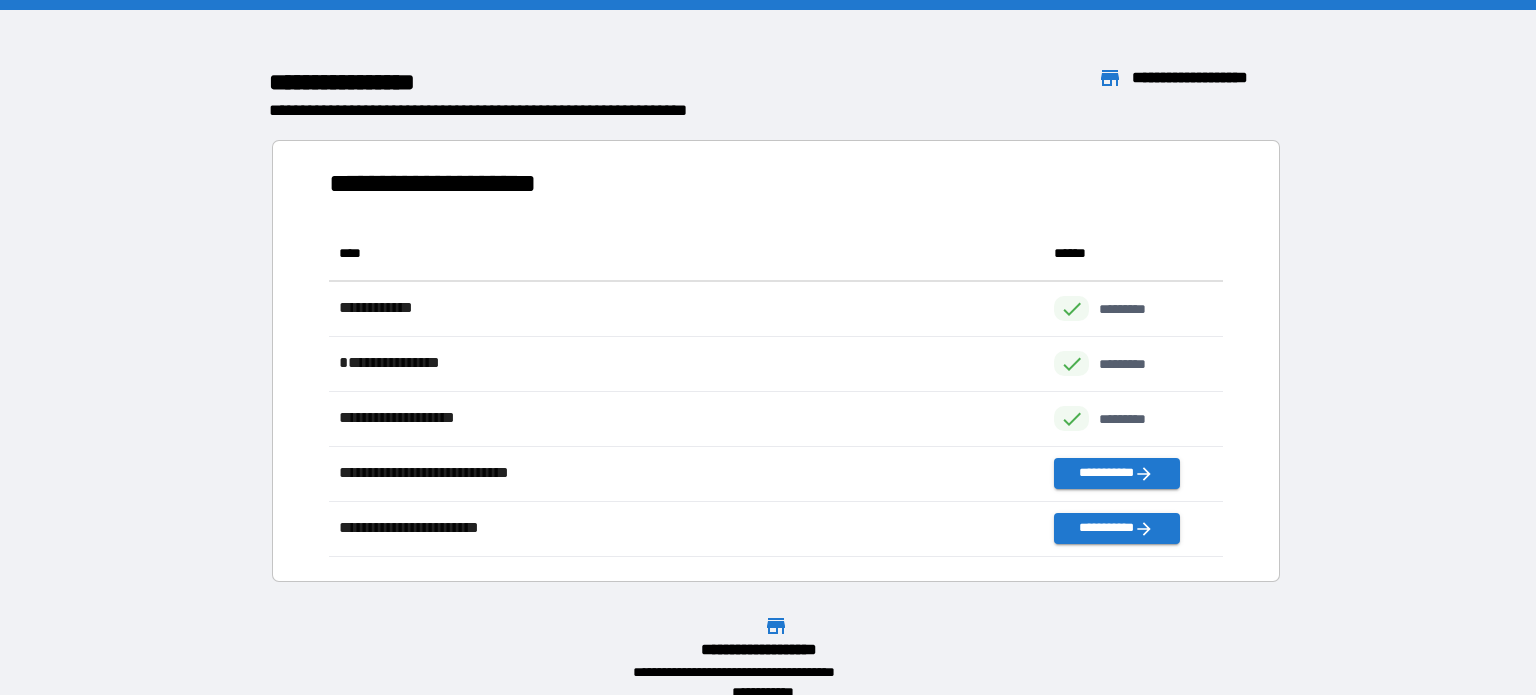 scroll, scrollTop: 0, scrollLeft: 0, axis: both 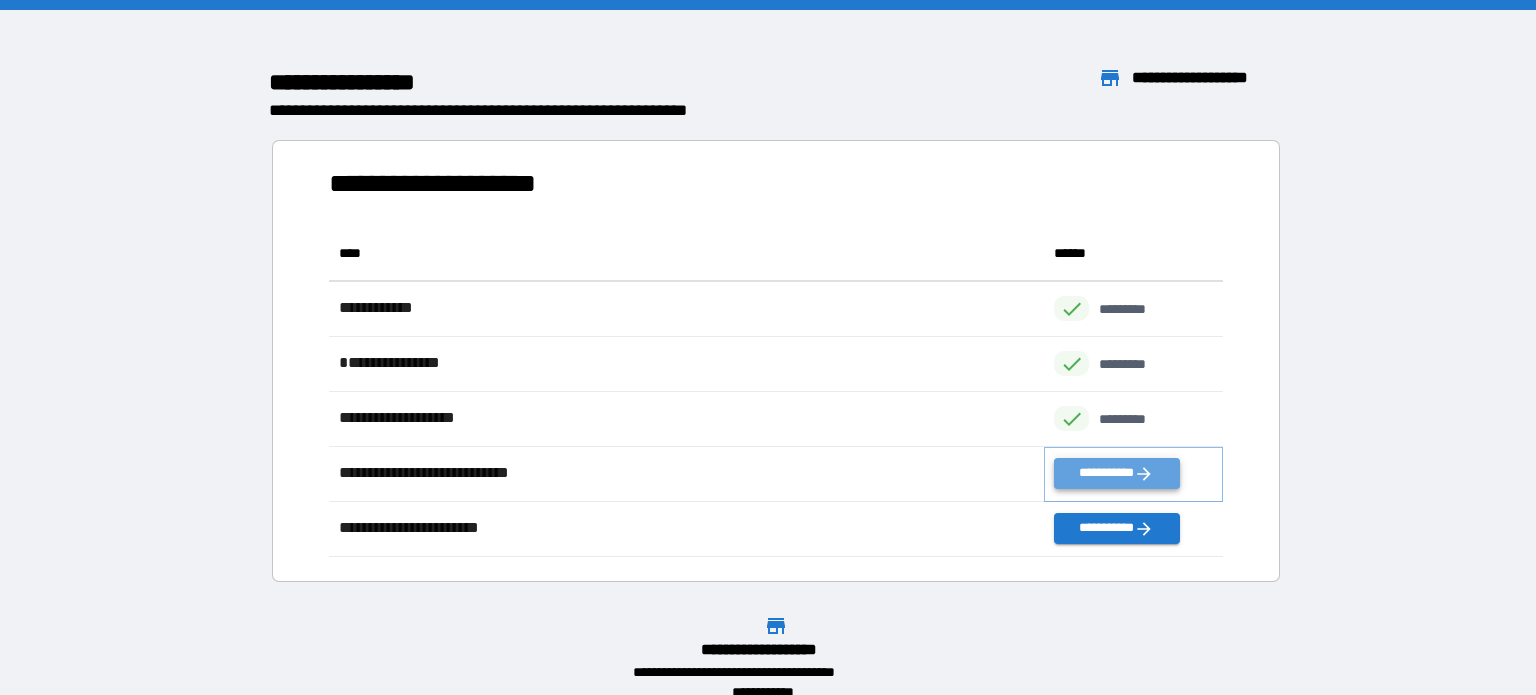 click on "**********" at bounding box center [1116, 473] 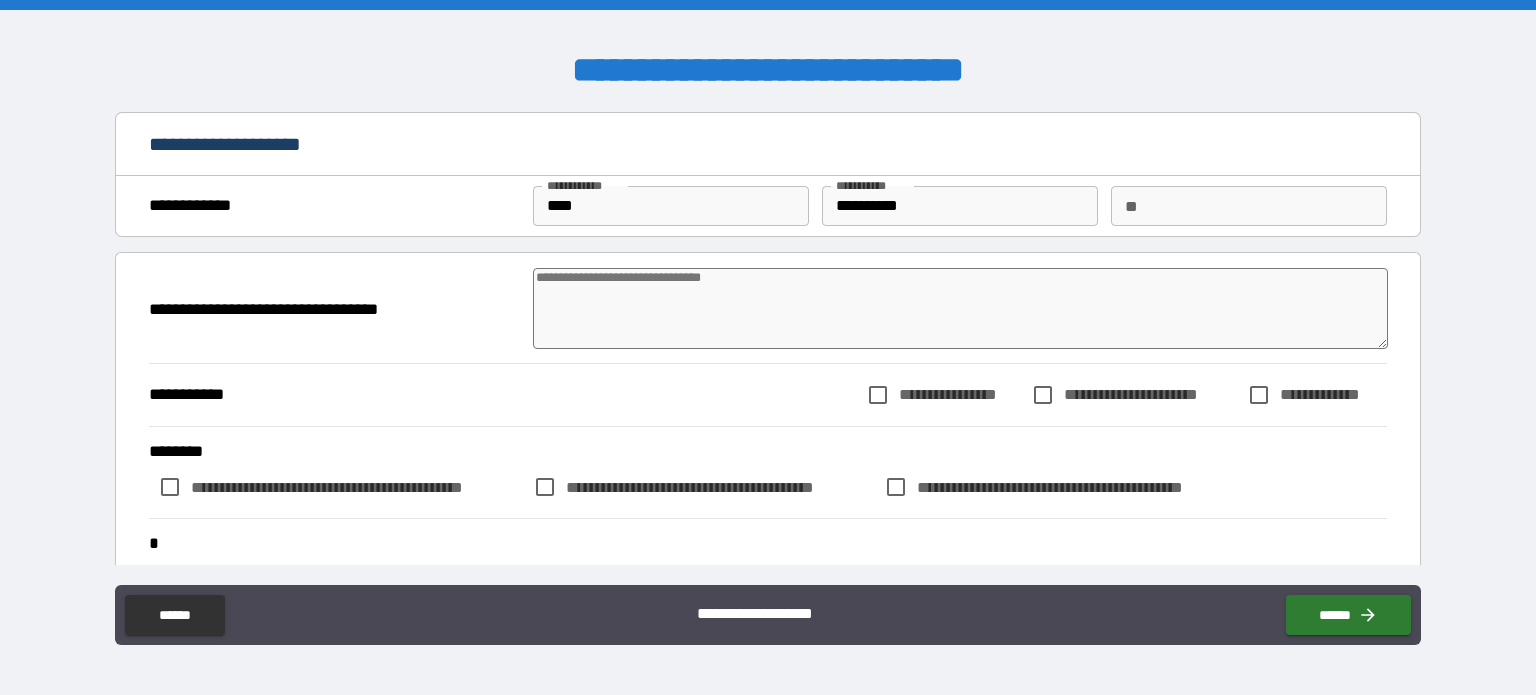 type on "*" 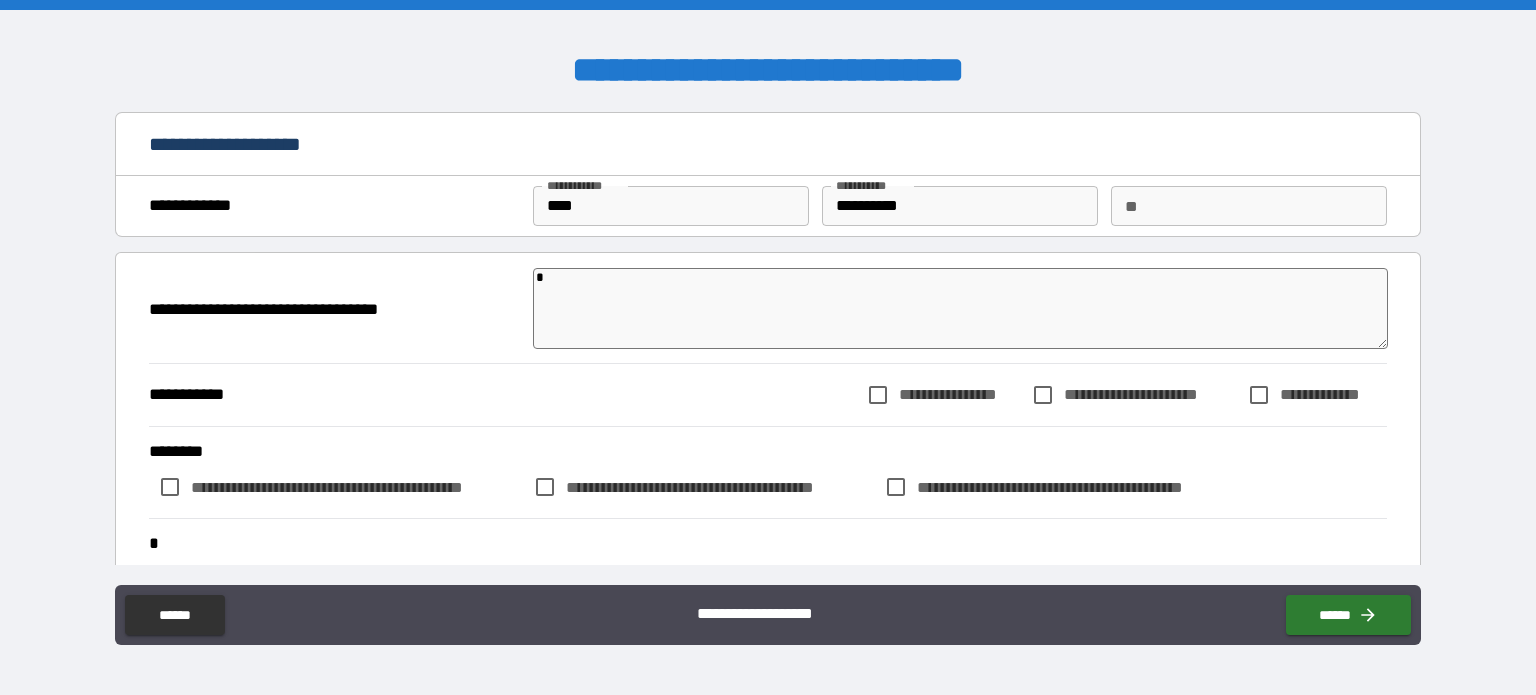type on "*" 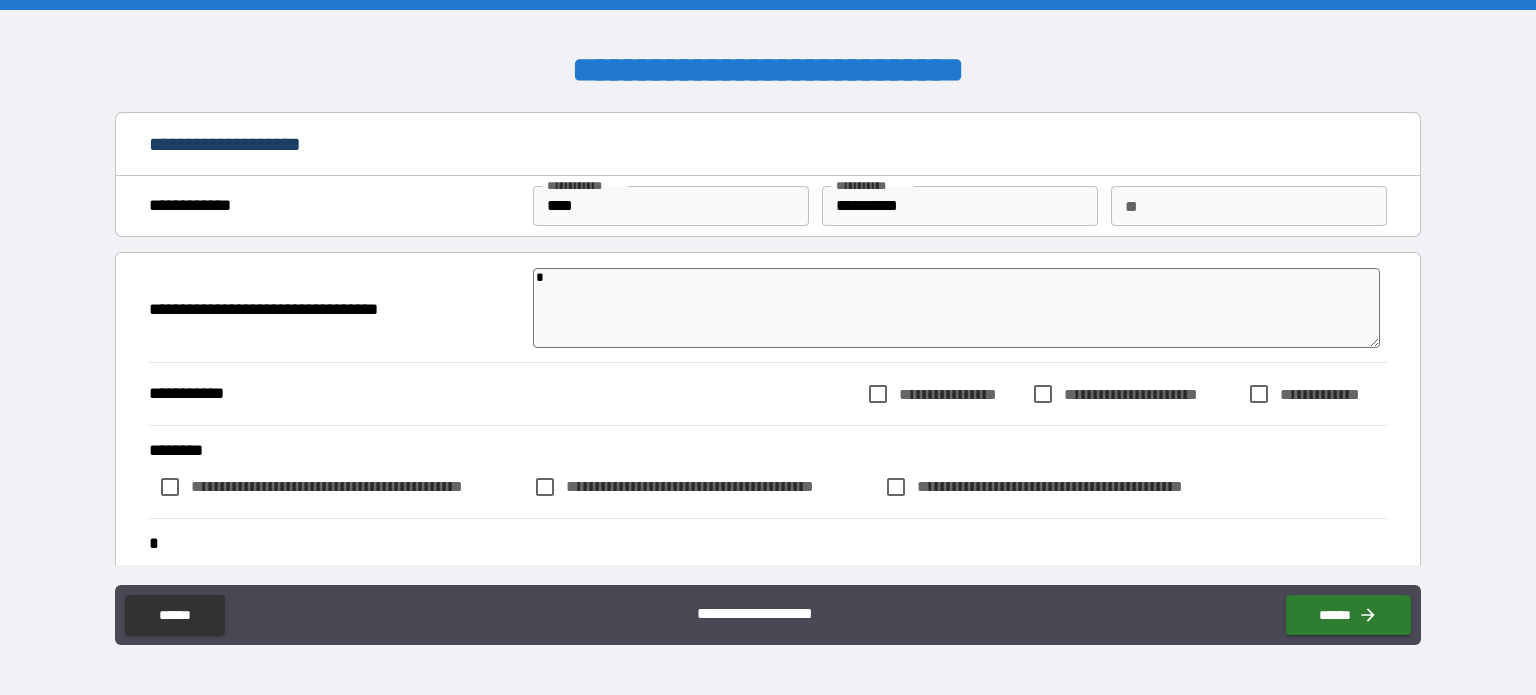 type on "*" 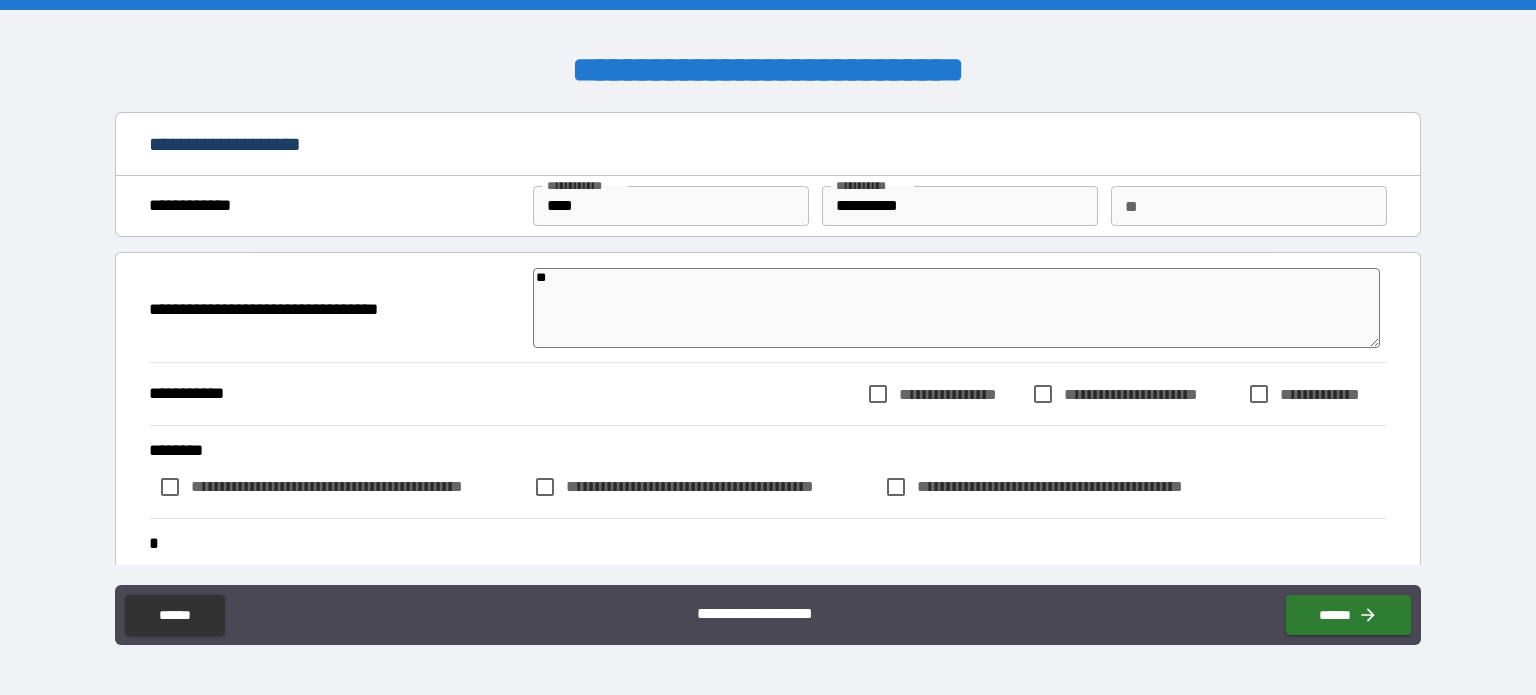 type on "*" 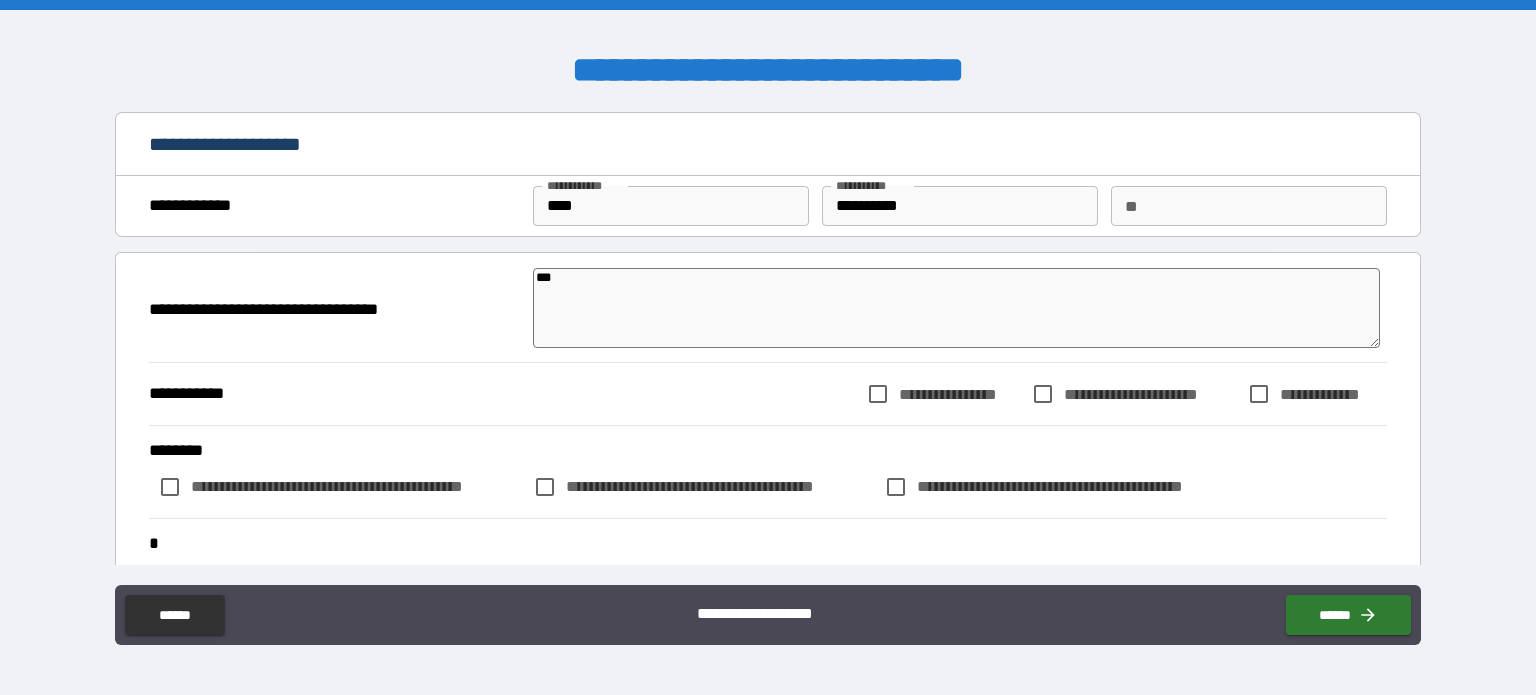 type on "*" 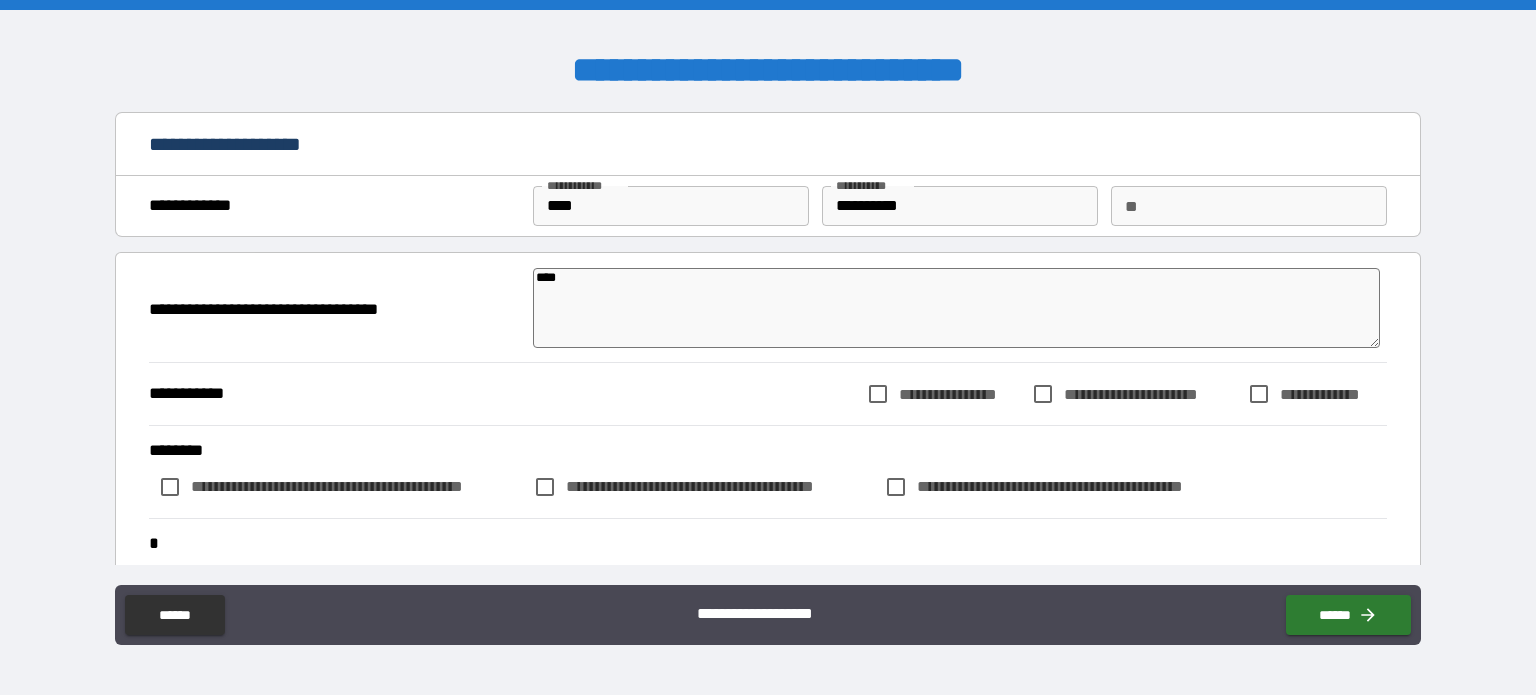 type on "*" 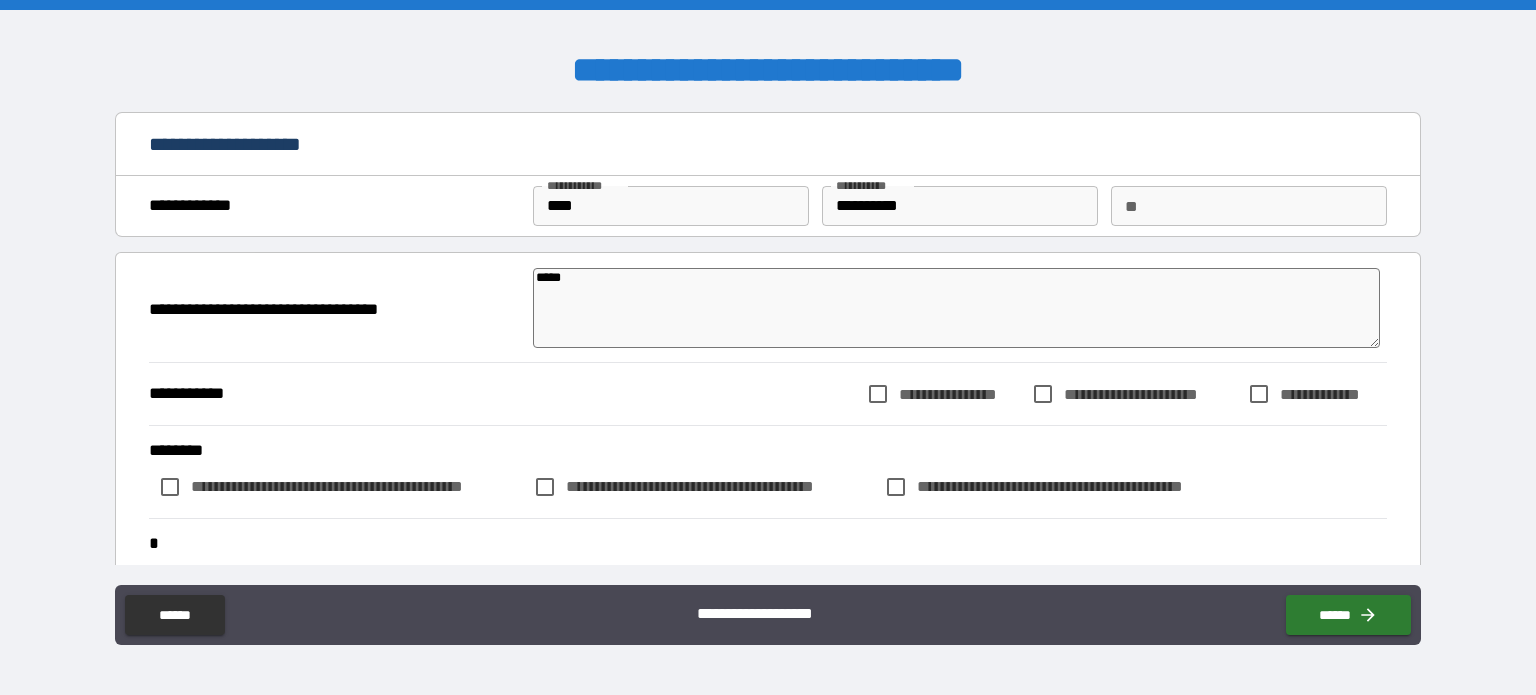 type on "*" 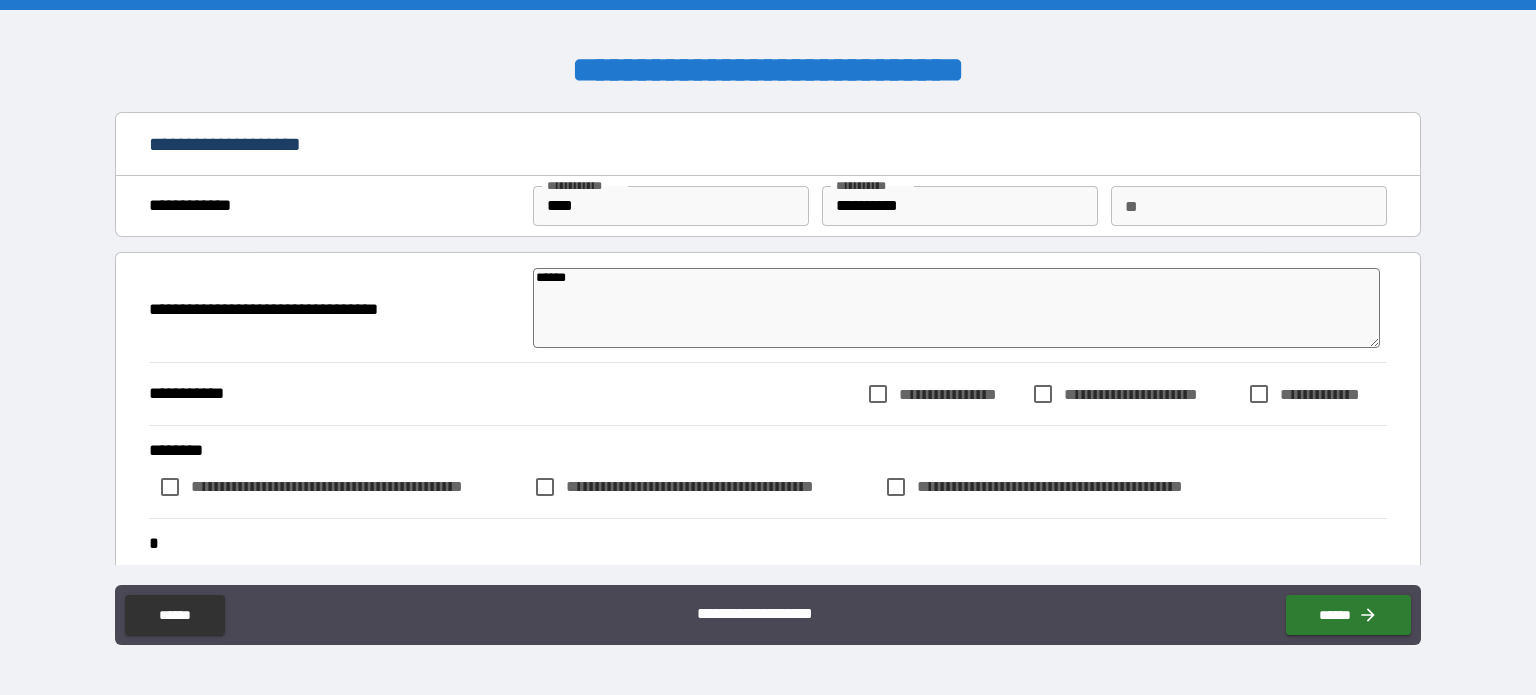 type on "*" 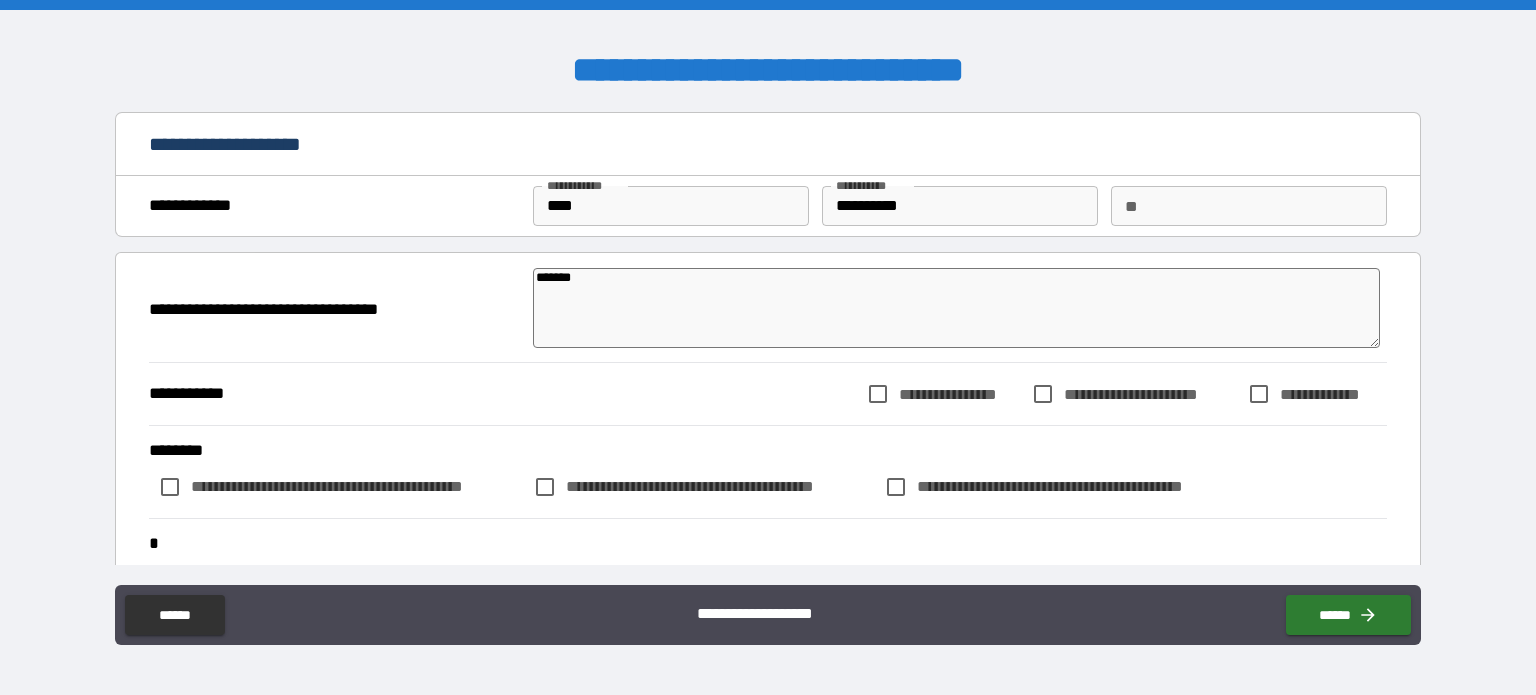 type on "*" 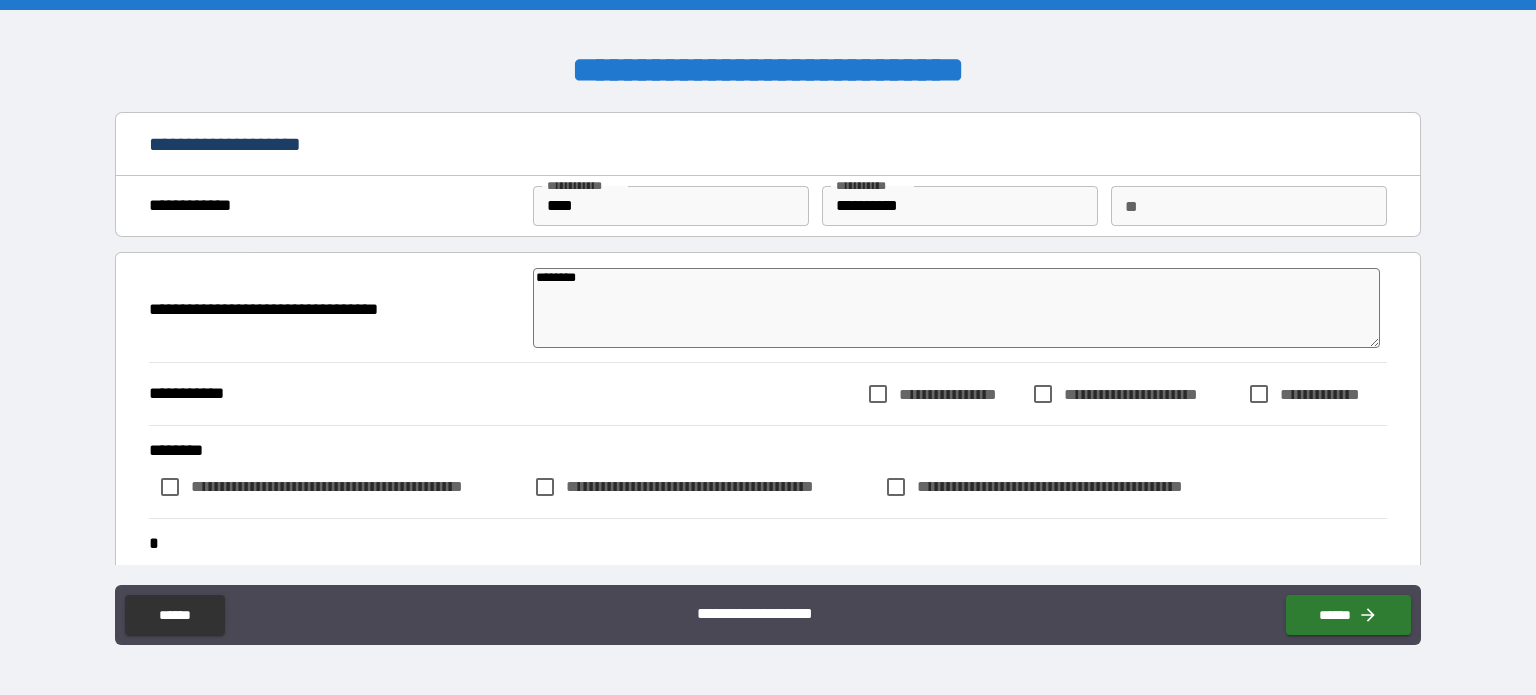 type on "*" 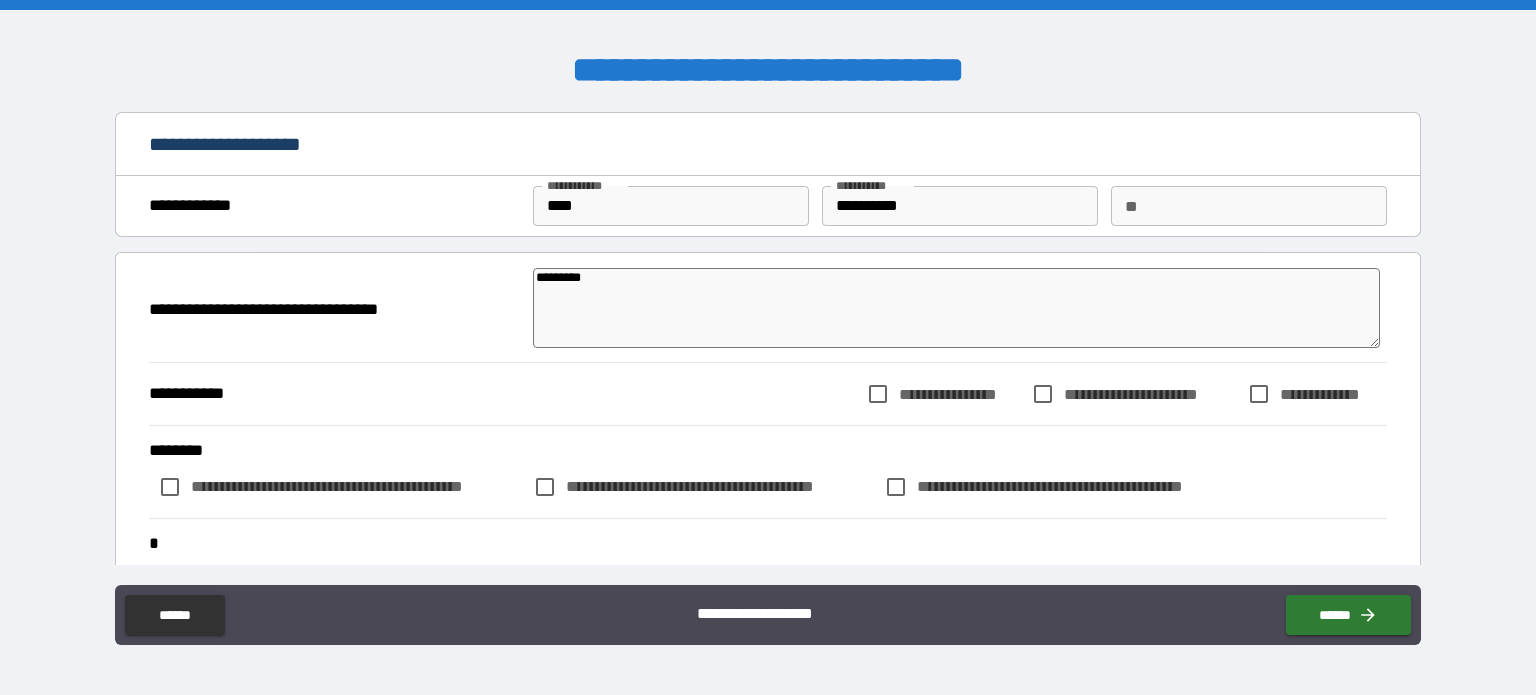type on "*" 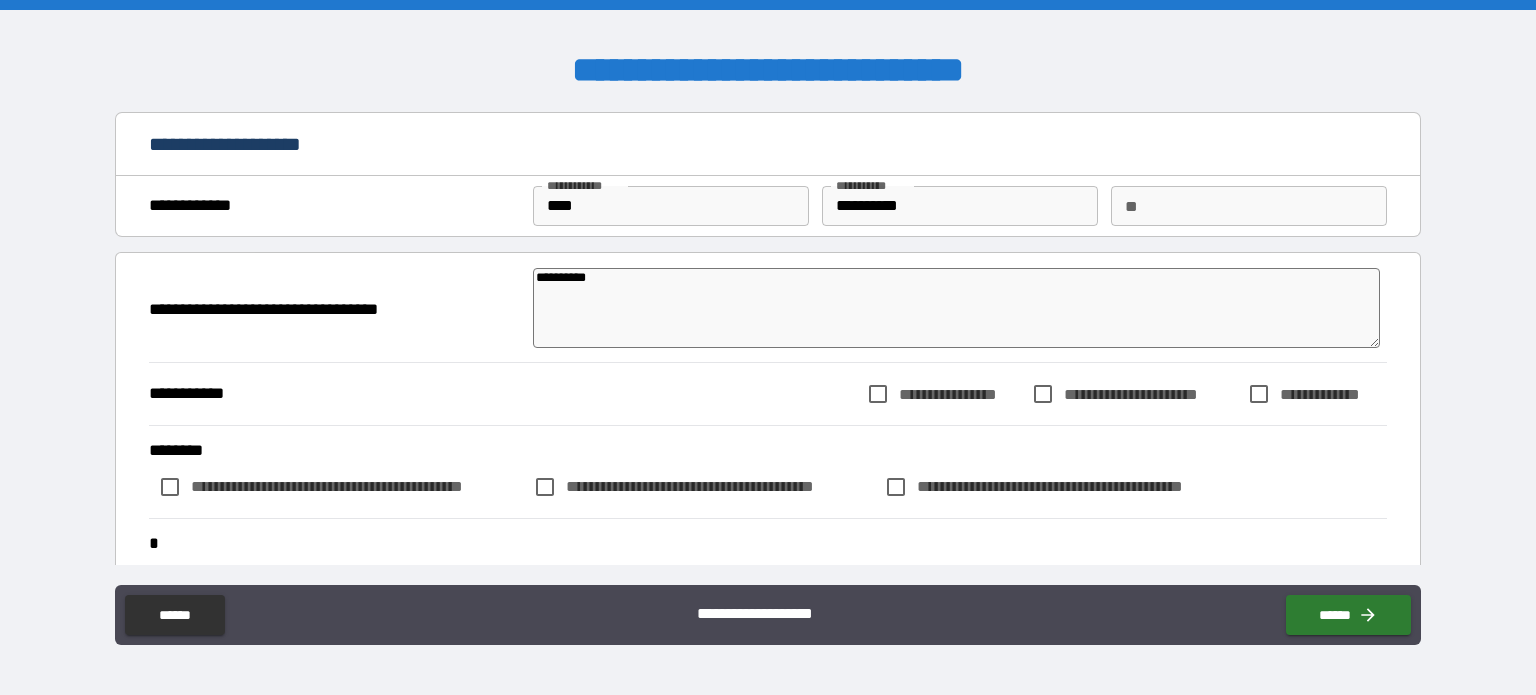 type on "*" 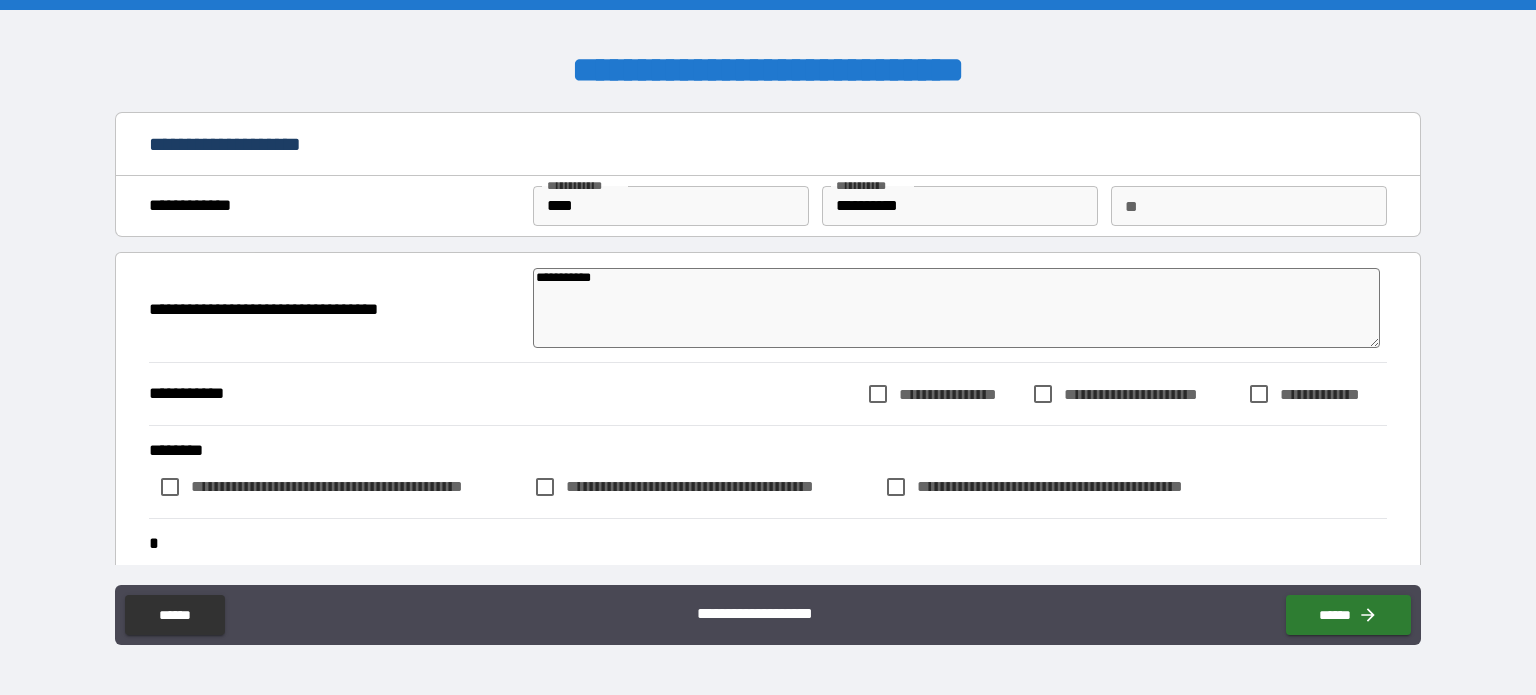 type on "*" 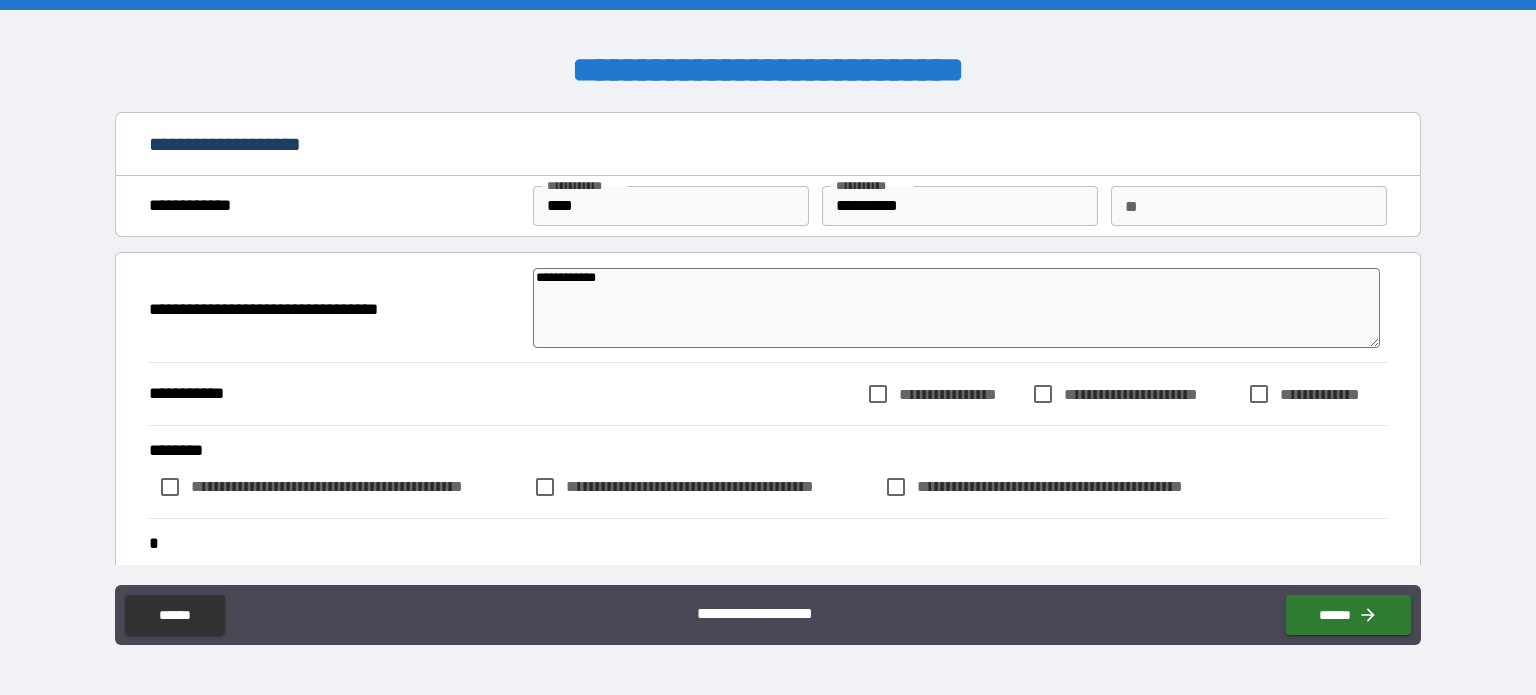 type on "*" 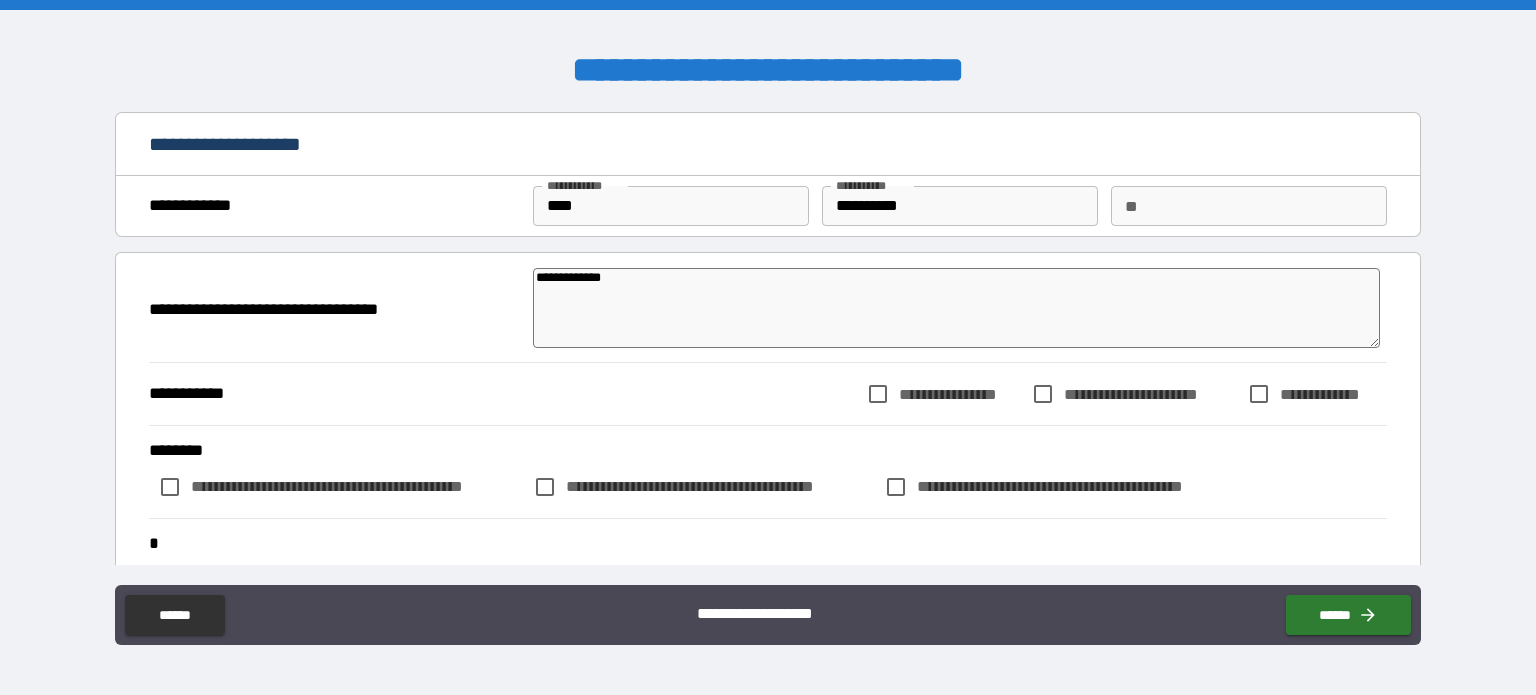 type on "*" 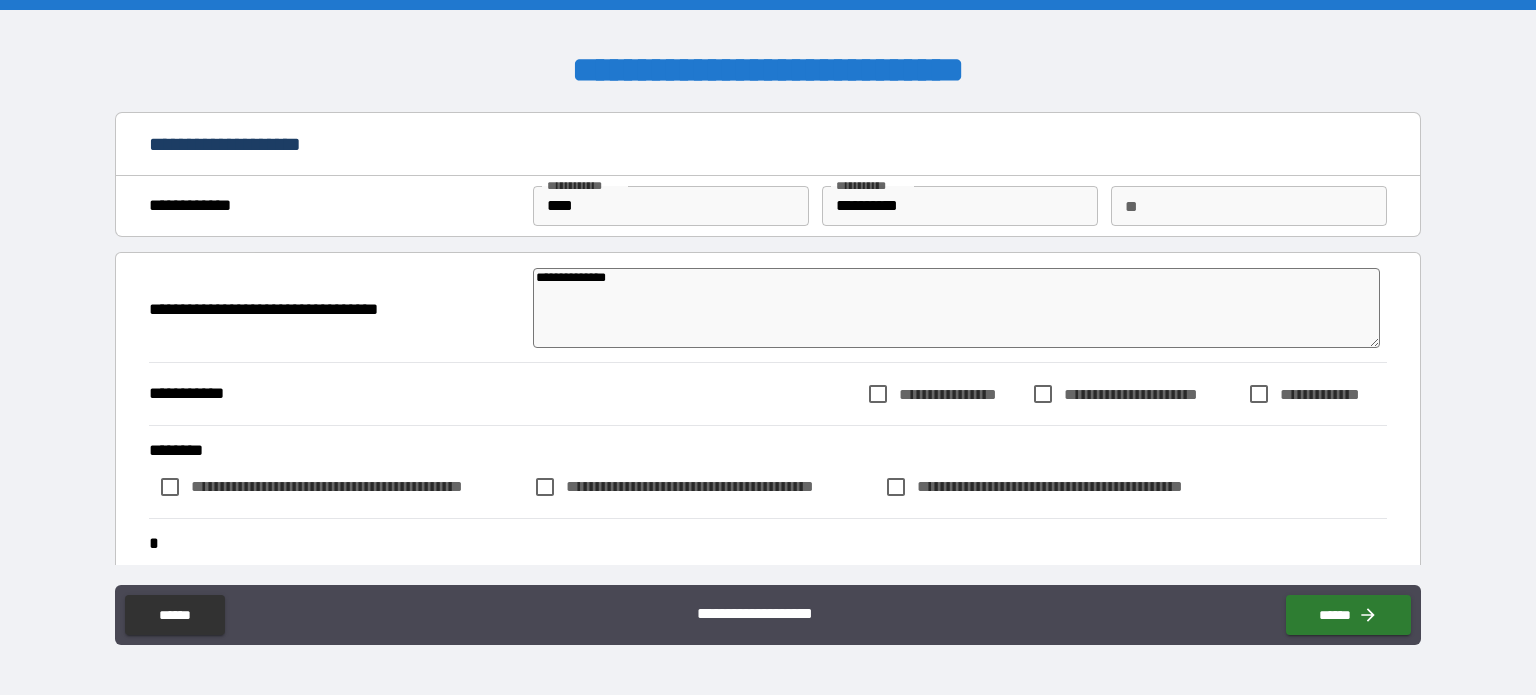 type on "*" 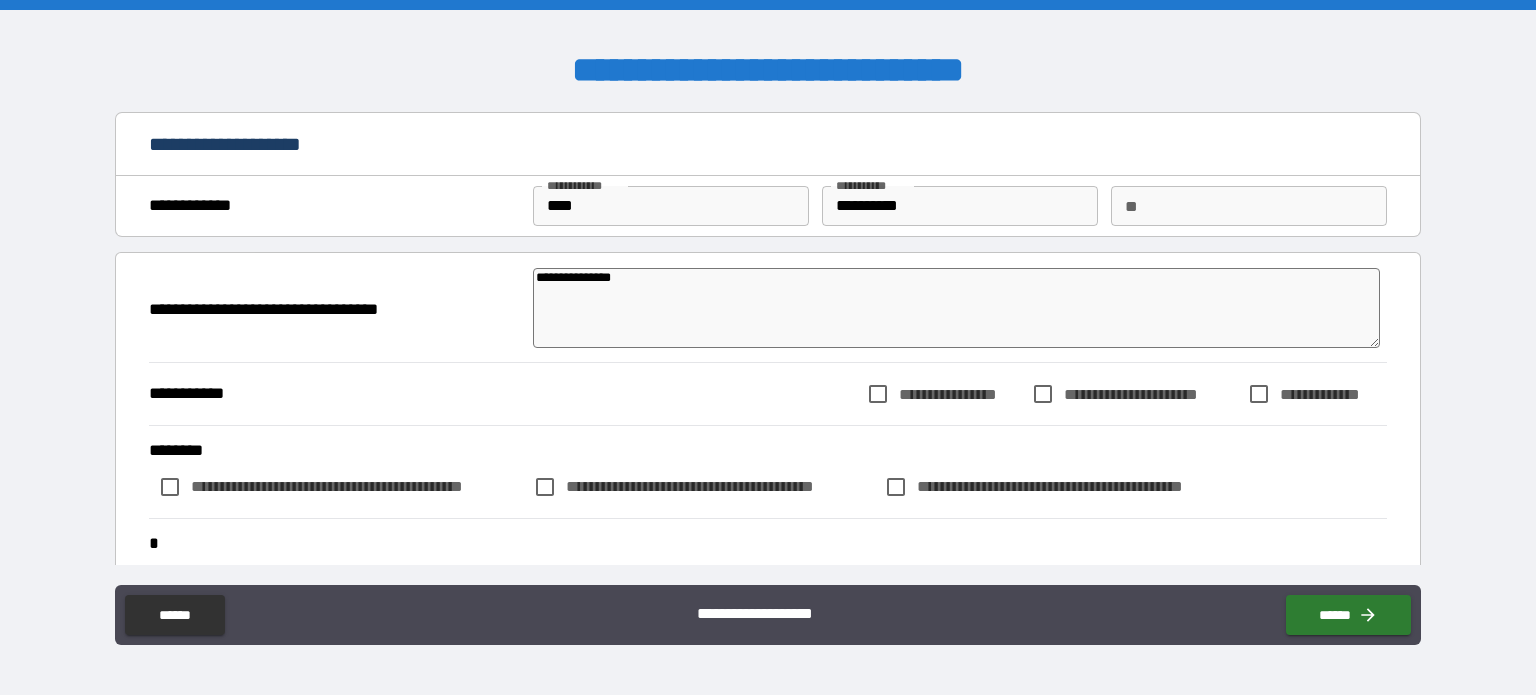 type on "*" 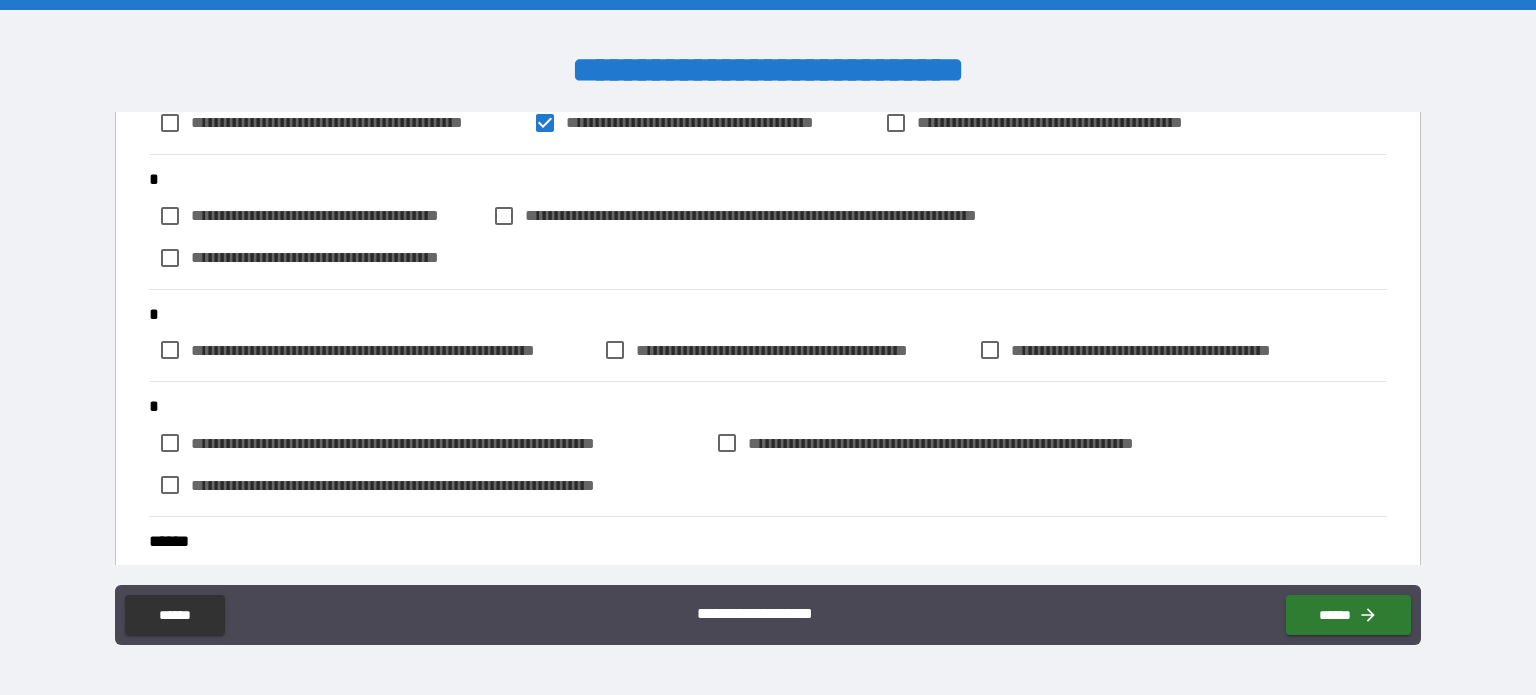 scroll, scrollTop: 367, scrollLeft: 0, axis: vertical 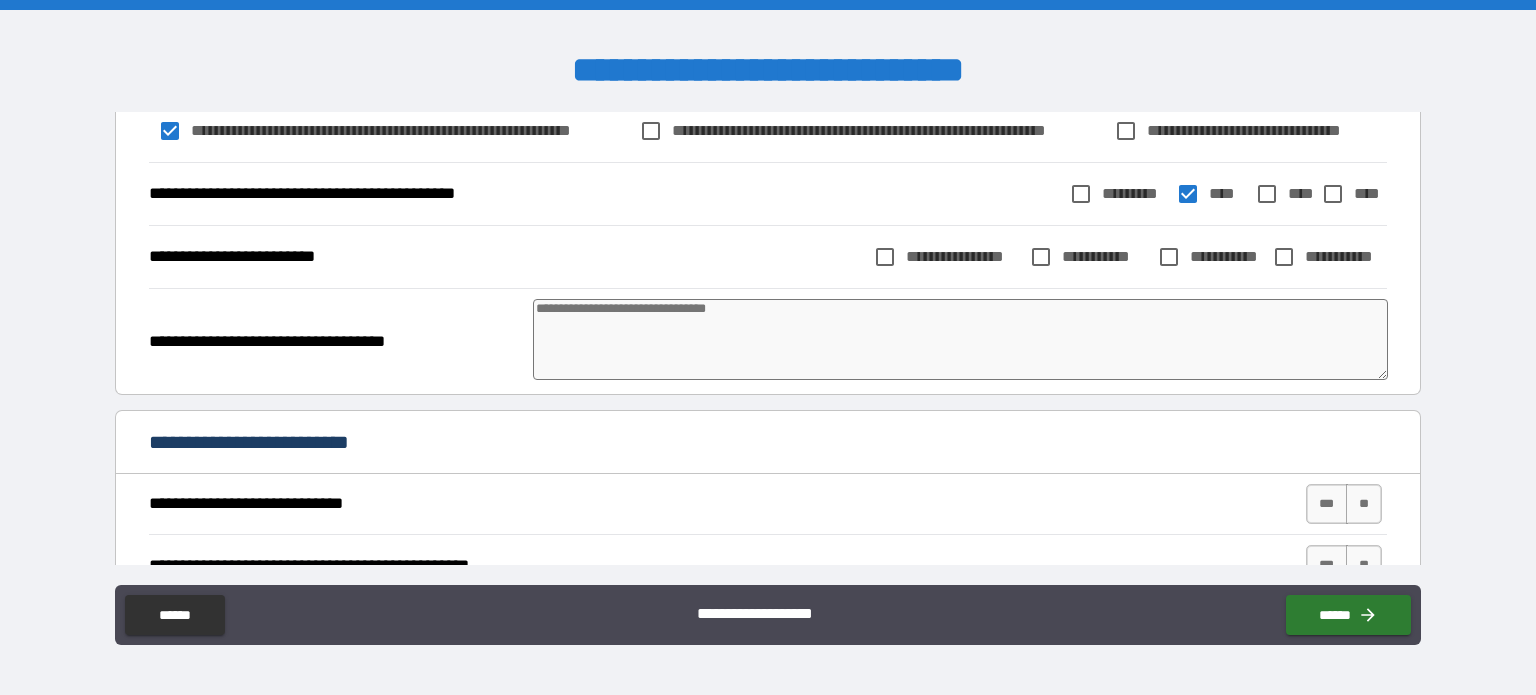 click on "**********" at bounding box center (768, 256) 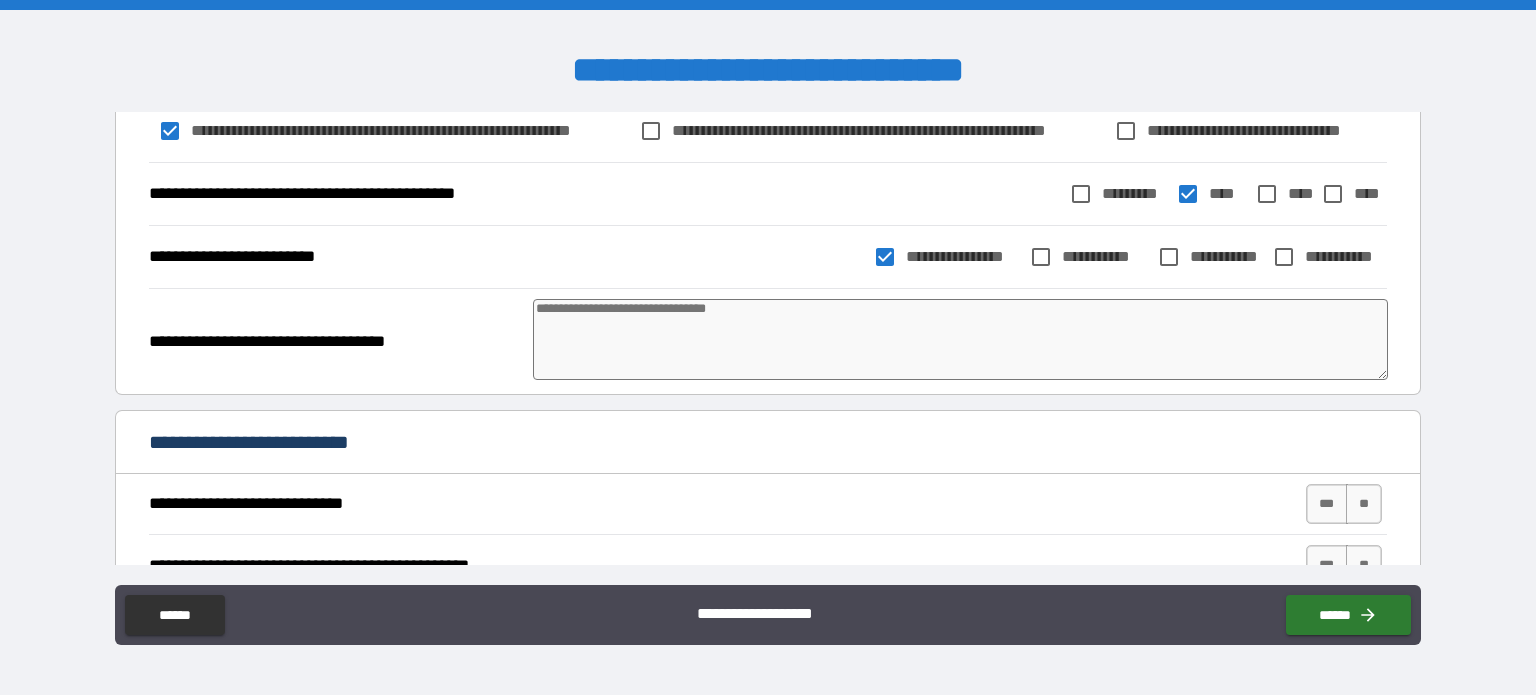 click at bounding box center (961, 339) 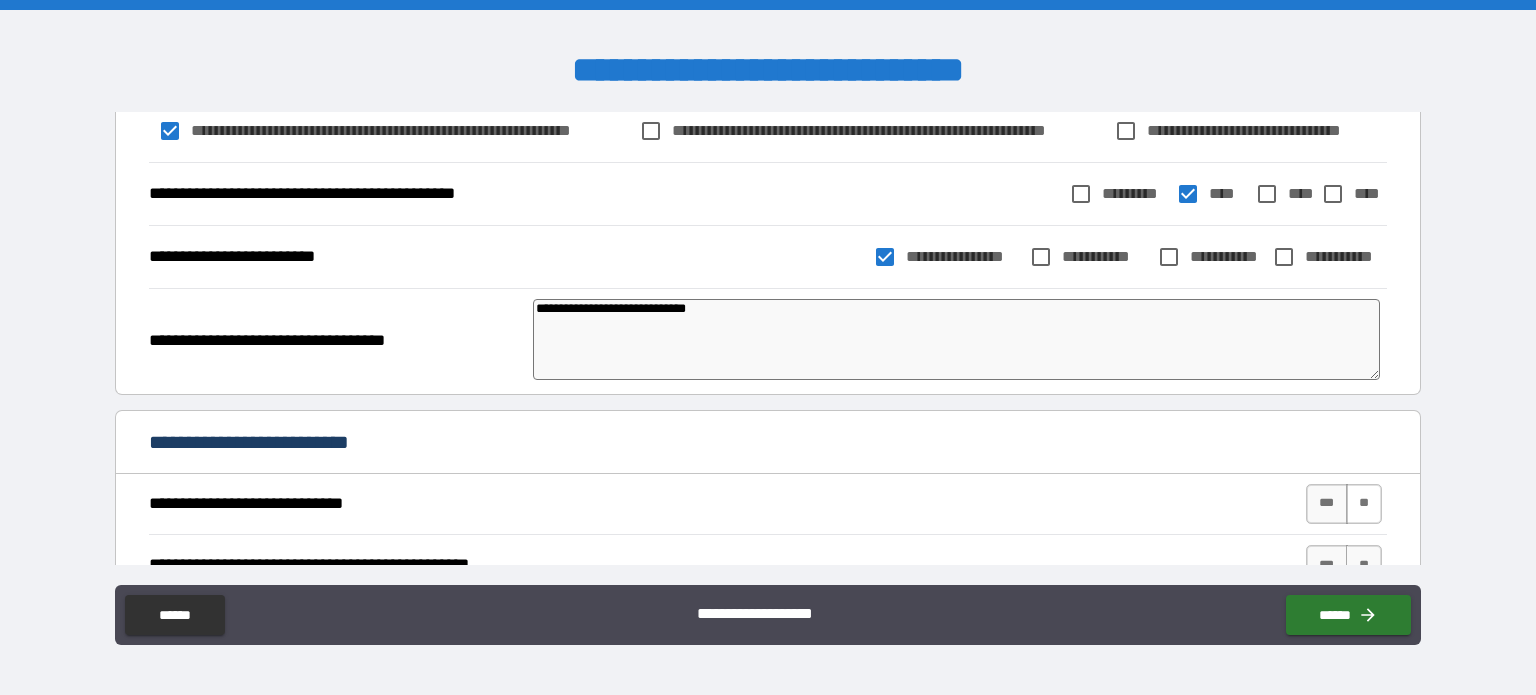 click on "**" at bounding box center (1364, 504) 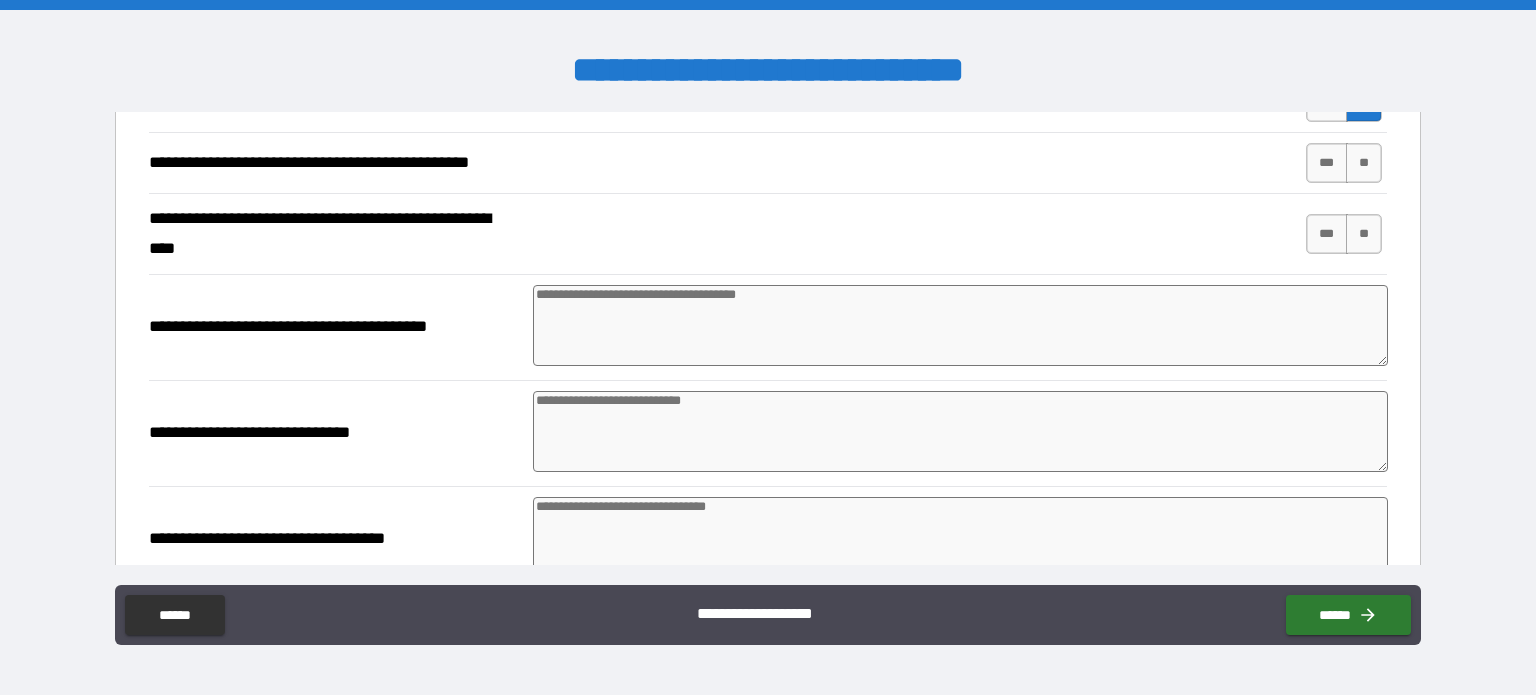 scroll, scrollTop: 1224, scrollLeft: 0, axis: vertical 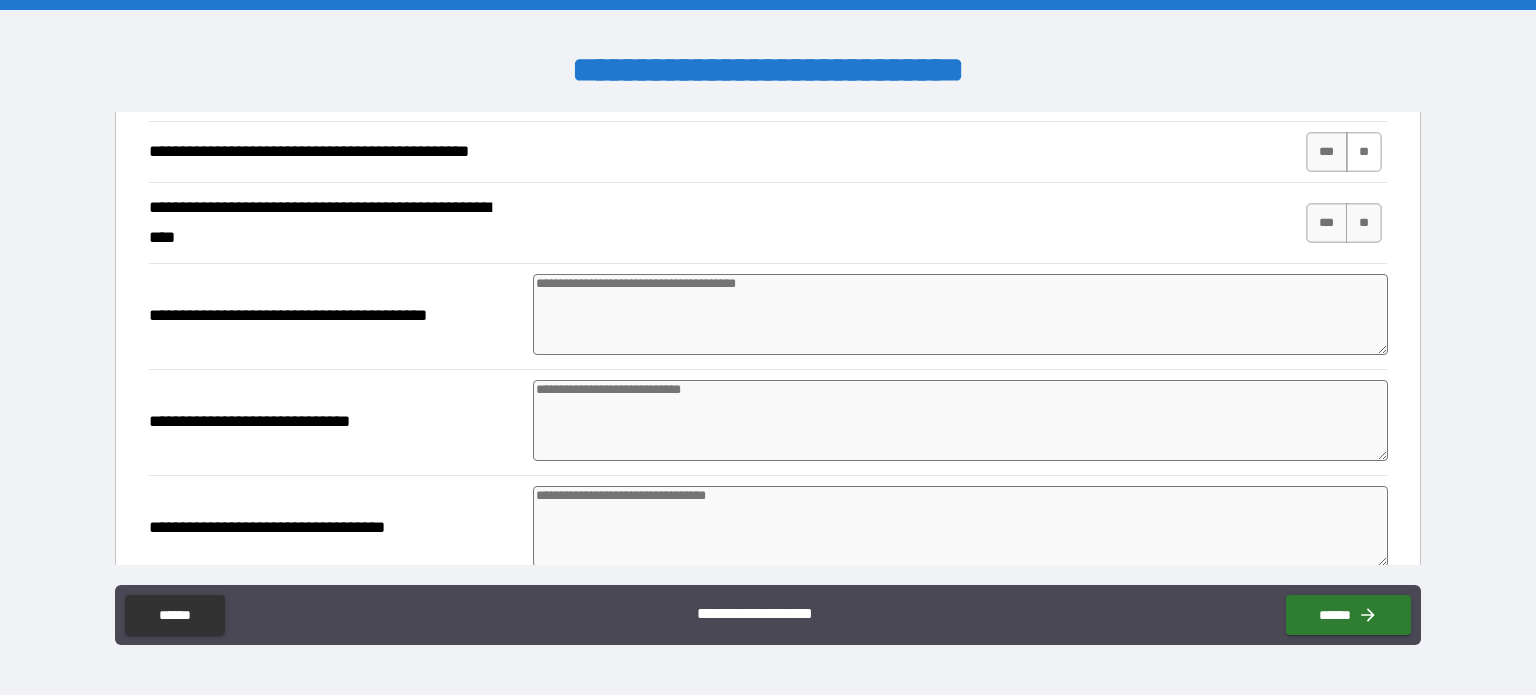 click on "**" at bounding box center [1364, 152] 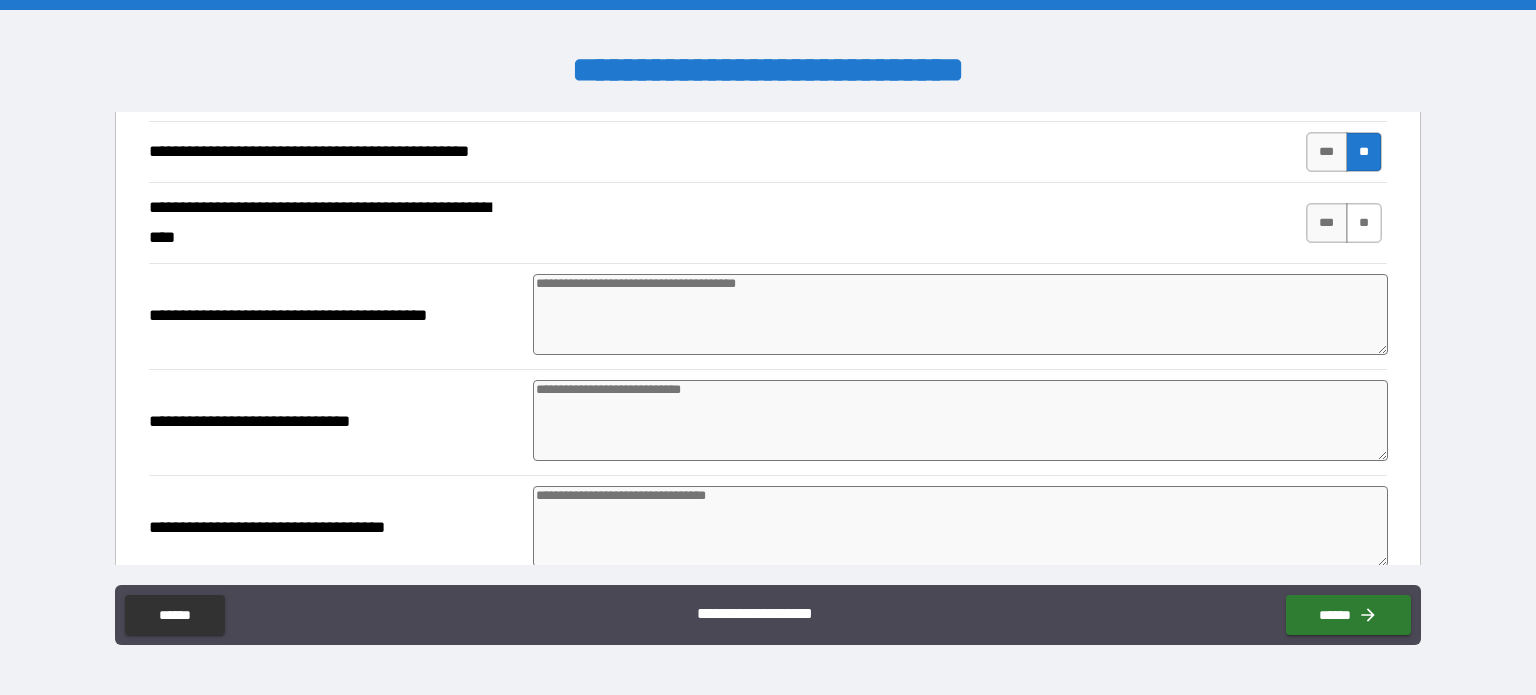 click on "**" at bounding box center [1364, 223] 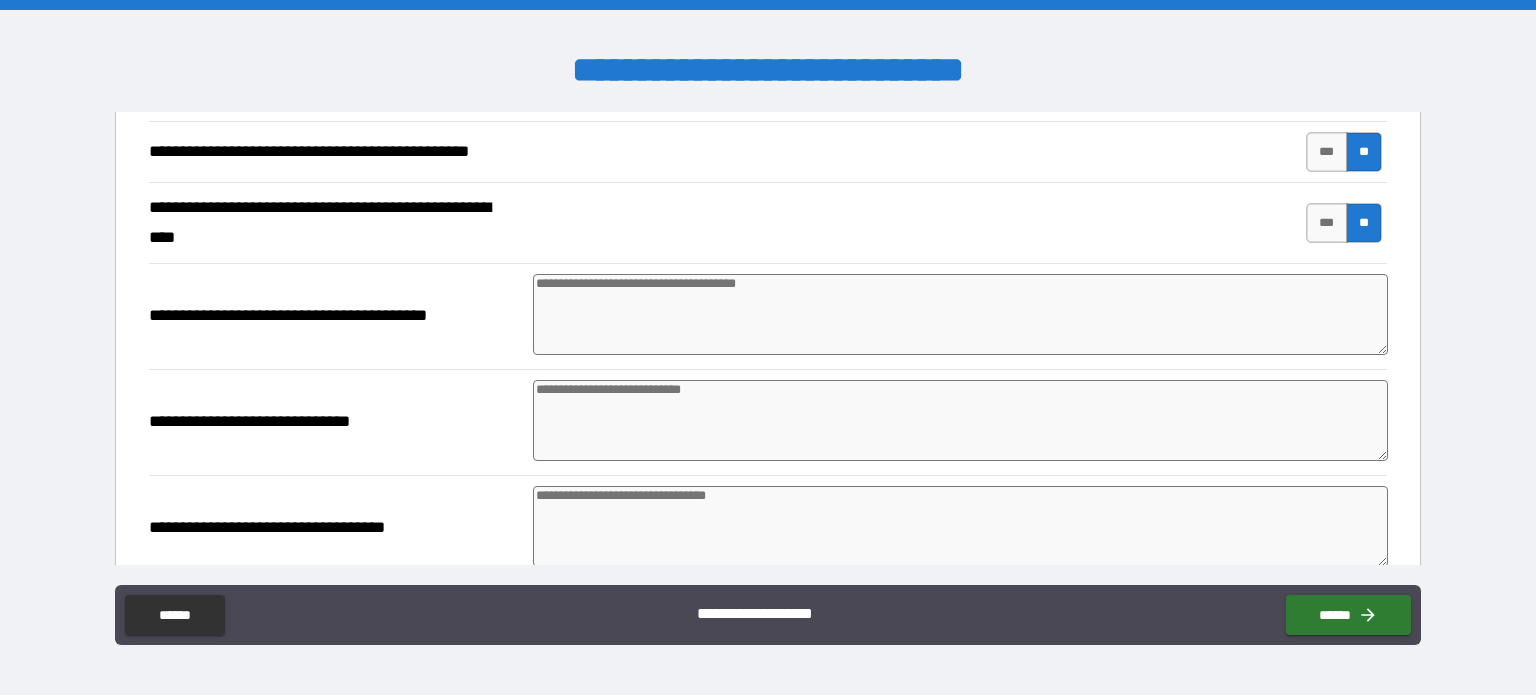click at bounding box center [961, 314] 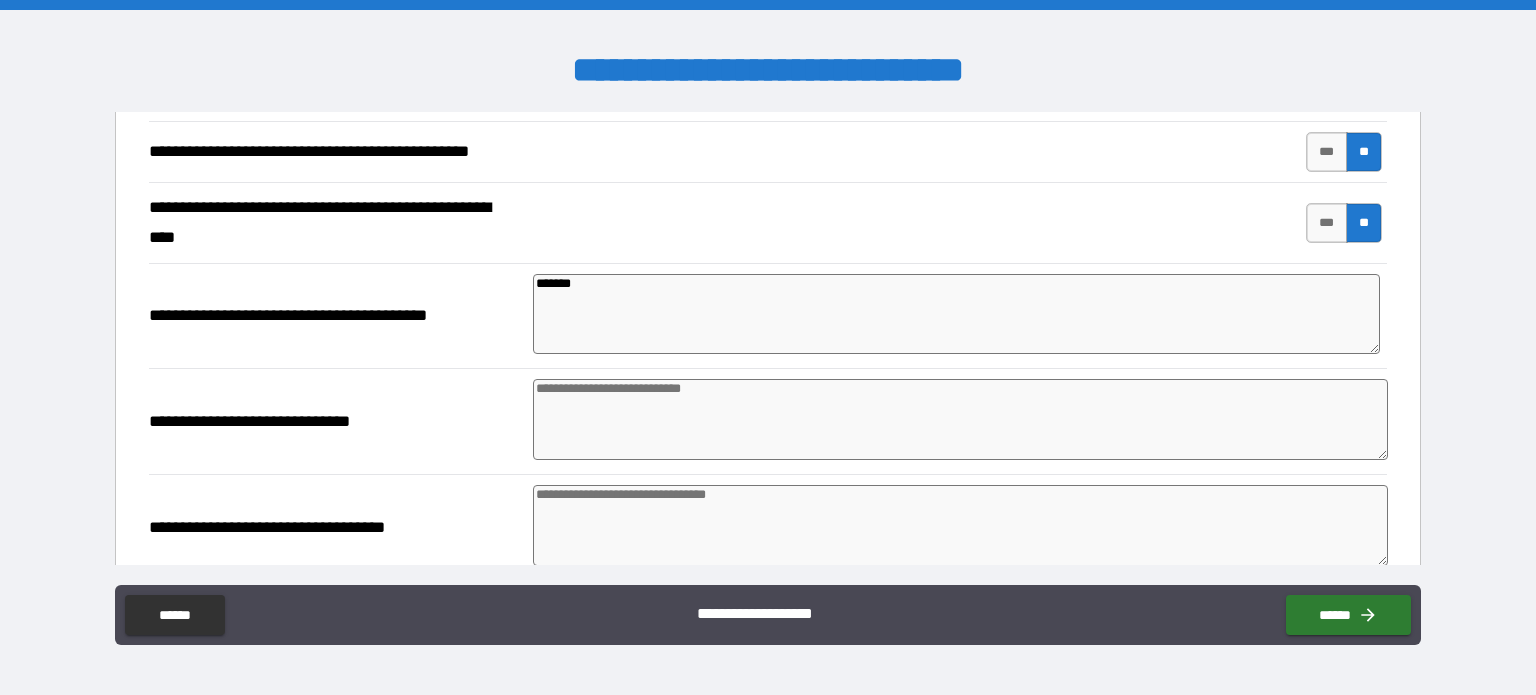 click at bounding box center (961, 419) 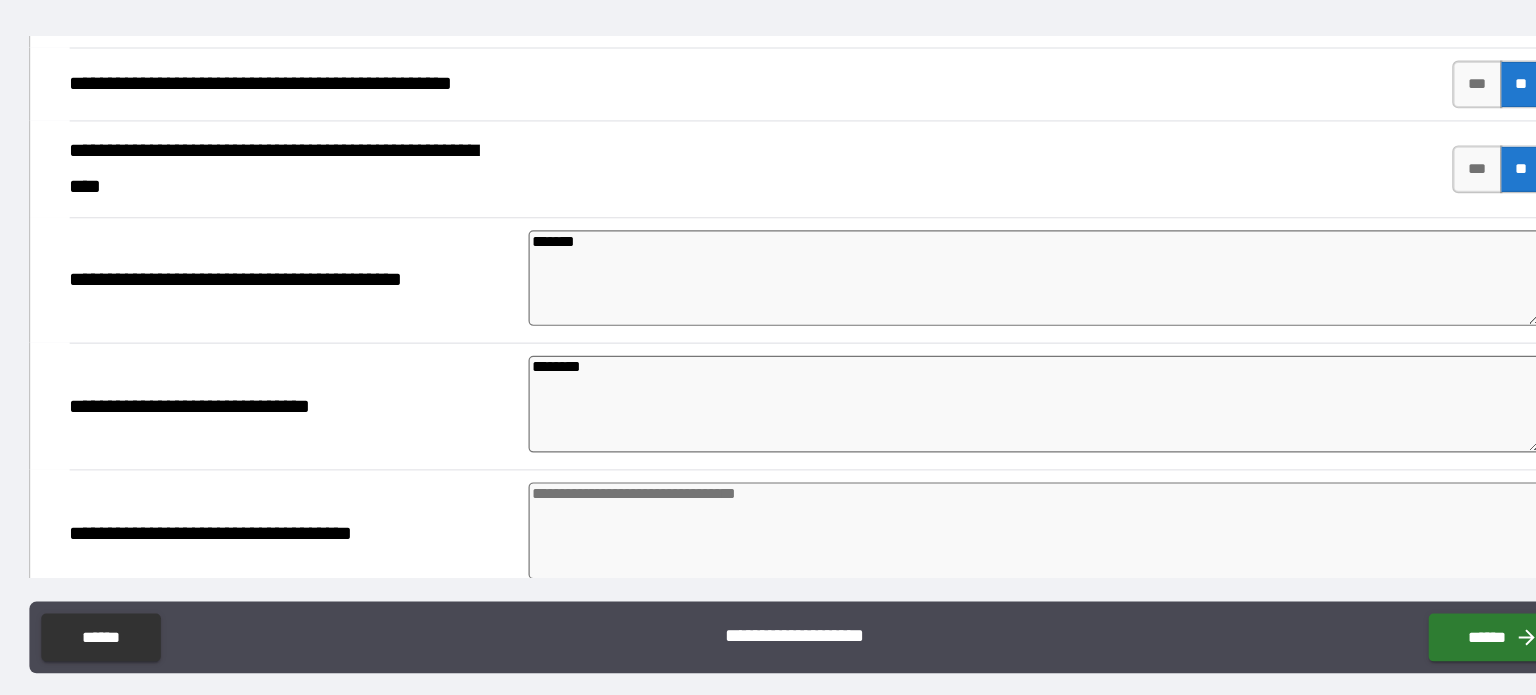 click at bounding box center [961, 525] 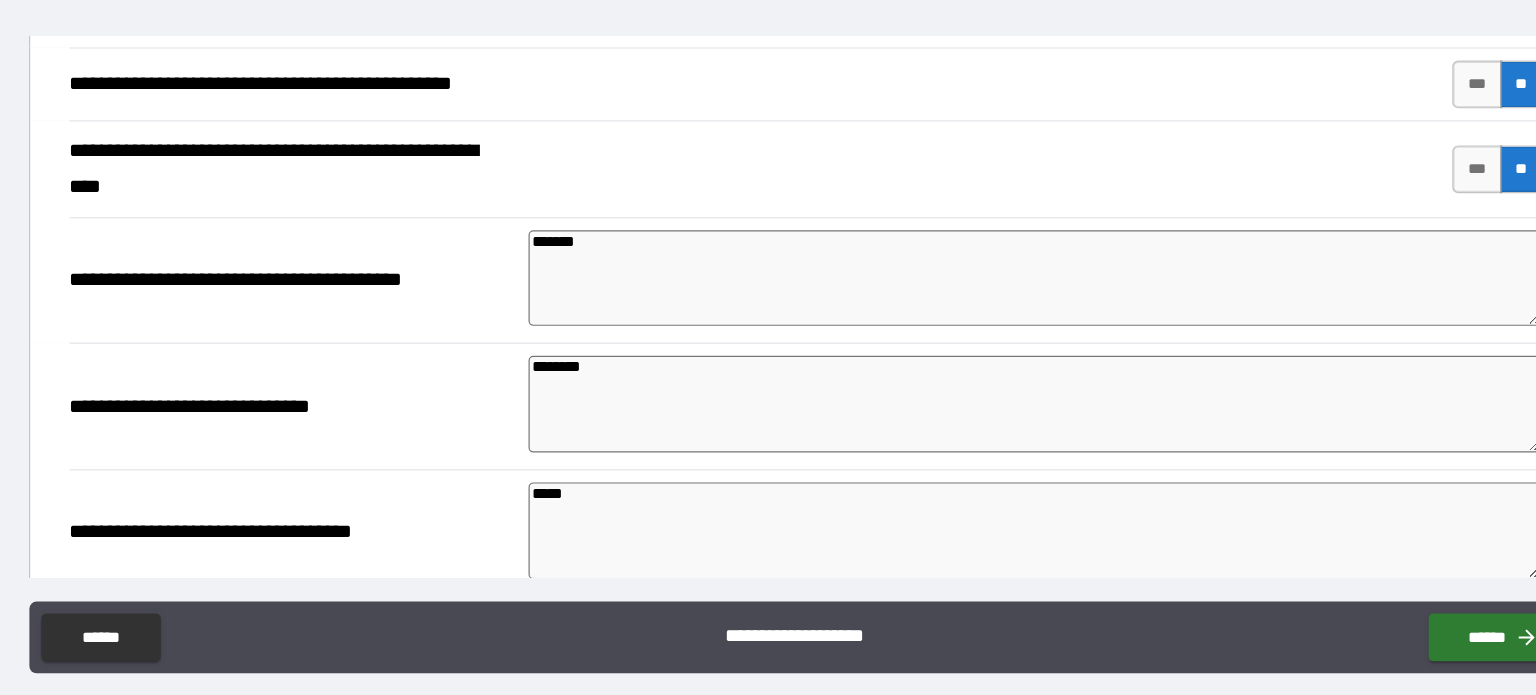 drag, startPoint x: 1375, startPoint y: 274, endPoint x: 1375, endPoint y: 343, distance: 69 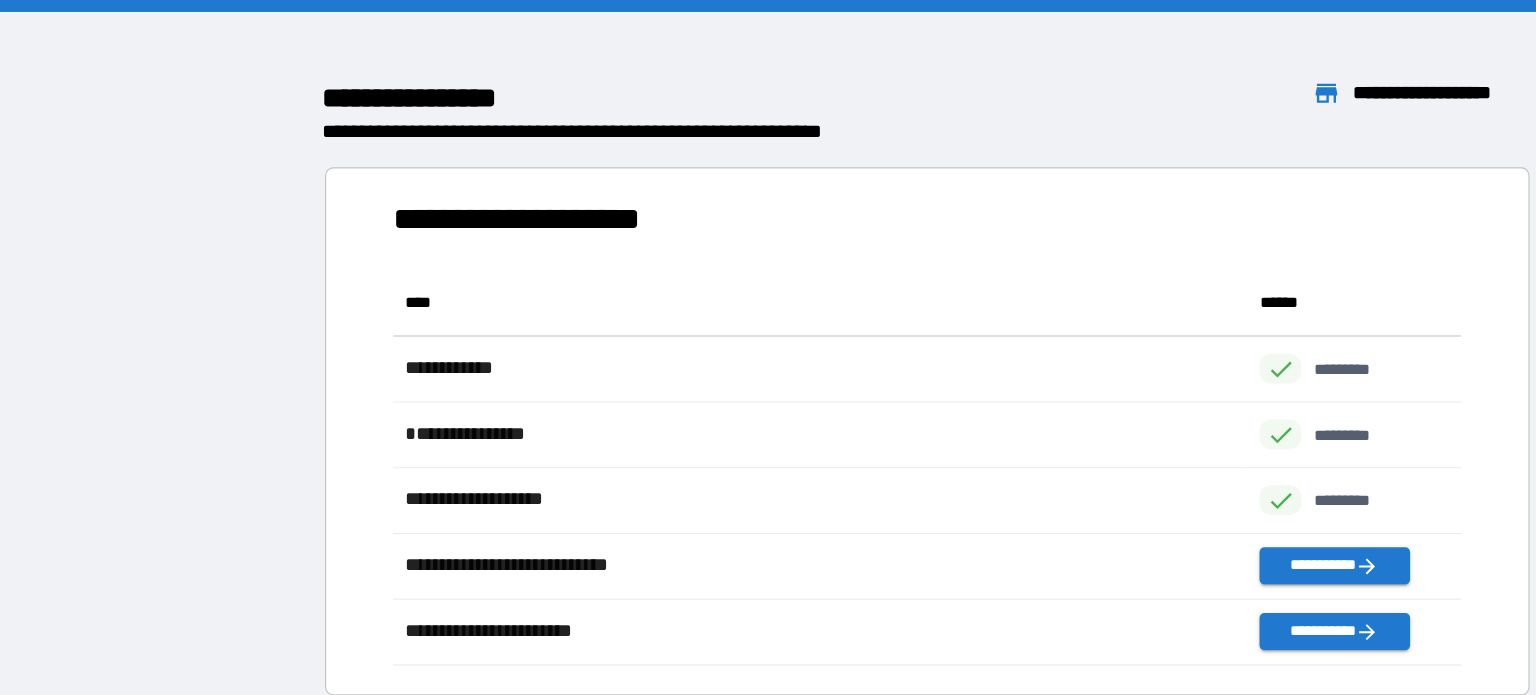 scroll, scrollTop: 0, scrollLeft: 0, axis: both 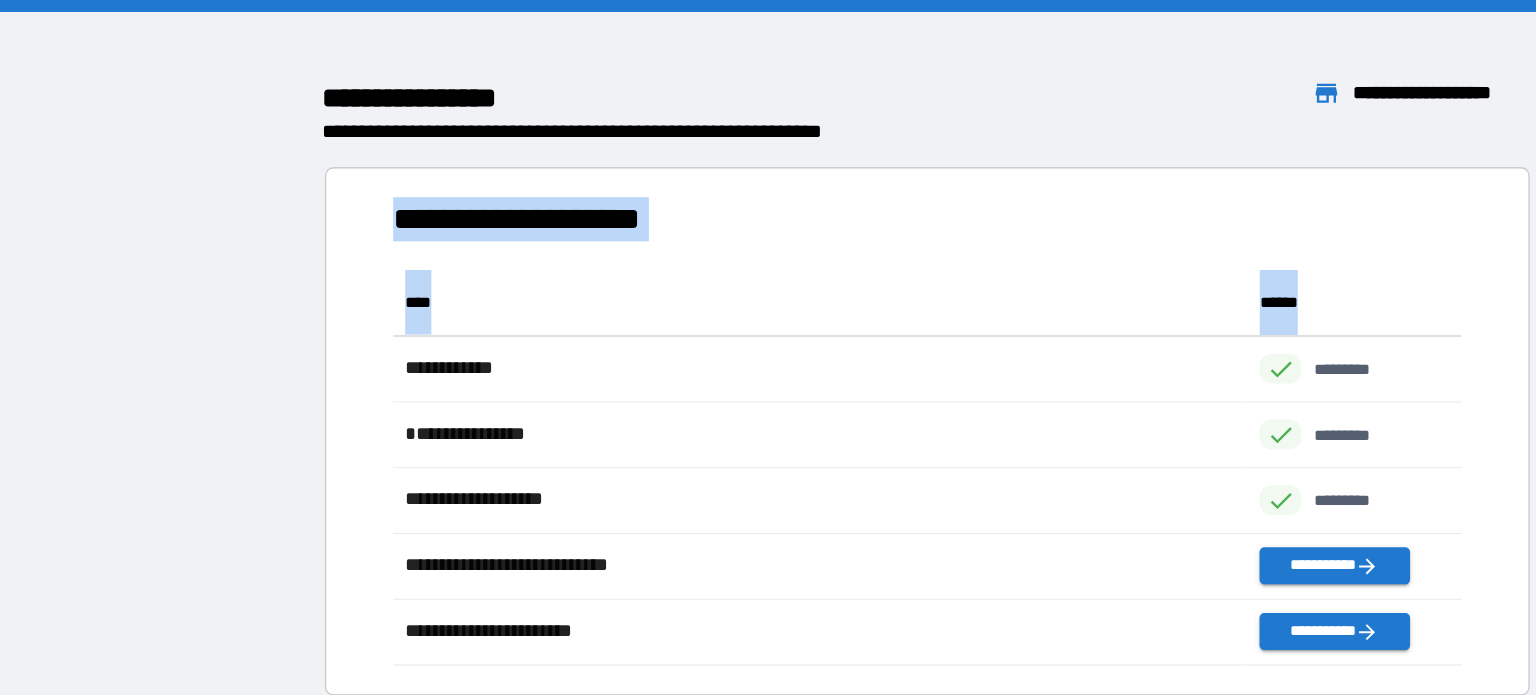 drag, startPoint x: 1283, startPoint y: 110, endPoint x: 1279, endPoint y: 439, distance: 329.02432 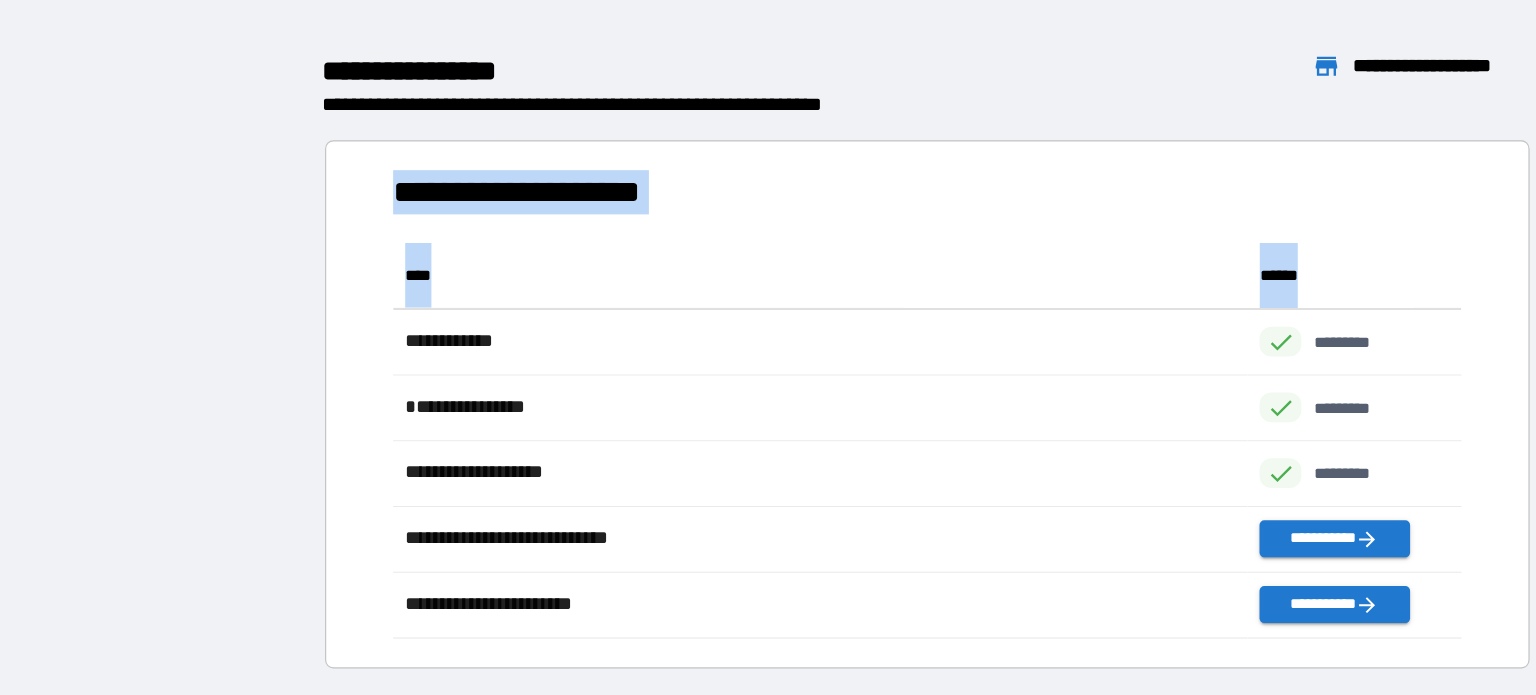 scroll, scrollTop: 25, scrollLeft: 0, axis: vertical 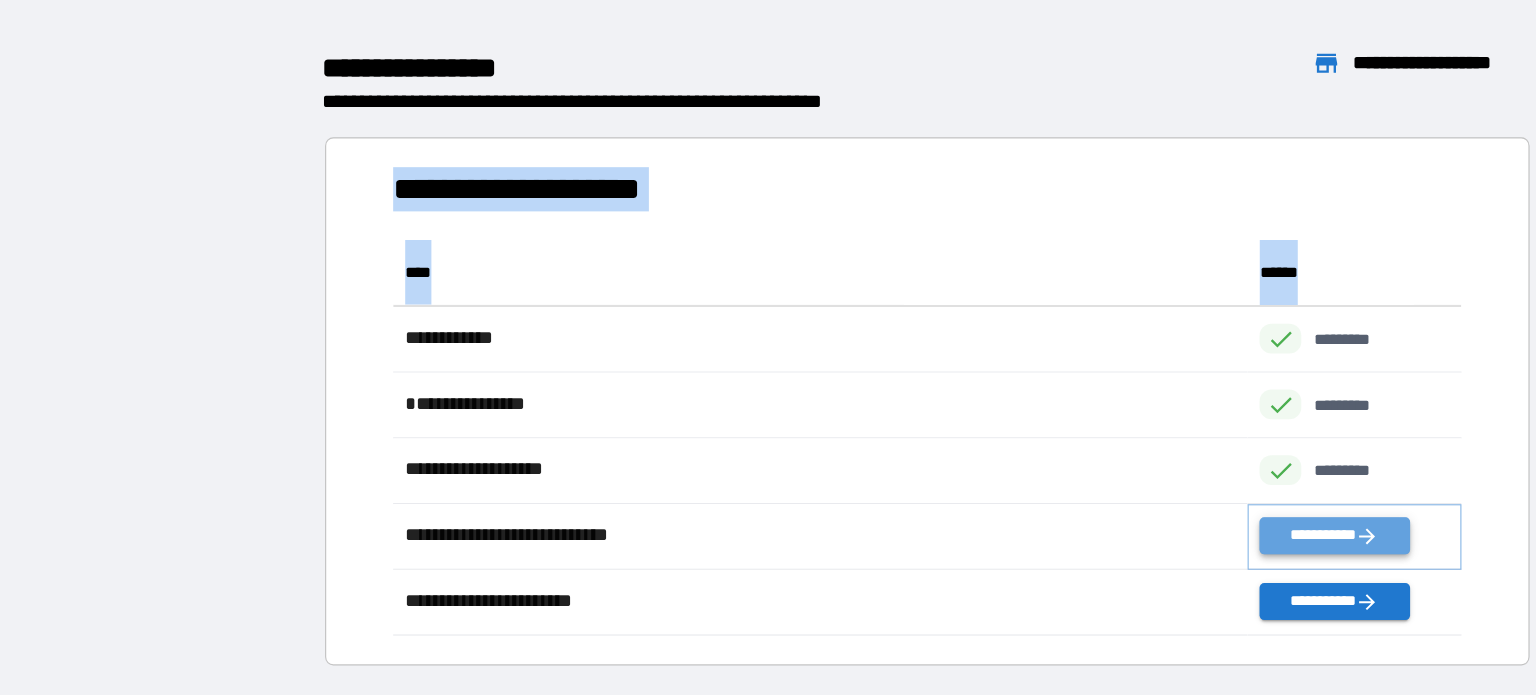 click on "**********" at bounding box center (1116, 448) 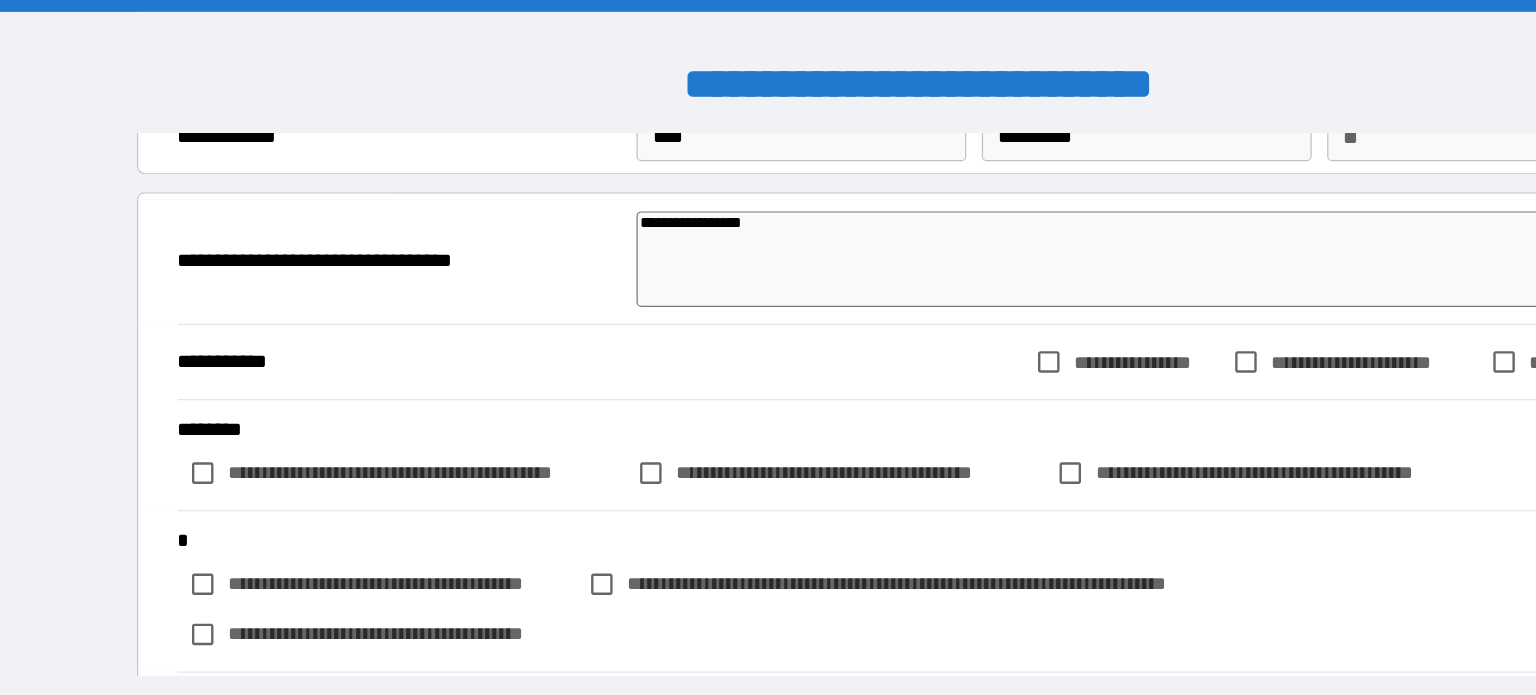 scroll, scrollTop: 82, scrollLeft: 0, axis: vertical 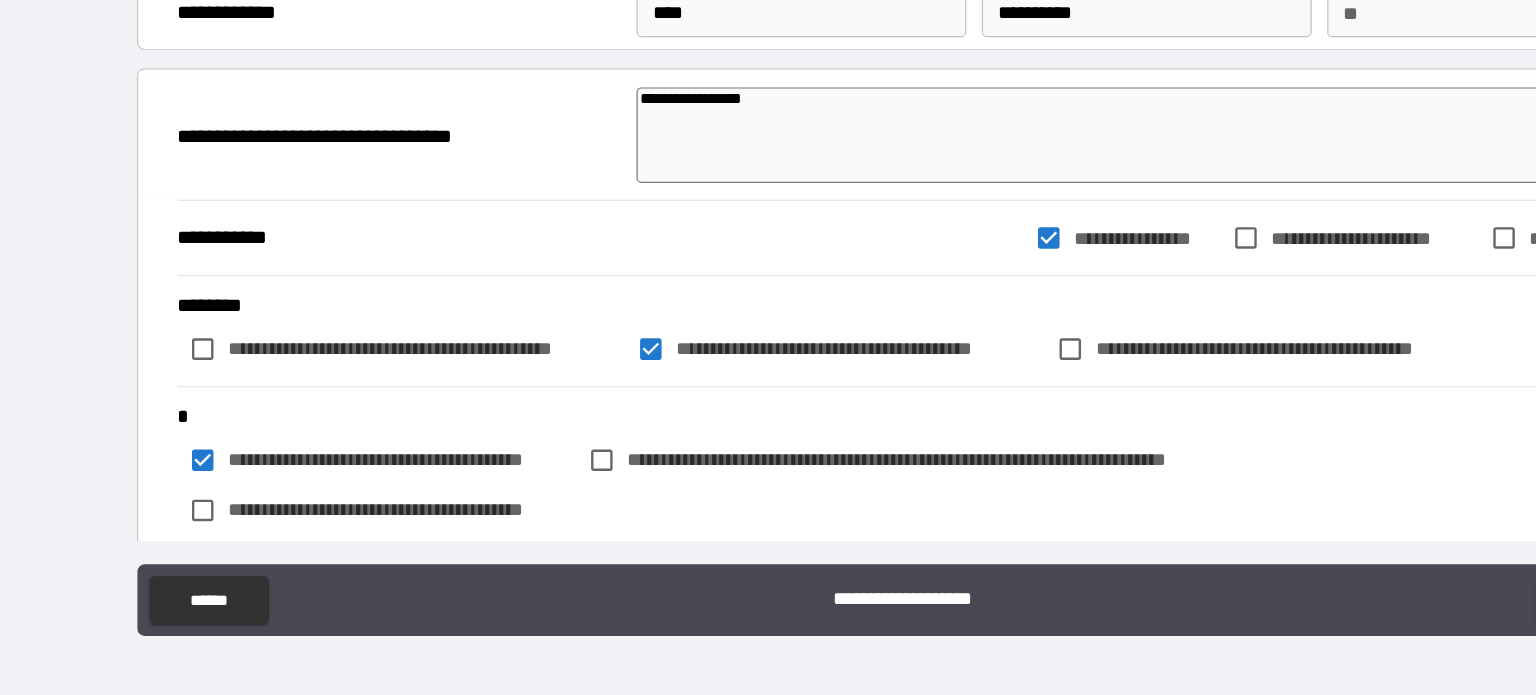 drag, startPoint x: 1284, startPoint y: 610, endPoint x: 1062, endPoint y: 673, distance: 230.76611 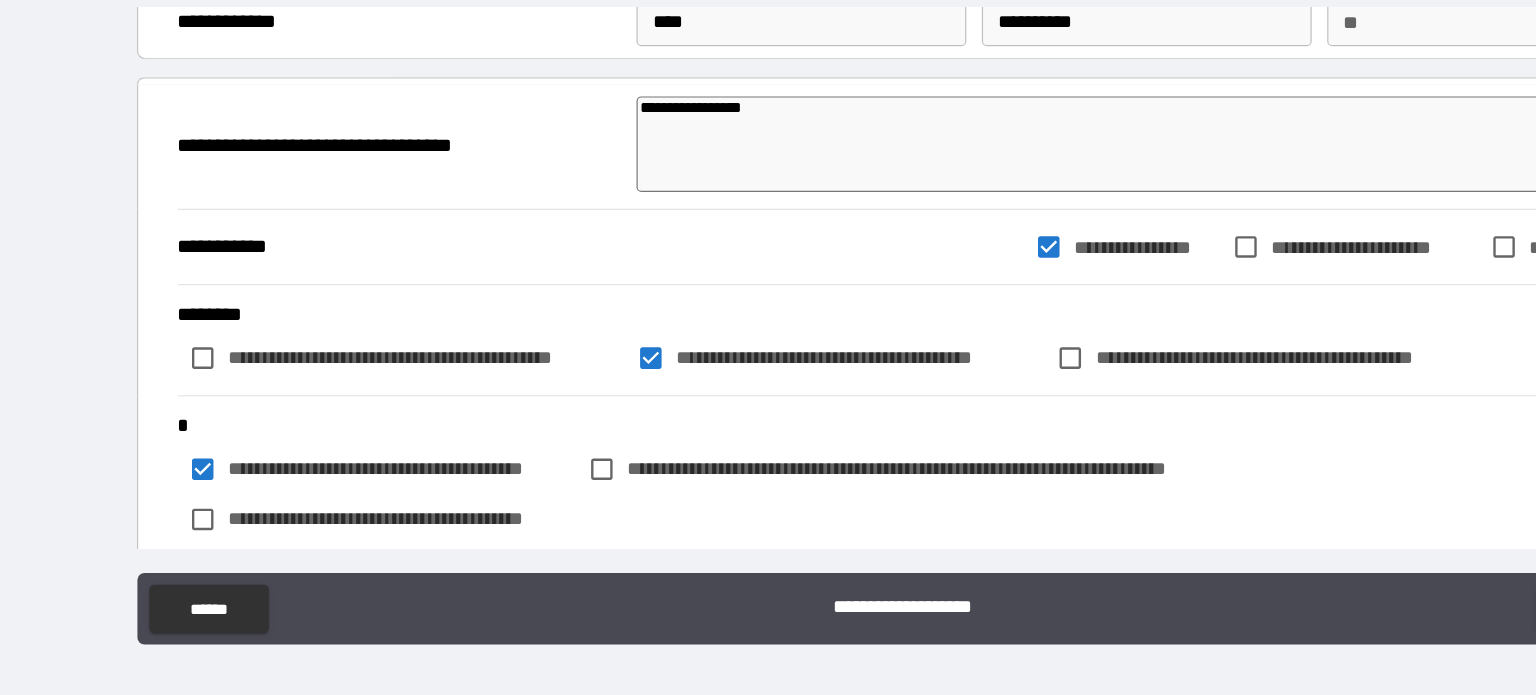 click on "******" at bounding box center [1344, 611] 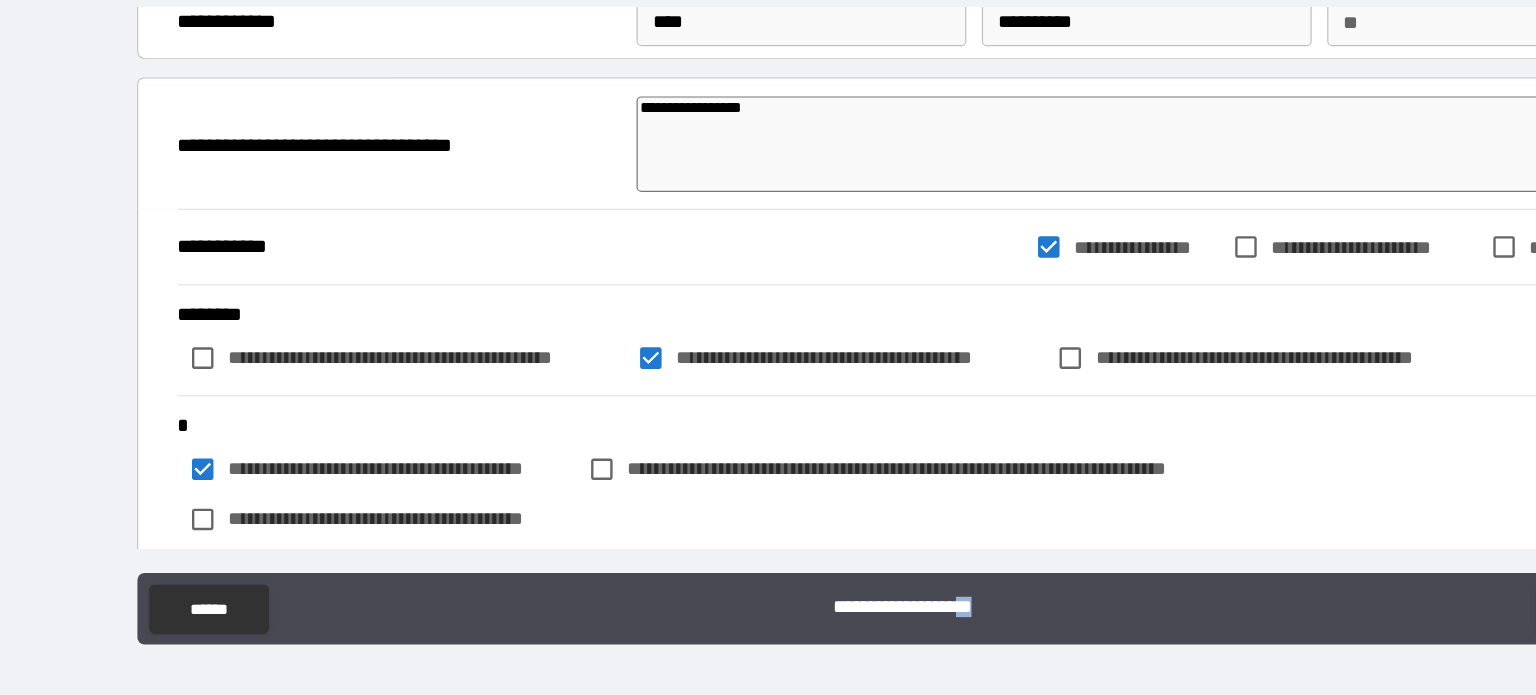 click on "******" at bounding box center (1344, 611) 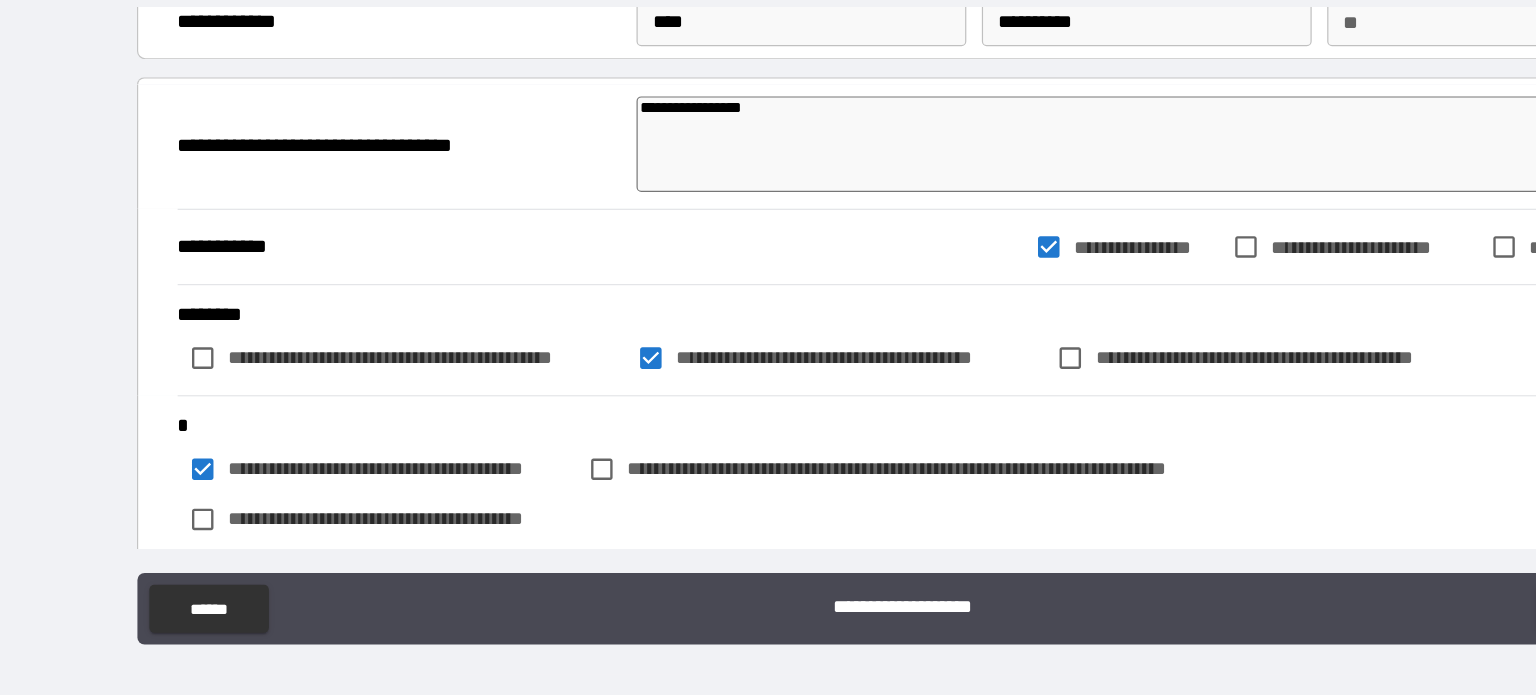 click on "******" at bounding box center (1344, 611) 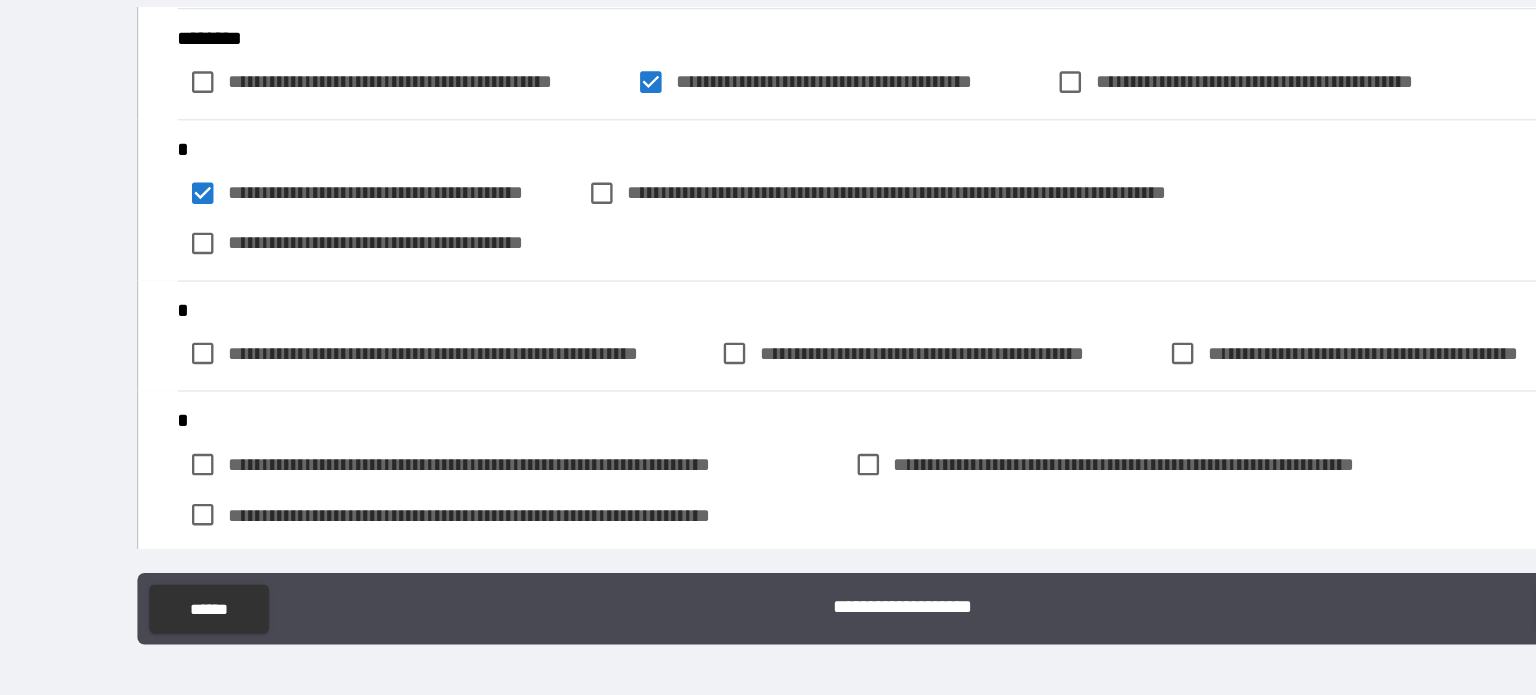 scroll, scrollTop: 316, scrollLeft: 0, axis: vertical 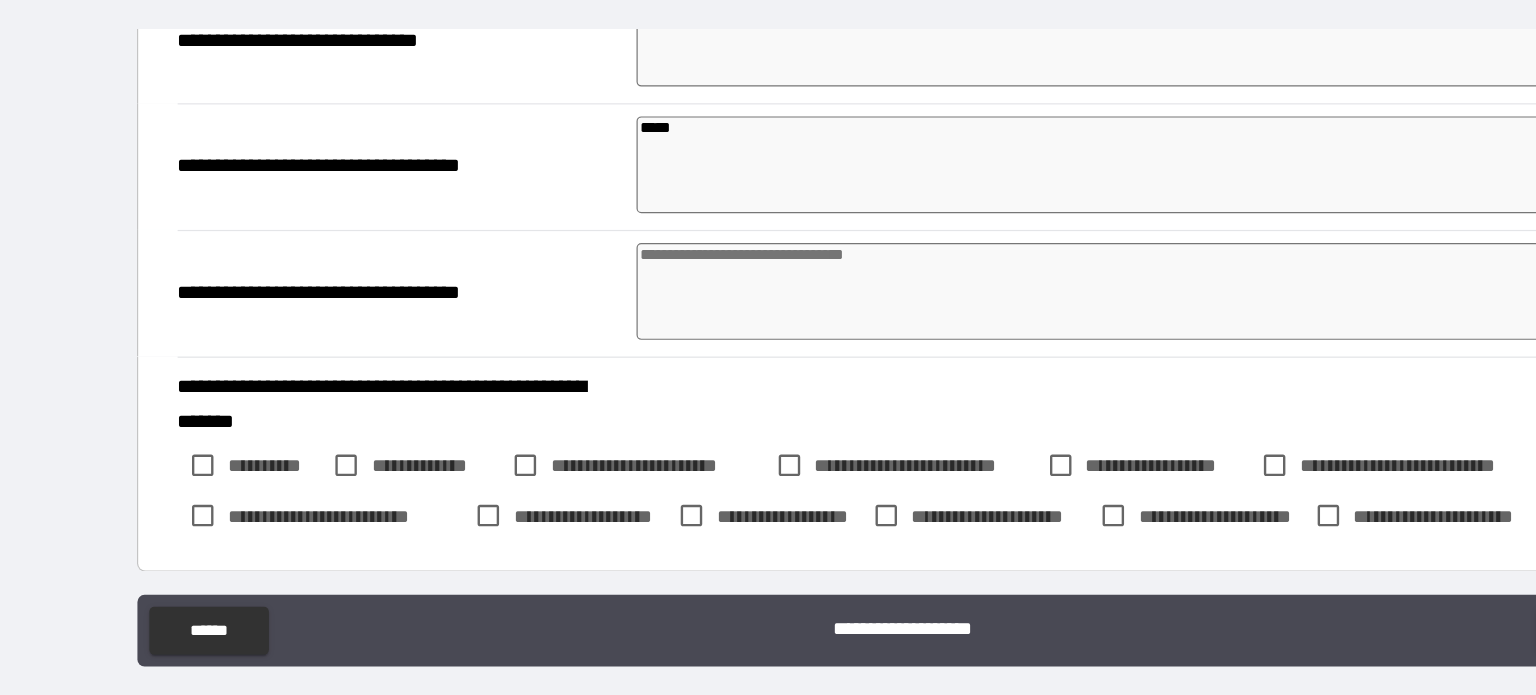 click at bounding box center (961, 331) 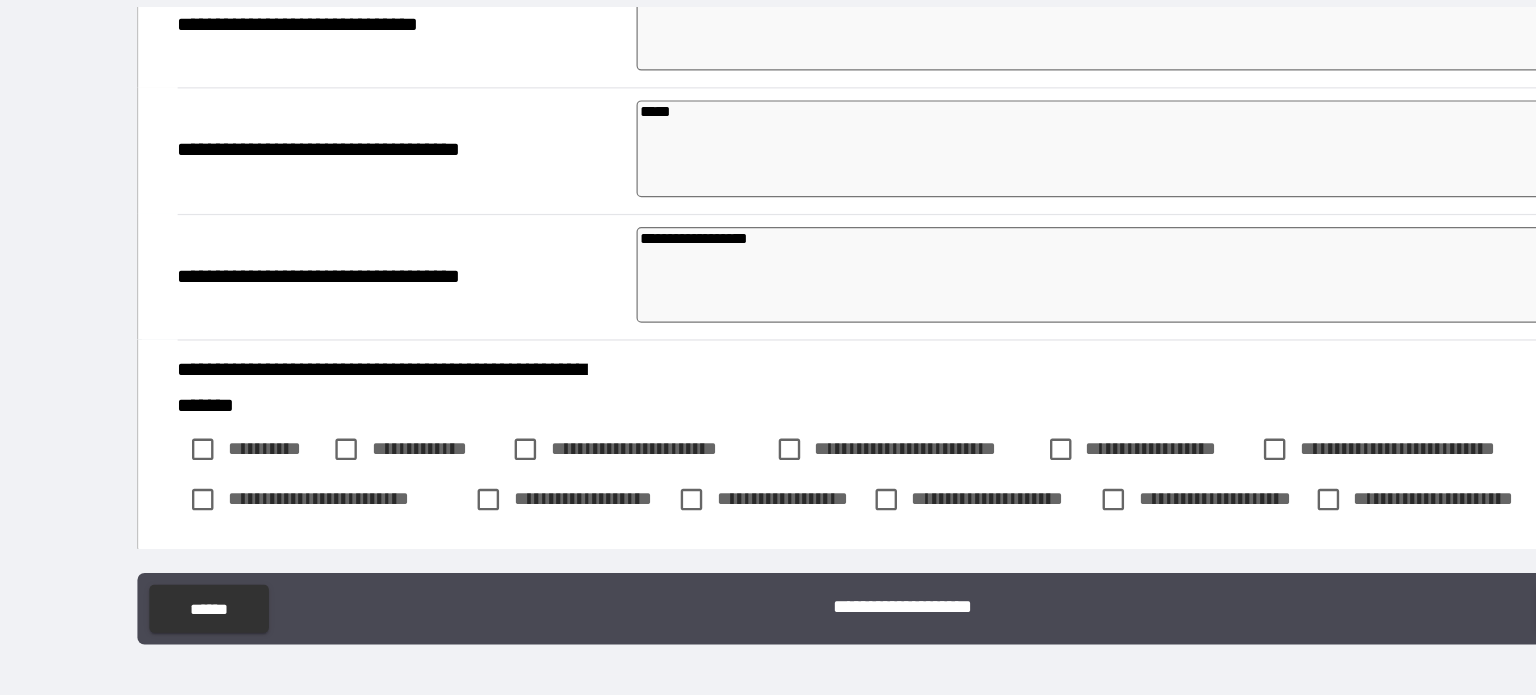 scroll, scrollTop: 1524, scrollLeft: 0, axis: vertical 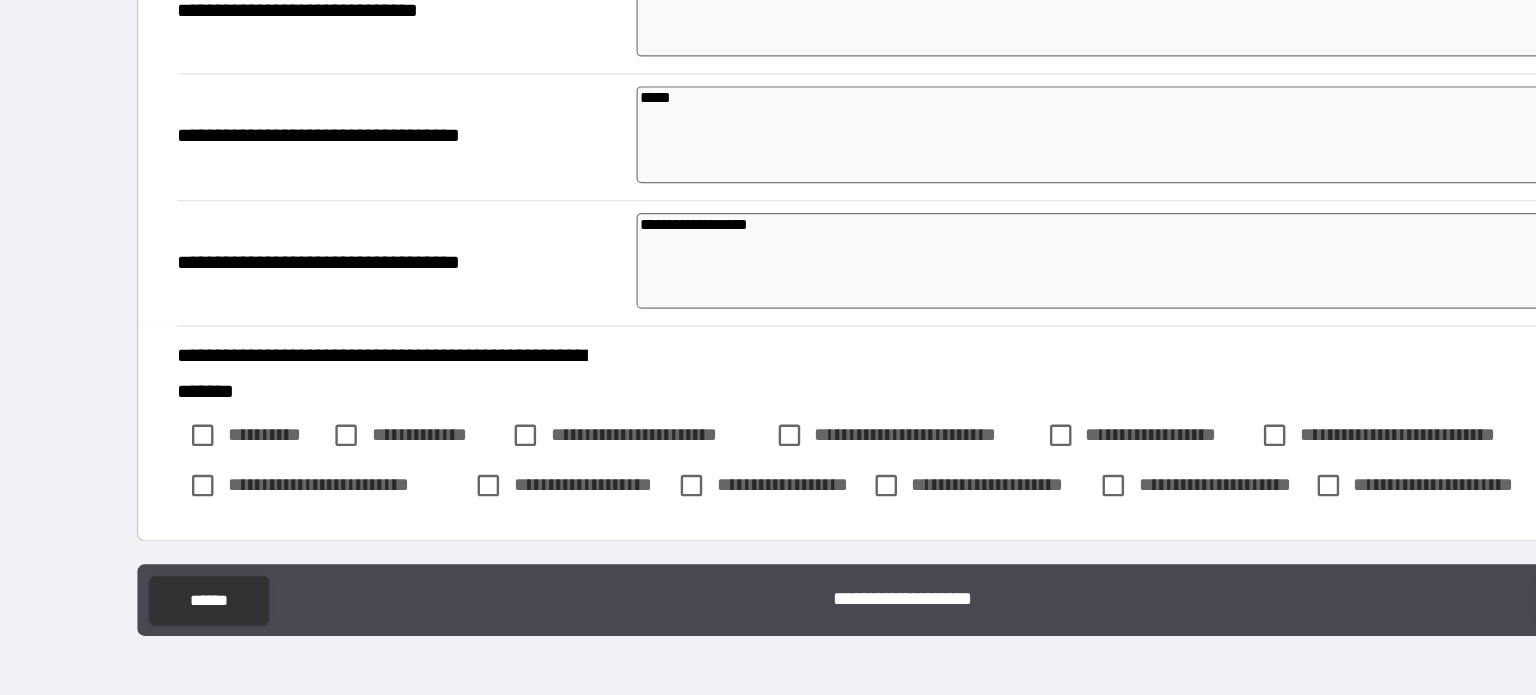 drag, startPoint x: 114, startPoint y: 273, endPoint x: 63, endPoint y: 272, distance: 51.009804 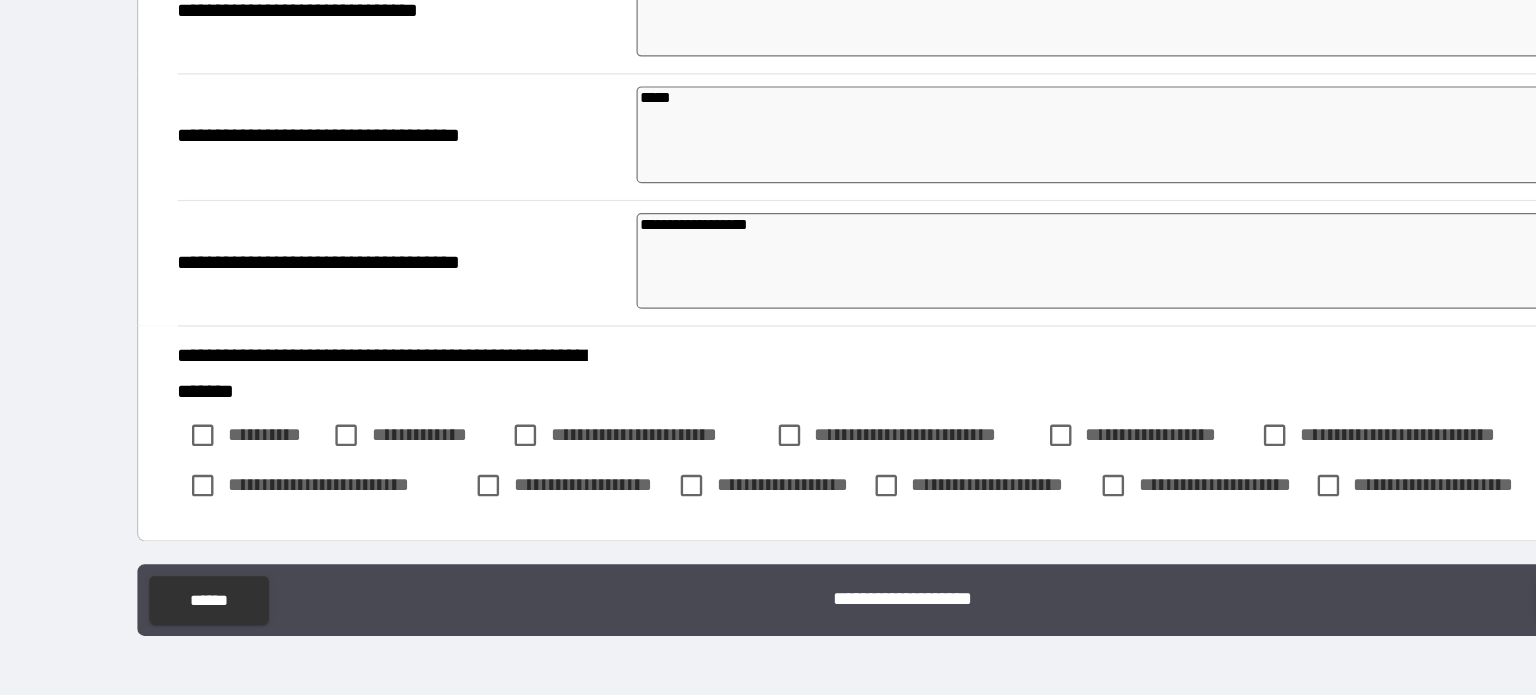 click on "**********" at bounding box center (768, 350) 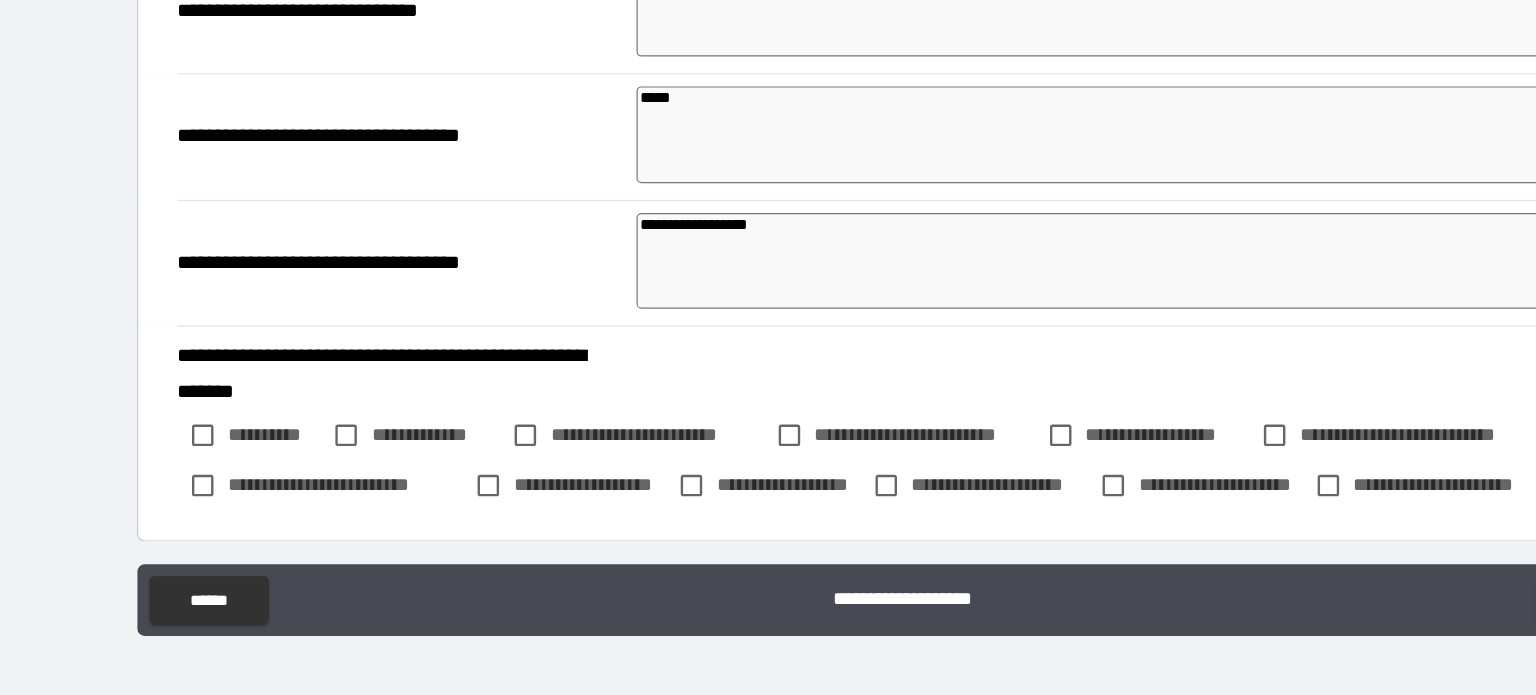 drag, startPoint x: 1284, startPoint y: 587, endPoint x: 1284, endPoint y: 629, distance: 42 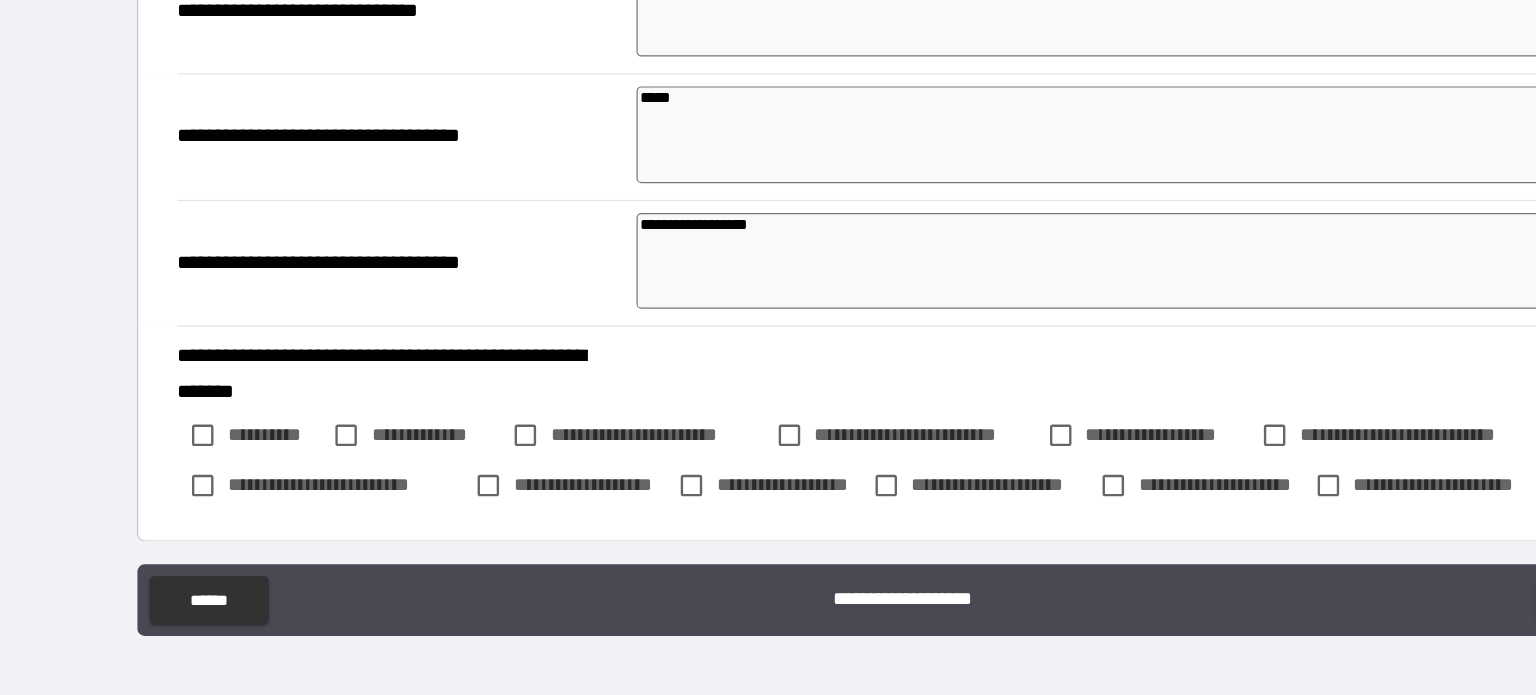 click on "******" at bounding box center (1344, 611) 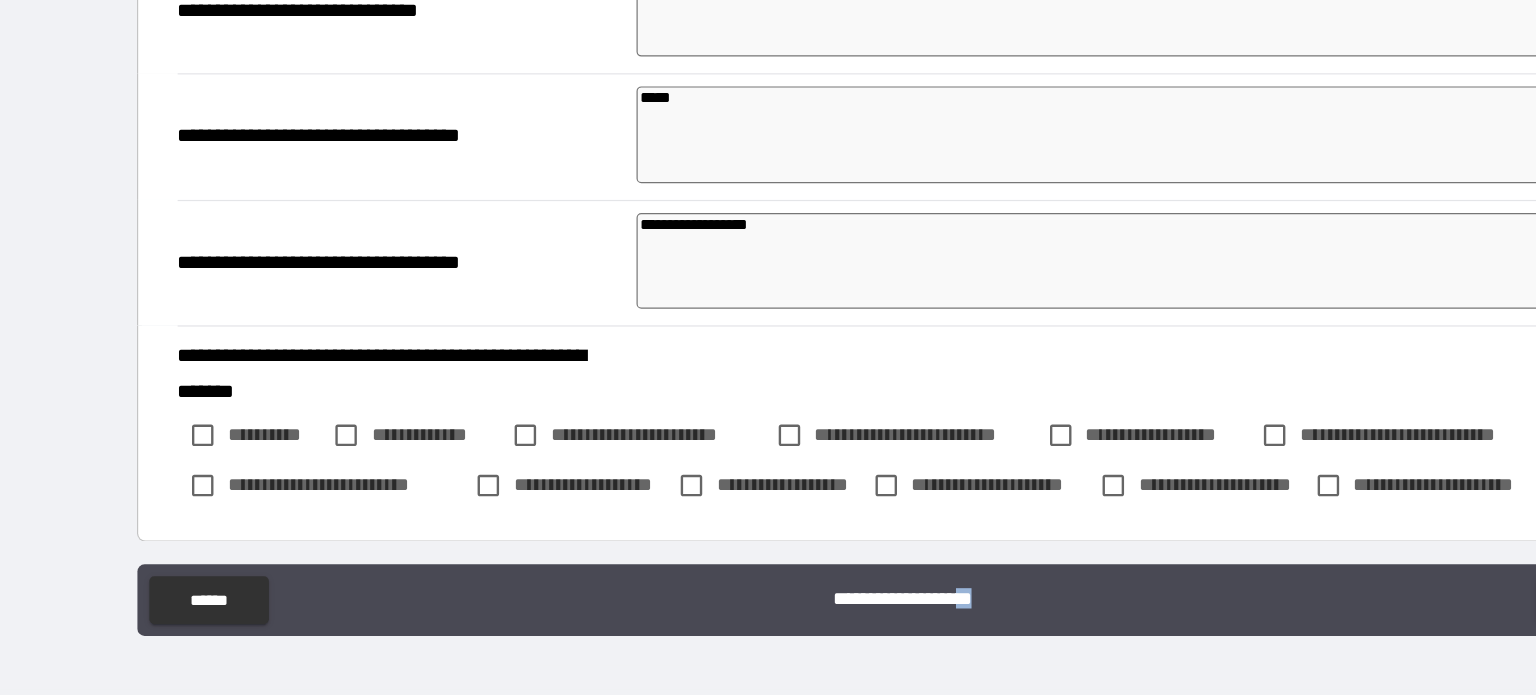 click on "**********" at bounding box center (768, 617) 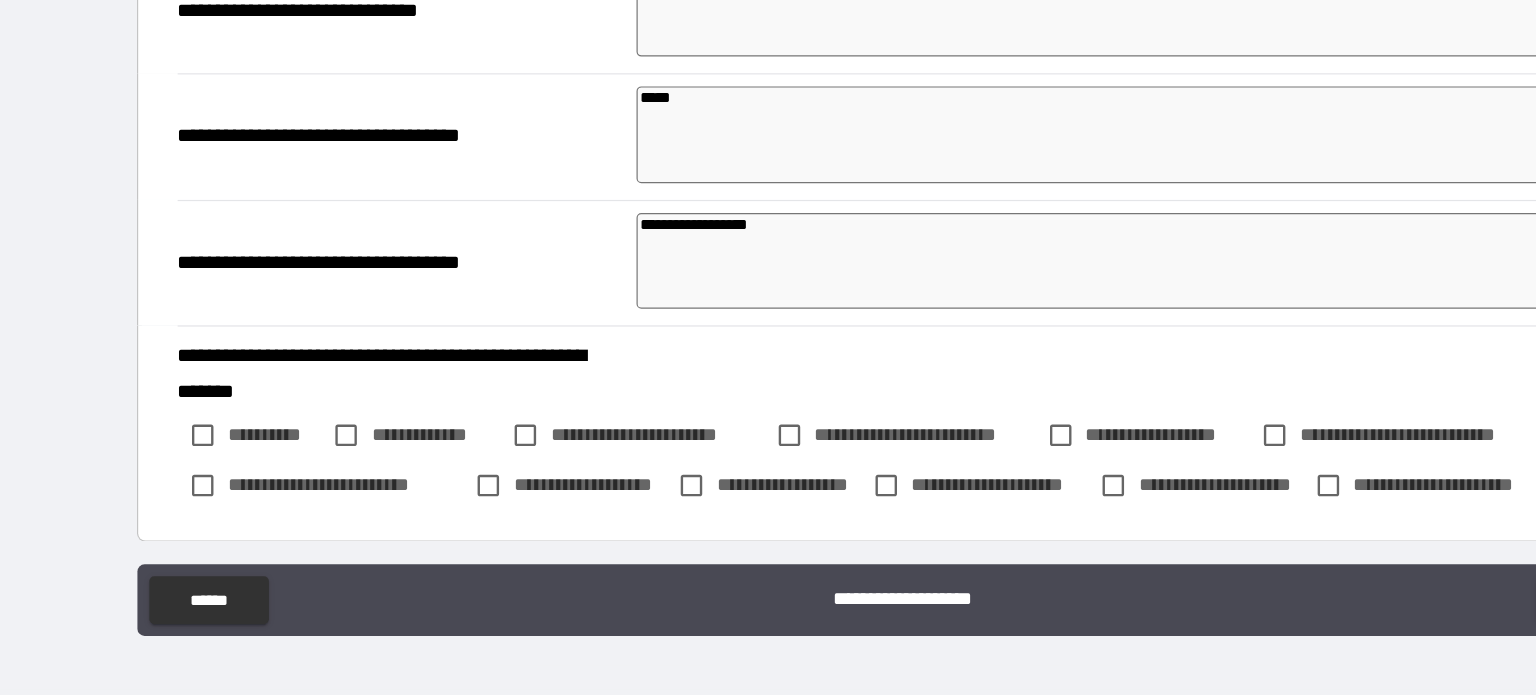 click on "******" at bounding box center [1344, 611] 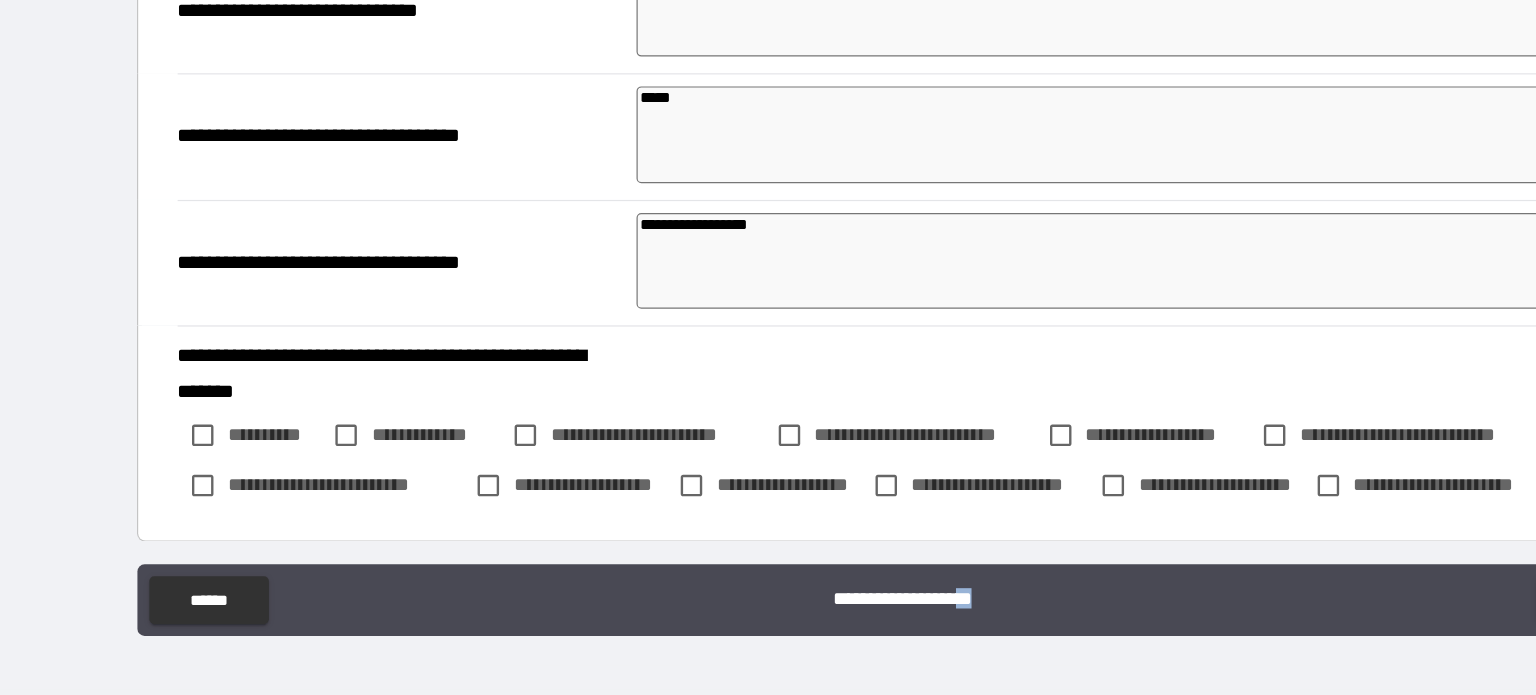 click on "******" at bounding box center [1344, 611] 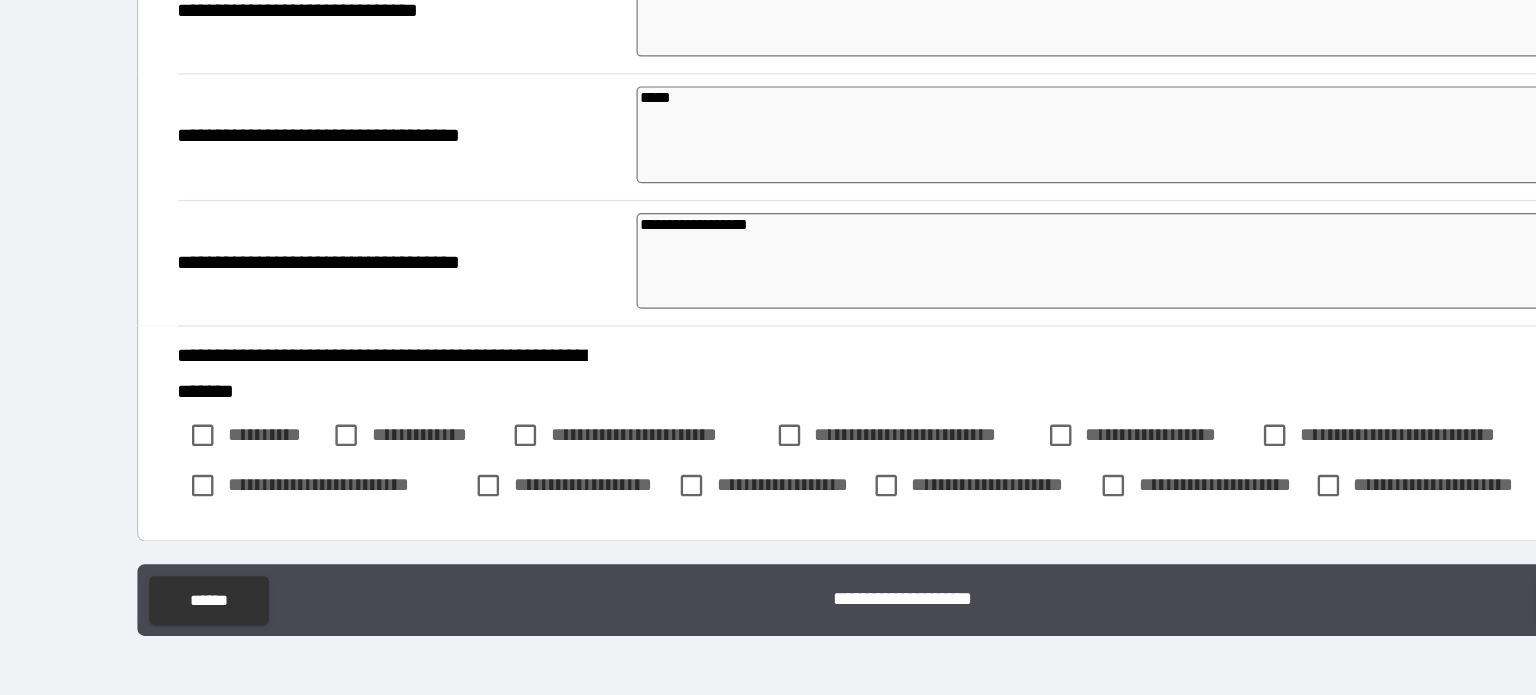 drag, startPoint x: 1281, startPoint y: 616, endPoint x: 1073, endPoint y: 637, distance: 209.0574 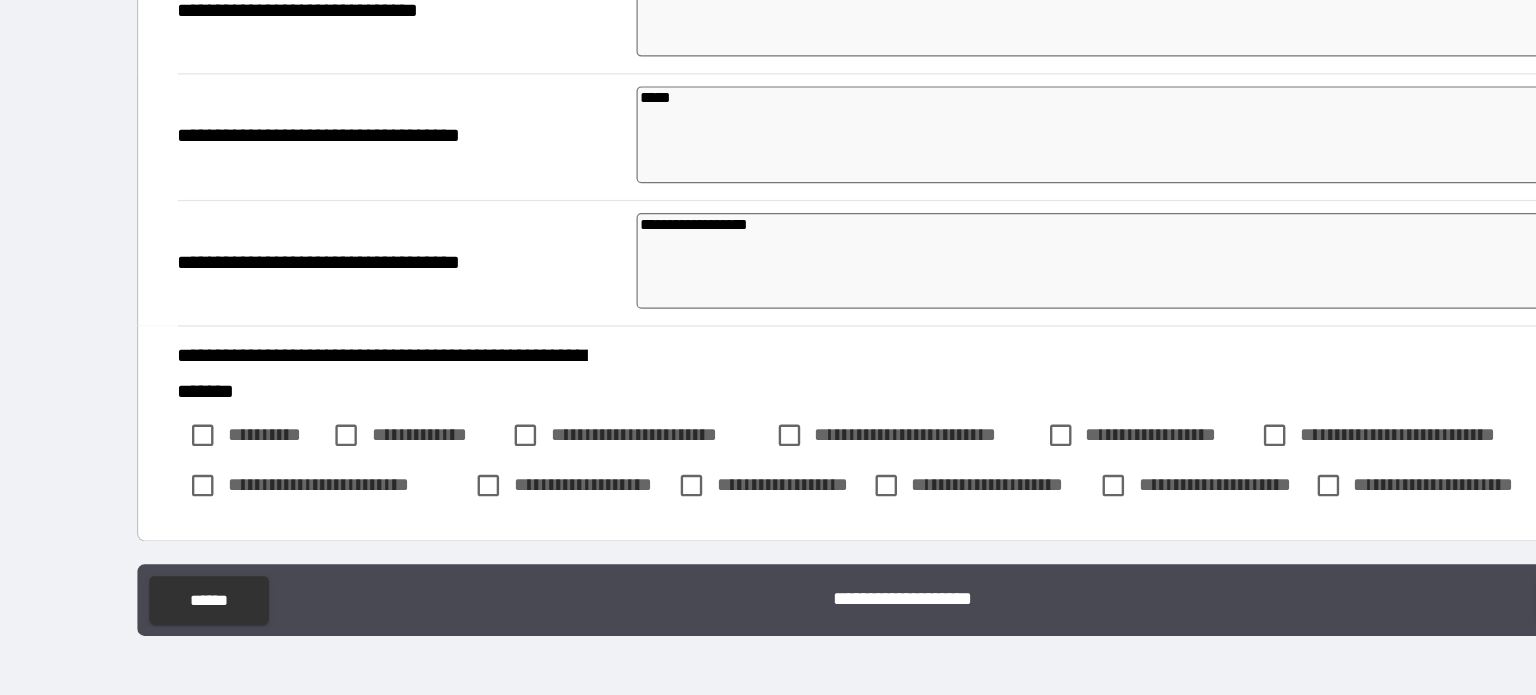 click on "**********" at bounding box center [768, 615] 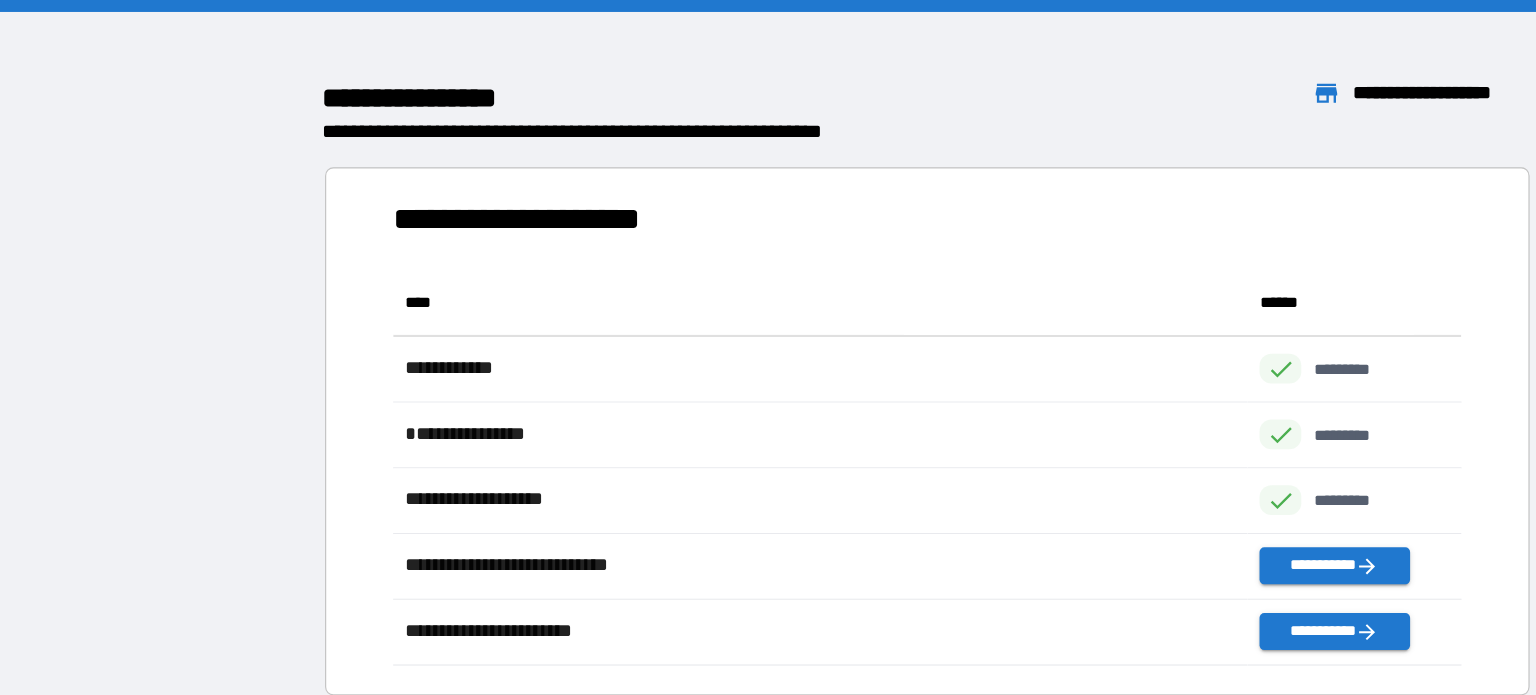 scroll, scrollTop: 0, scrollLeft: 0, axis: both 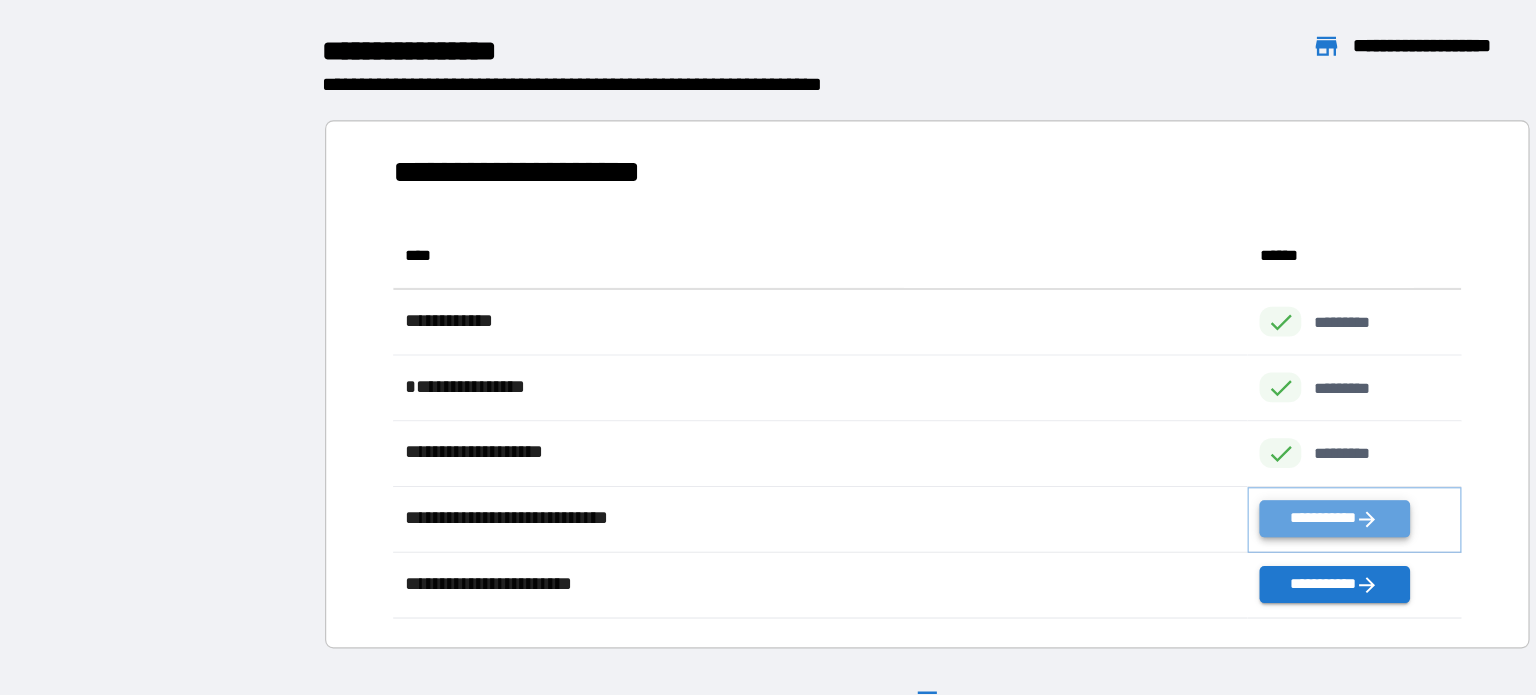 click on "**********" at bounding box center [1116, 473] 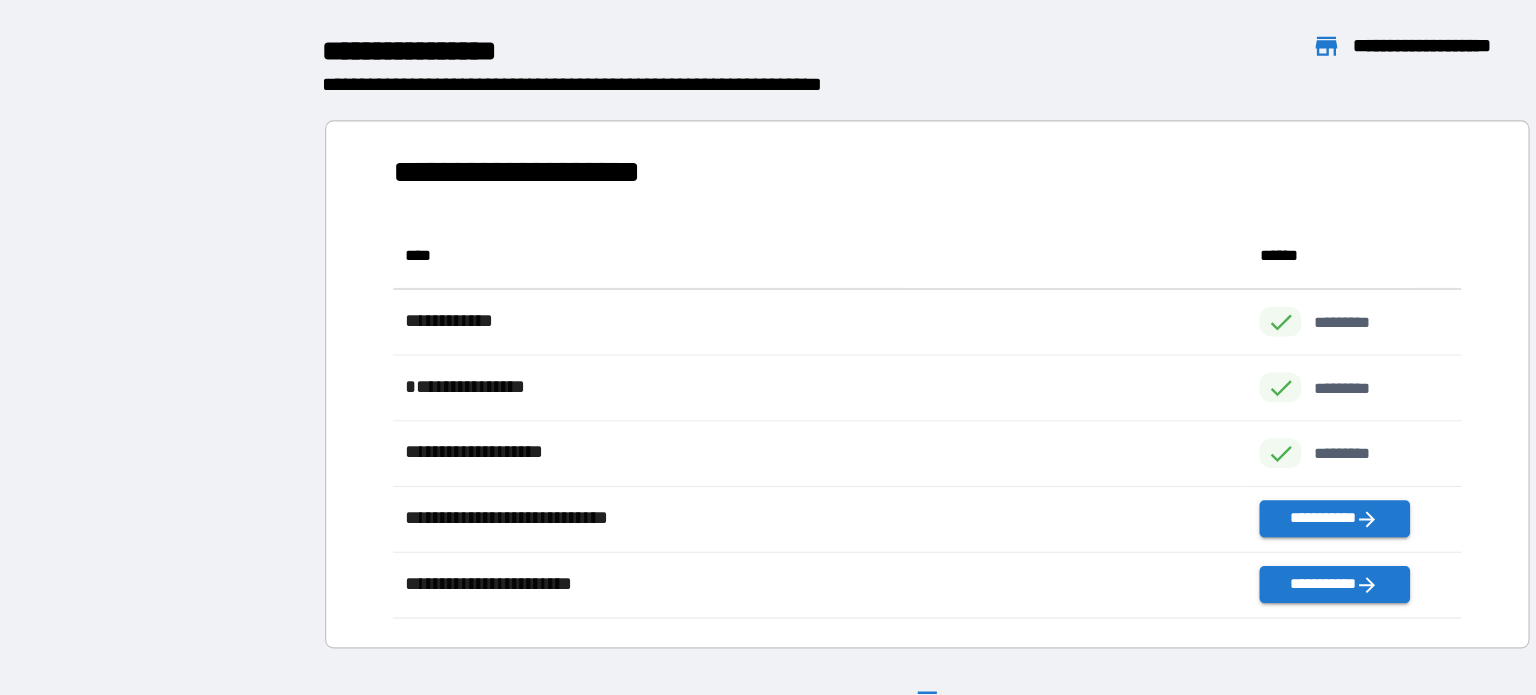 scroll, scrollTop: 0, scrollLeft: 0, axis: both 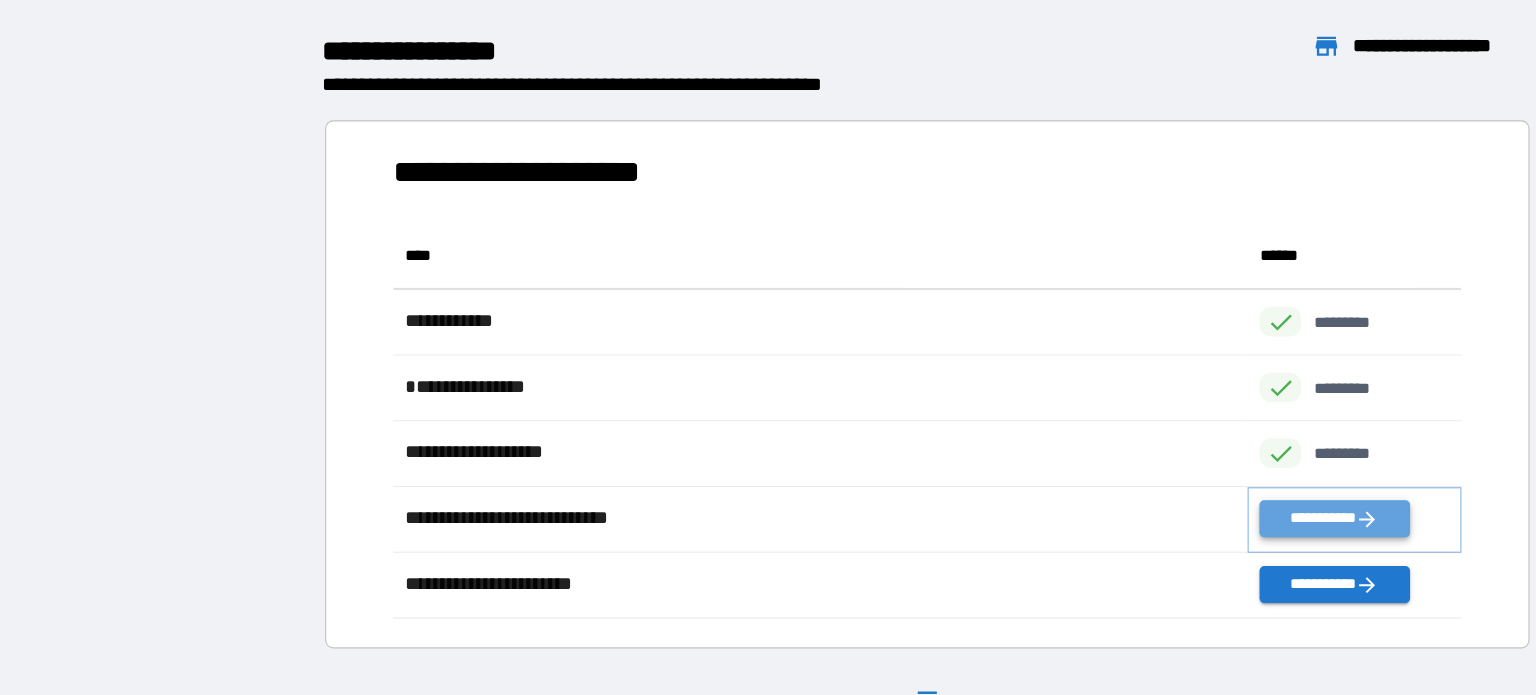 click on "**********" at bounding box center (1116, 473) 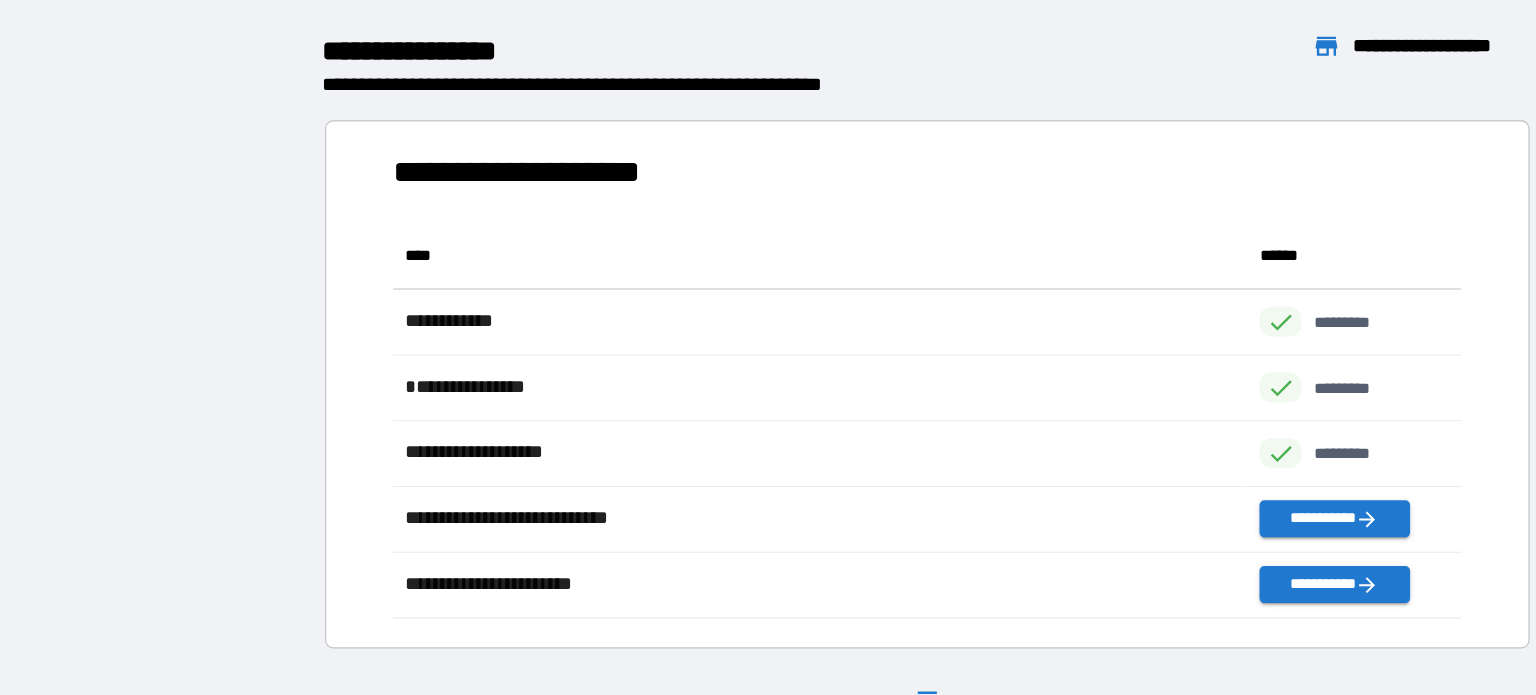scroll, scrollTop: 0, scrollLeft: 0, axis: both 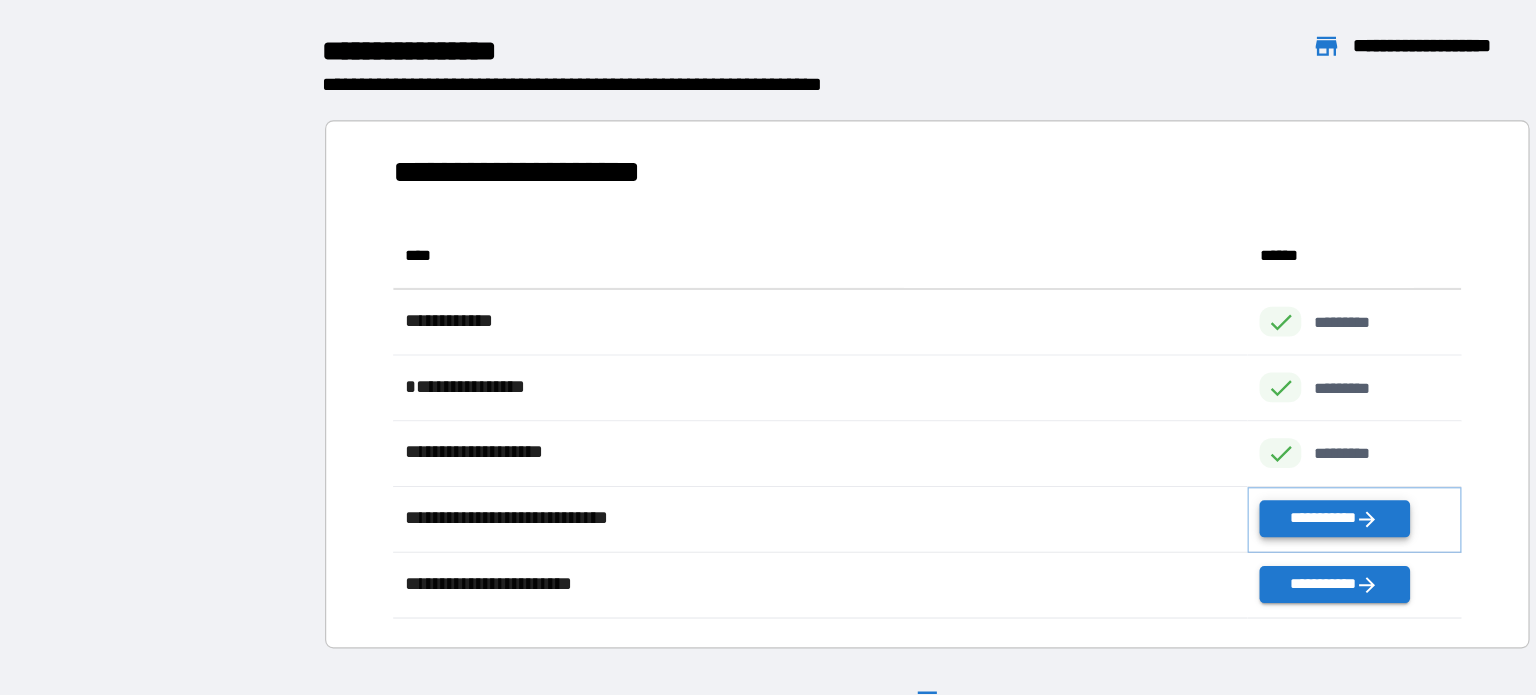 click on "**********" at bounding box center (1116, 473) 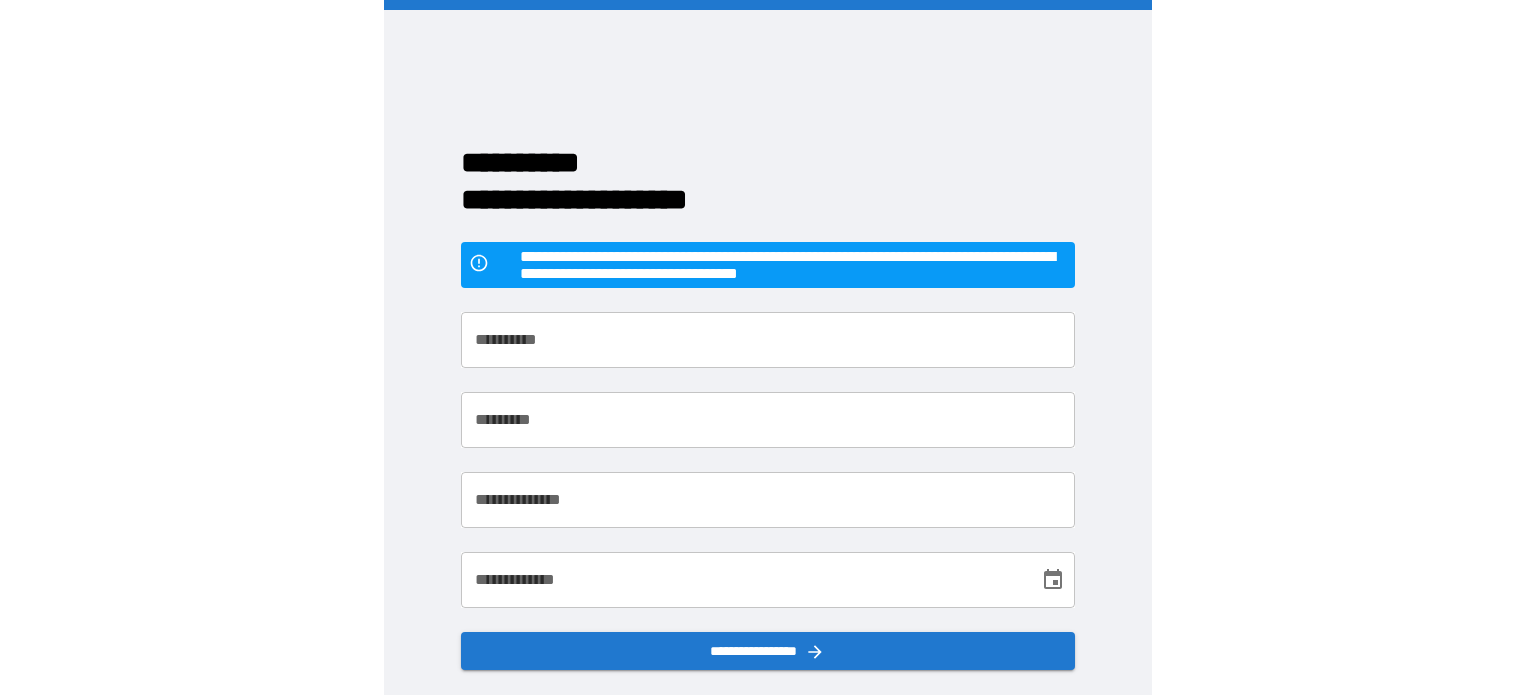 scroll, scrollTop: 0, scrollLeft: 0, axis: both 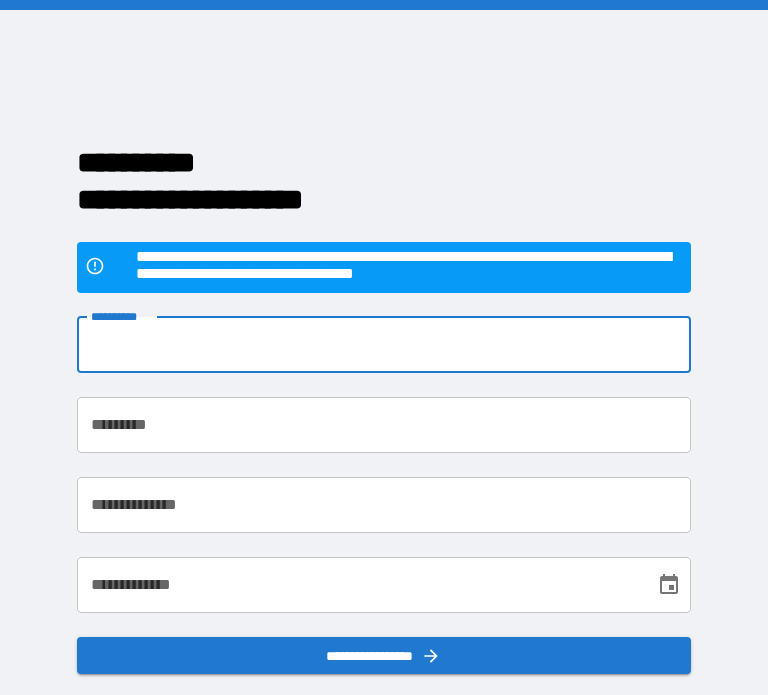 click on "**********" at bounding box center (384, 345) 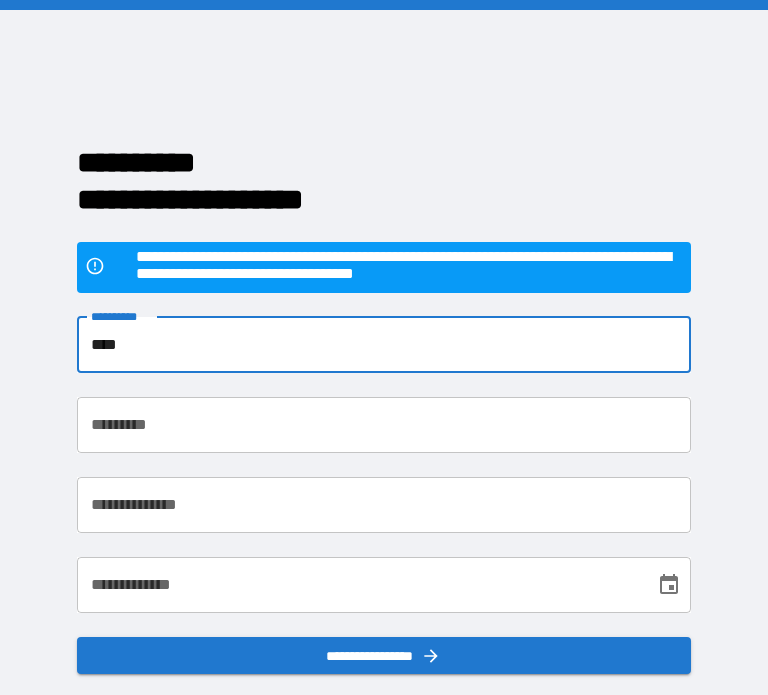 type on "****" 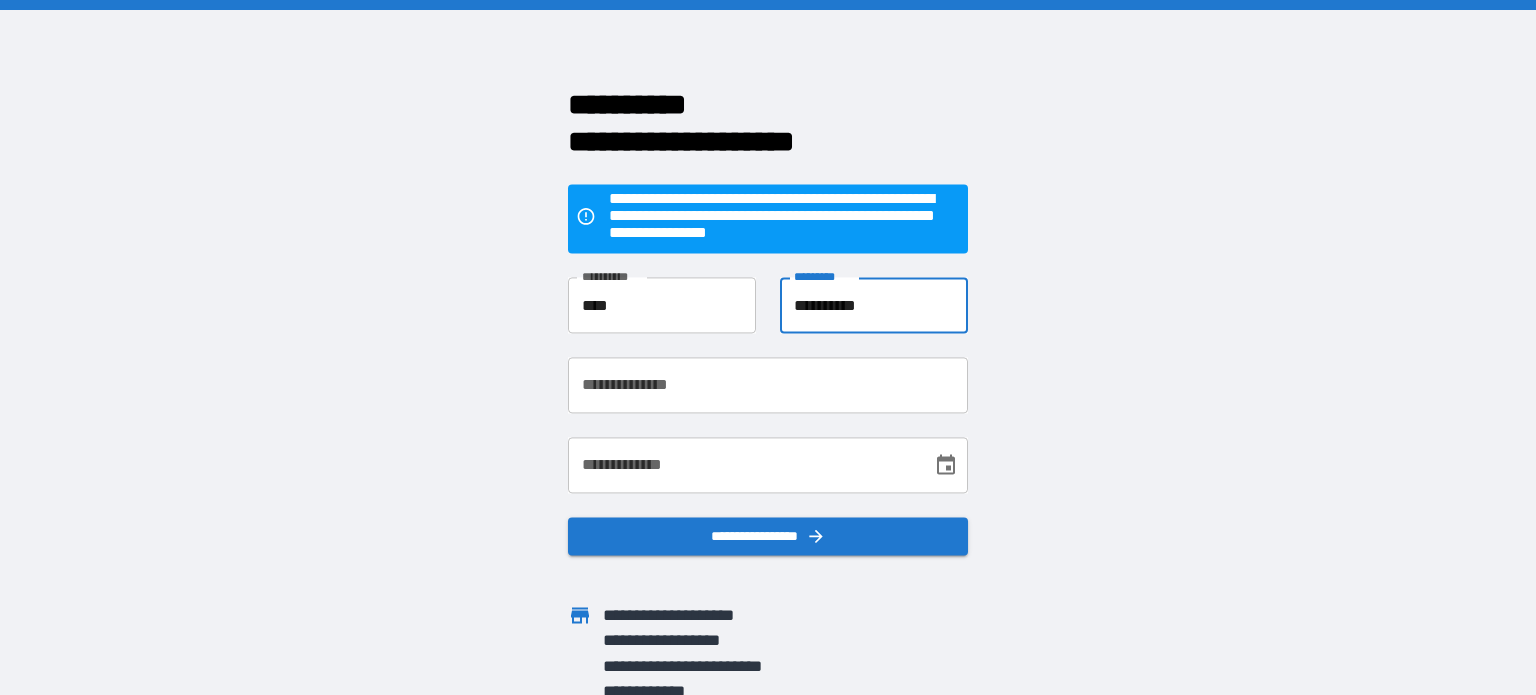 type on "**********" 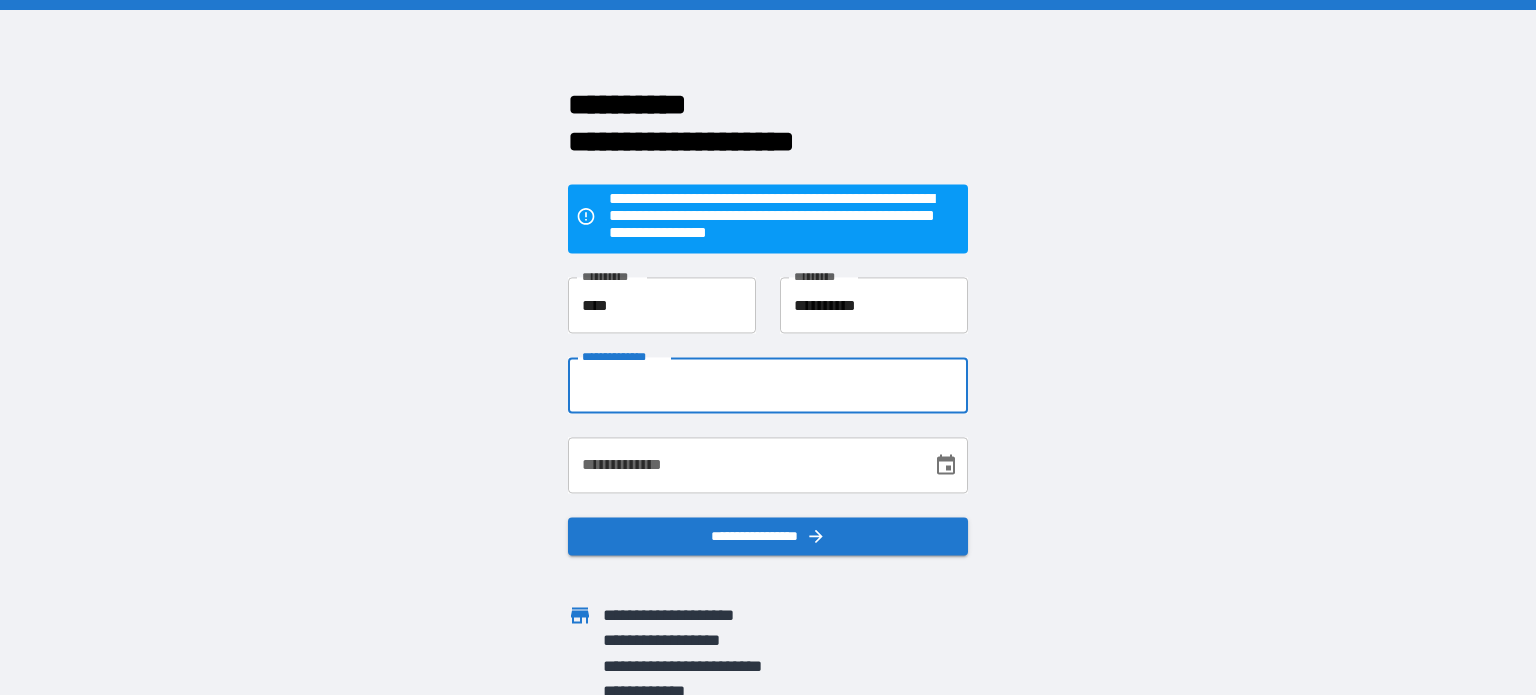 click on "**********" at bounding box center [768, 386] 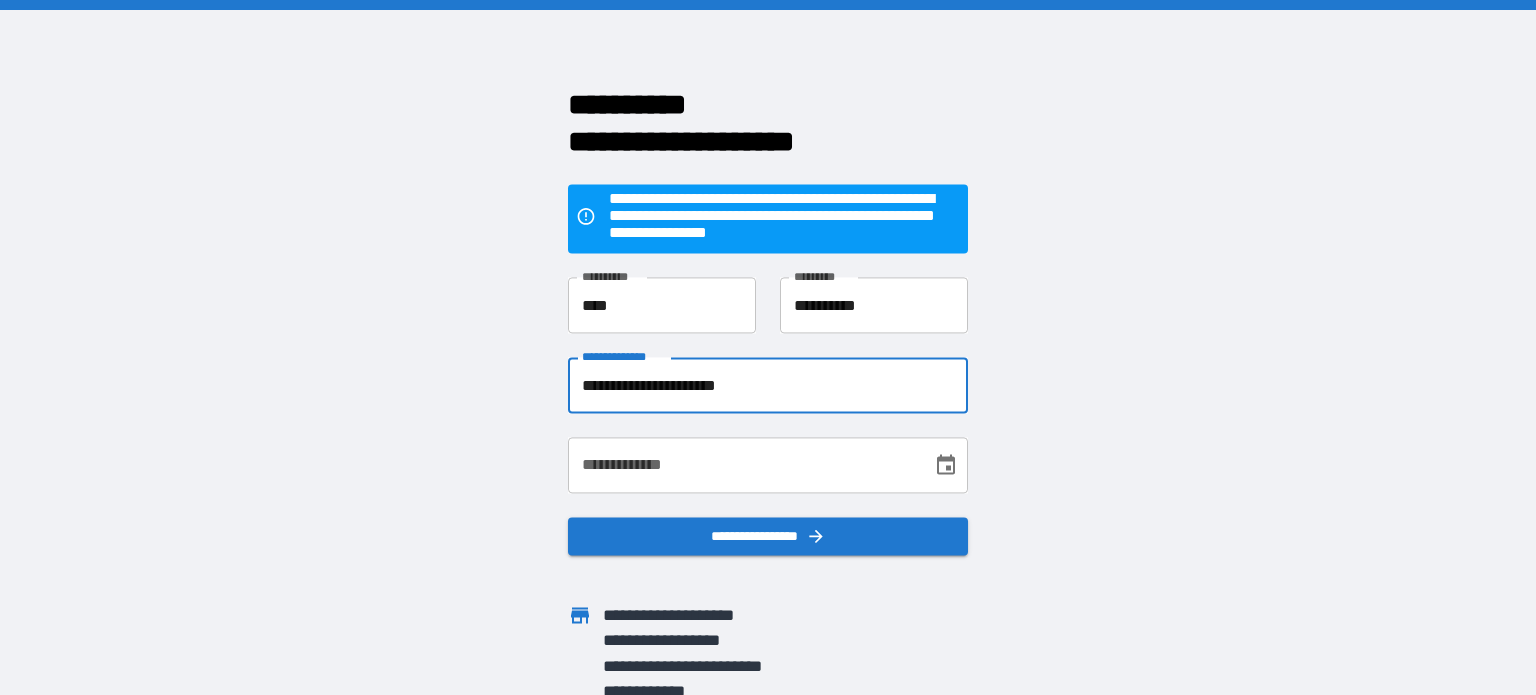 type on "**********" 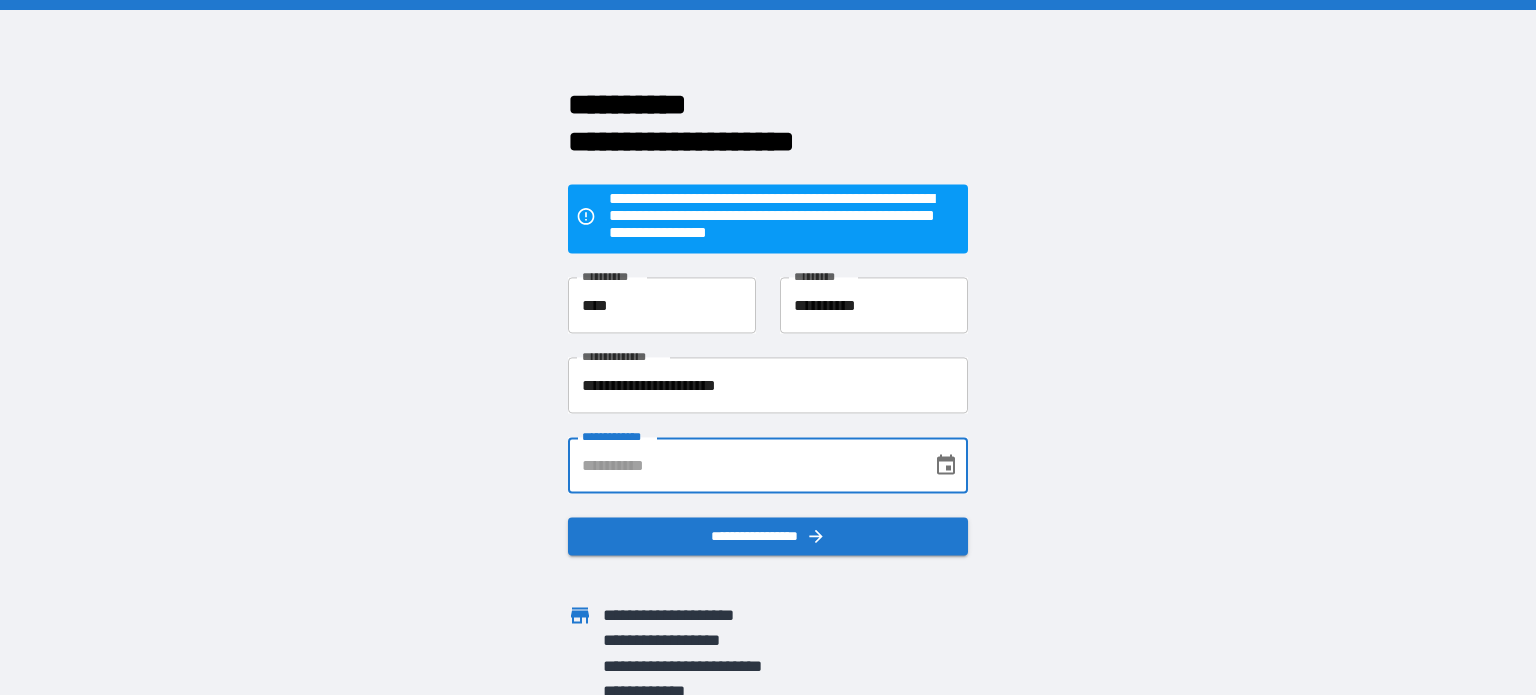 click on "**********" at bounding box center [743, 466] 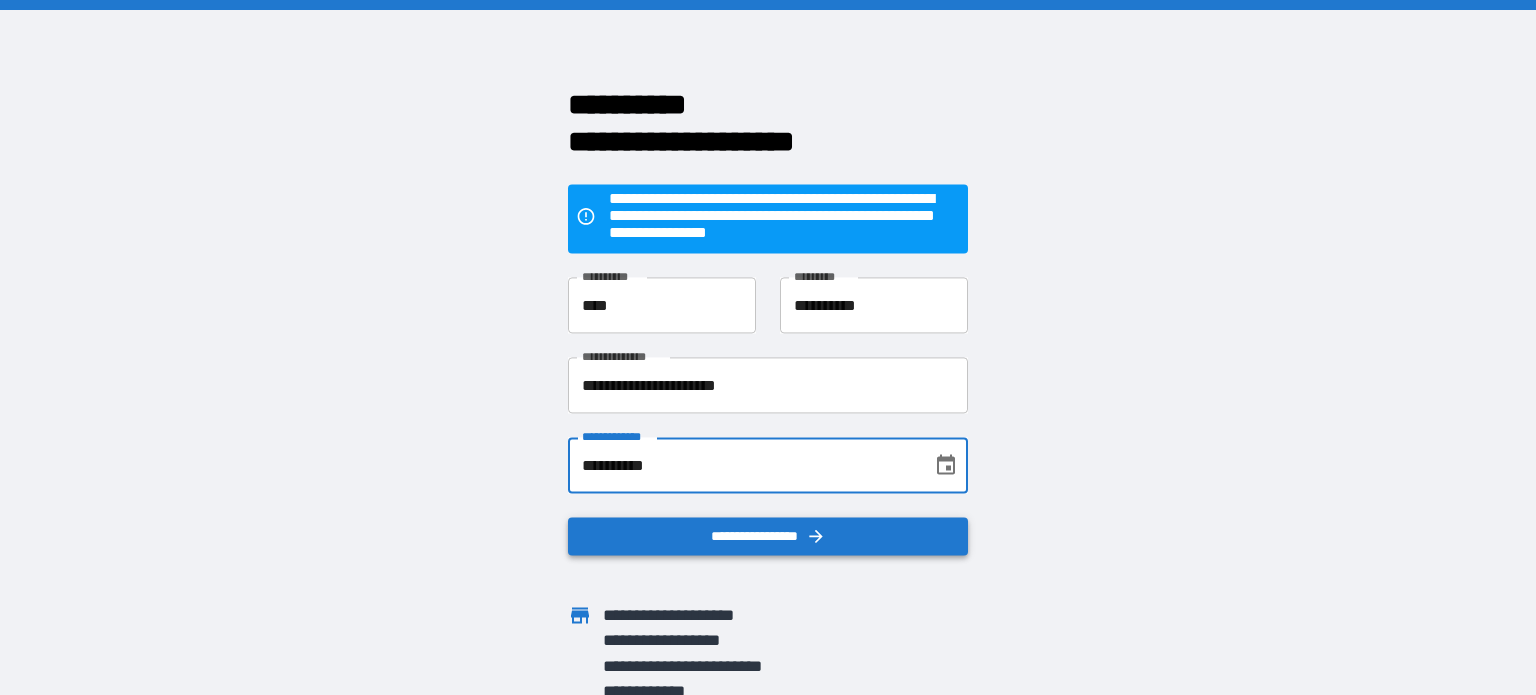 type on "**********" 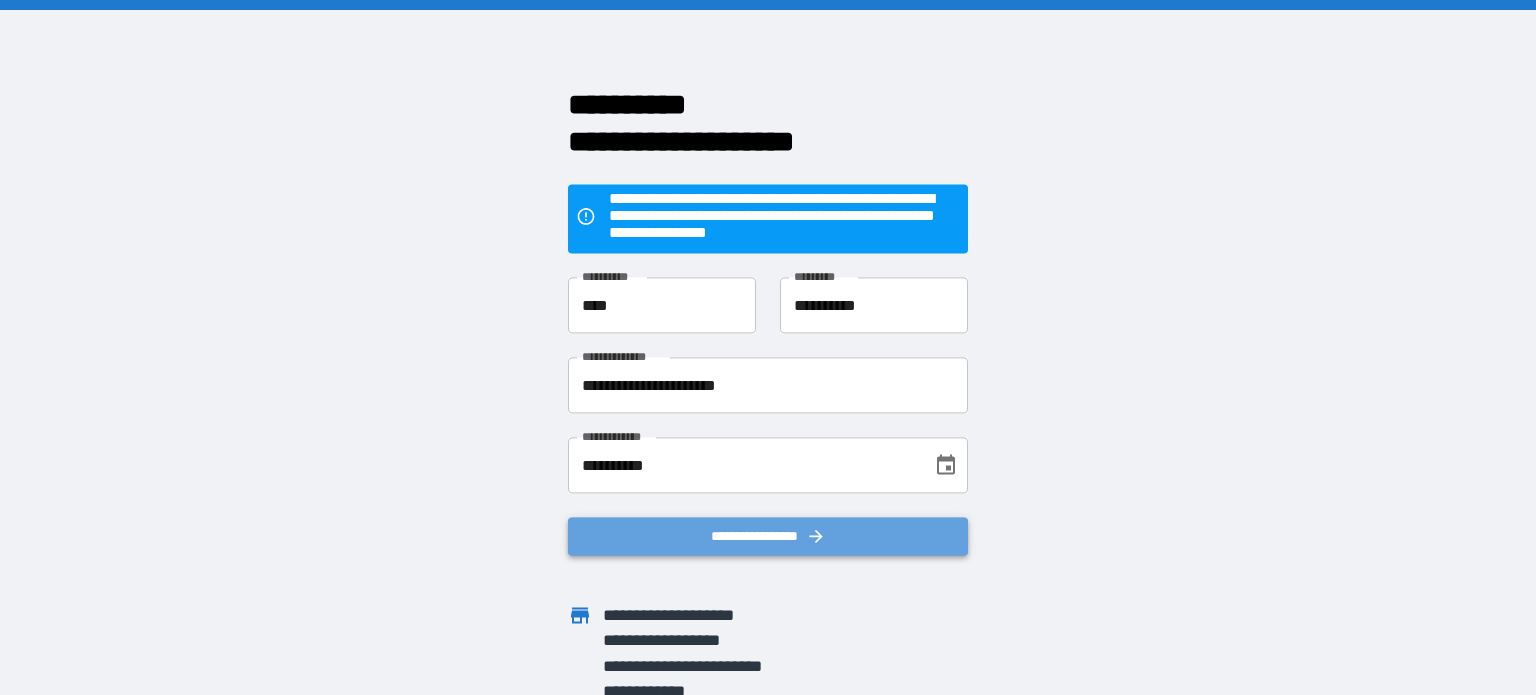 click on "**********" at bounding box center [768, 537] 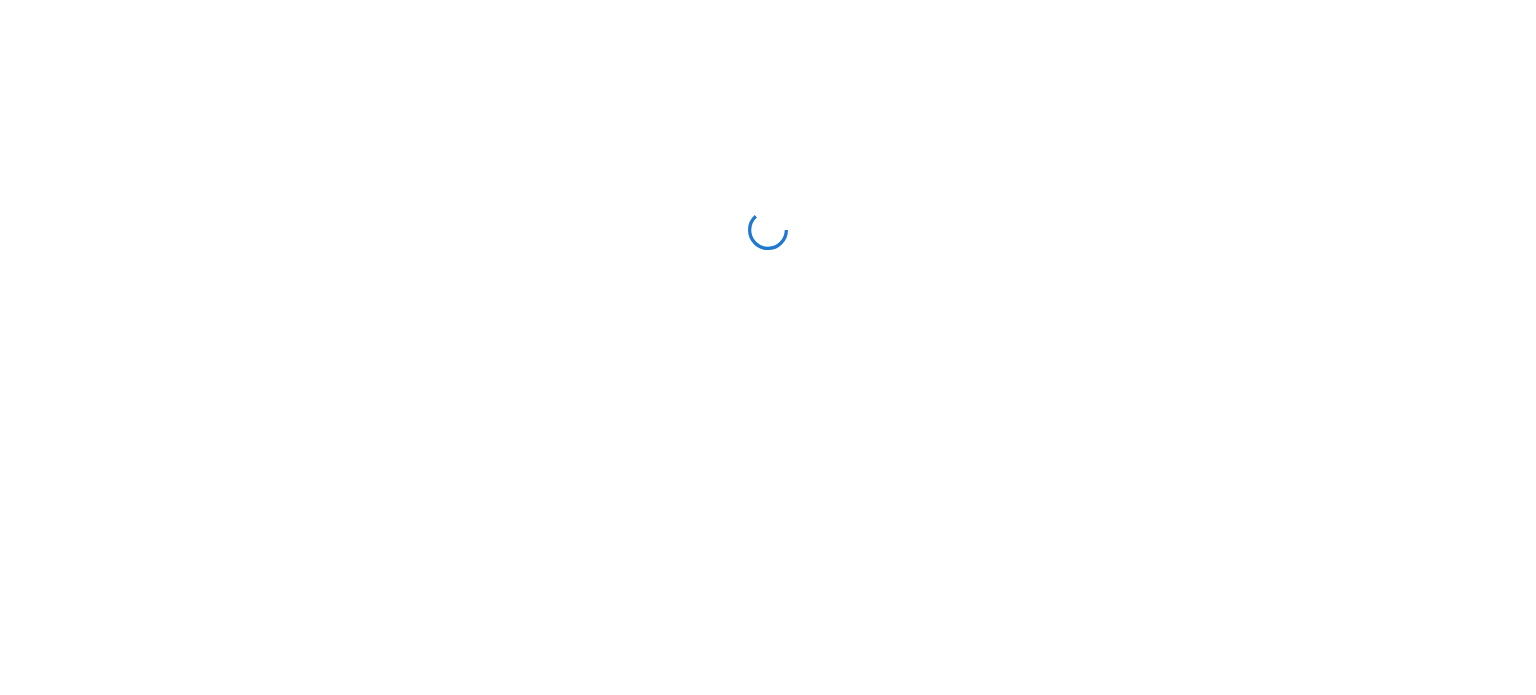 scroll, scrollTop: 0, scrollLeft: 0, axis: both 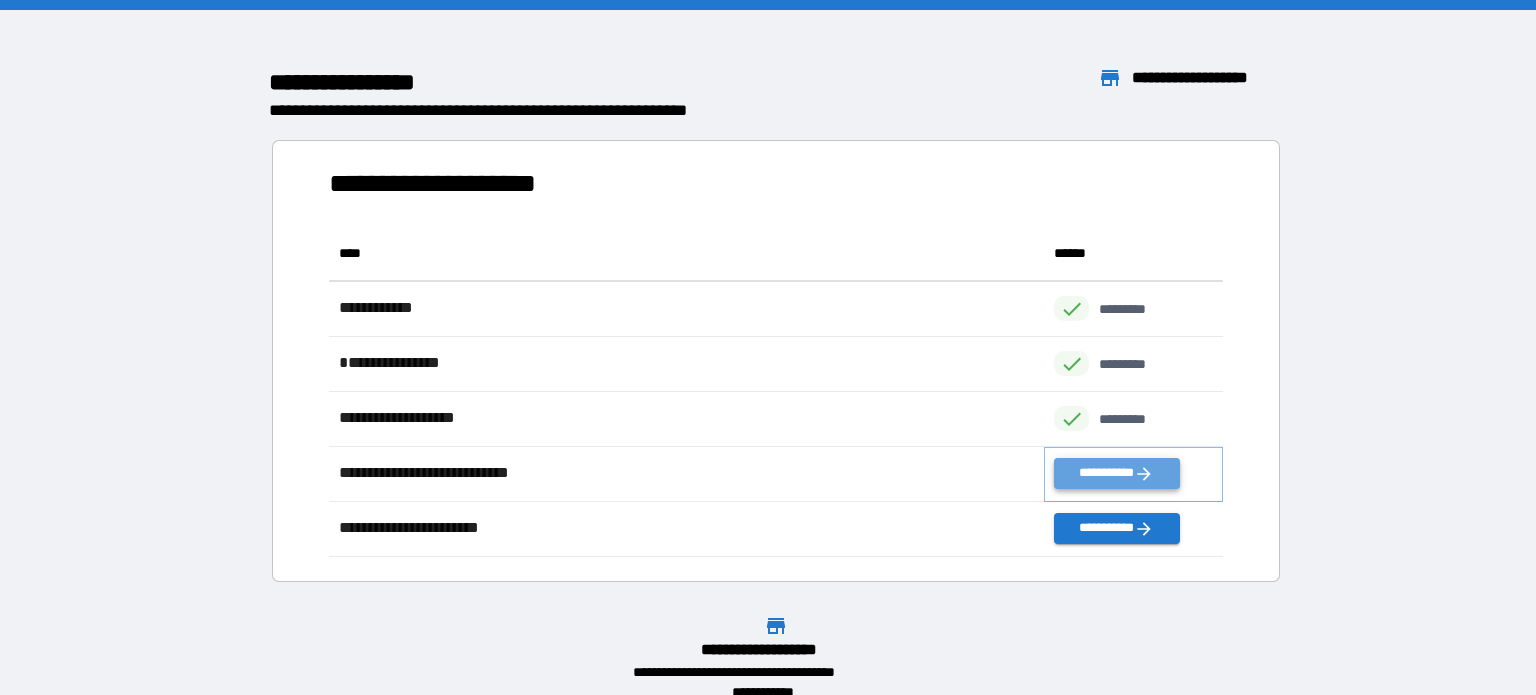 click on "**********" at bounding box center (1116, 473) 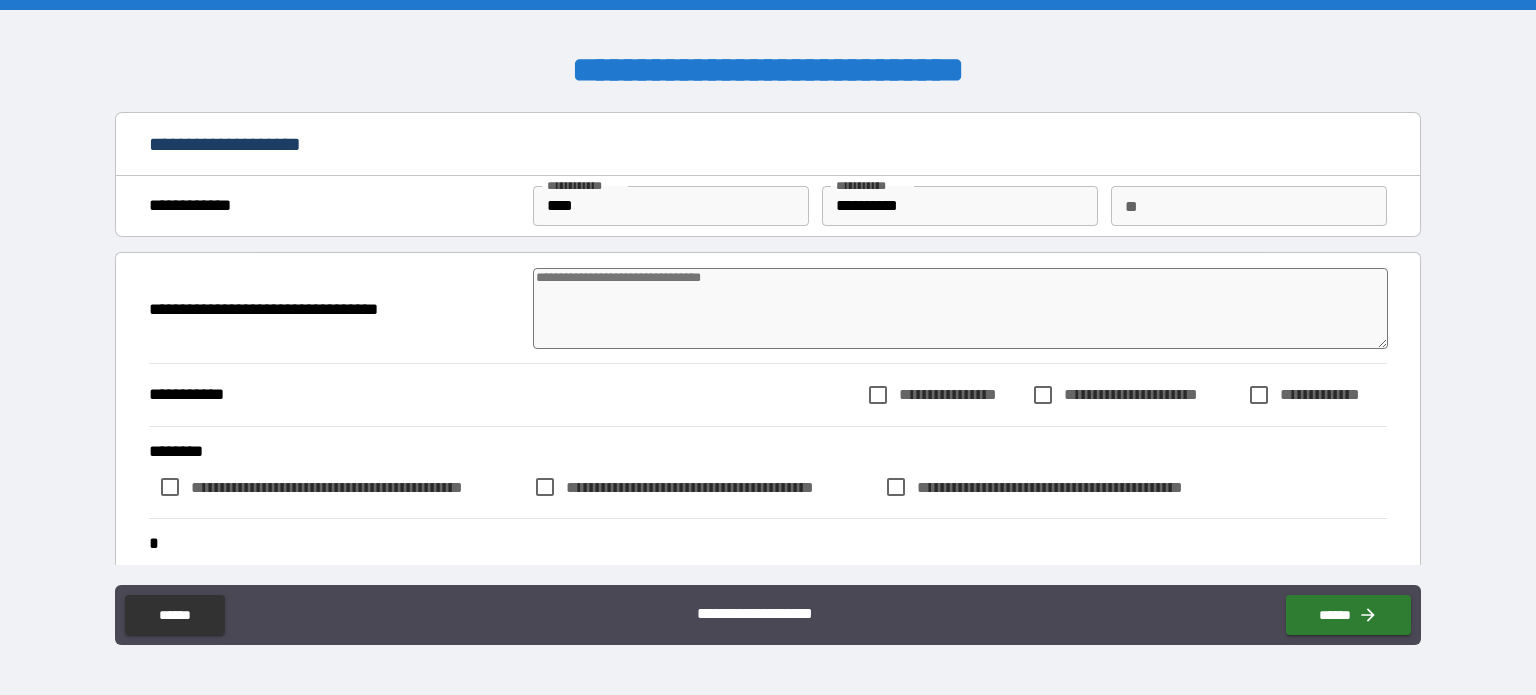 type on "*" 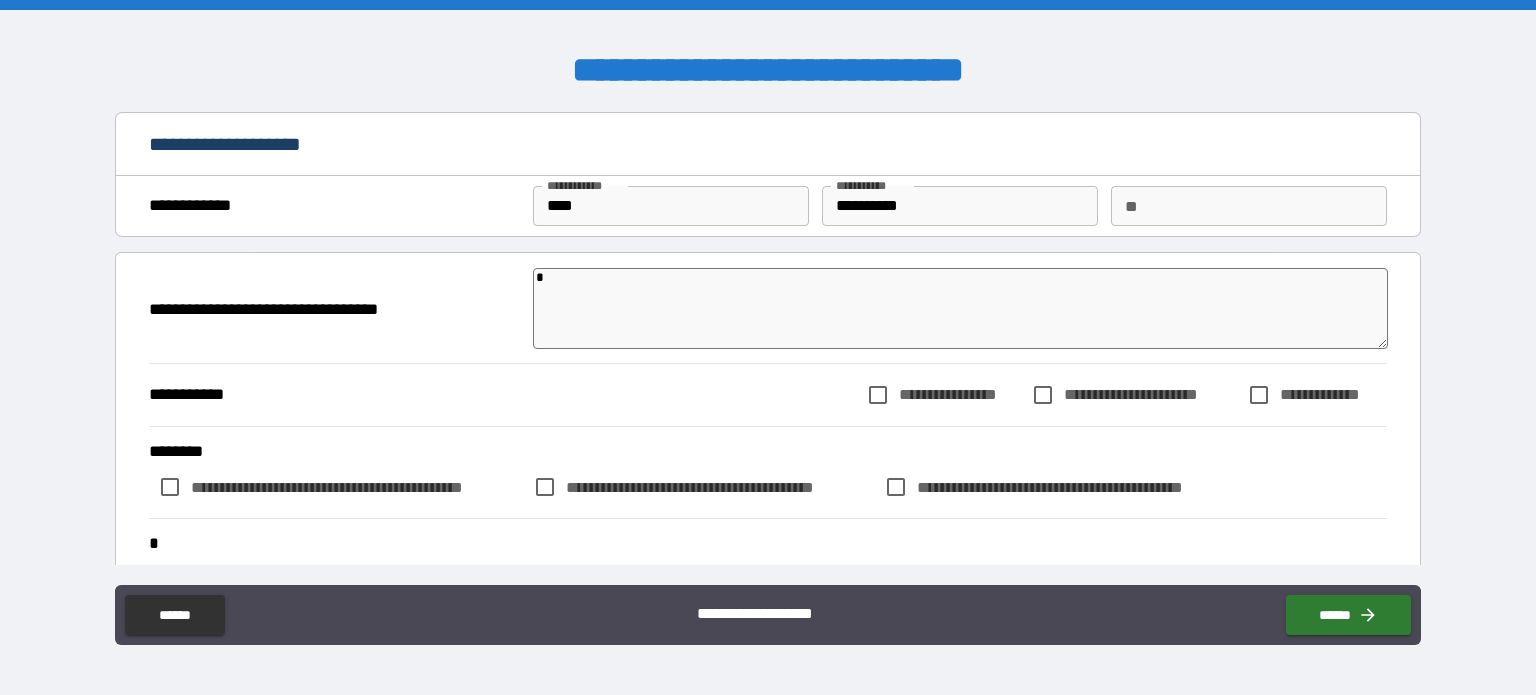 type on "*" 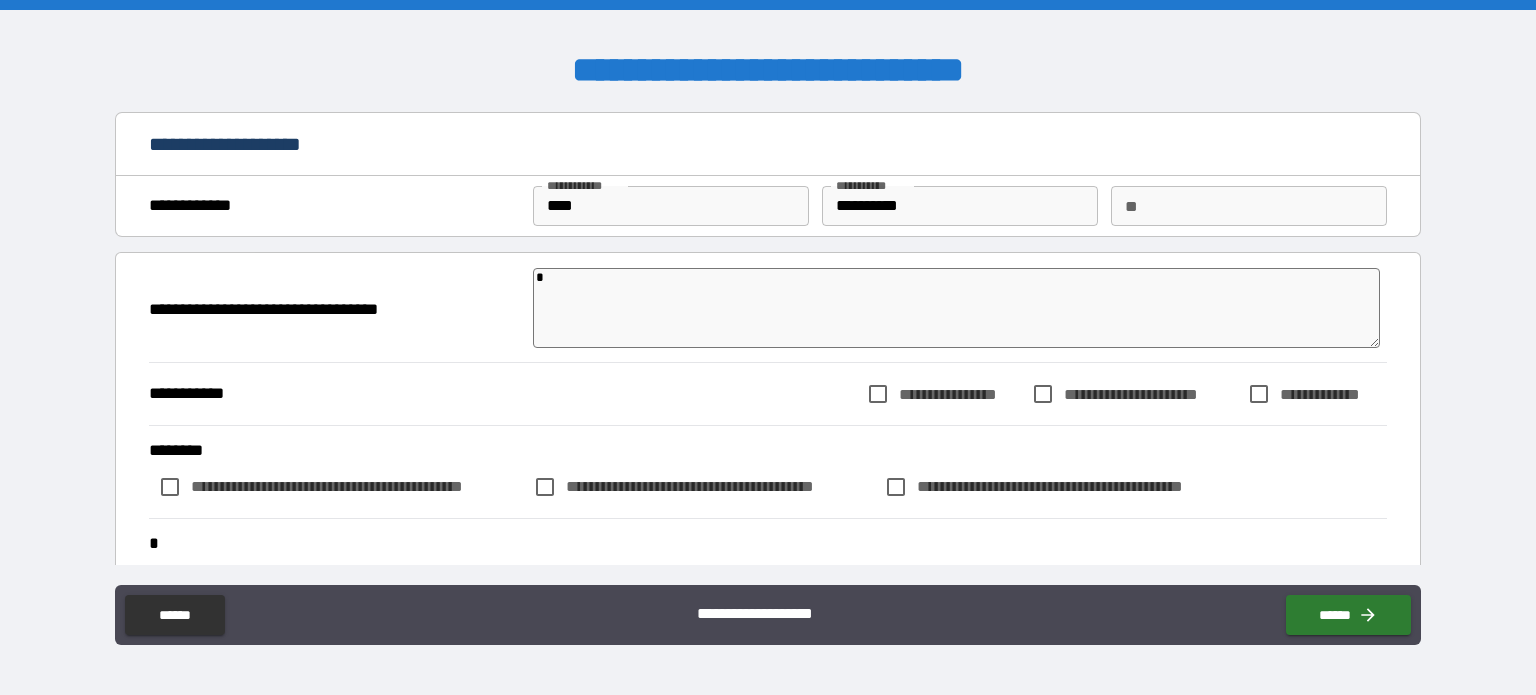 type on "*" 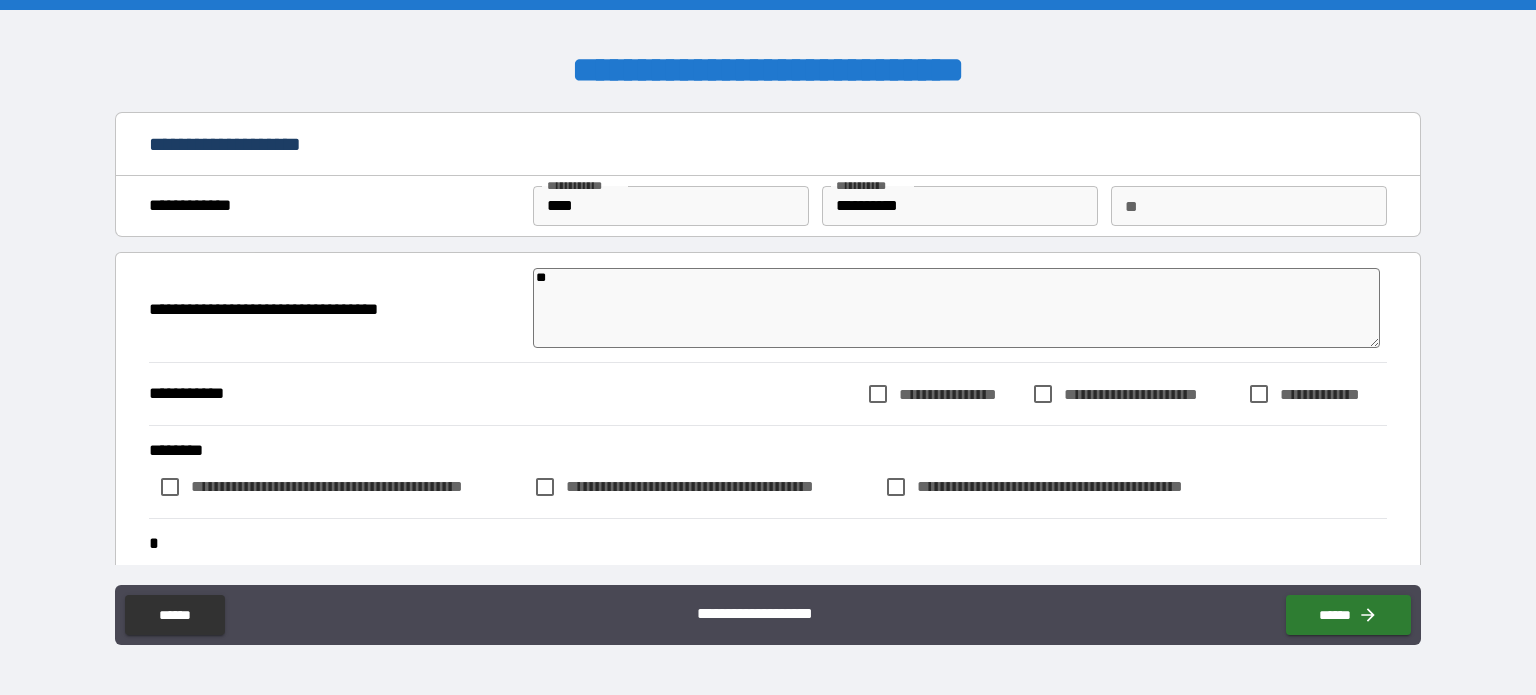 type on "*" 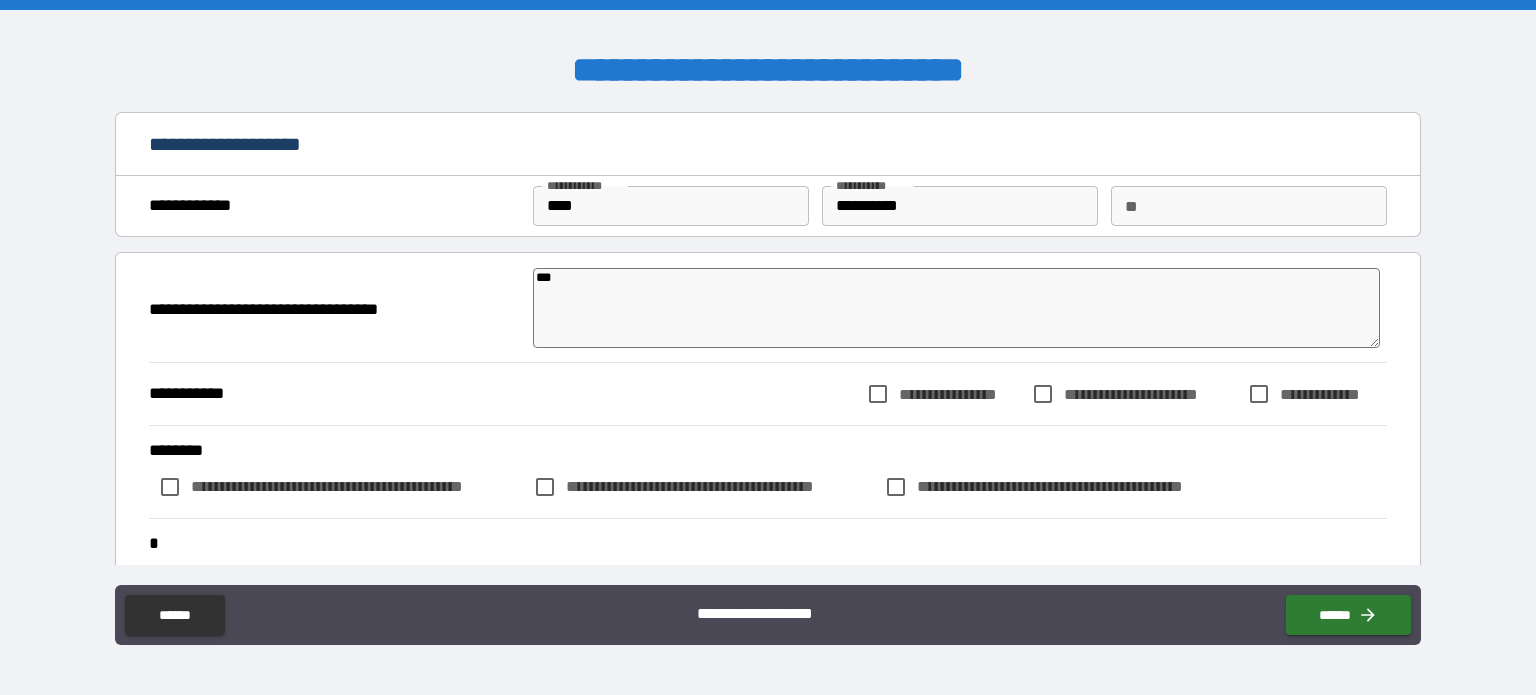 type on "*" 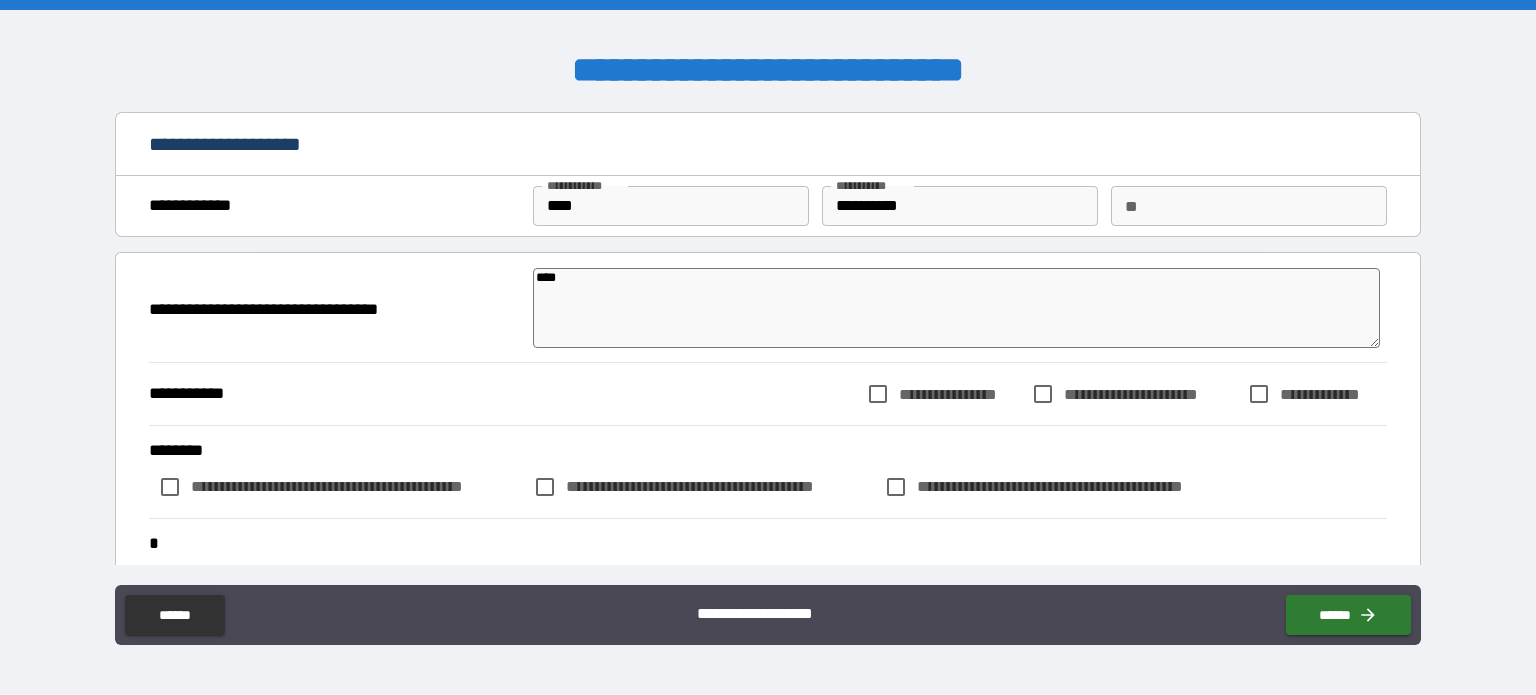 type on "*" 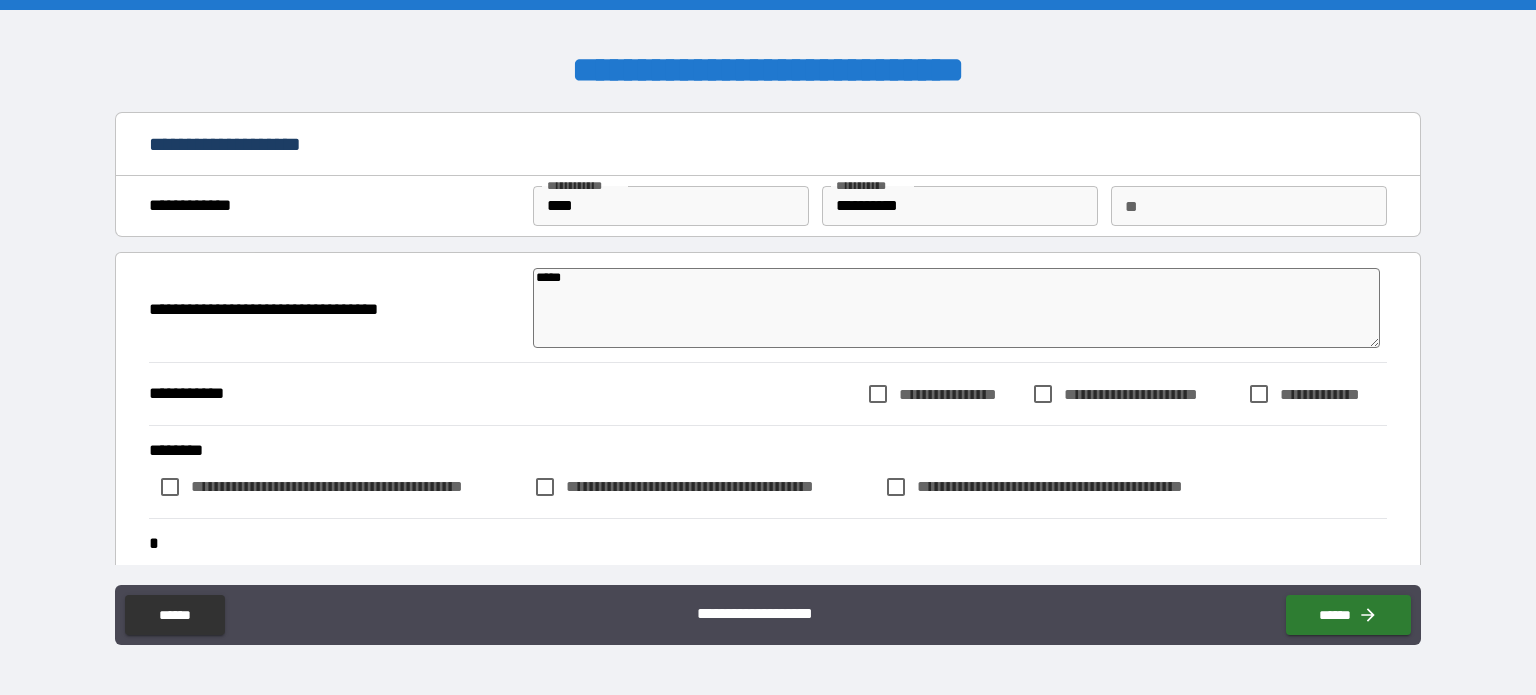type on "*" 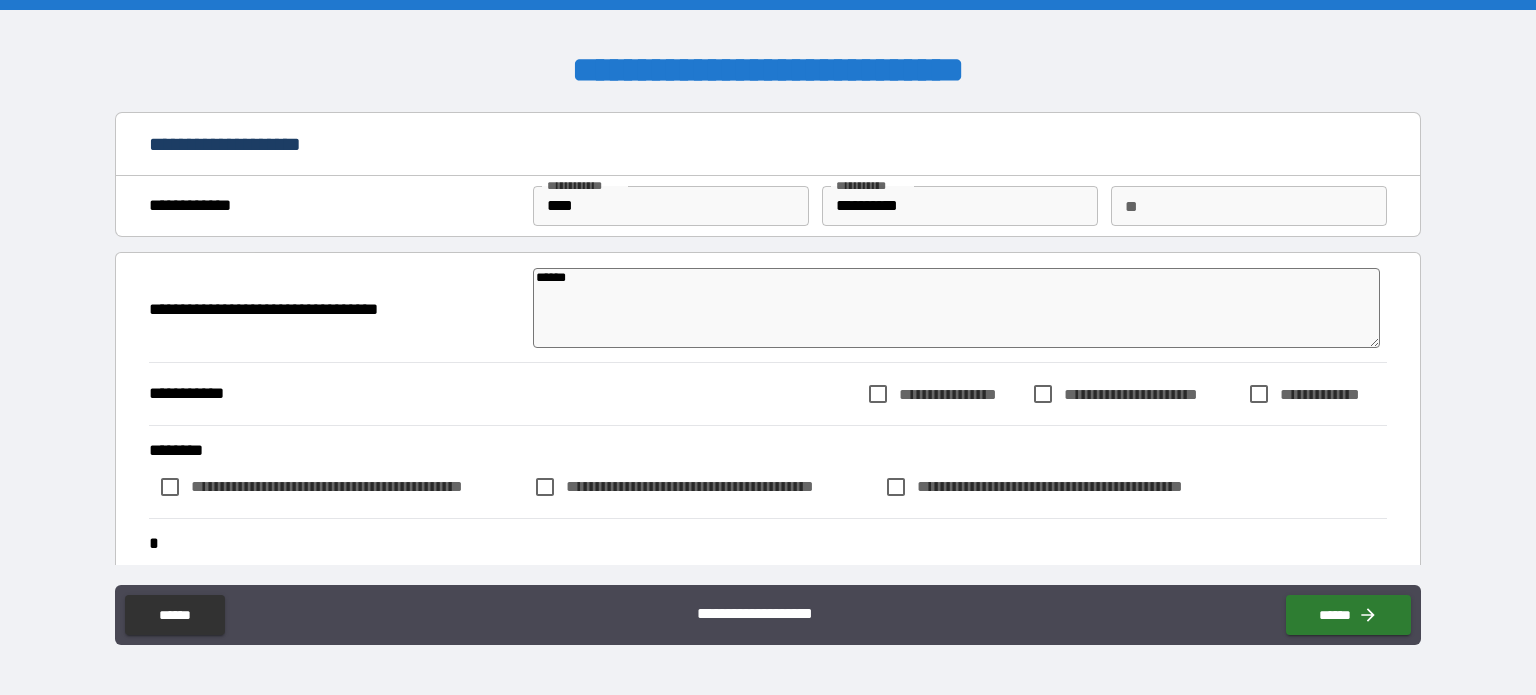 type on "*" 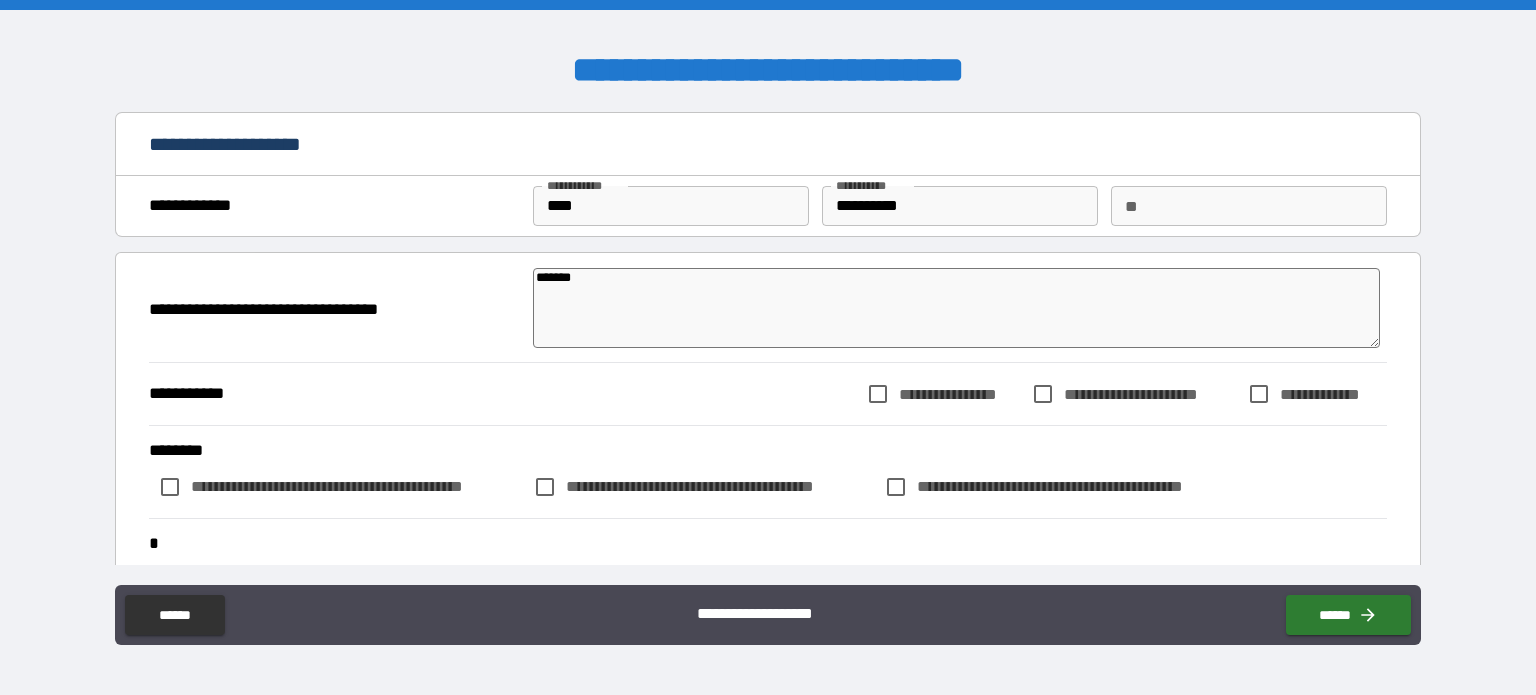 type on "*" 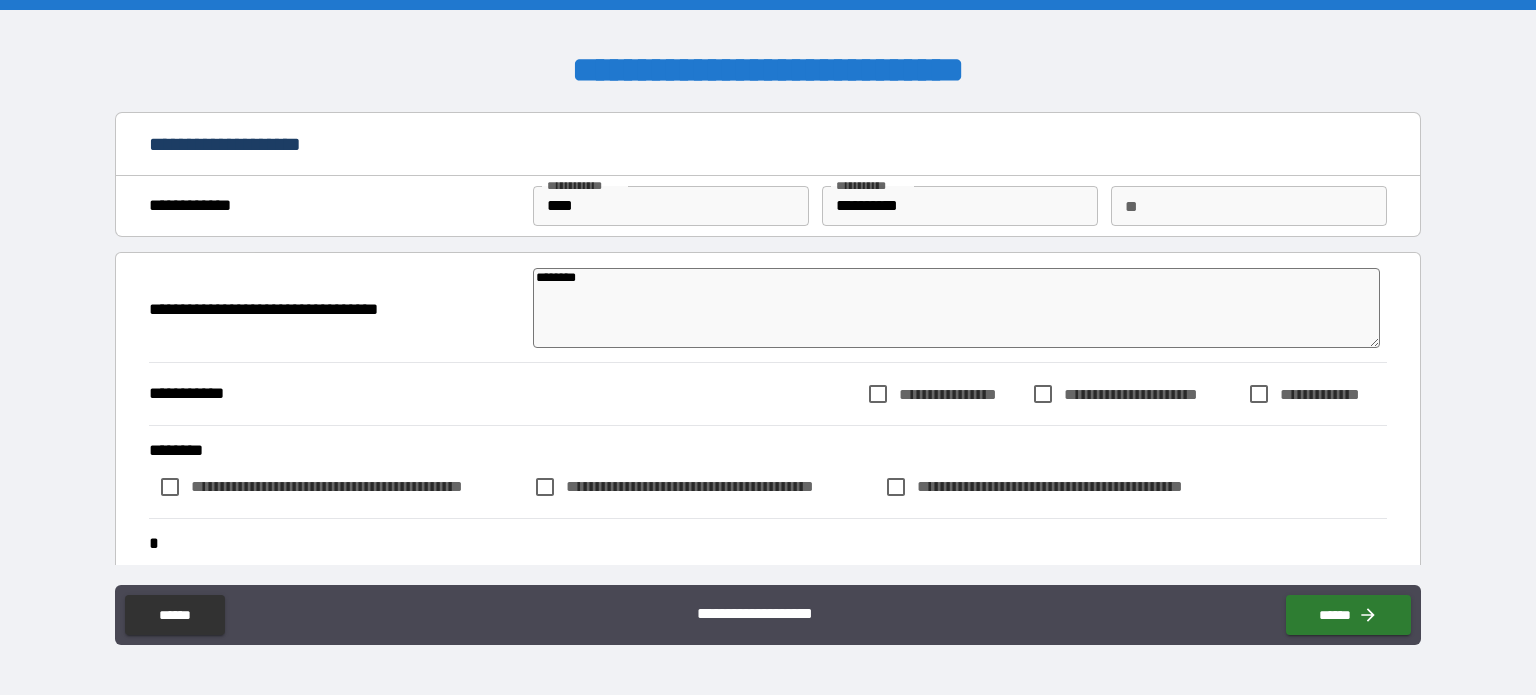 type on "*" 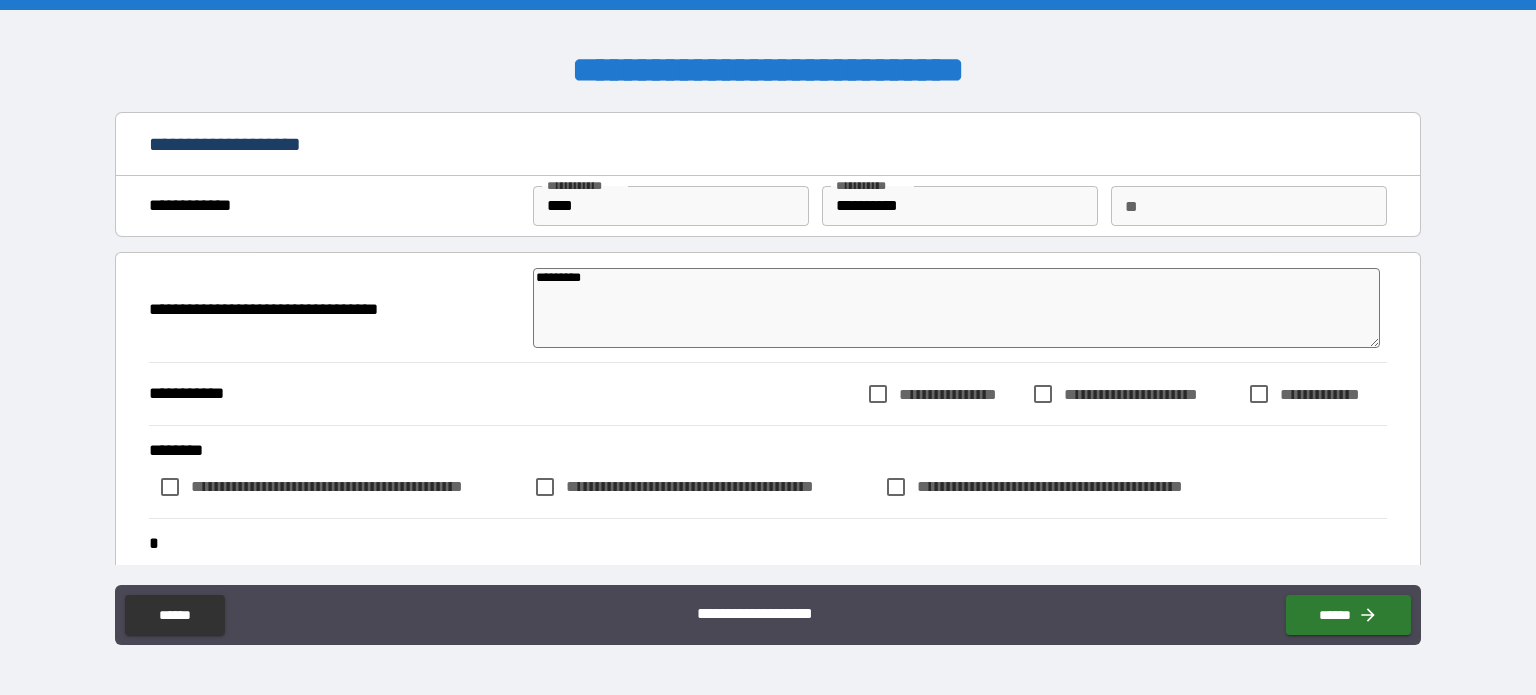 type on "*********" 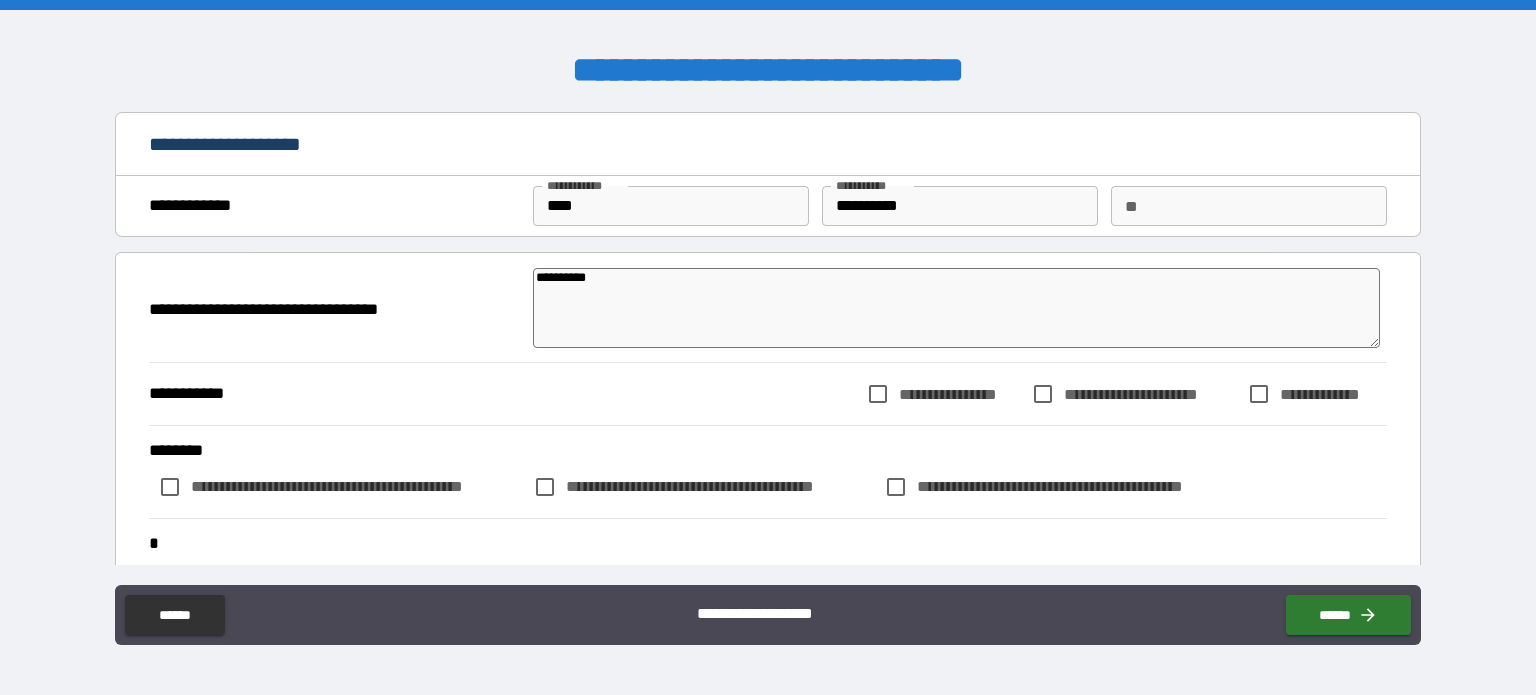 type on "*" 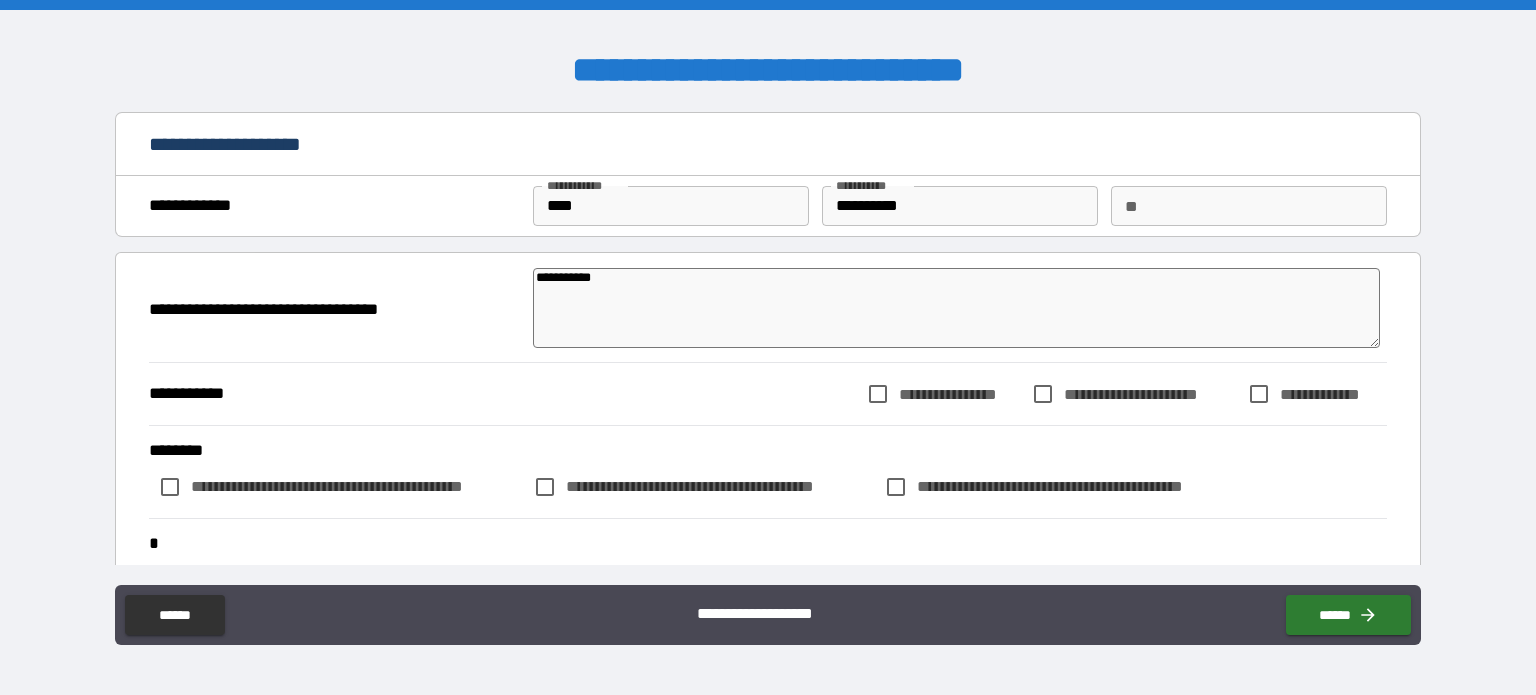 type on "*" 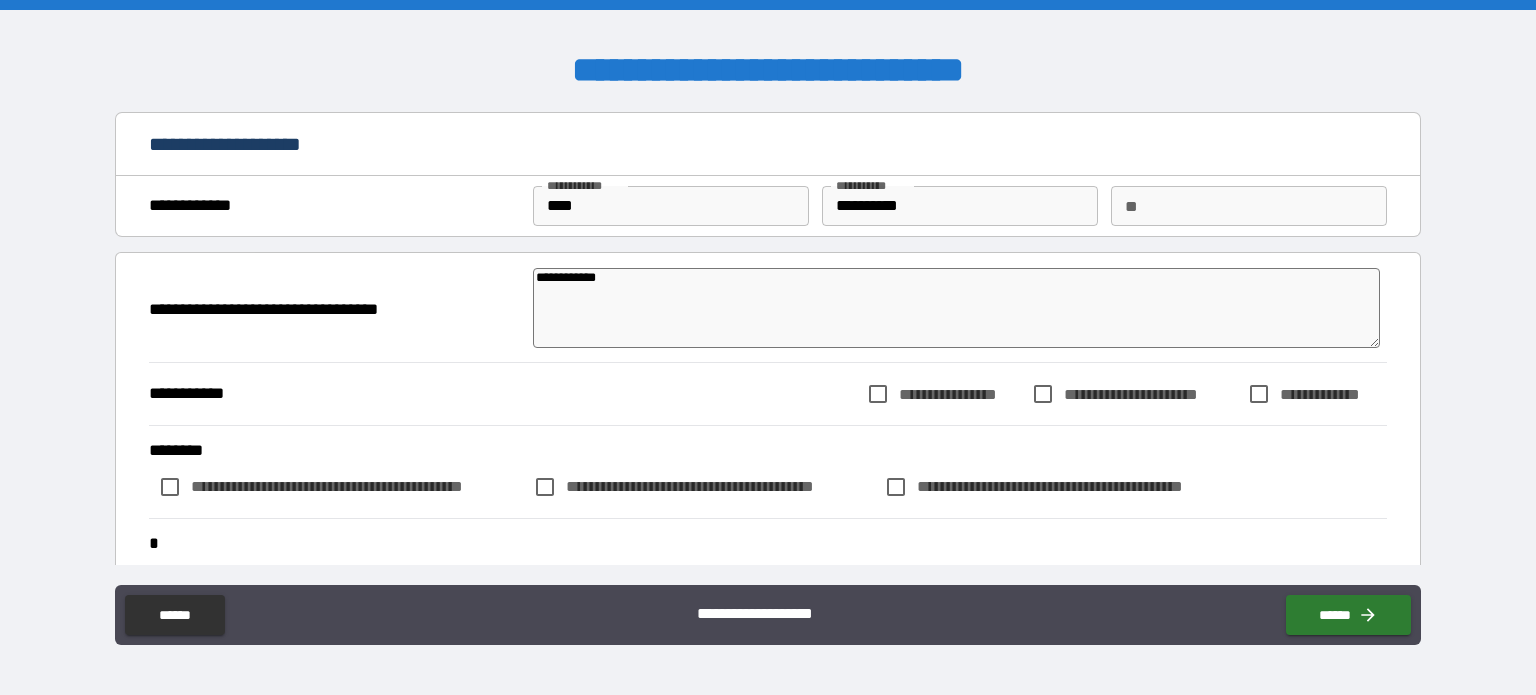 type on "*" 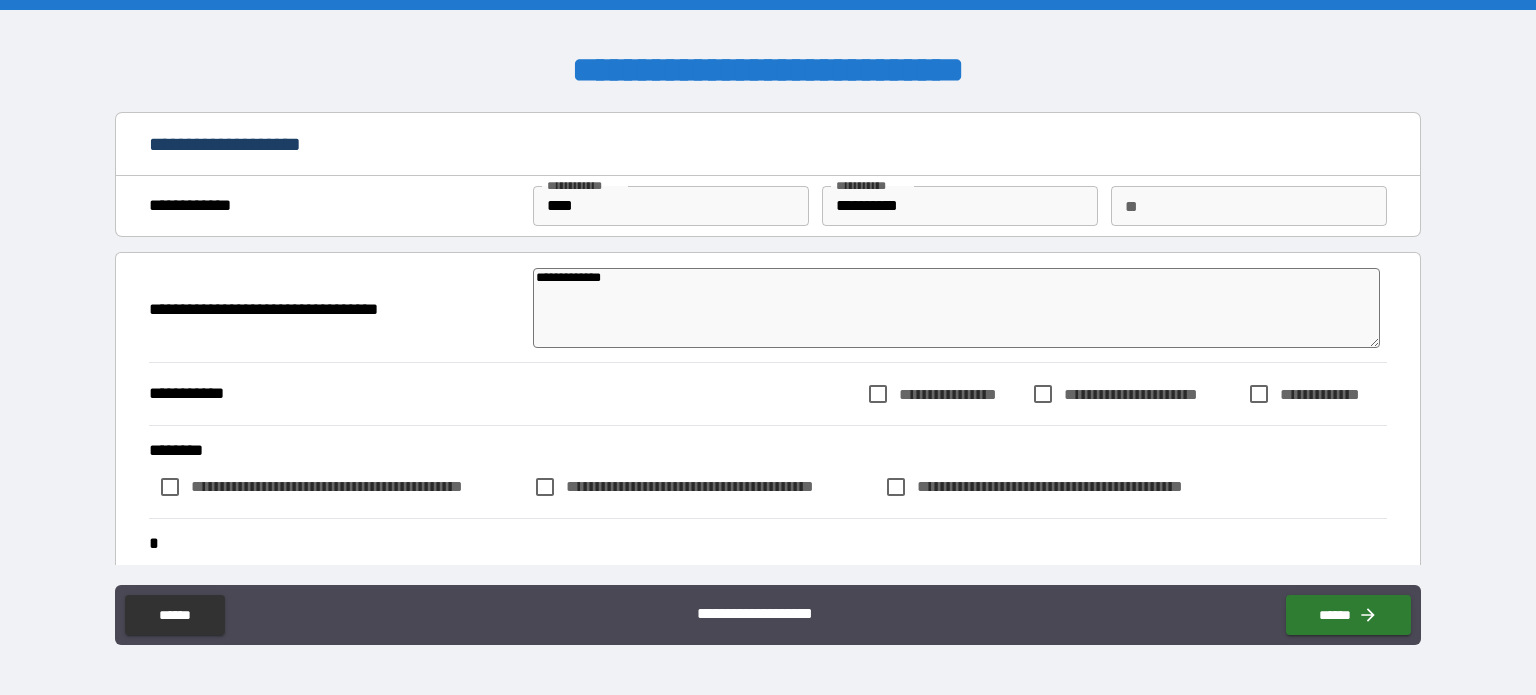 type on "*" 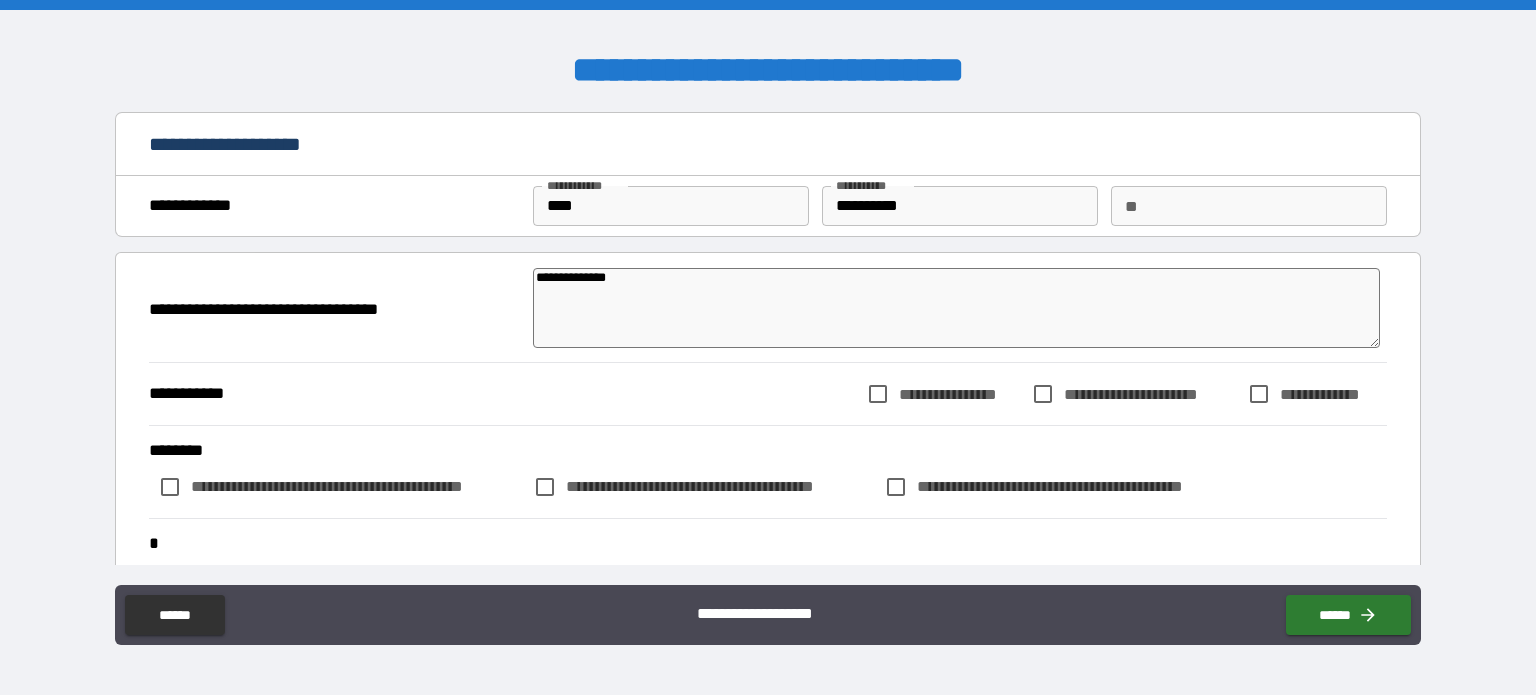 type on "*" 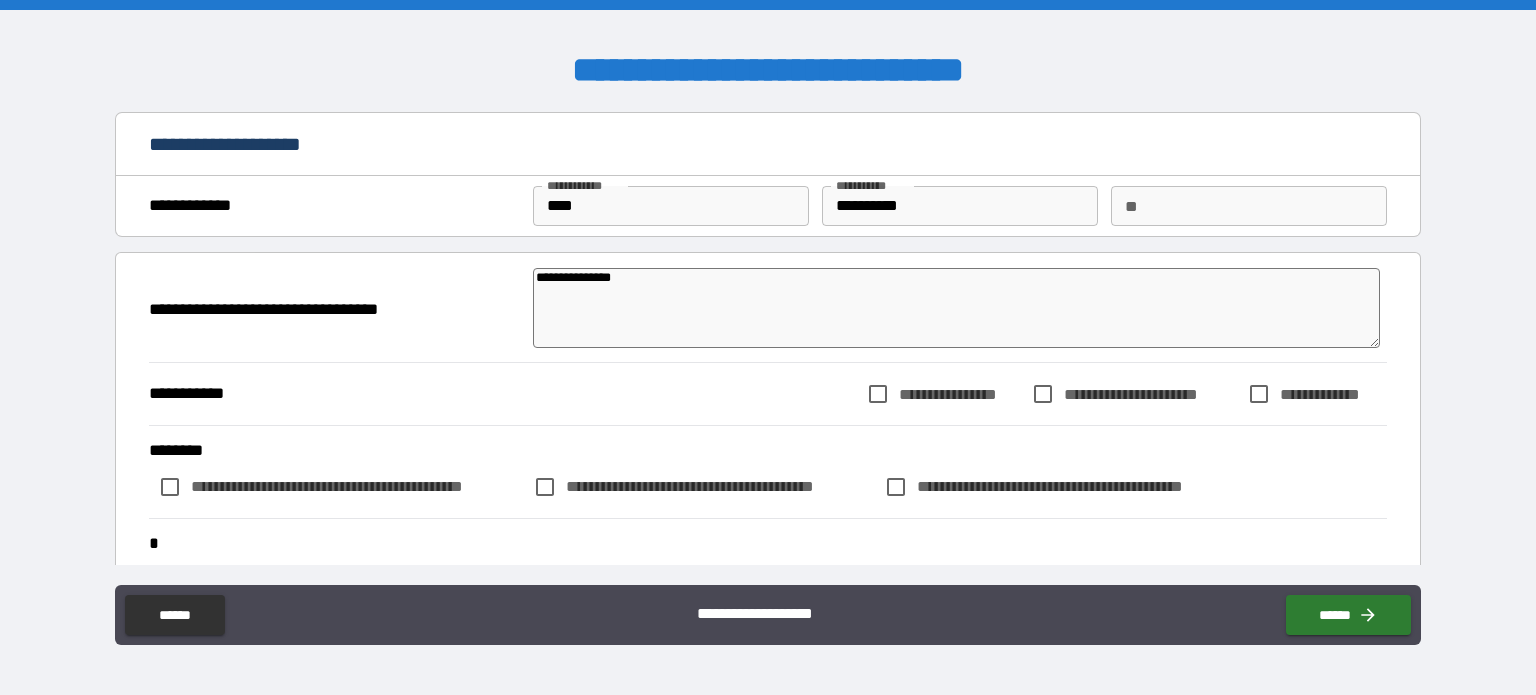 type on "*" 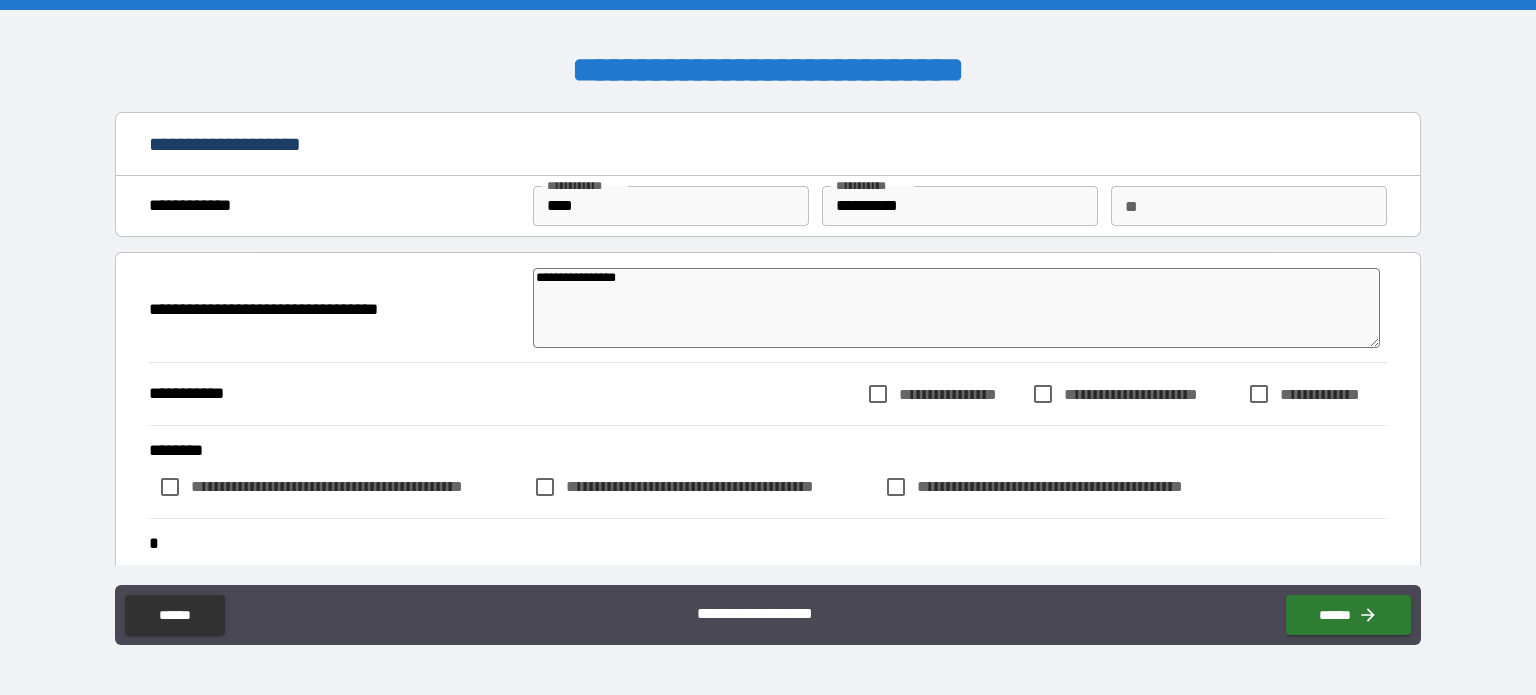 type on "*" 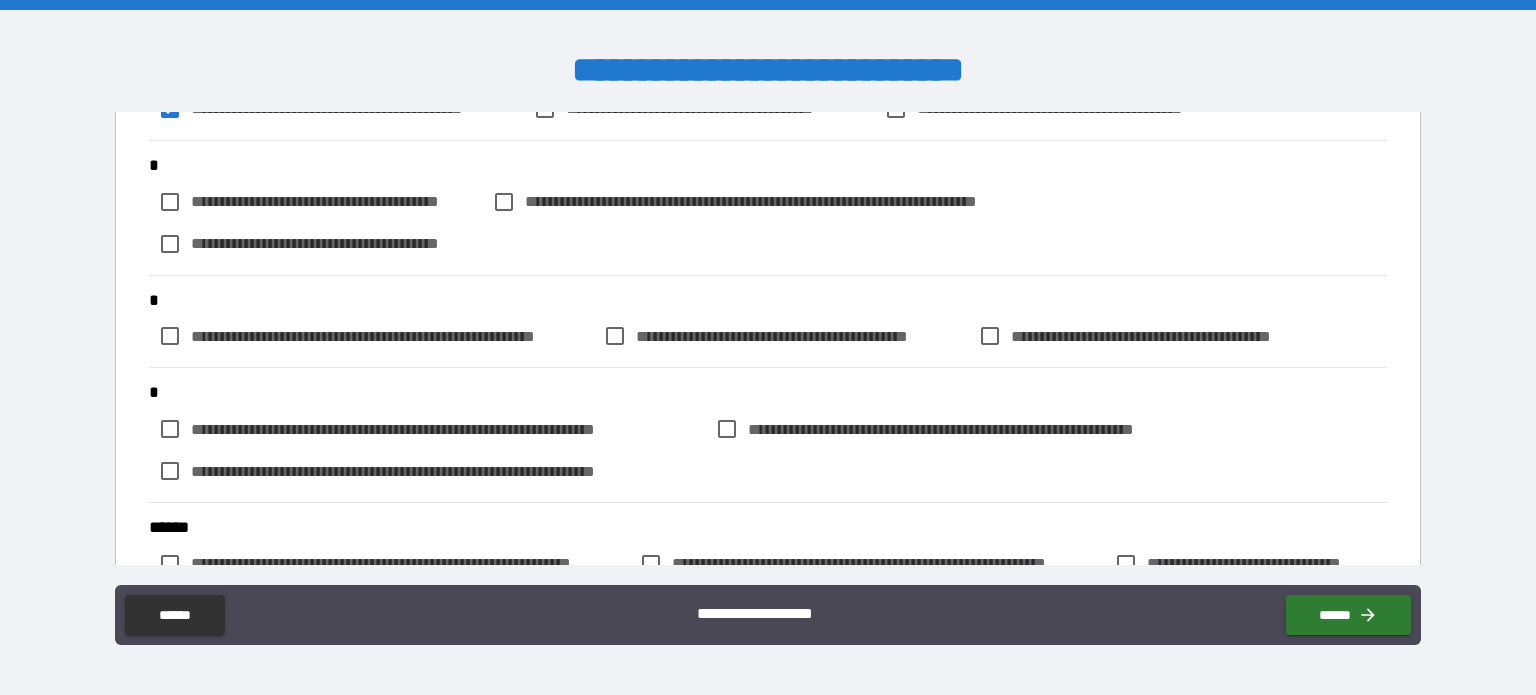 scroll, scrollTop: 380, scrollLeft: 0, axis: vertical 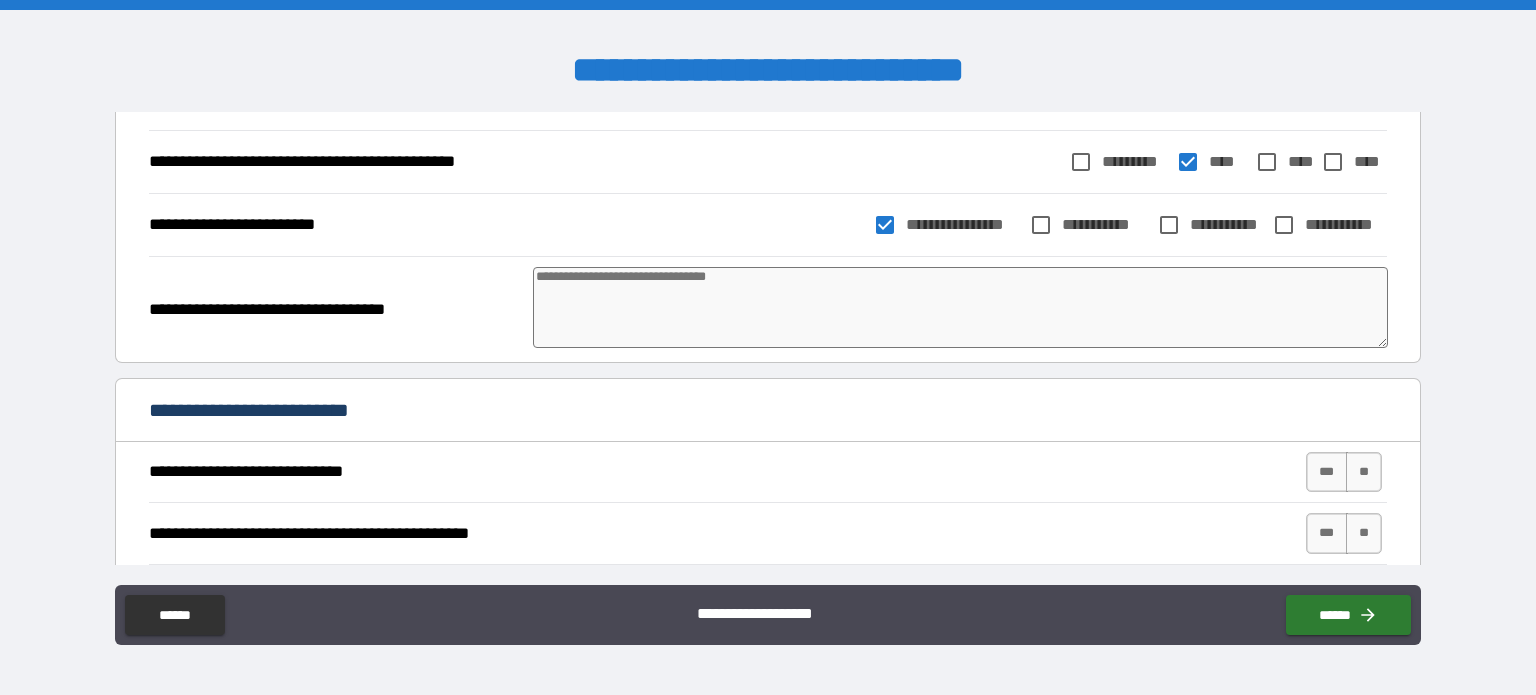 click at bounding box center (961, 307) 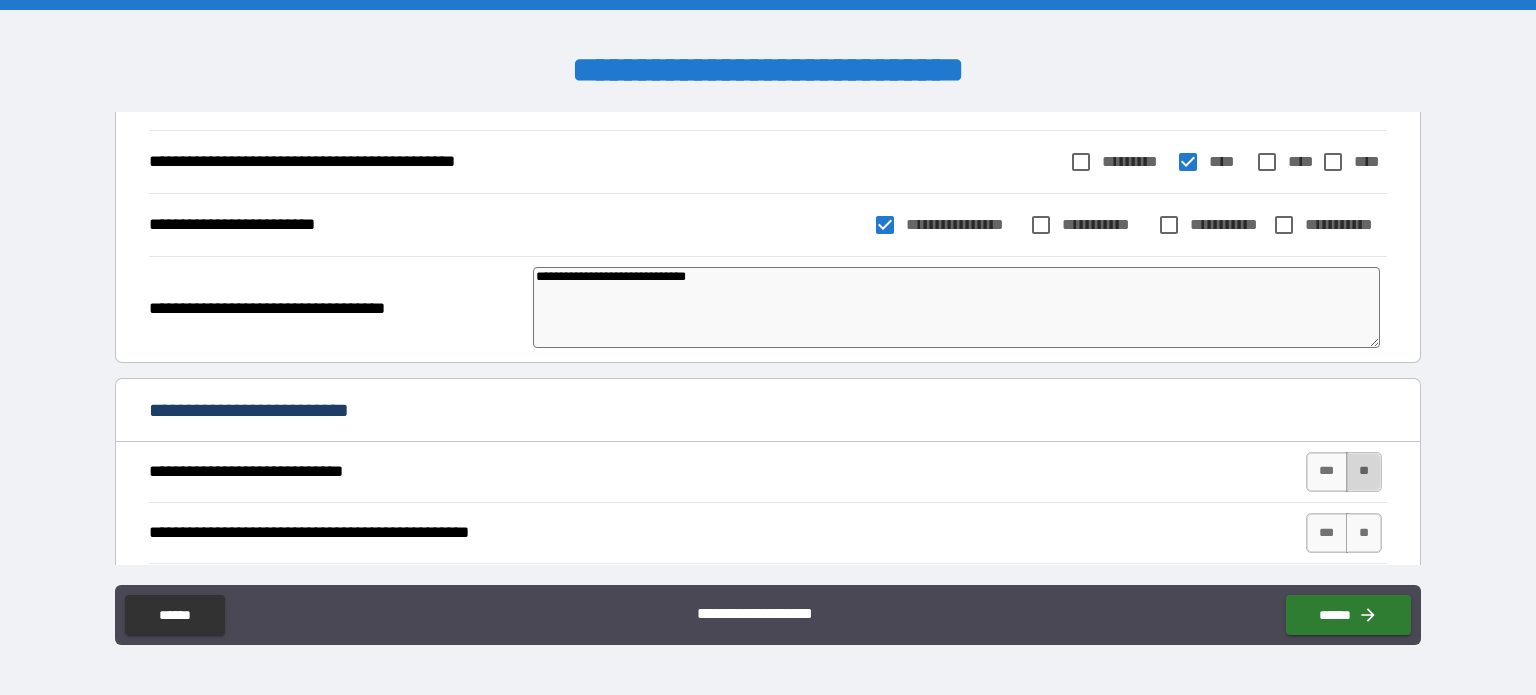 click on "**" at bounding box center [1364, 472] 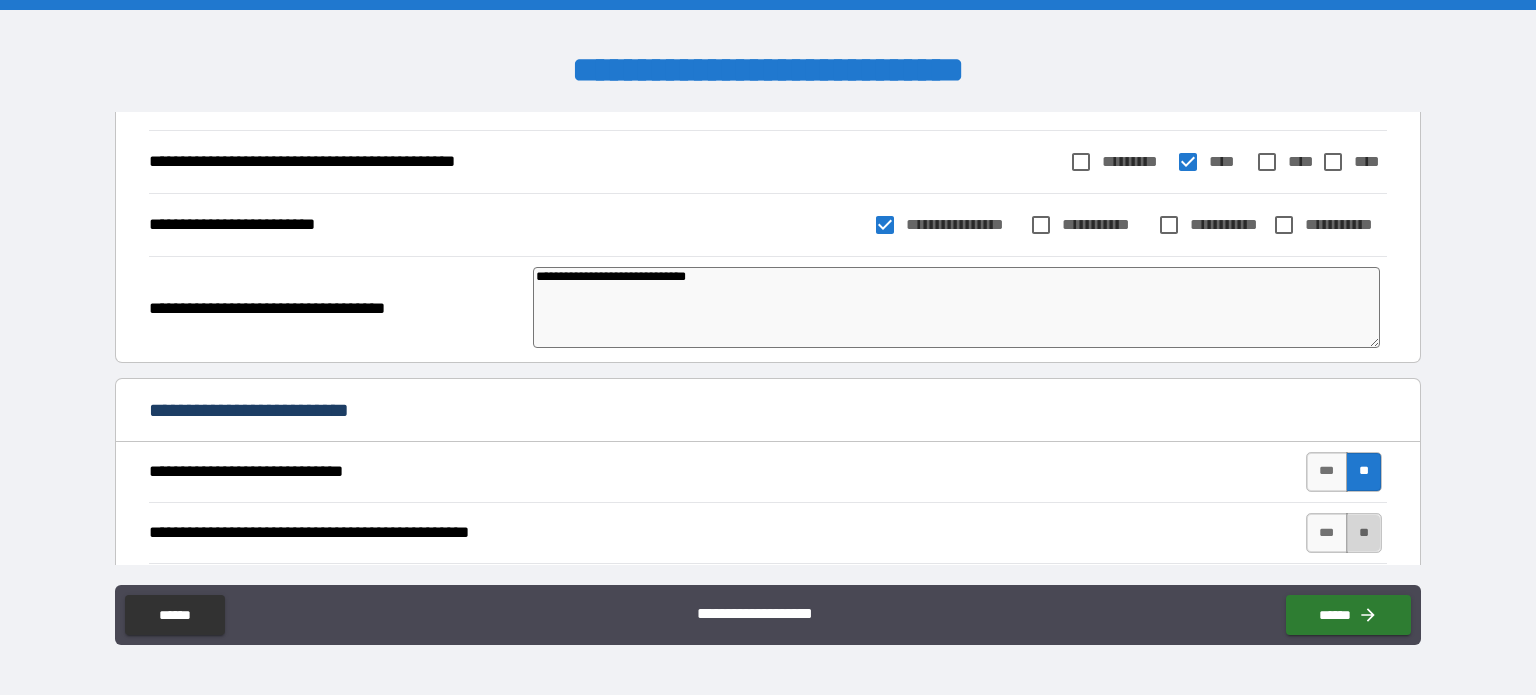click on "**" at bounding box center [1364, 533] 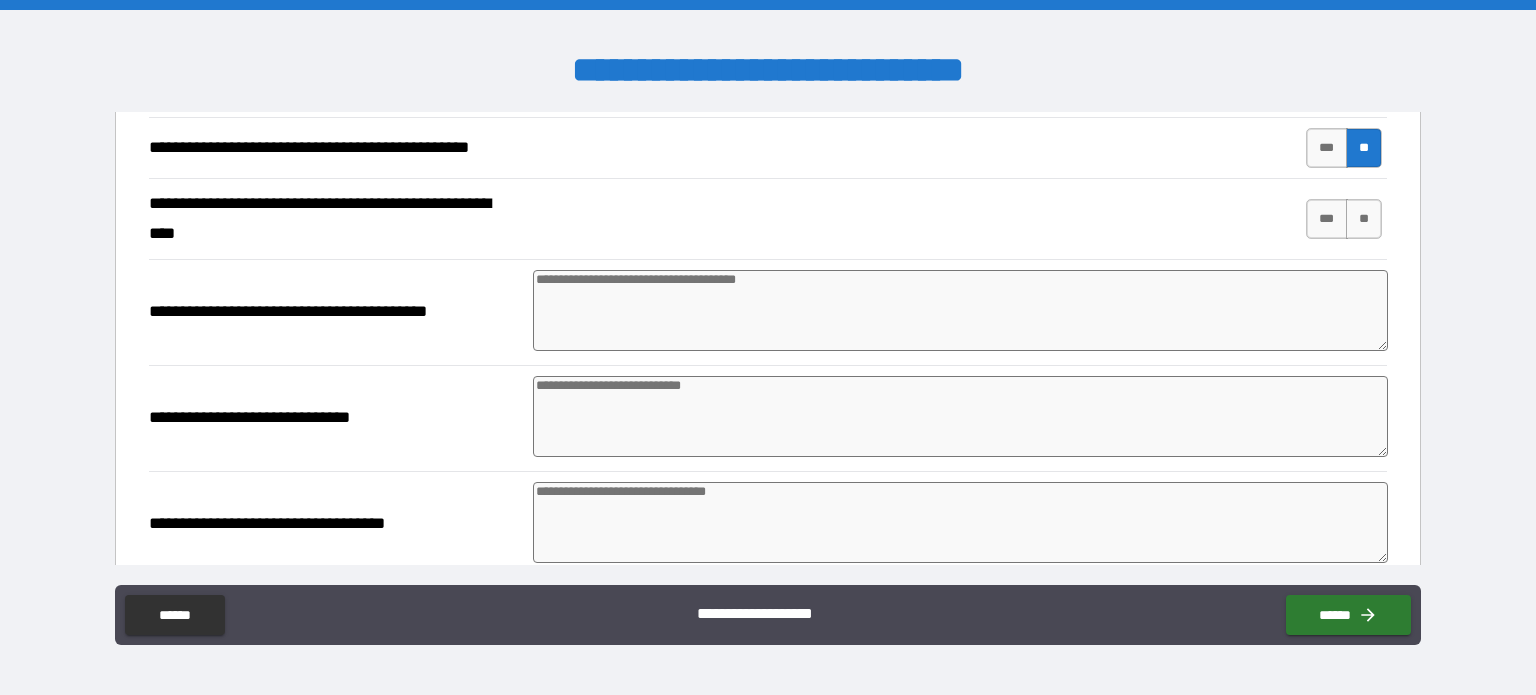 scroll, scrollTop: 1231, scrollLeft: 0, axis: vertical 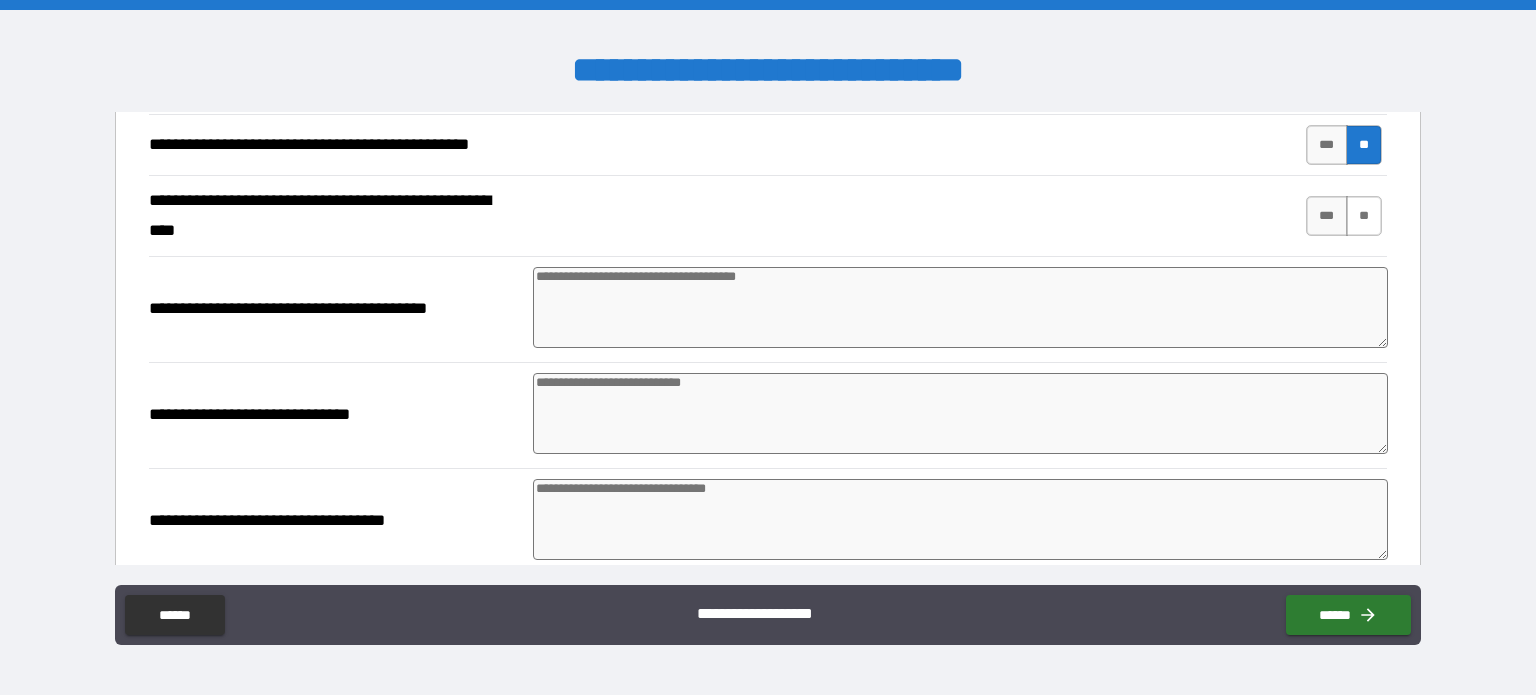 click on "**" at bounding box center [1364, 216] 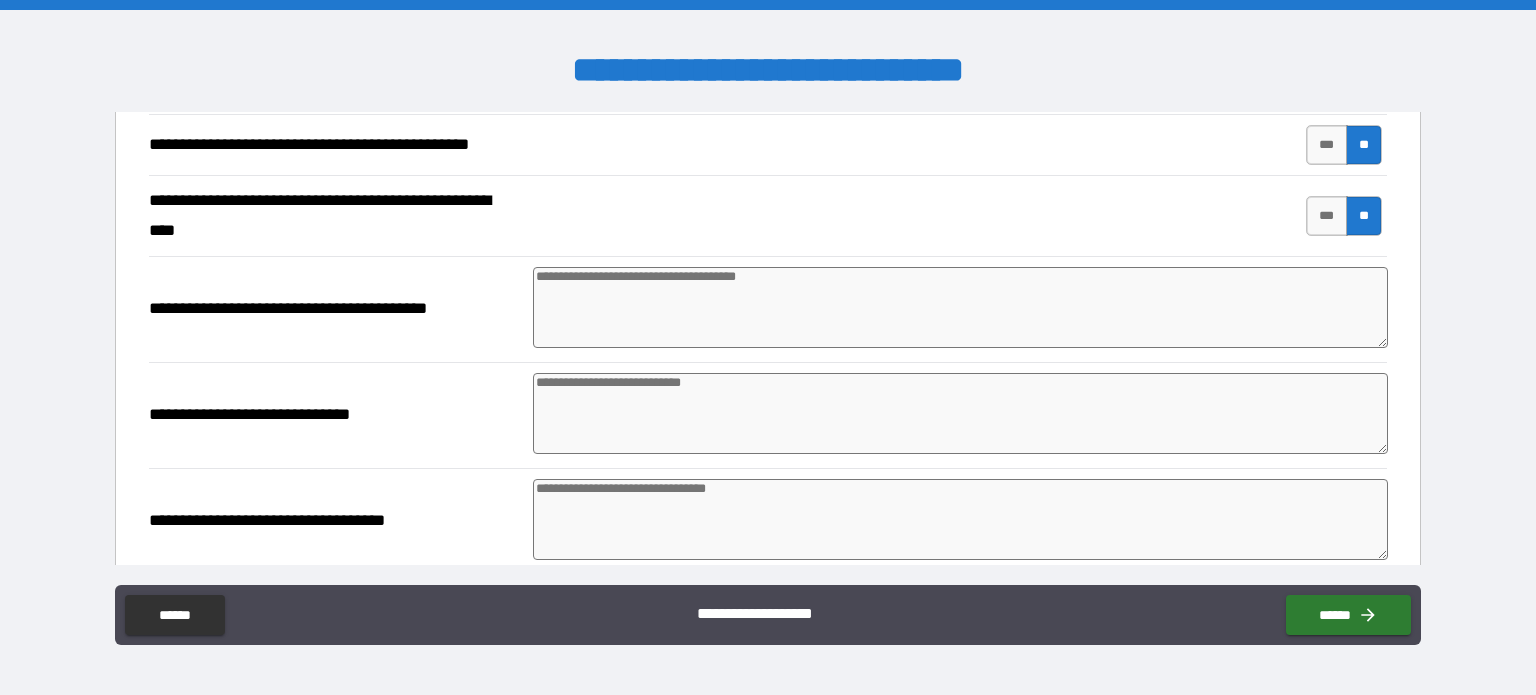 click at bounding box center [961, 307] 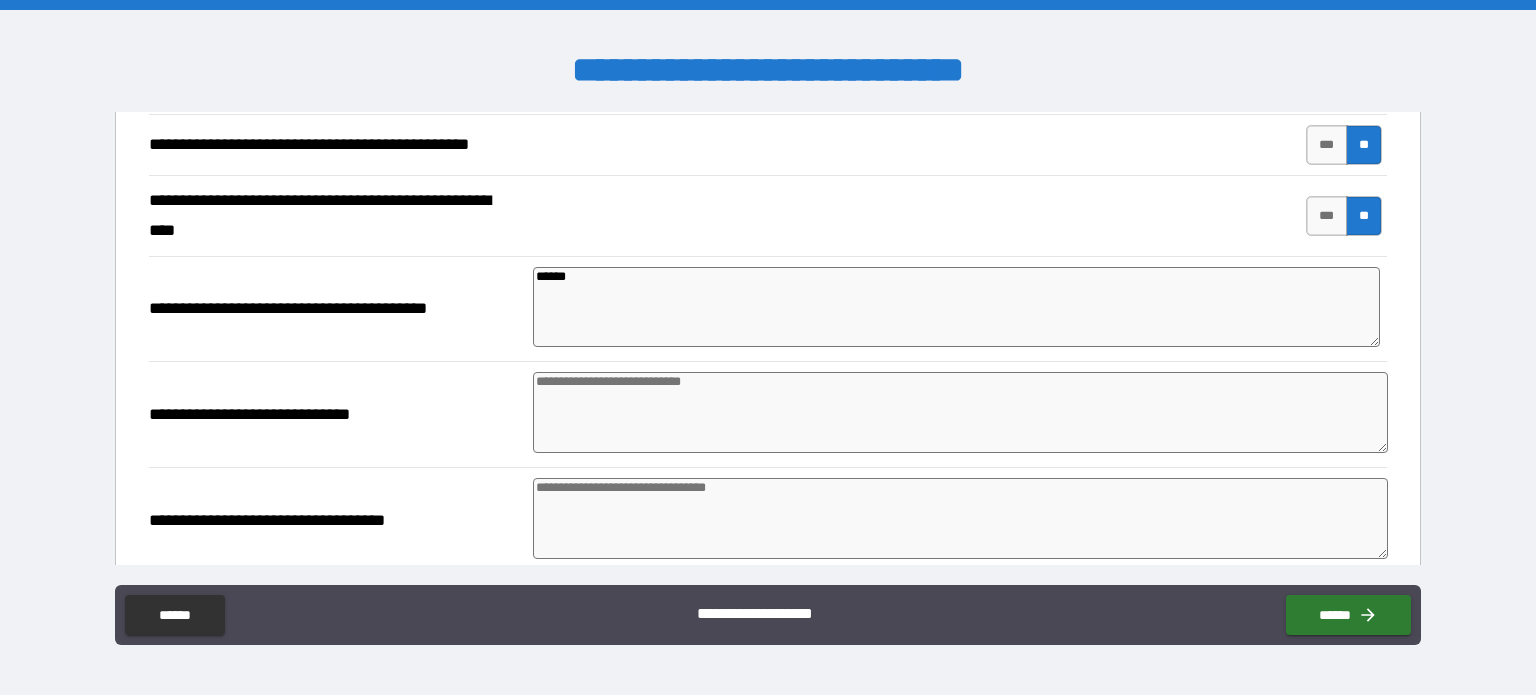 click at bounding box center (961, 412) 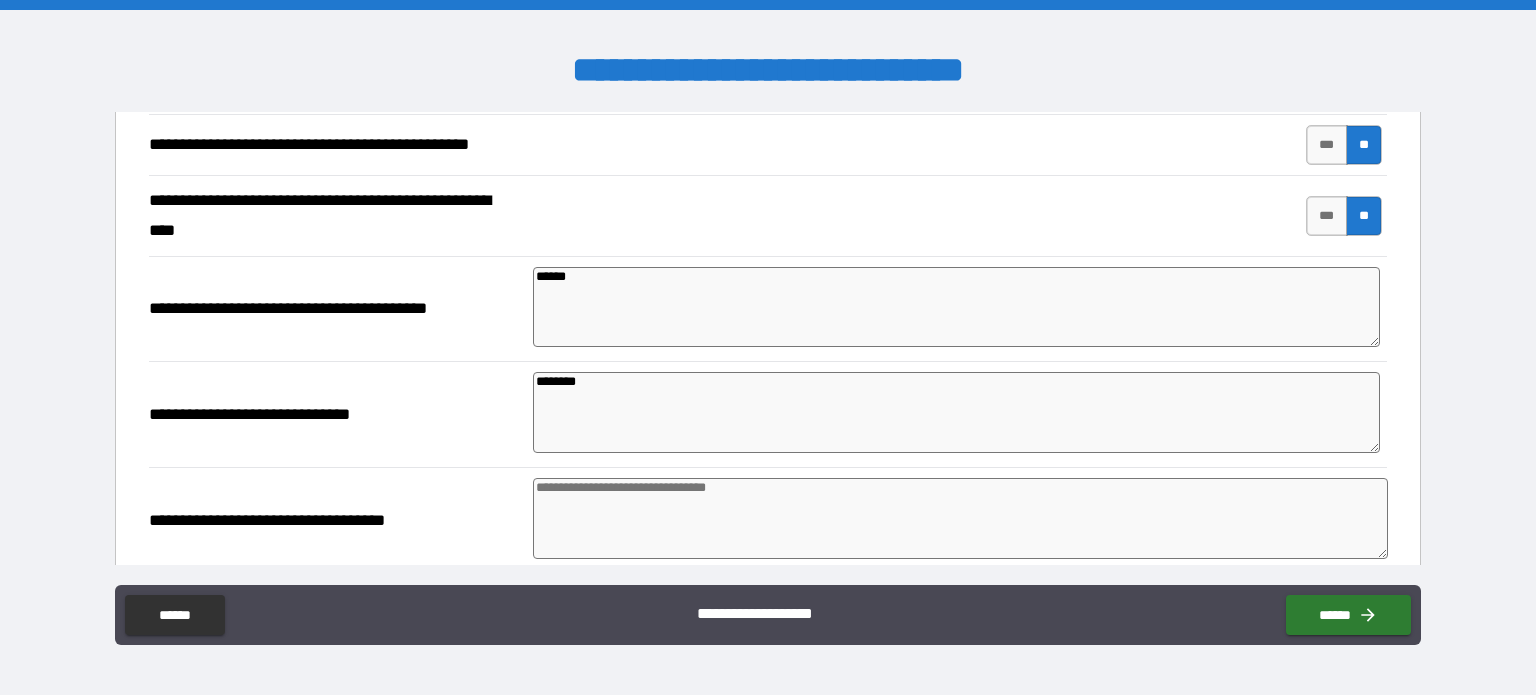 click at bounding box center (961, 518) 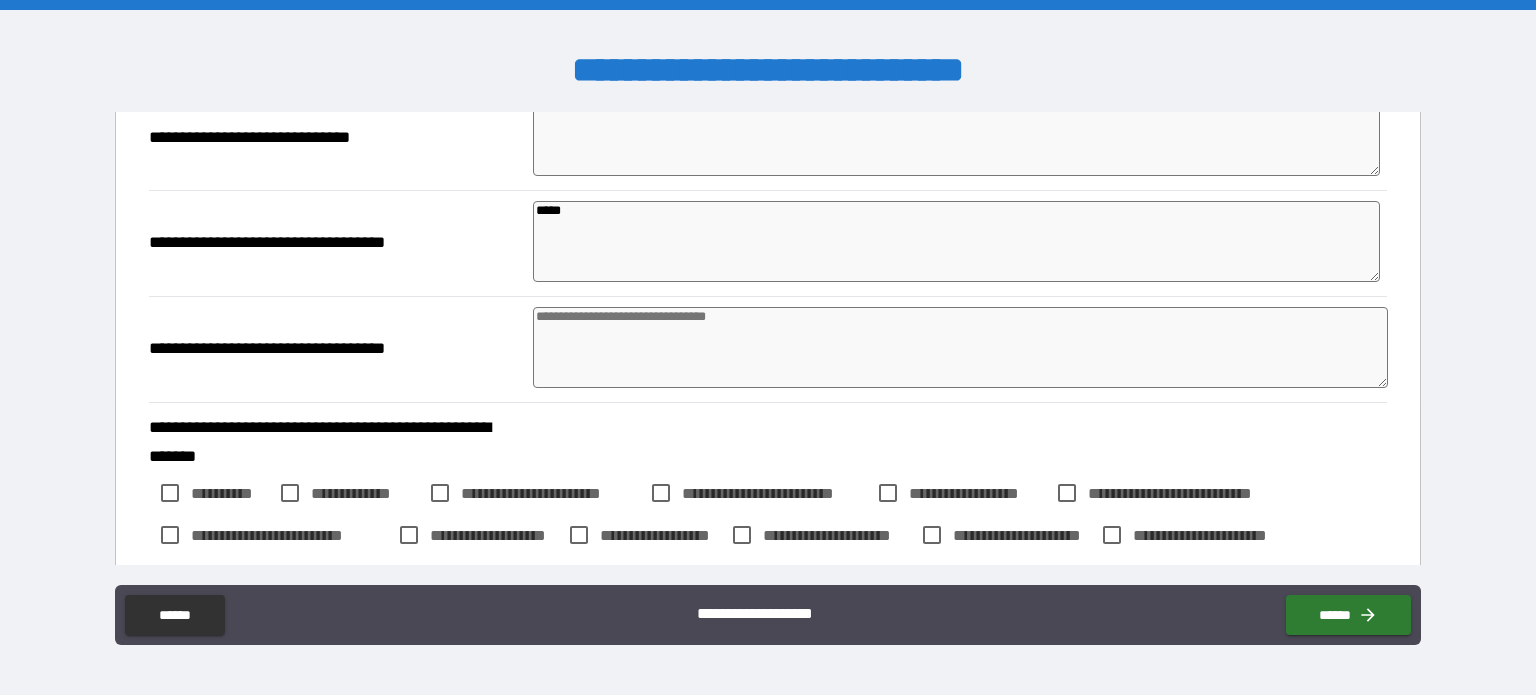 scroll, scrollTop: 1524, scrollLeft: 0, axis: vertical 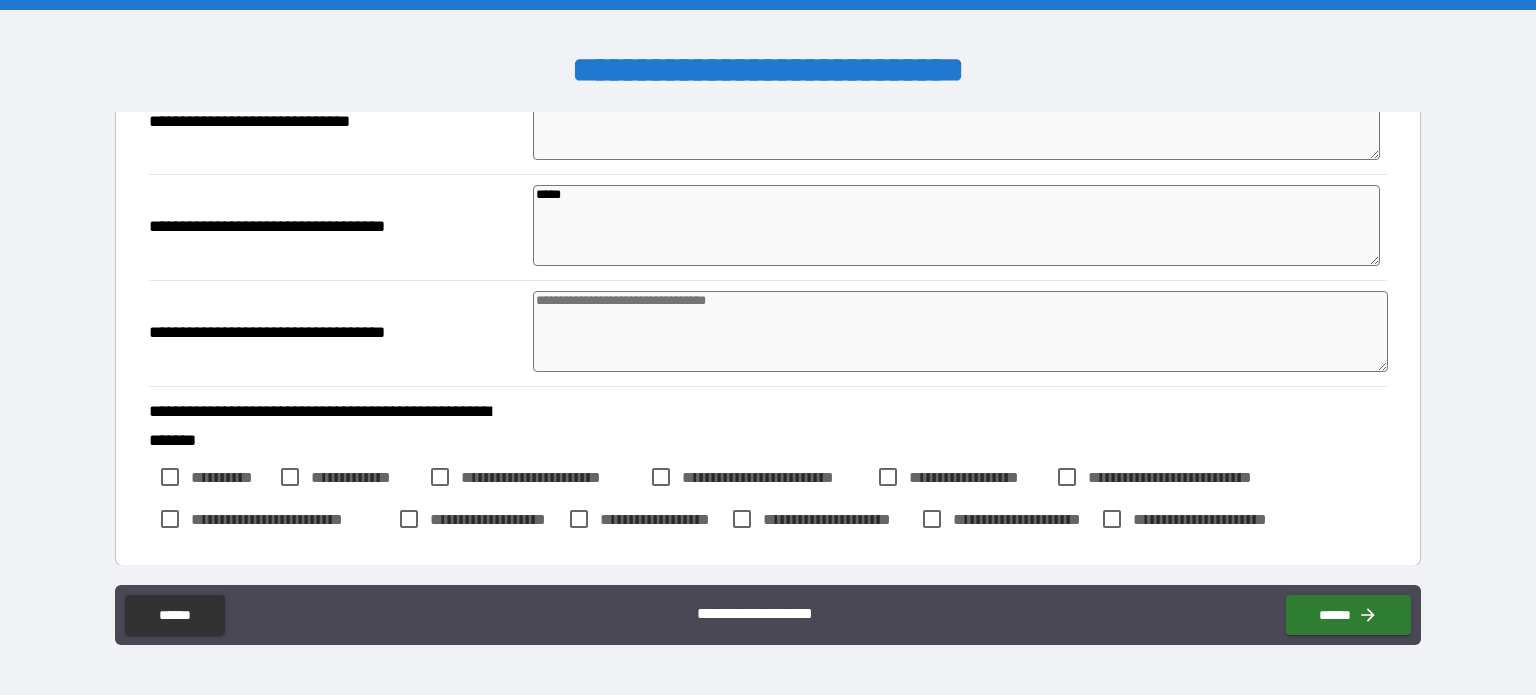 click at bounding box center [961, 331] 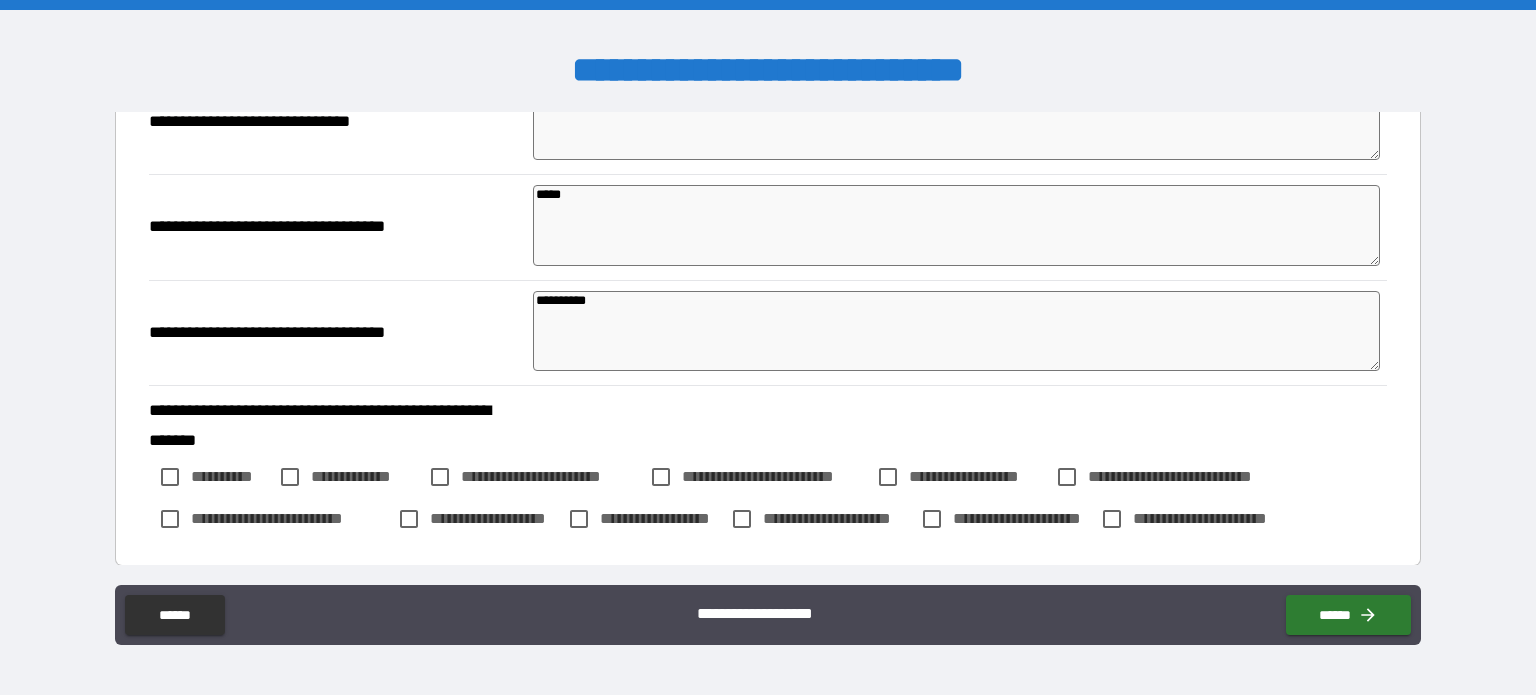 click on "**********" at bounding box center (956, 331) 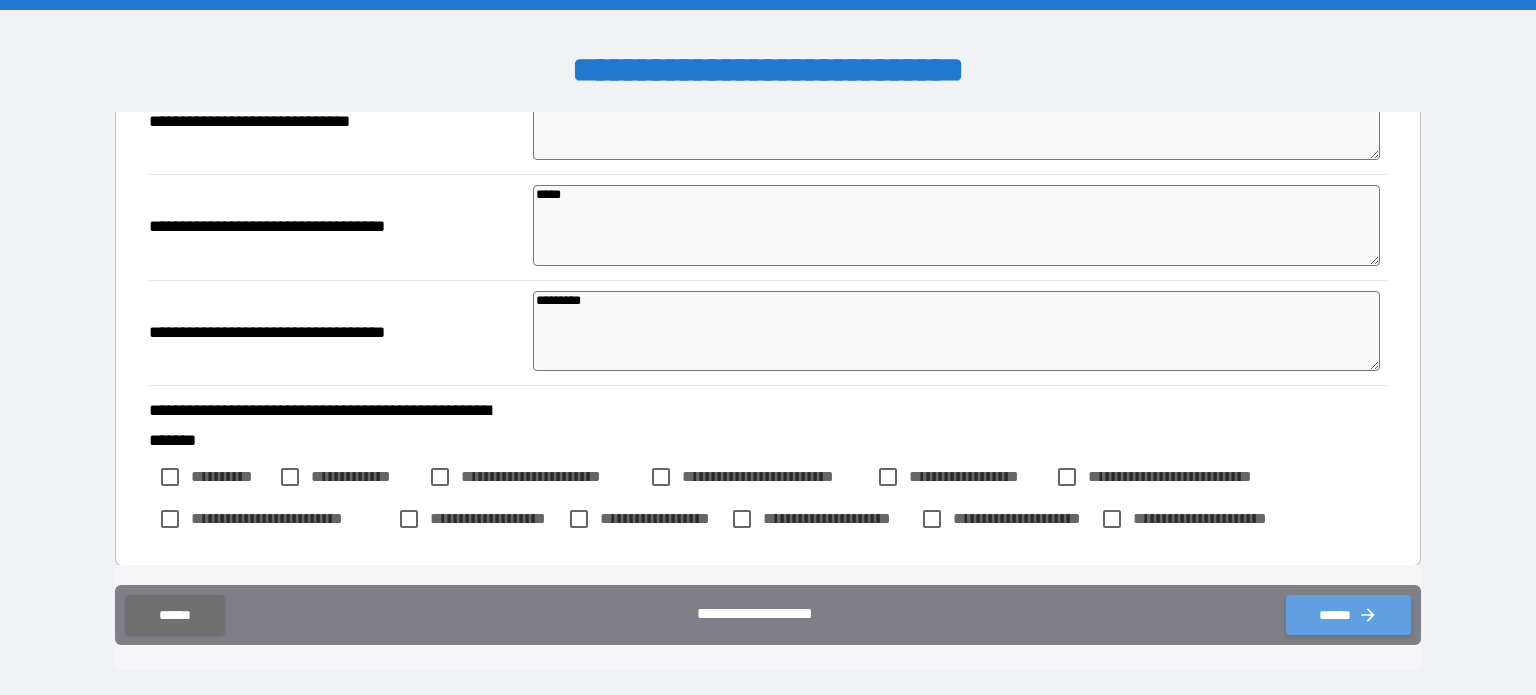 click on "******" at bounding box center (1348, 615) 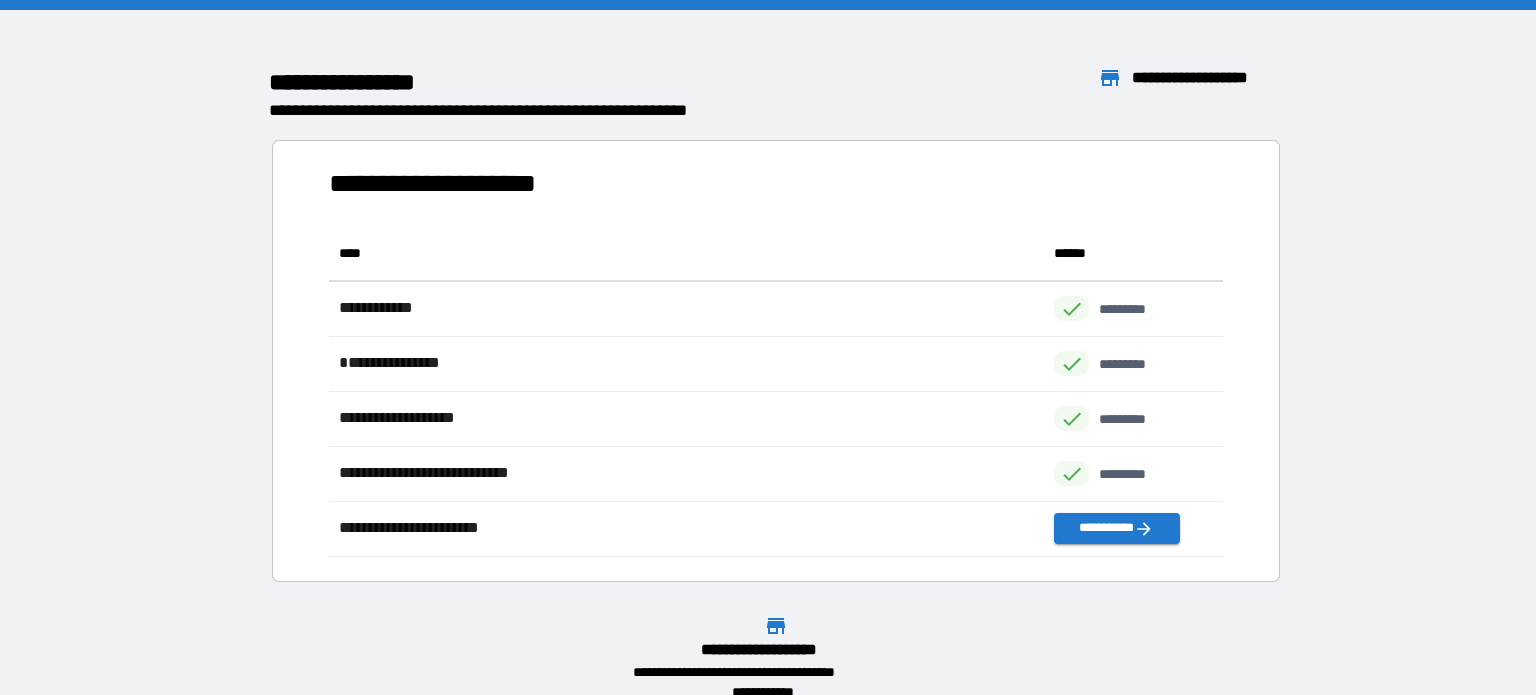 scroll, scrollTop: 0, scrollLeft: 0, axis: both 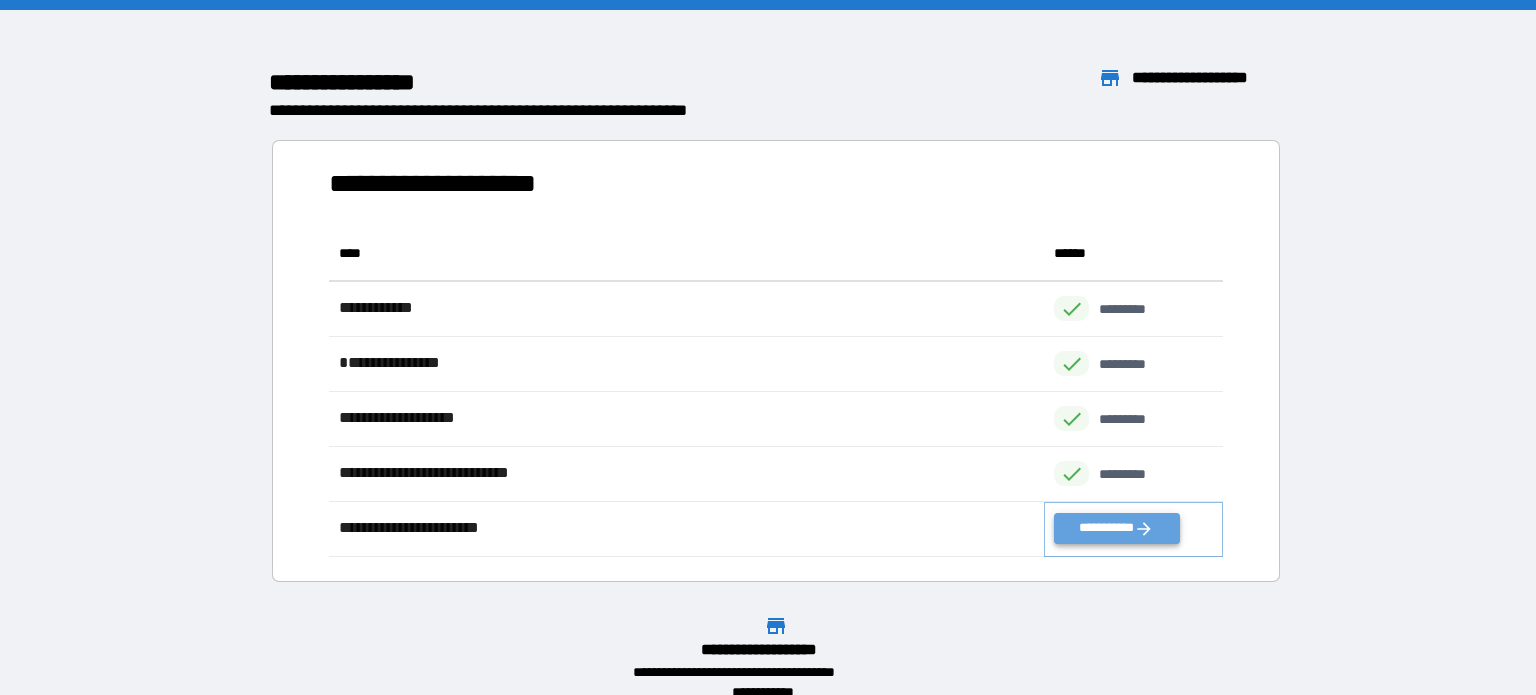 click on "**********" at bounding box center [1116, 528] 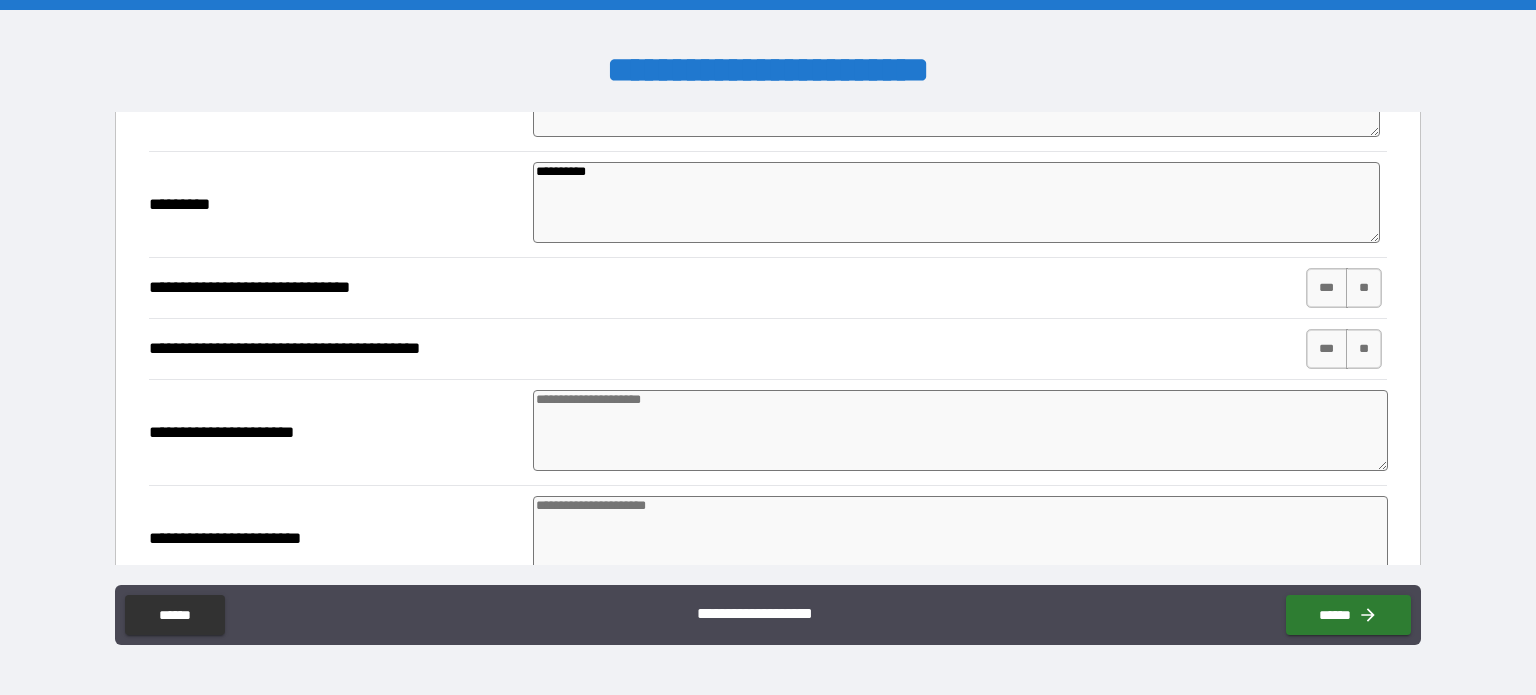 scroll, scrollTop: 360, scrollLeft: 0, axis: vertical 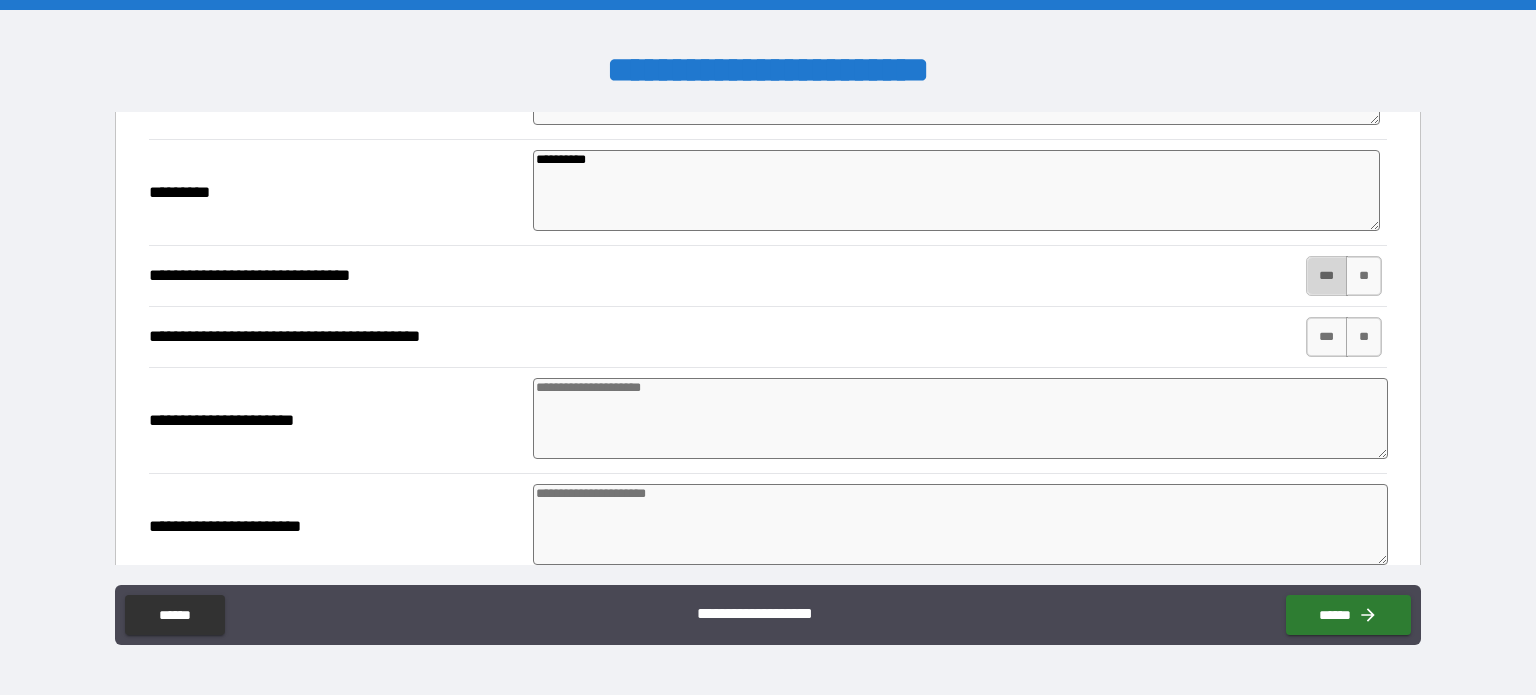 click on "***" at bounding box center [1327, 276] 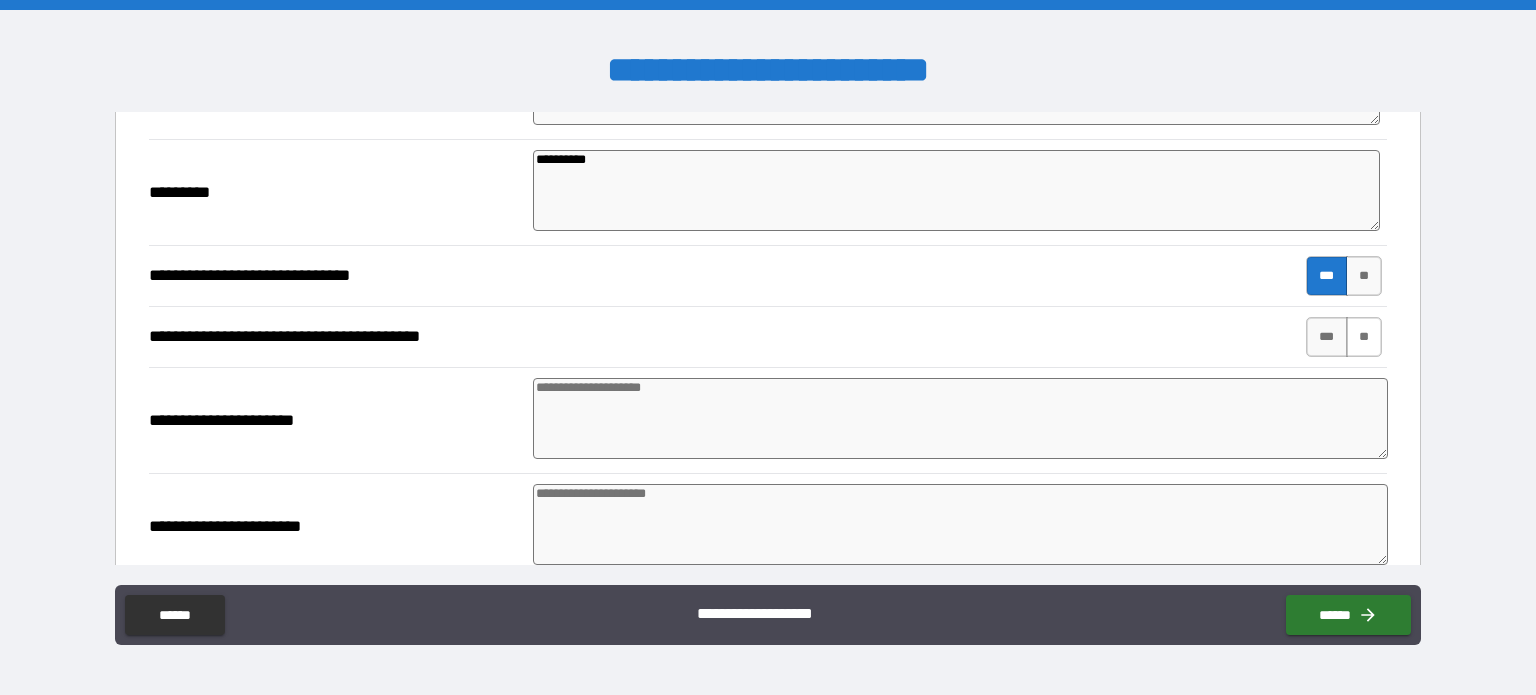 click on "**" at bounding box center (1364, 337) 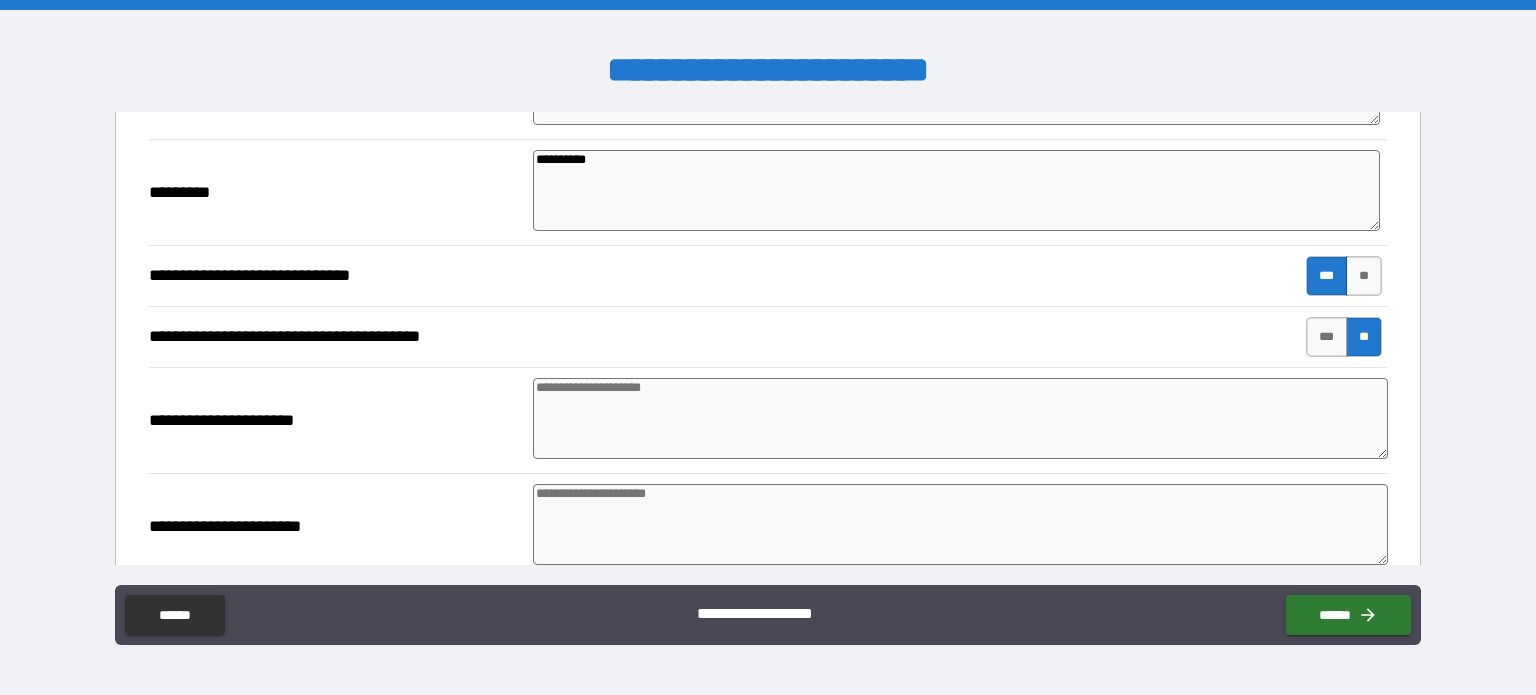 click at bounding box center (961, 418) 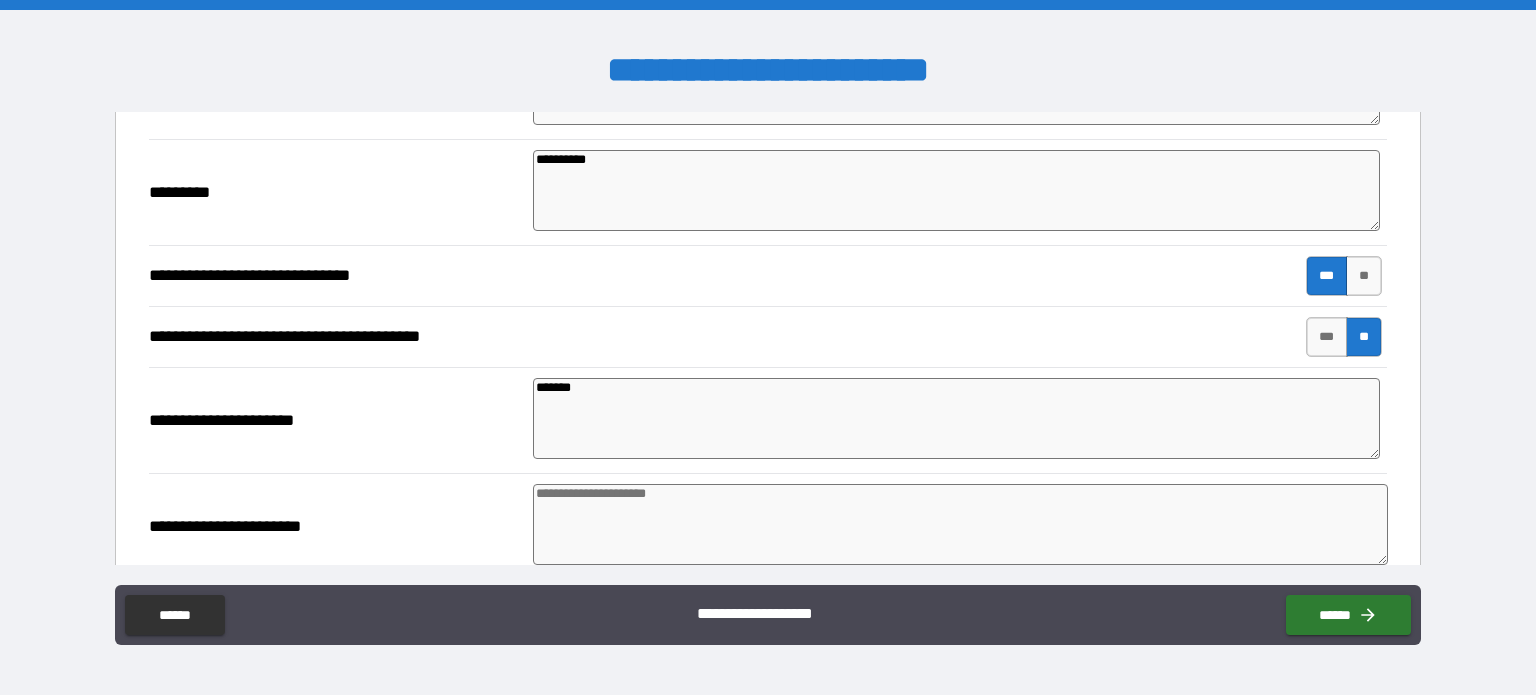 click at bounding box center (961, 524) 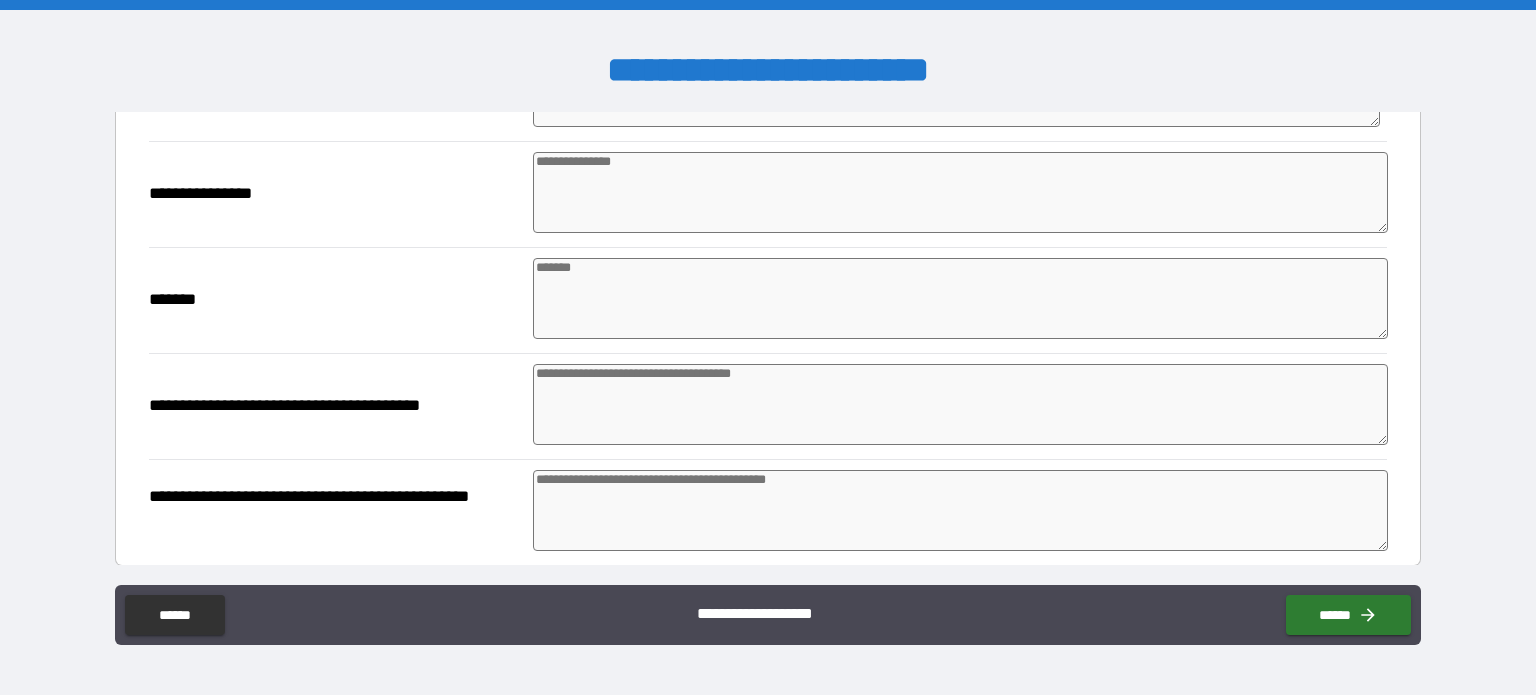 scroll, scrollTop: 804, scrollLeft: 0, axis: vertical 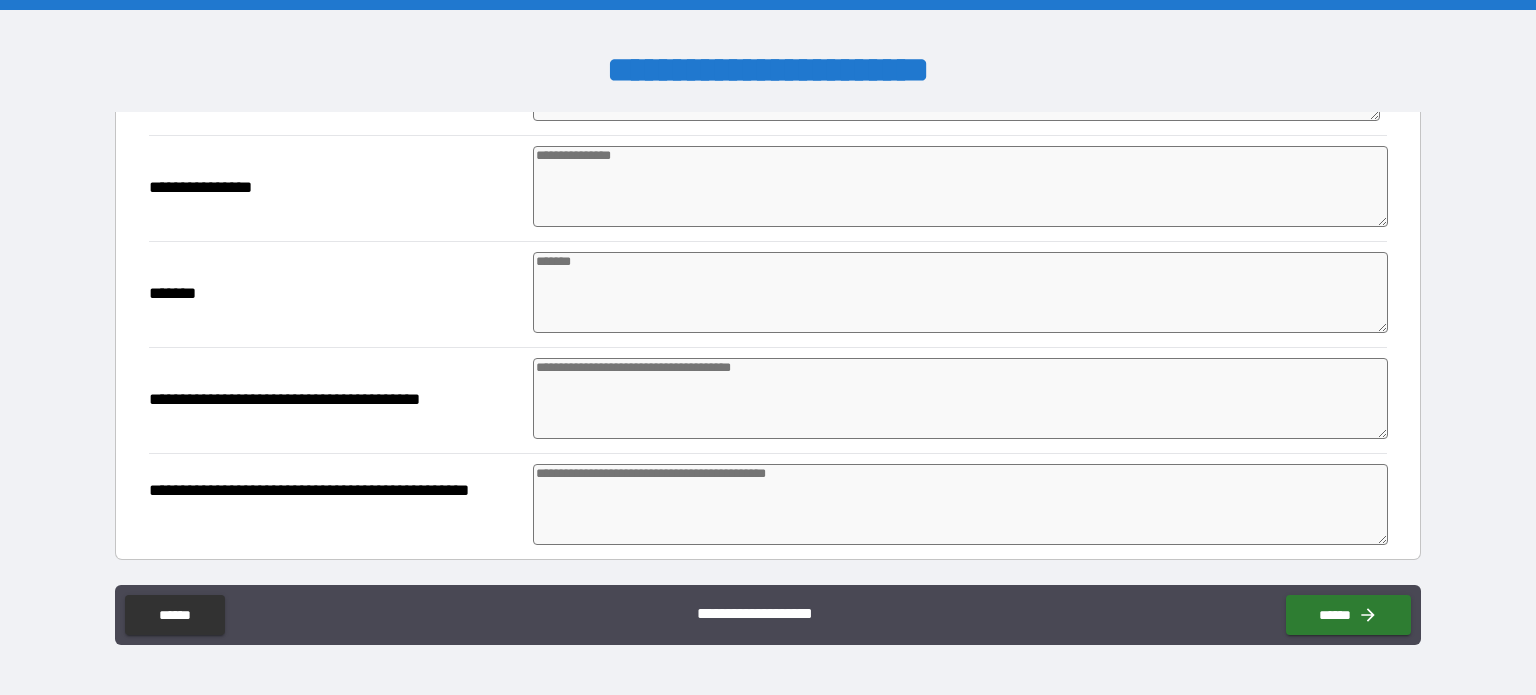 click at bounding box center (961, 186) 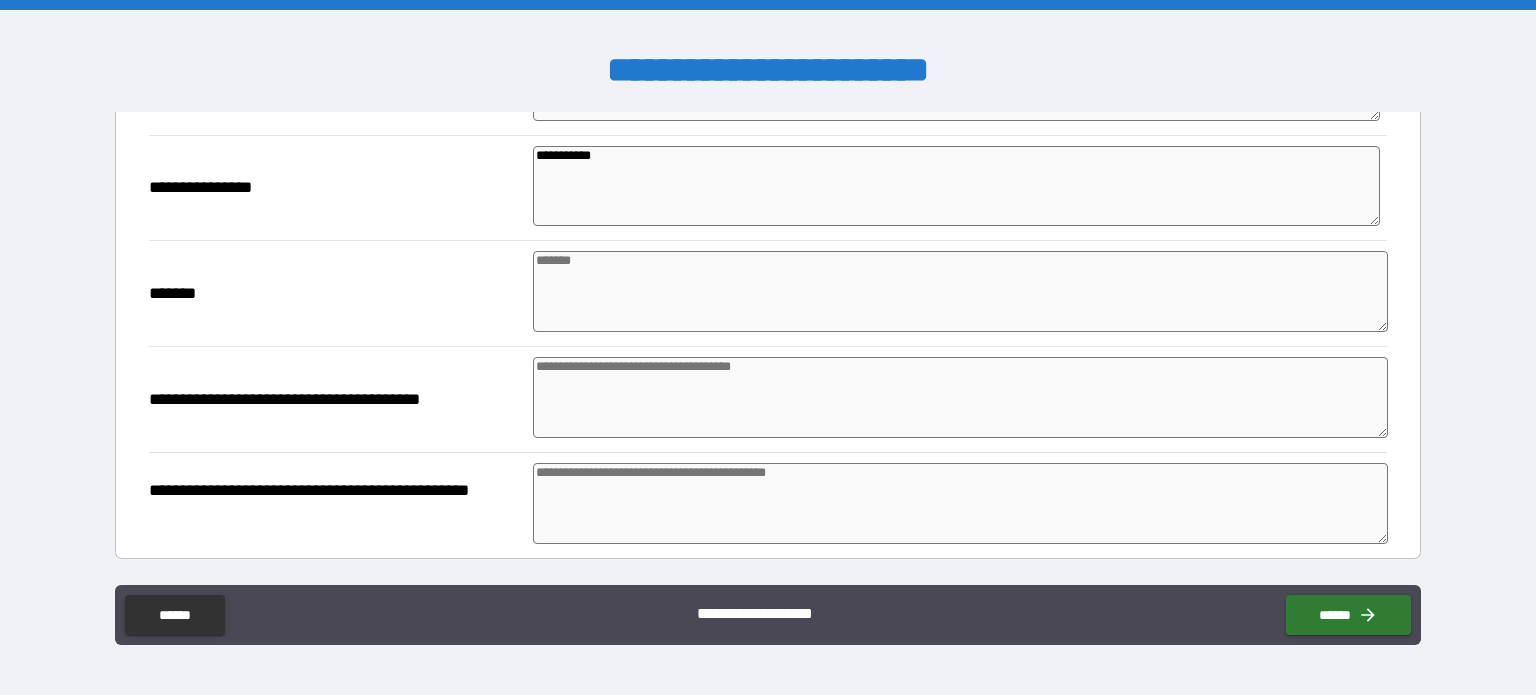 click at bounding box center [961, 291] 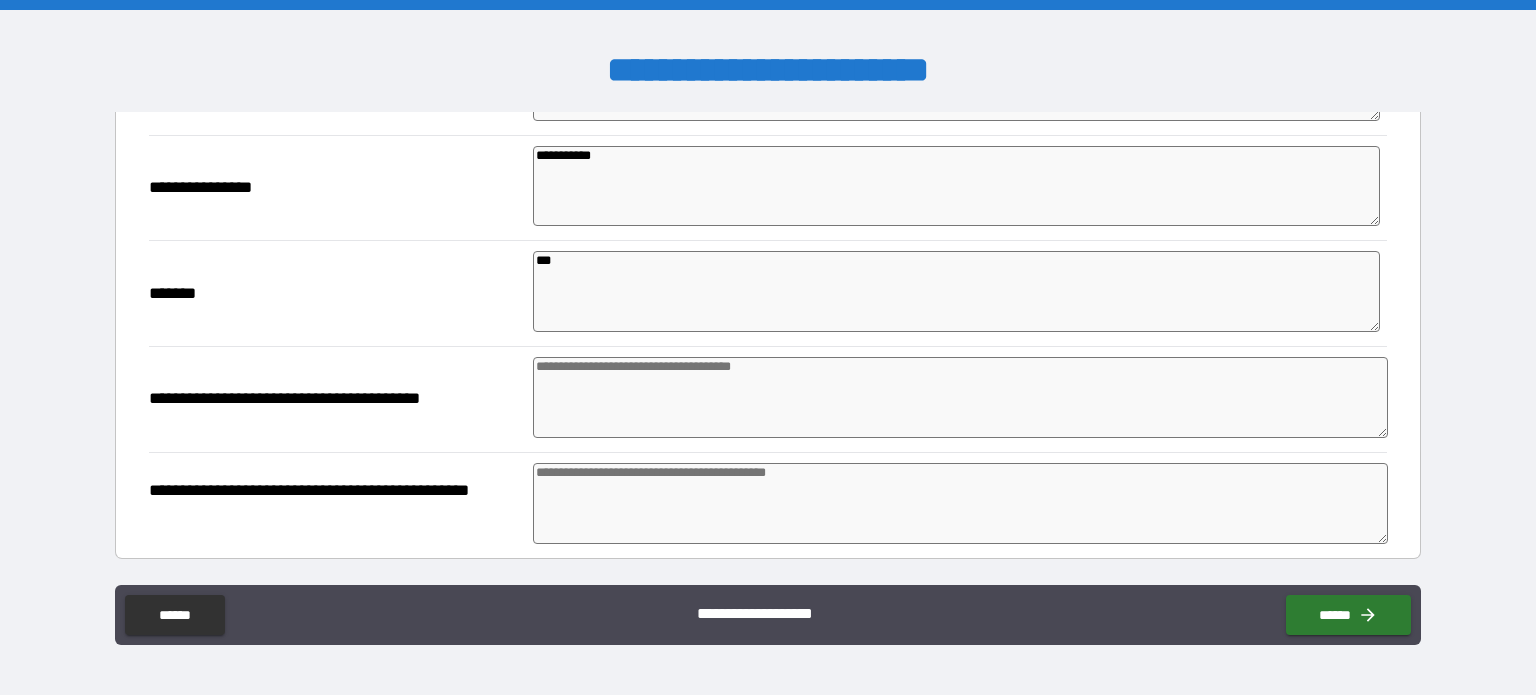 click at bounding box center (961, 397) 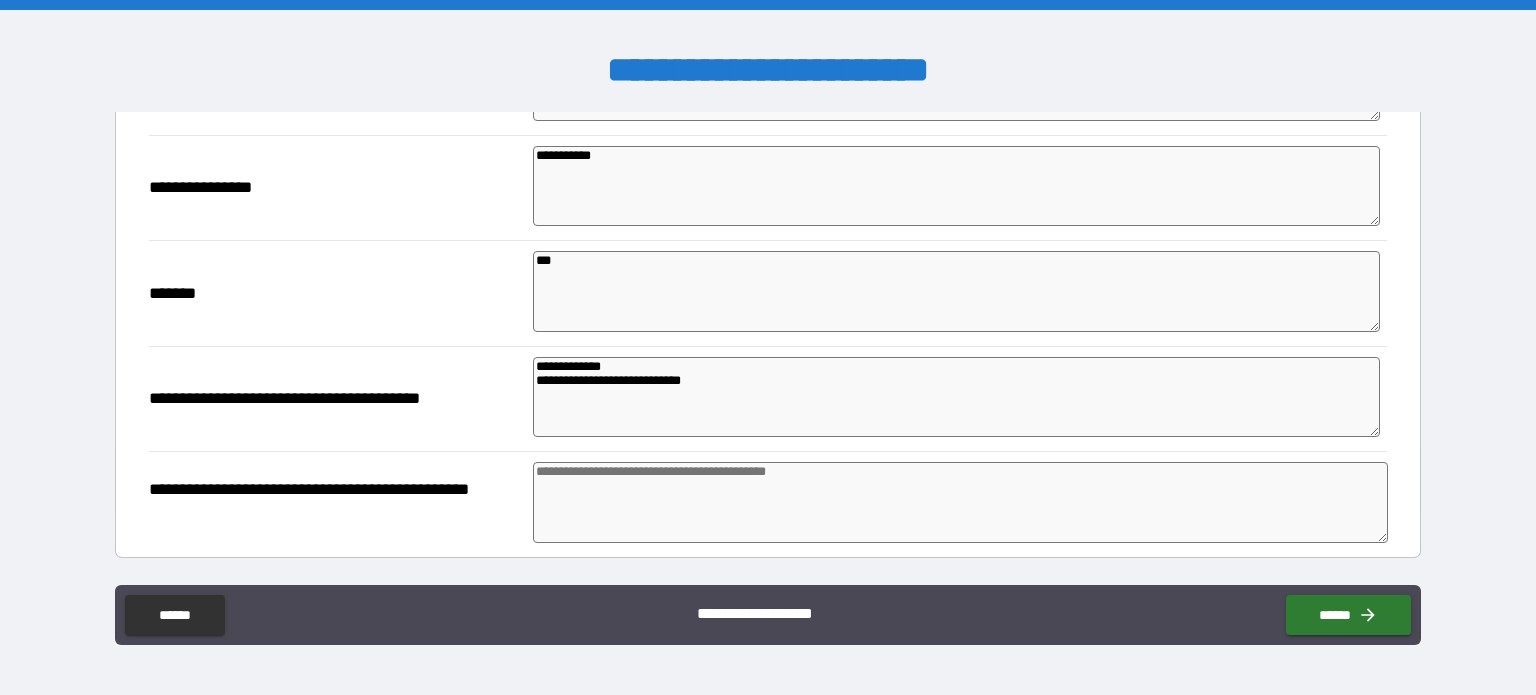 click at bounding box center [961, 502] 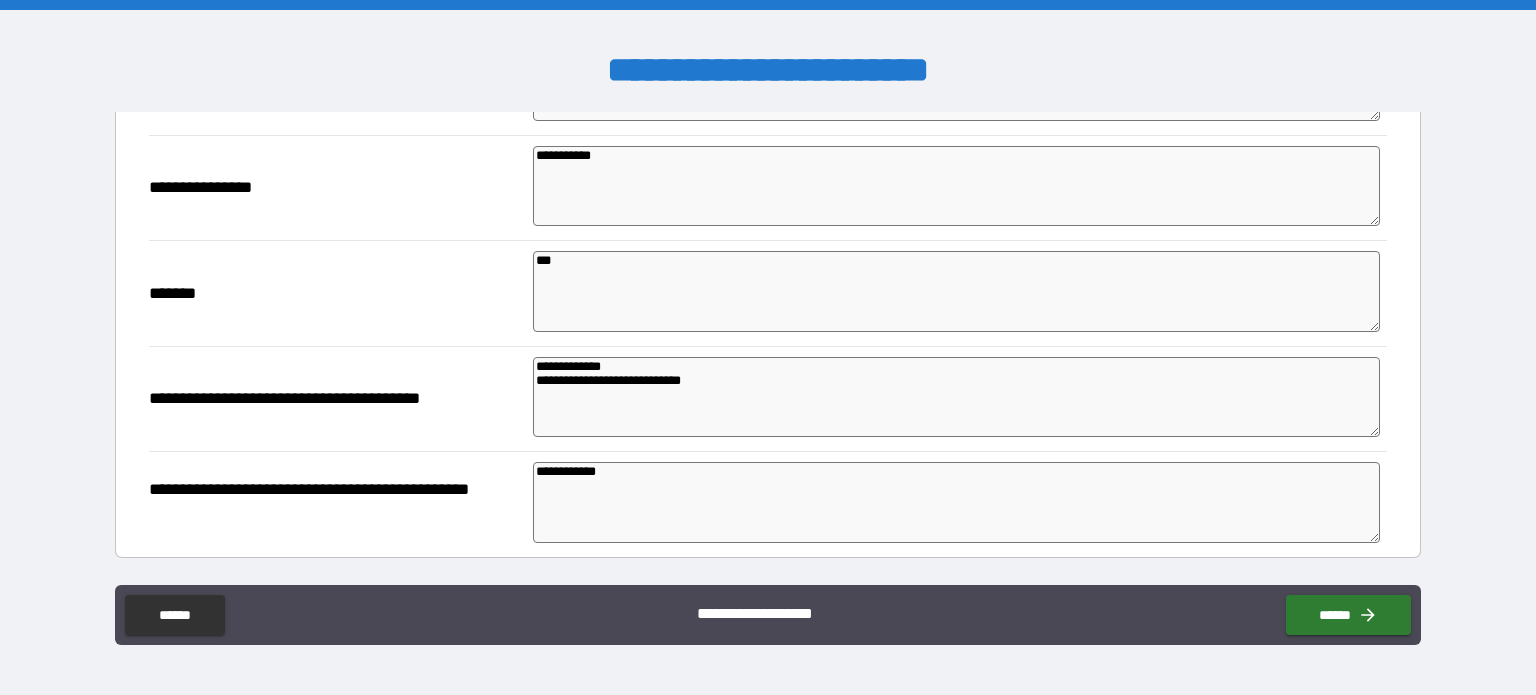 scroll, scrollTop: 1200, scrollLeft: 0, axis: vertical 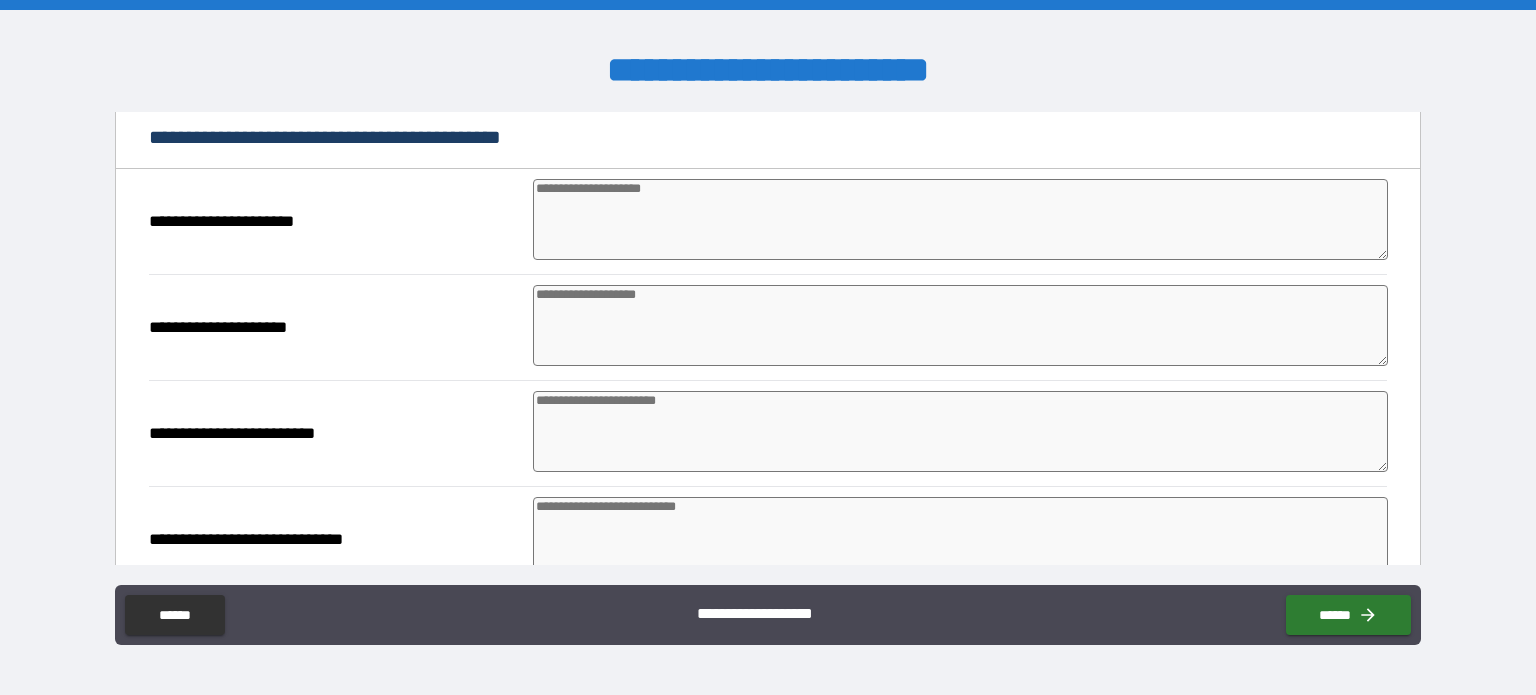 click at bounding box center (961, 219) 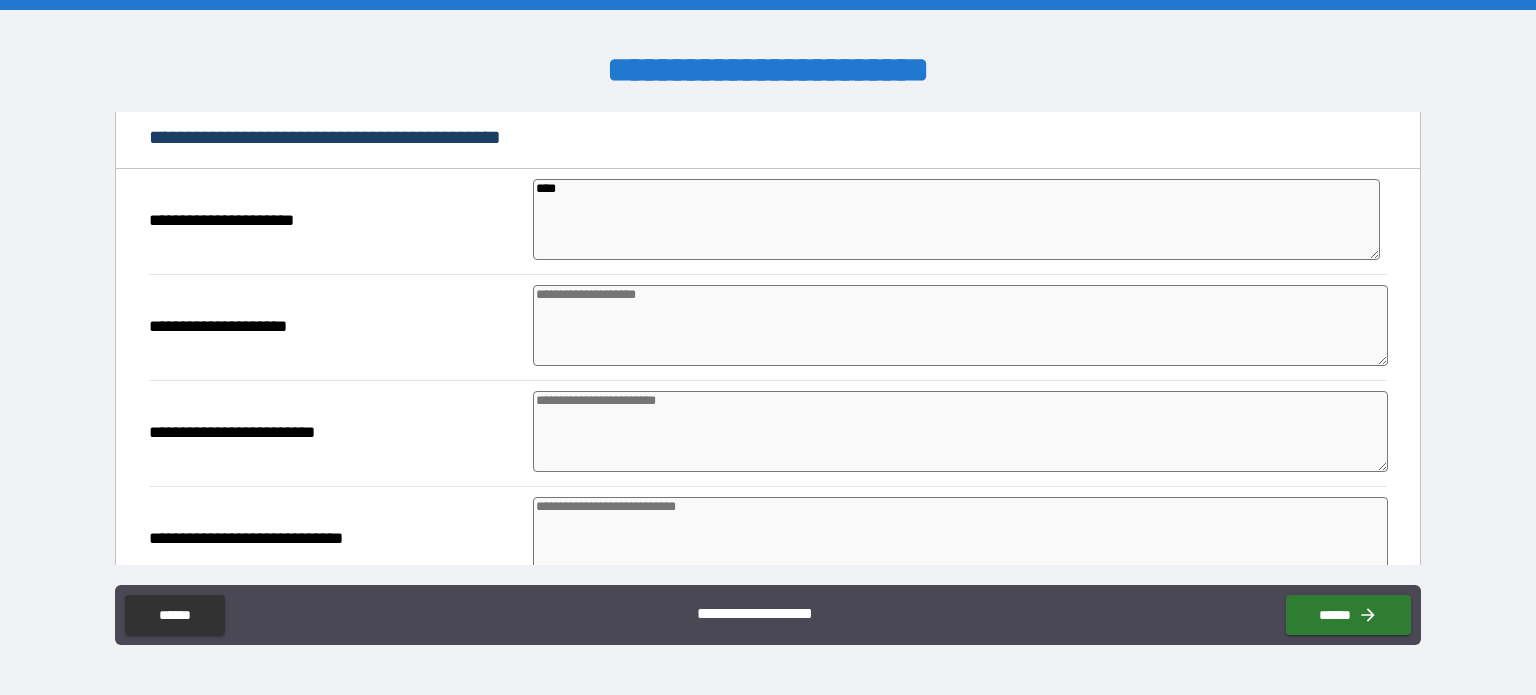 click at bounding box center (961, 325) 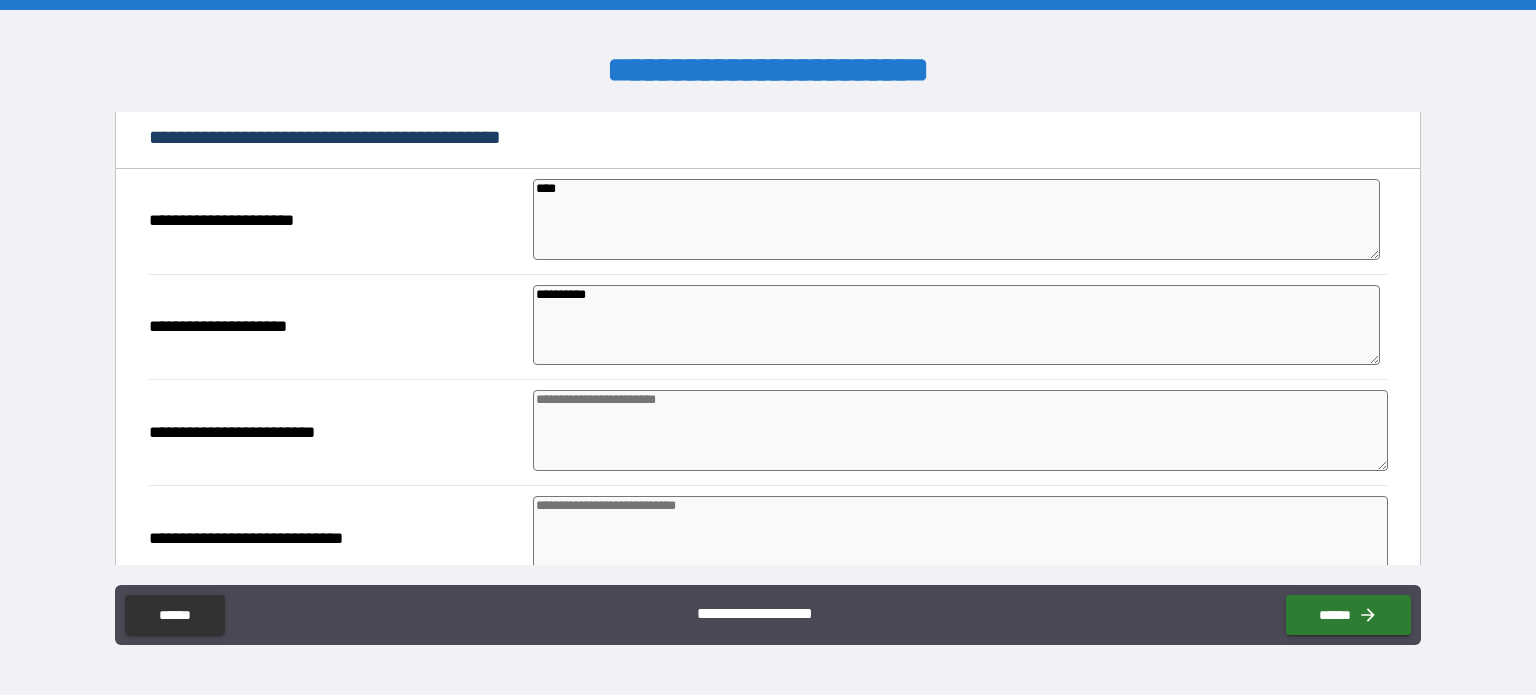 click at bounding box center (961, 430) 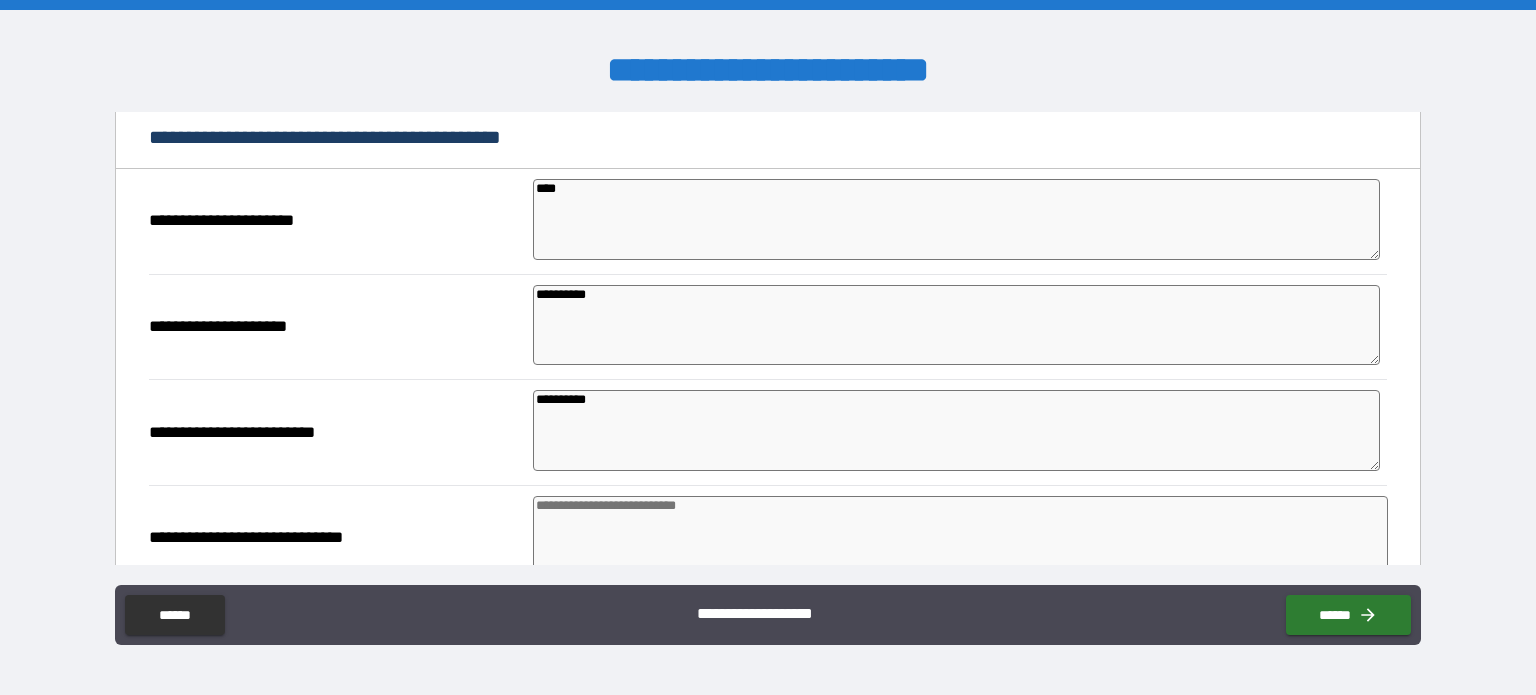 click at bounding box center [961, 536] 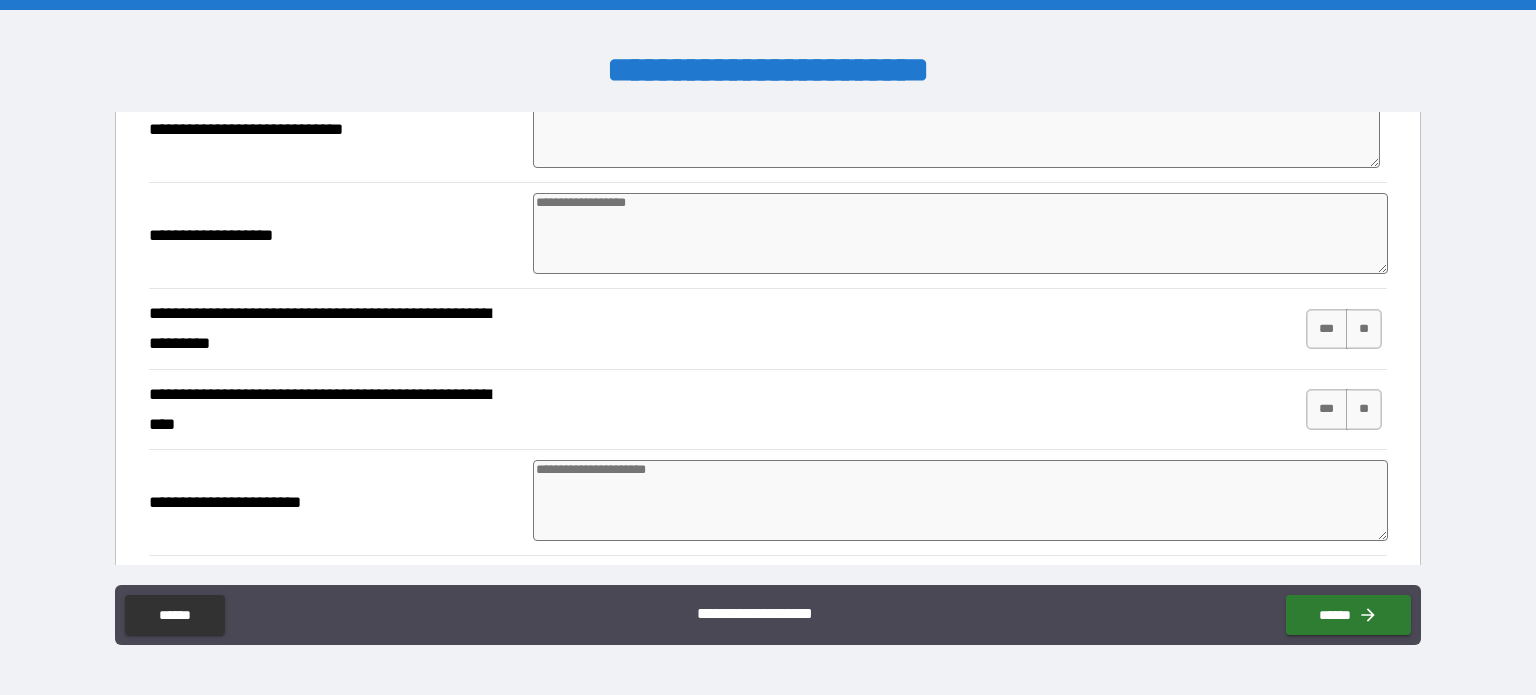 scroll, scrollTop: 1692, scrollLeft: 0, axis: vertical 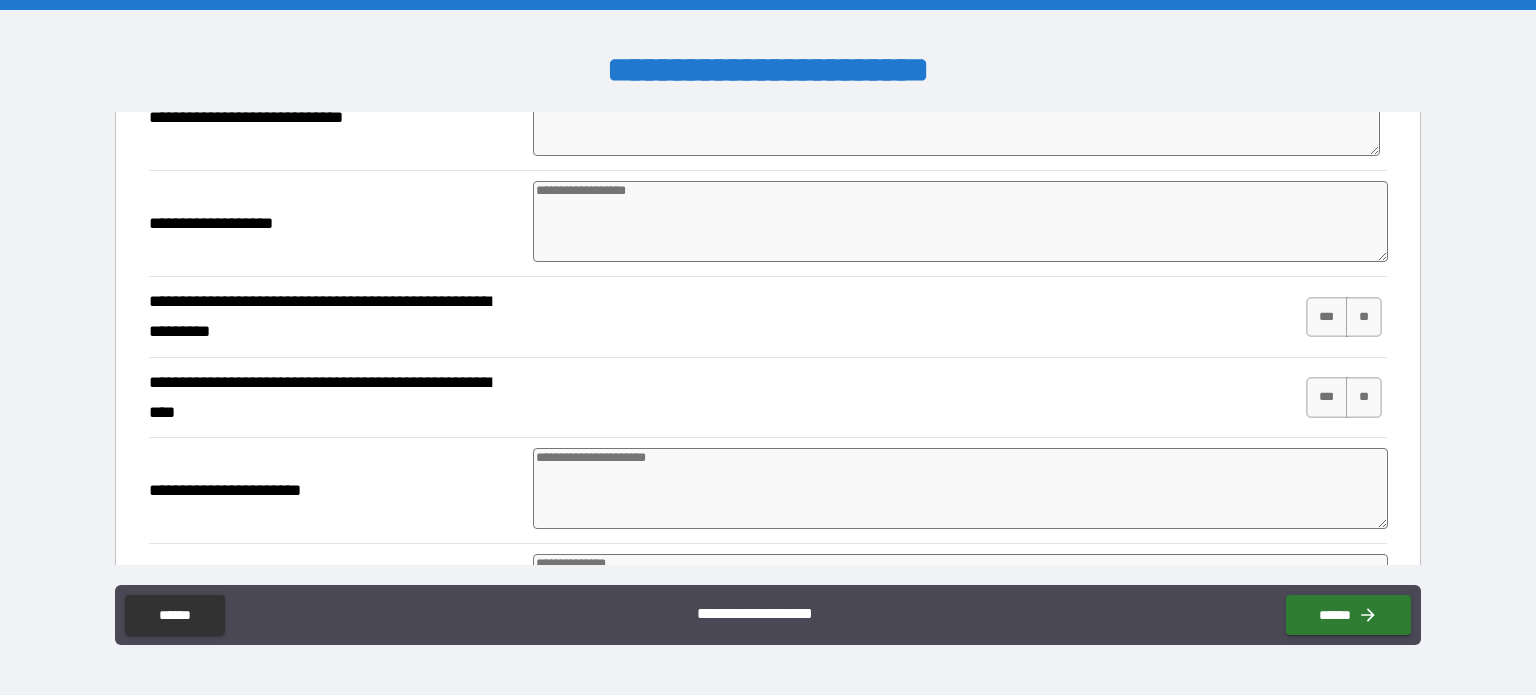 click at bounding box center (961, 221) 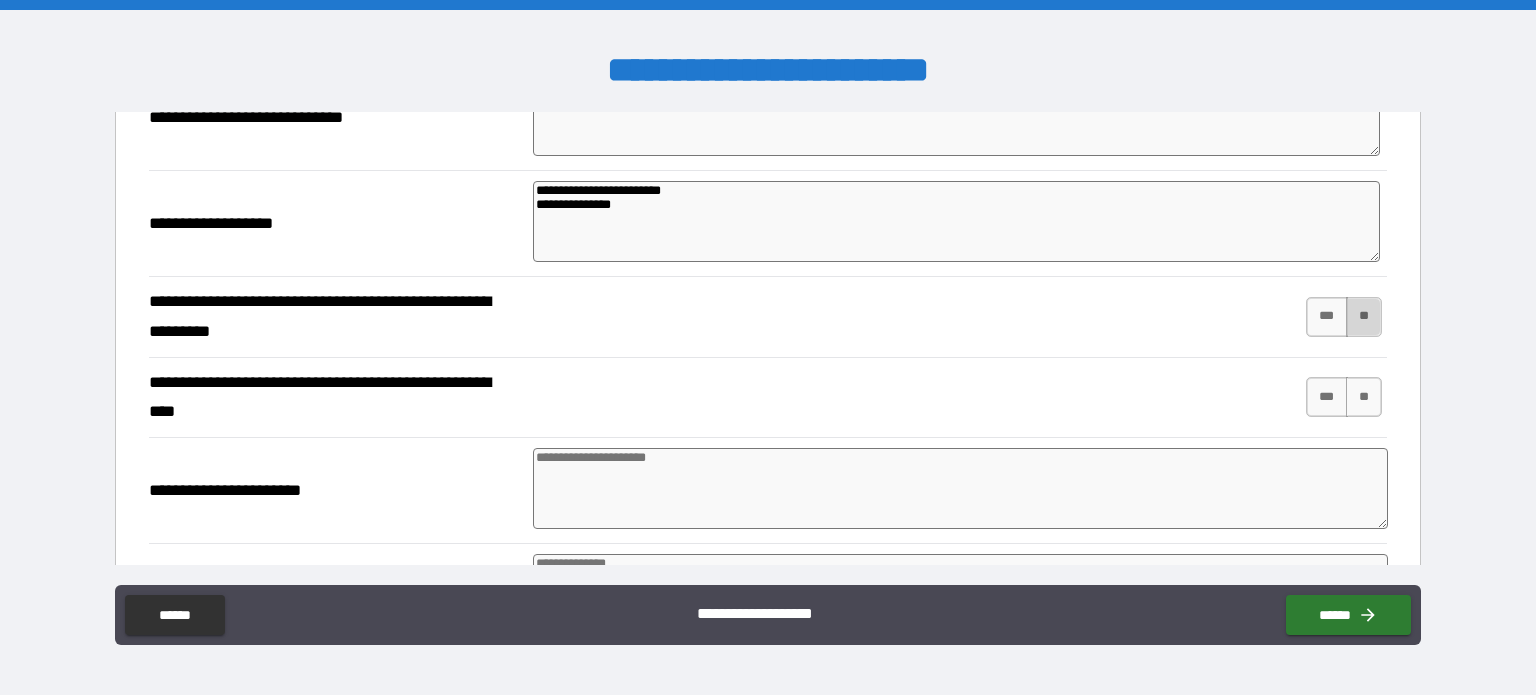 click on "**" at bounding box center [1364, 317] 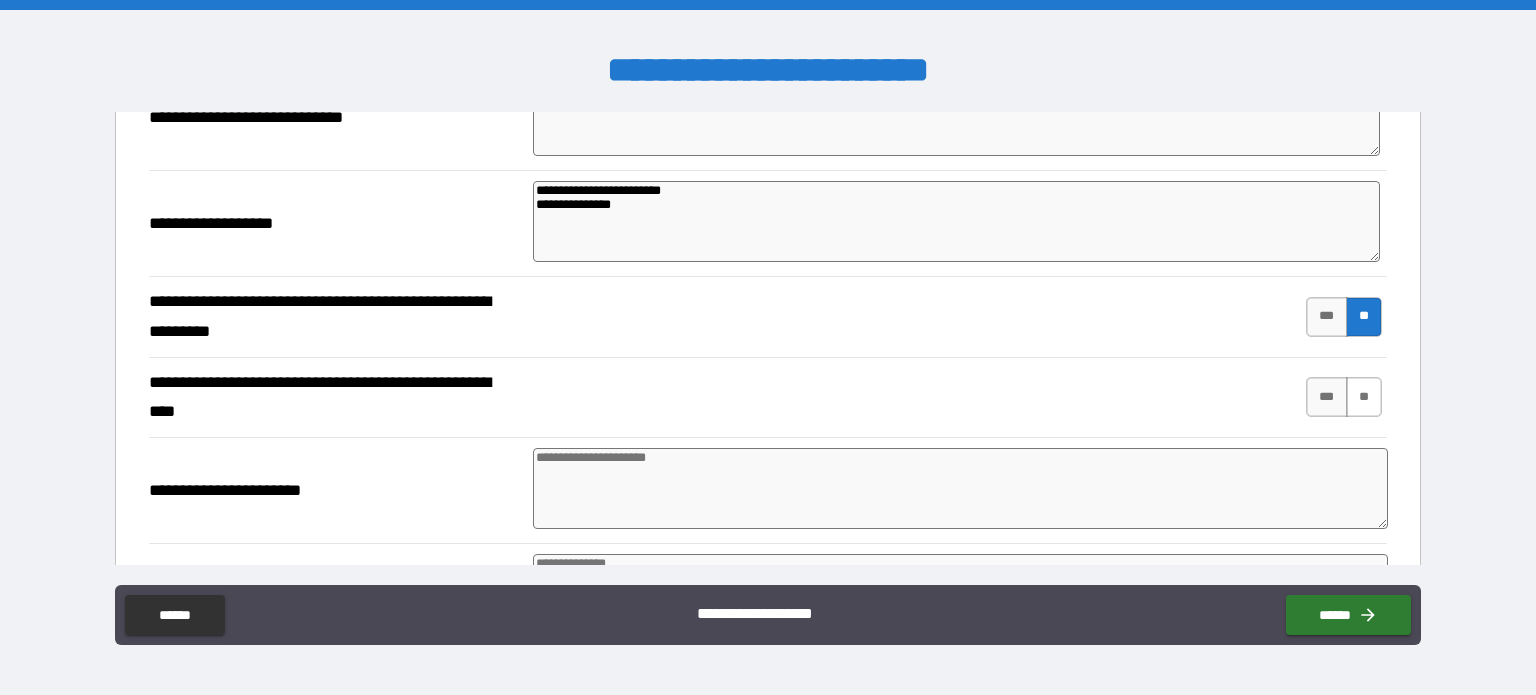 click on "**" at bounding box center [1364, 397] 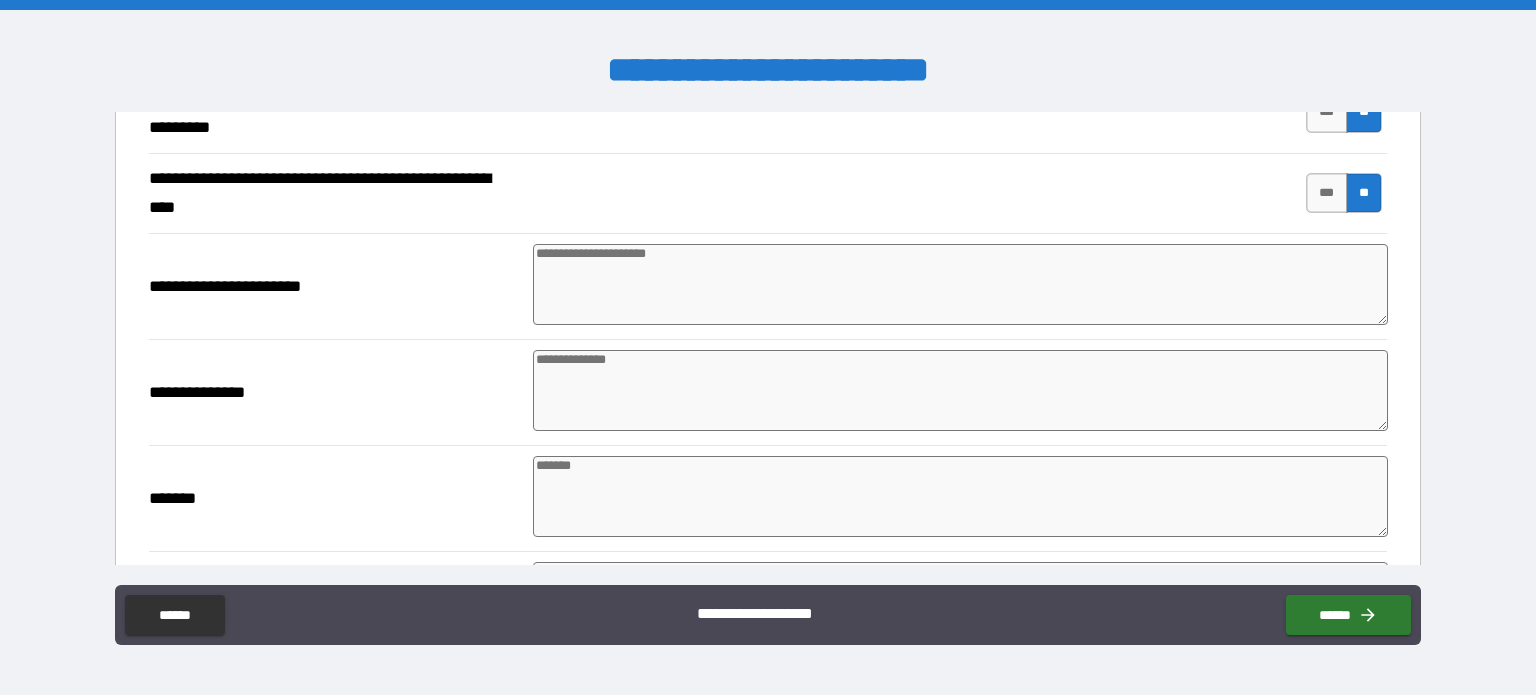 scroll, scrollTop: 1915, scrollLeft: 0, axis: vertical 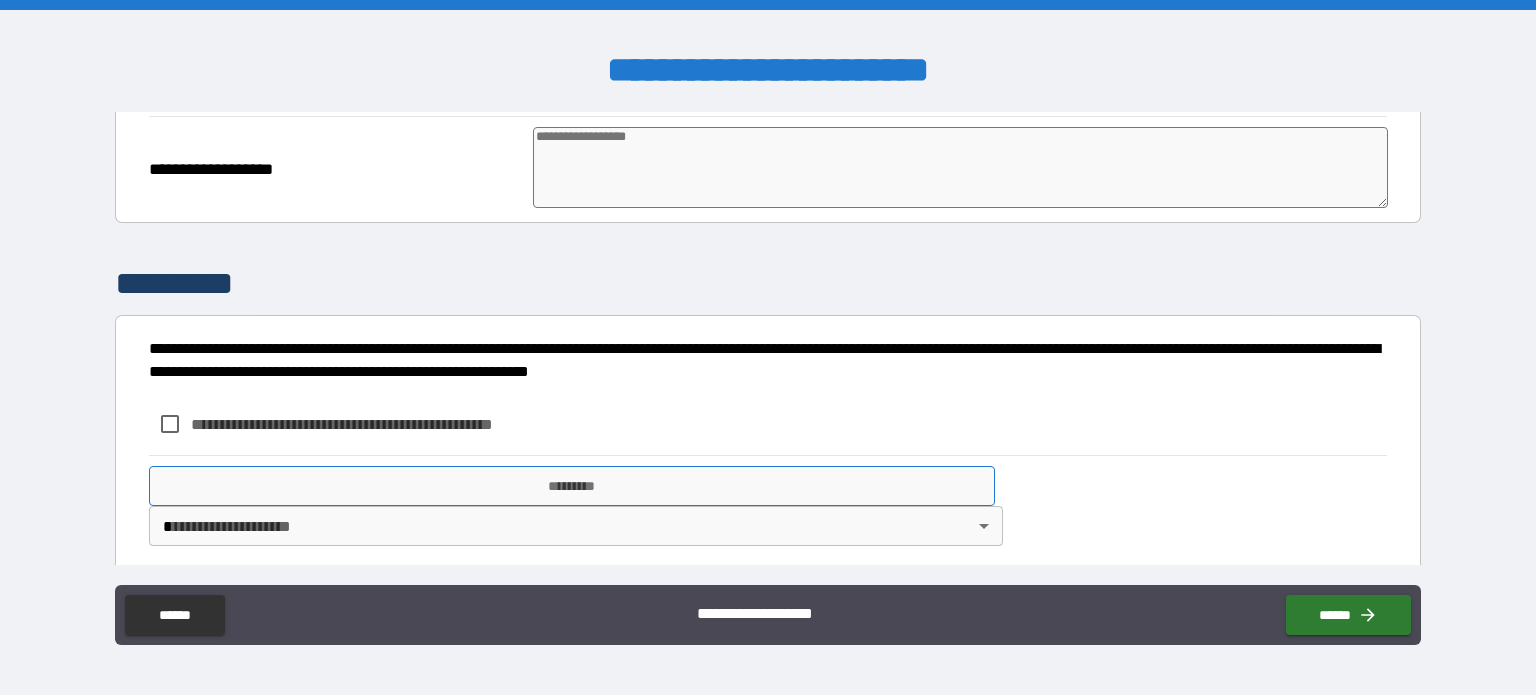 click on "*********" at bounding box center (572, 486) 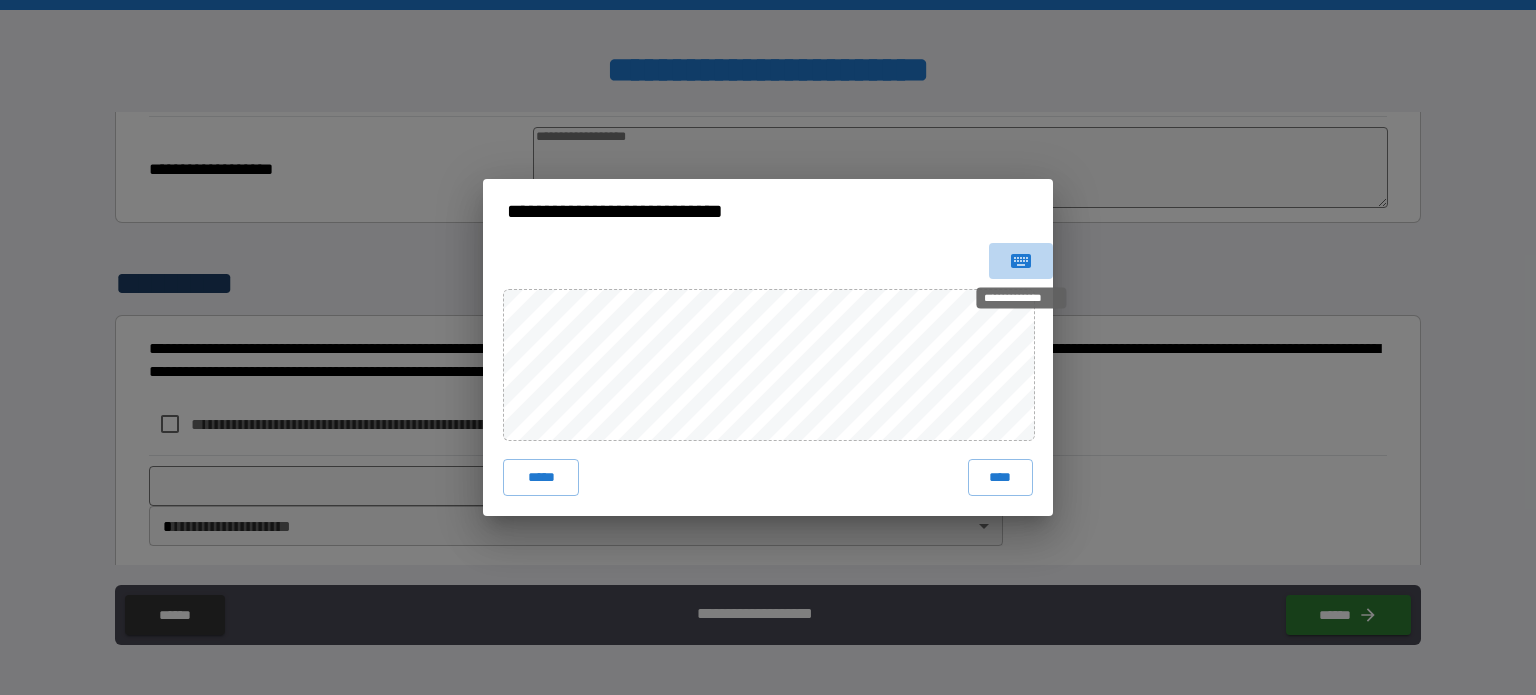 click 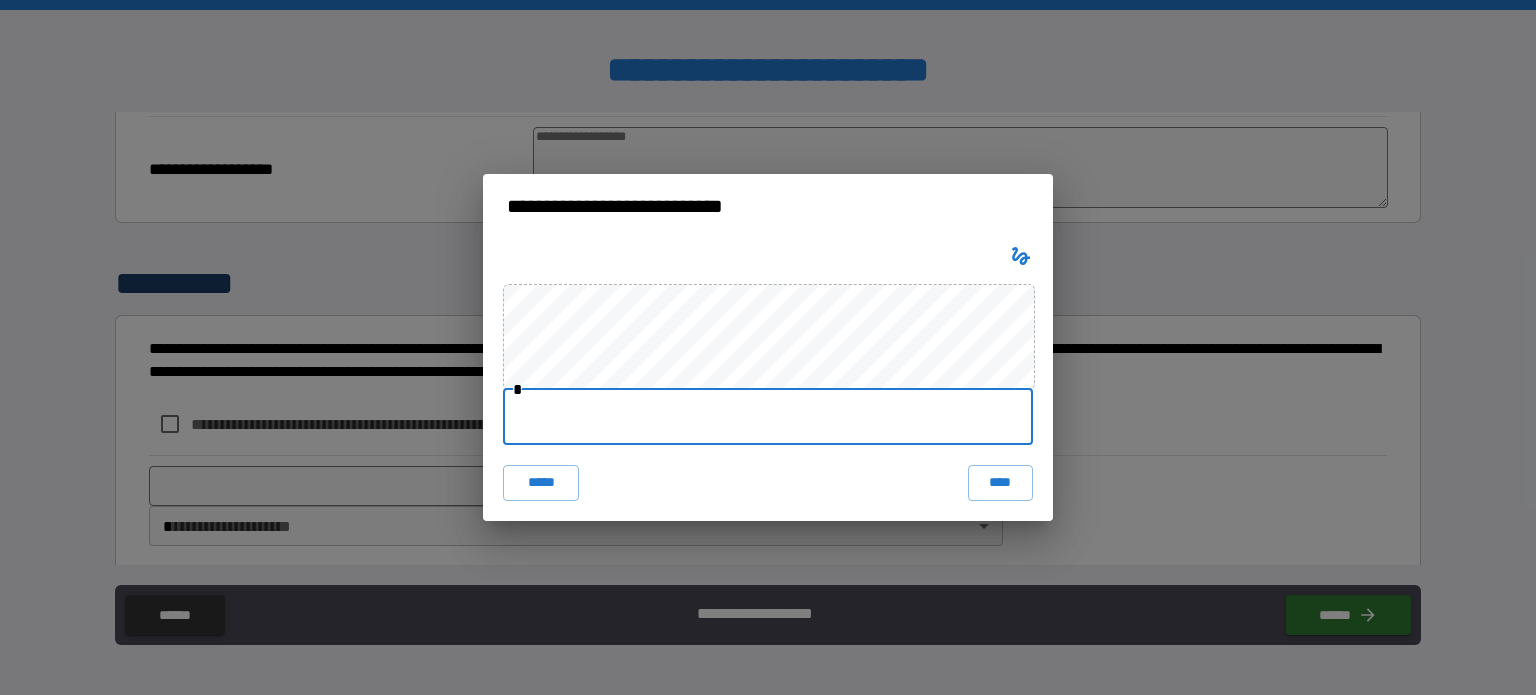 drag, startPoint x: 513, startPoint y: 413, endPoint x: 545, endPoint y: 396, distance: 36.23534 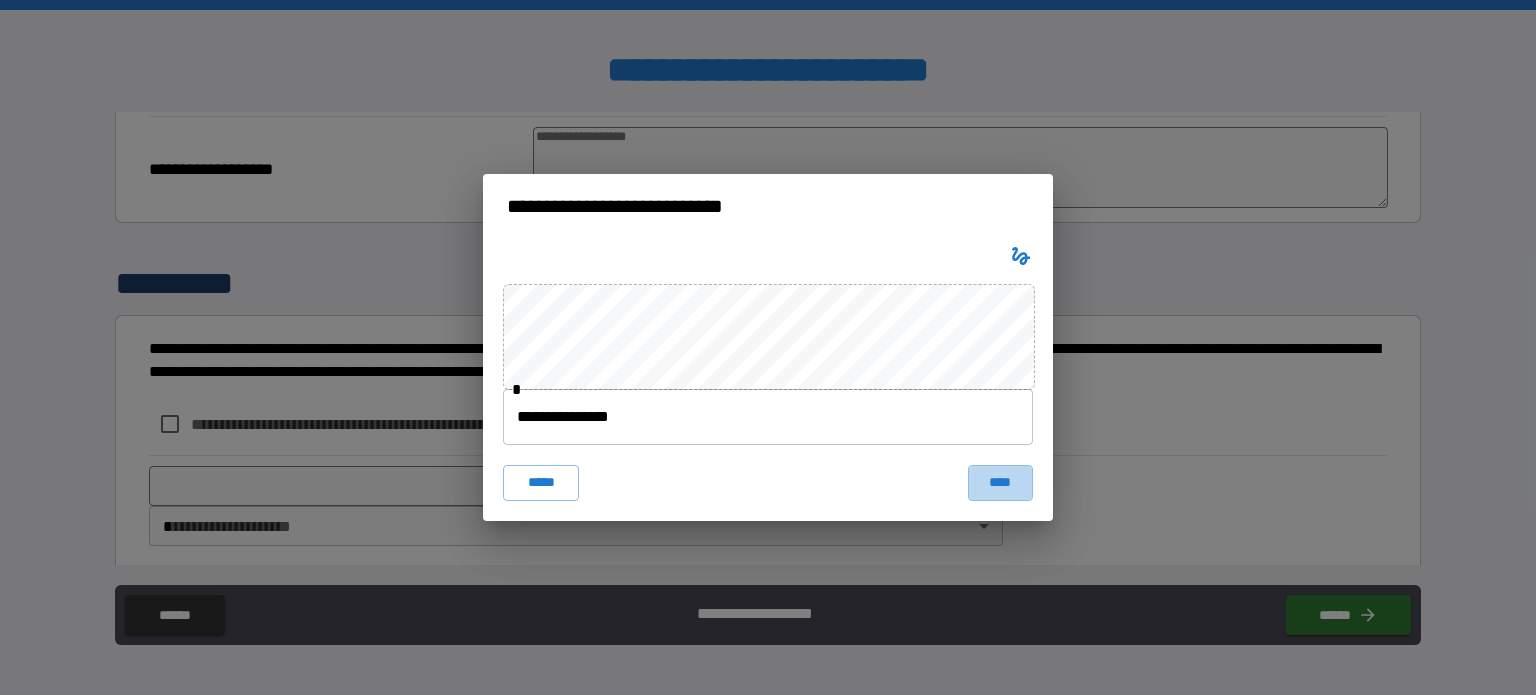 click on "****" at bounding box center (1000, 483) 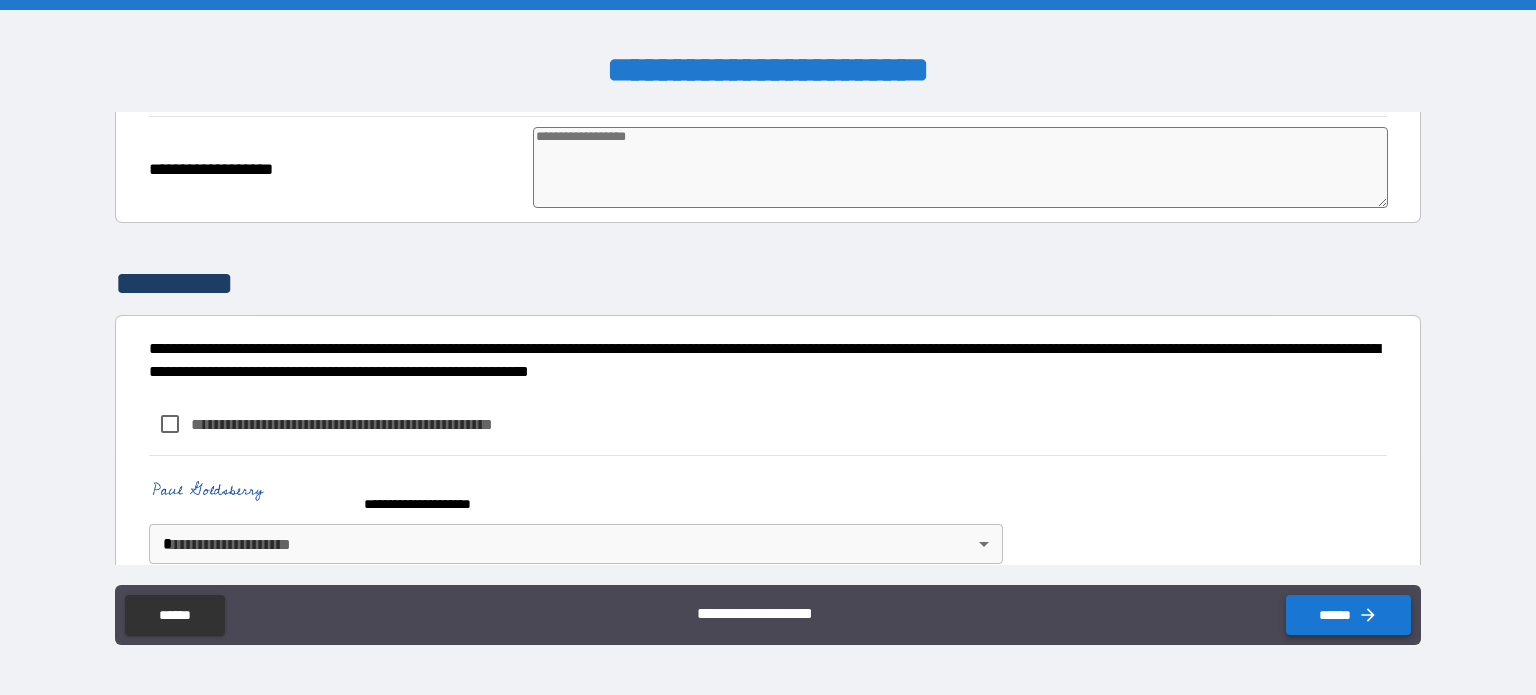 click on "******" at bounding box center (1348, 615) 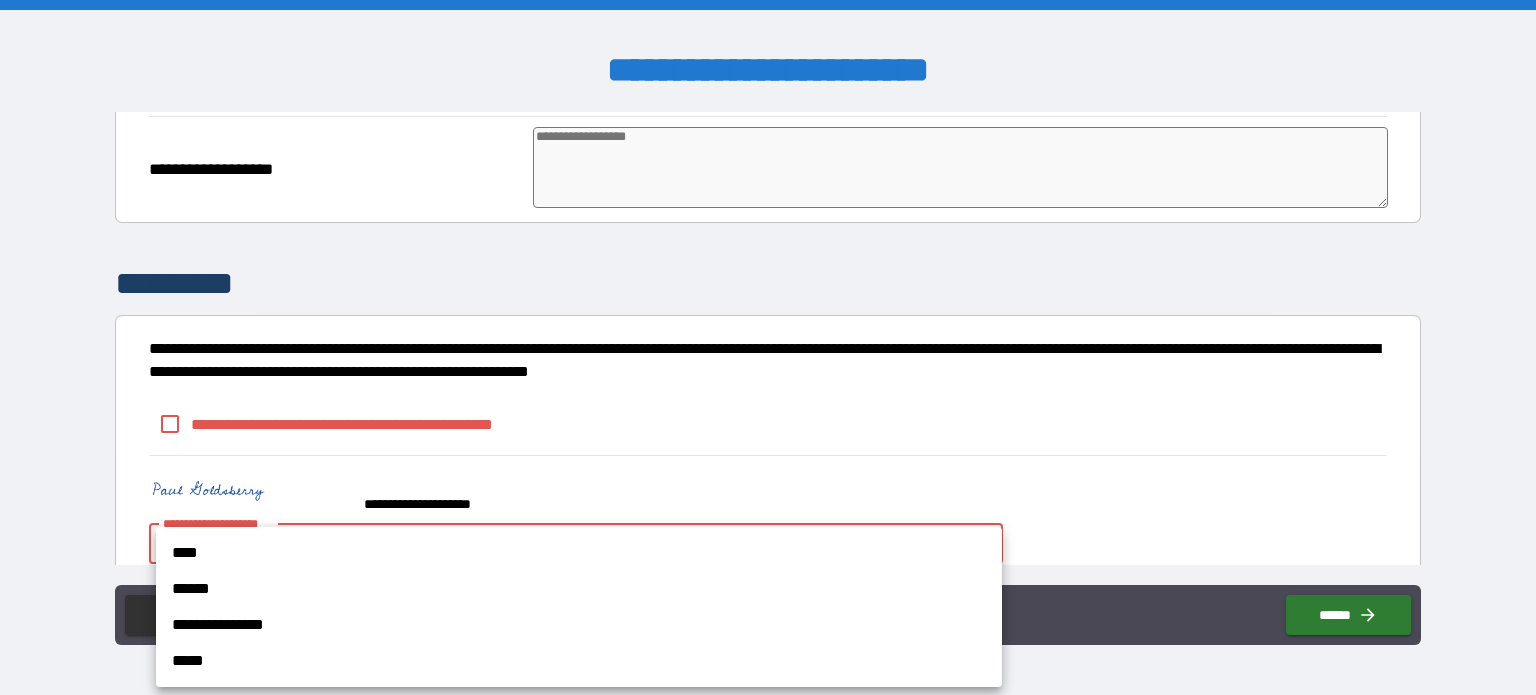 click on "**********" at bounding box center (768, 347) 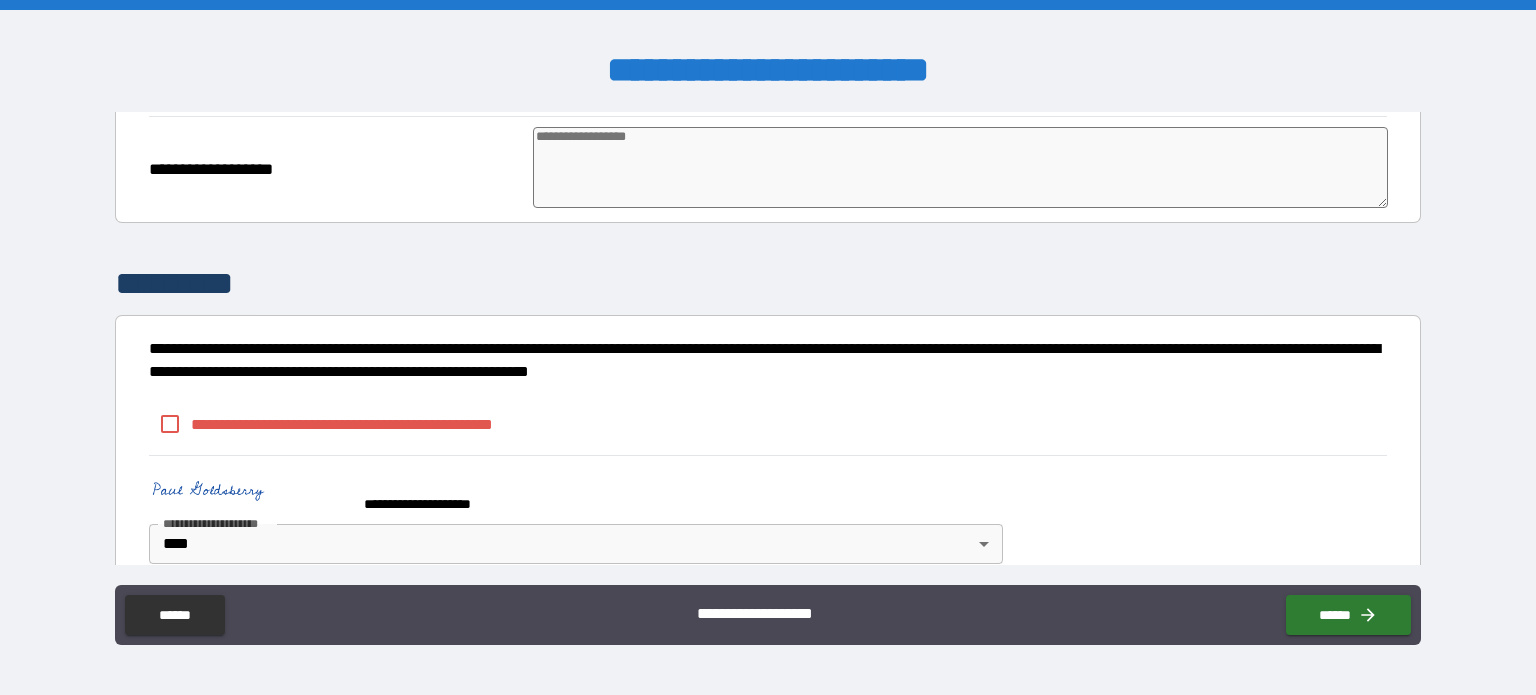 click at bounding box center [961, 167] 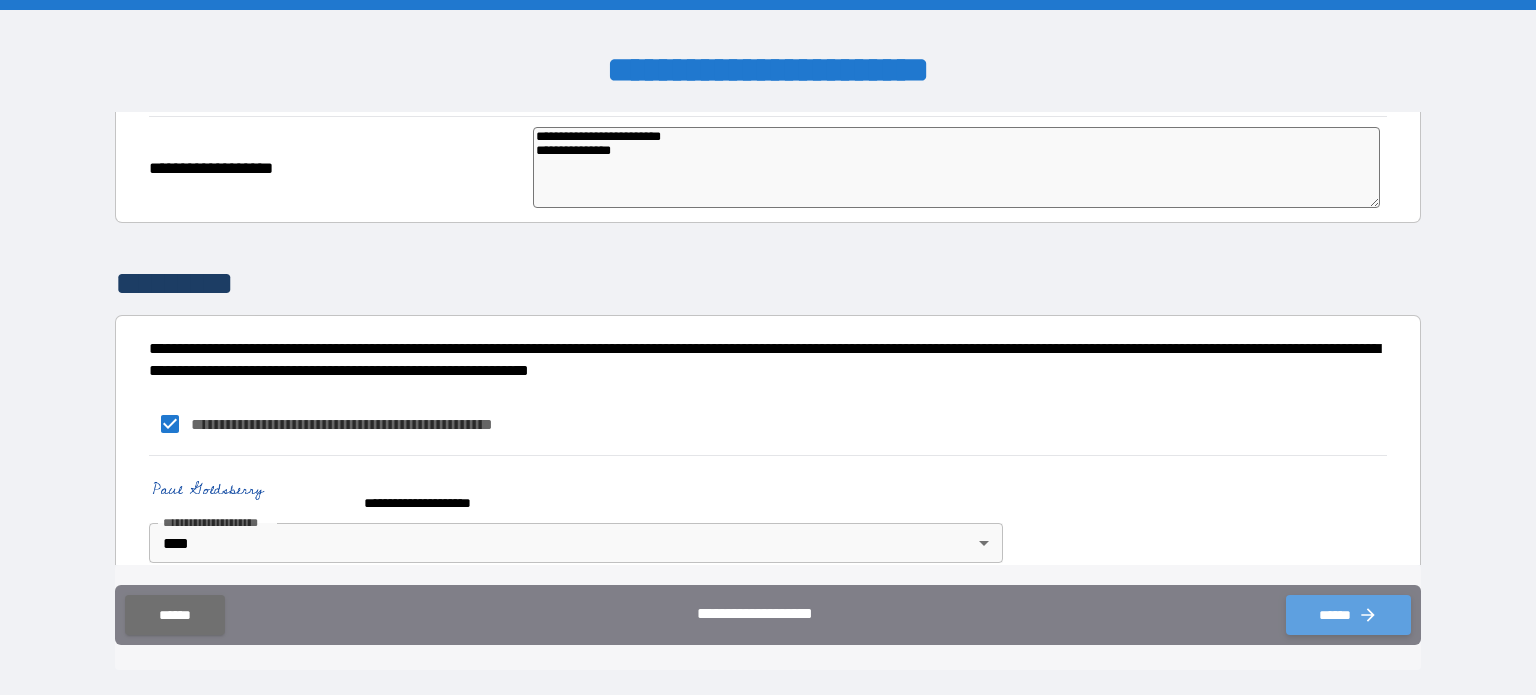 click on "******" at bounding box center [1348, 615] 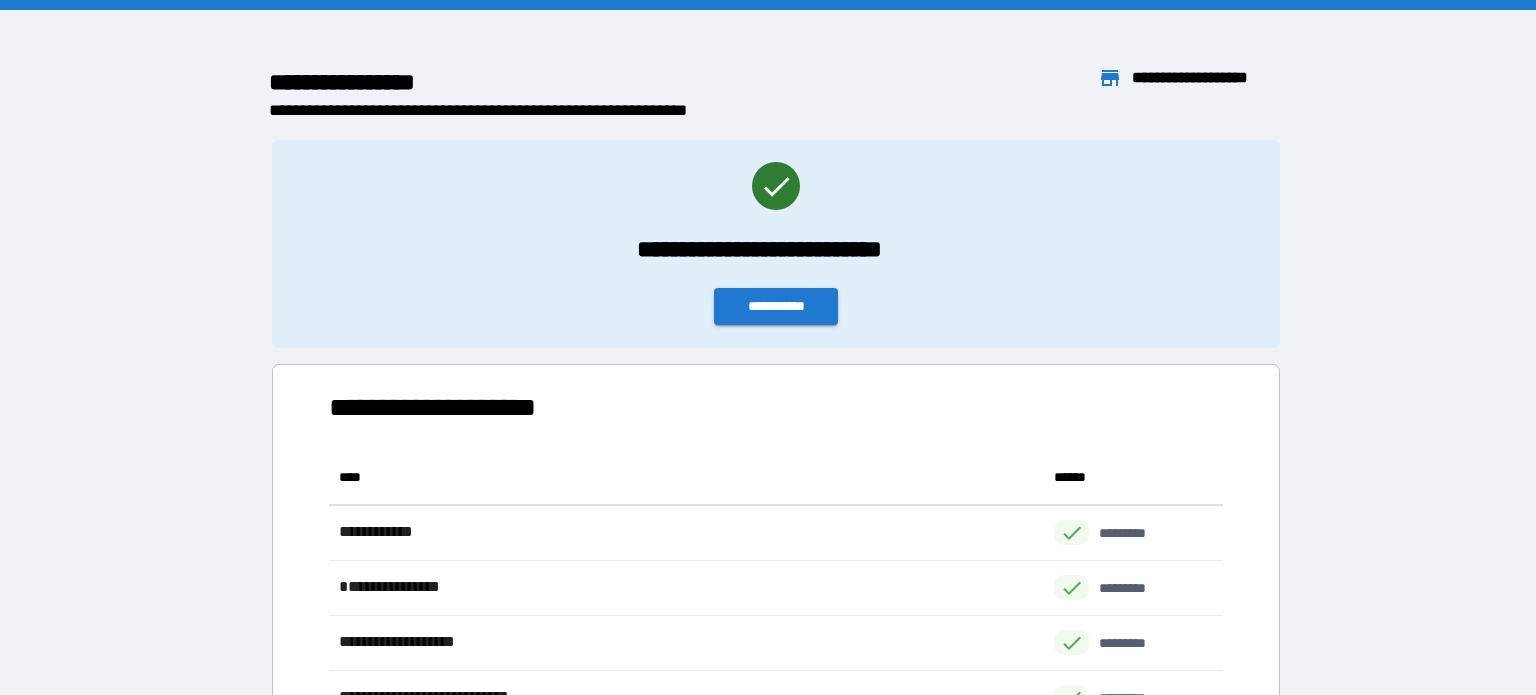 scroll, scrollTop: 0, scrollLeft: 0, axis: both 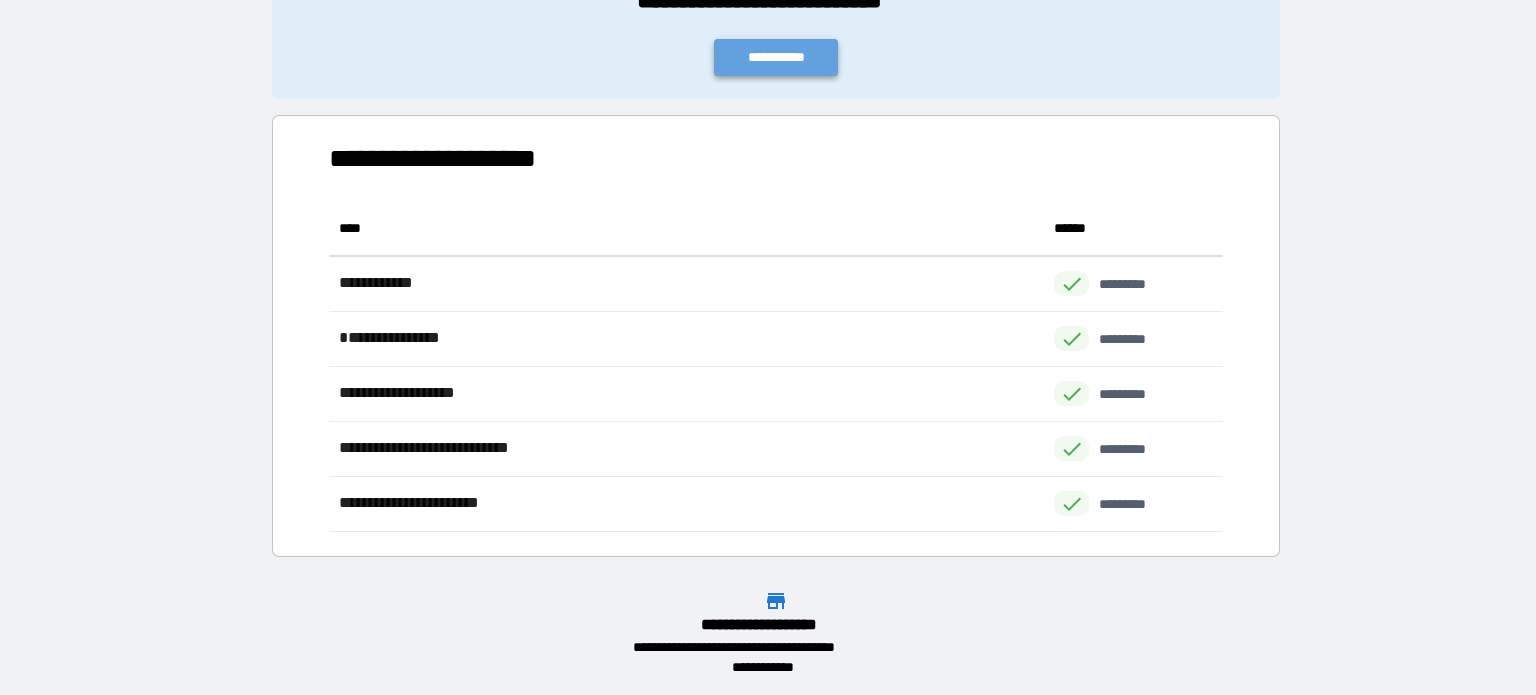 click on "**********" at bounding box center (776, 57) 